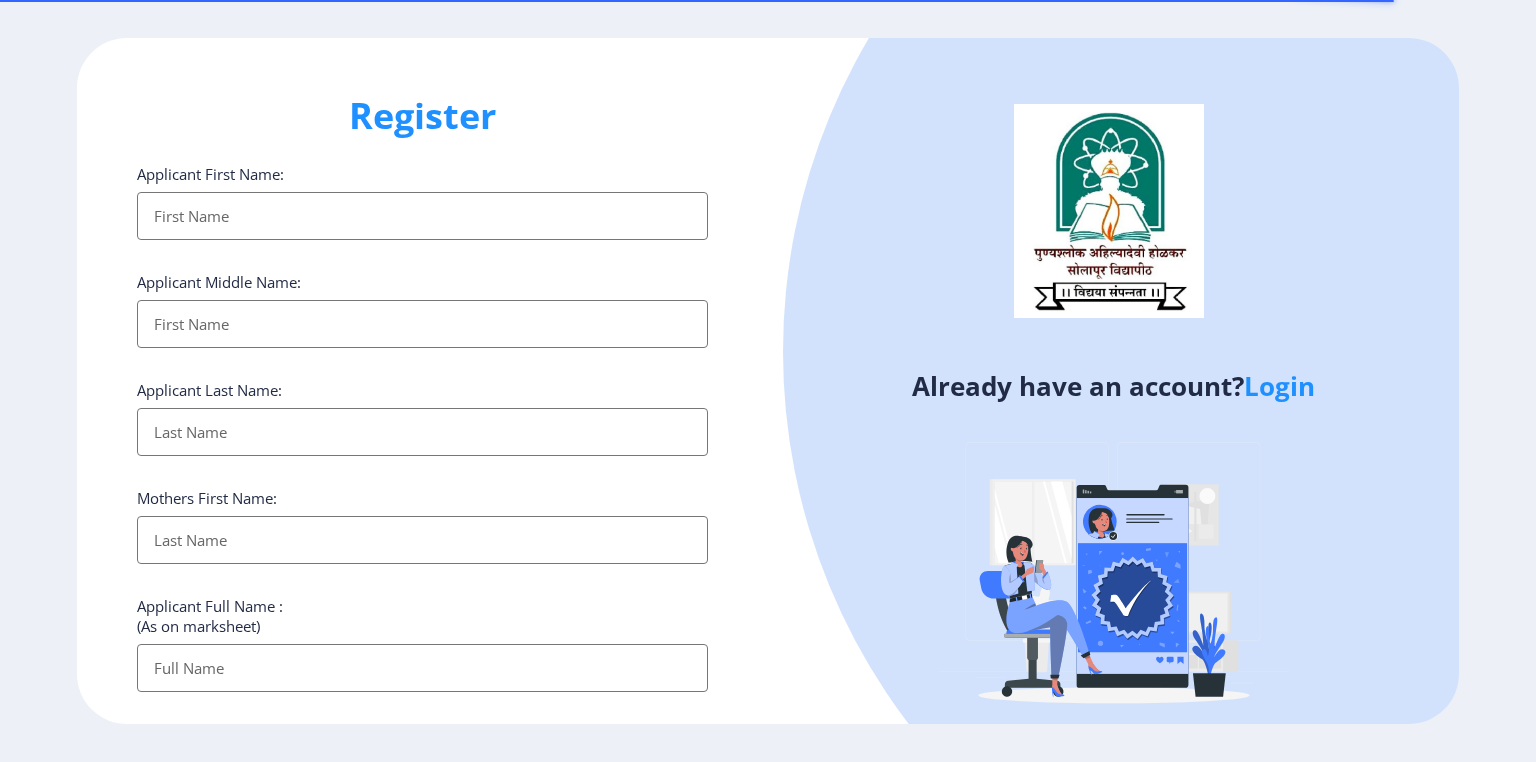 select 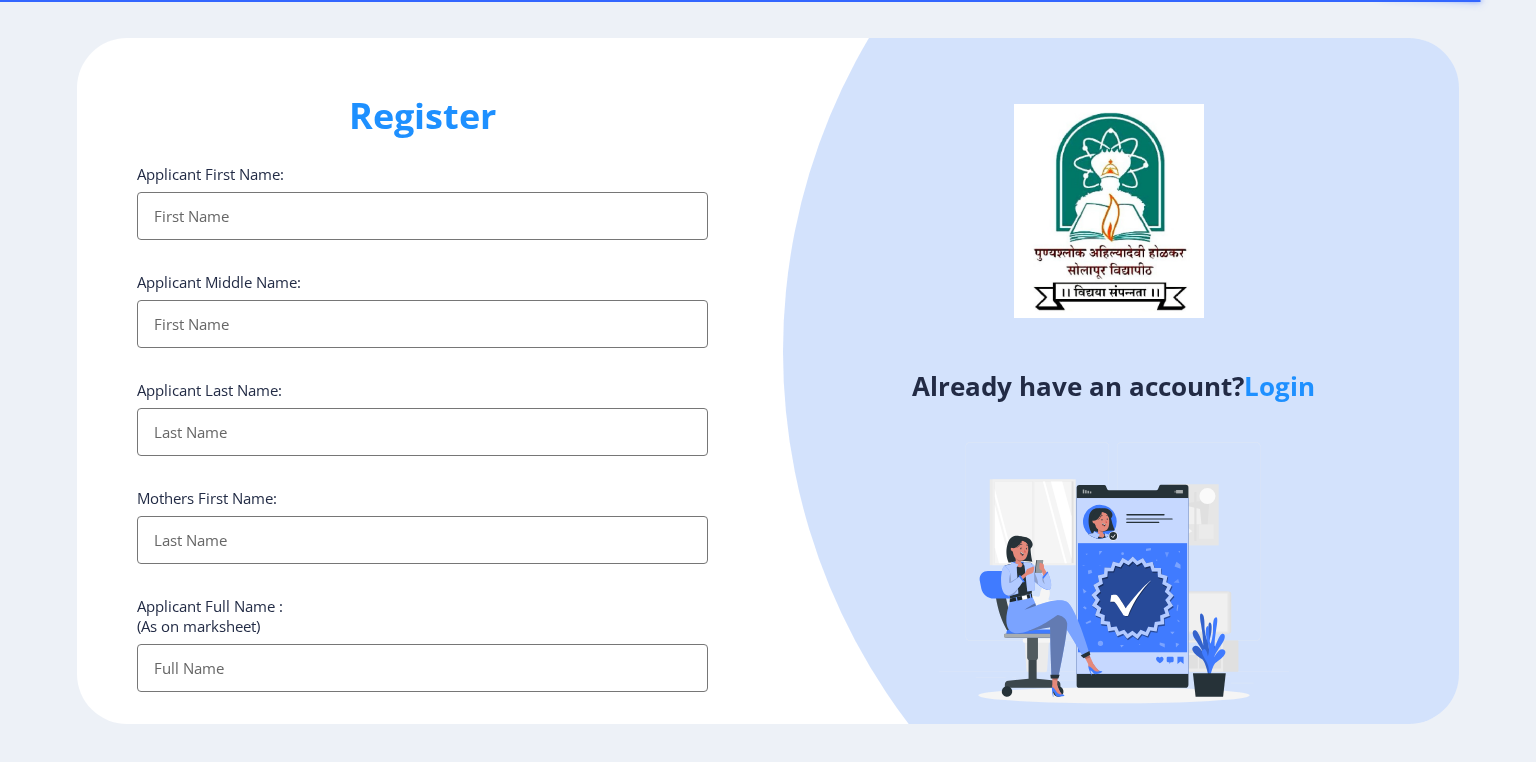 scroll, scrollTop: 0, scrollLeft: 0, axis: both 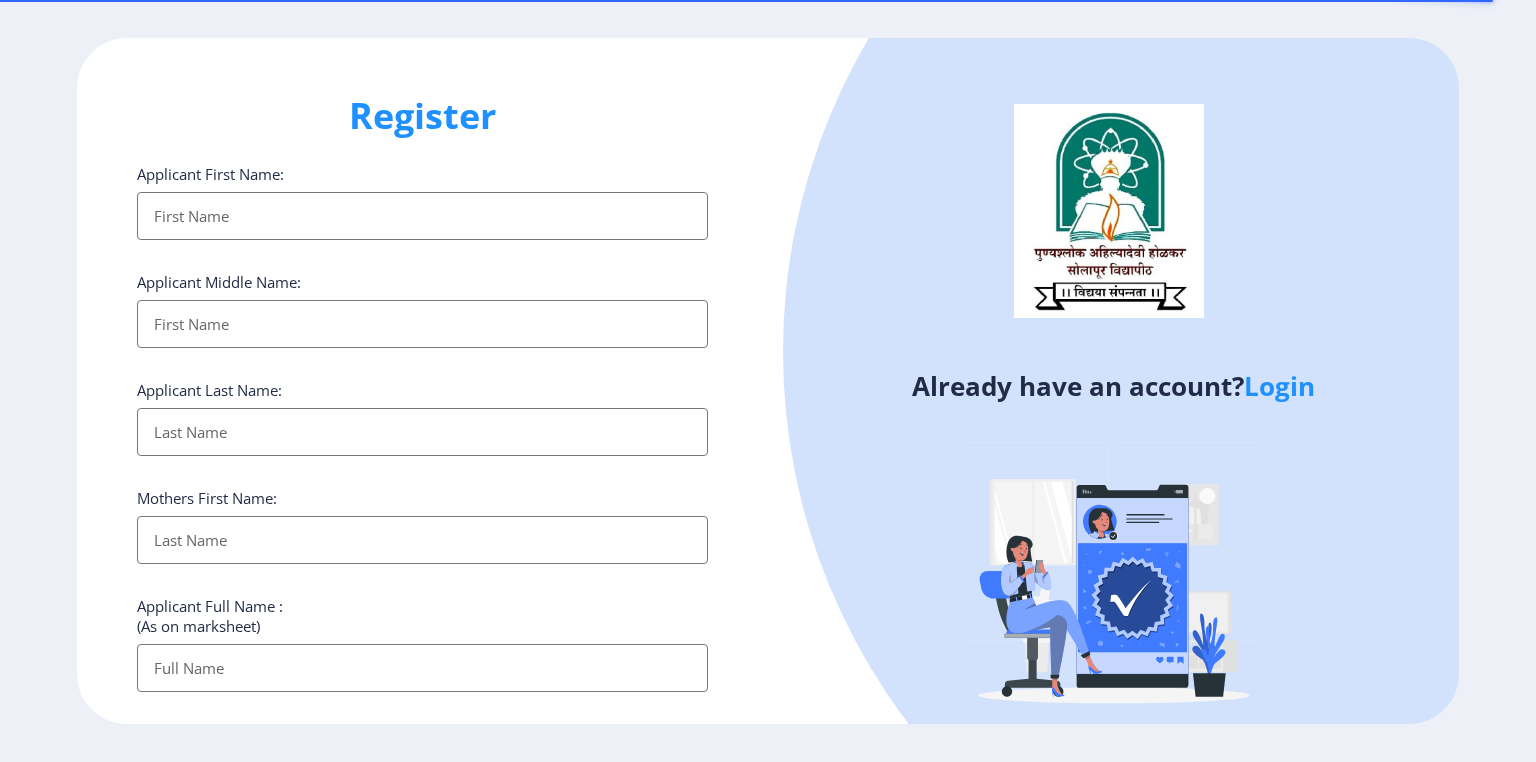 type on "[EMAIL_ADDRESS][DOMAIN_NAME]" 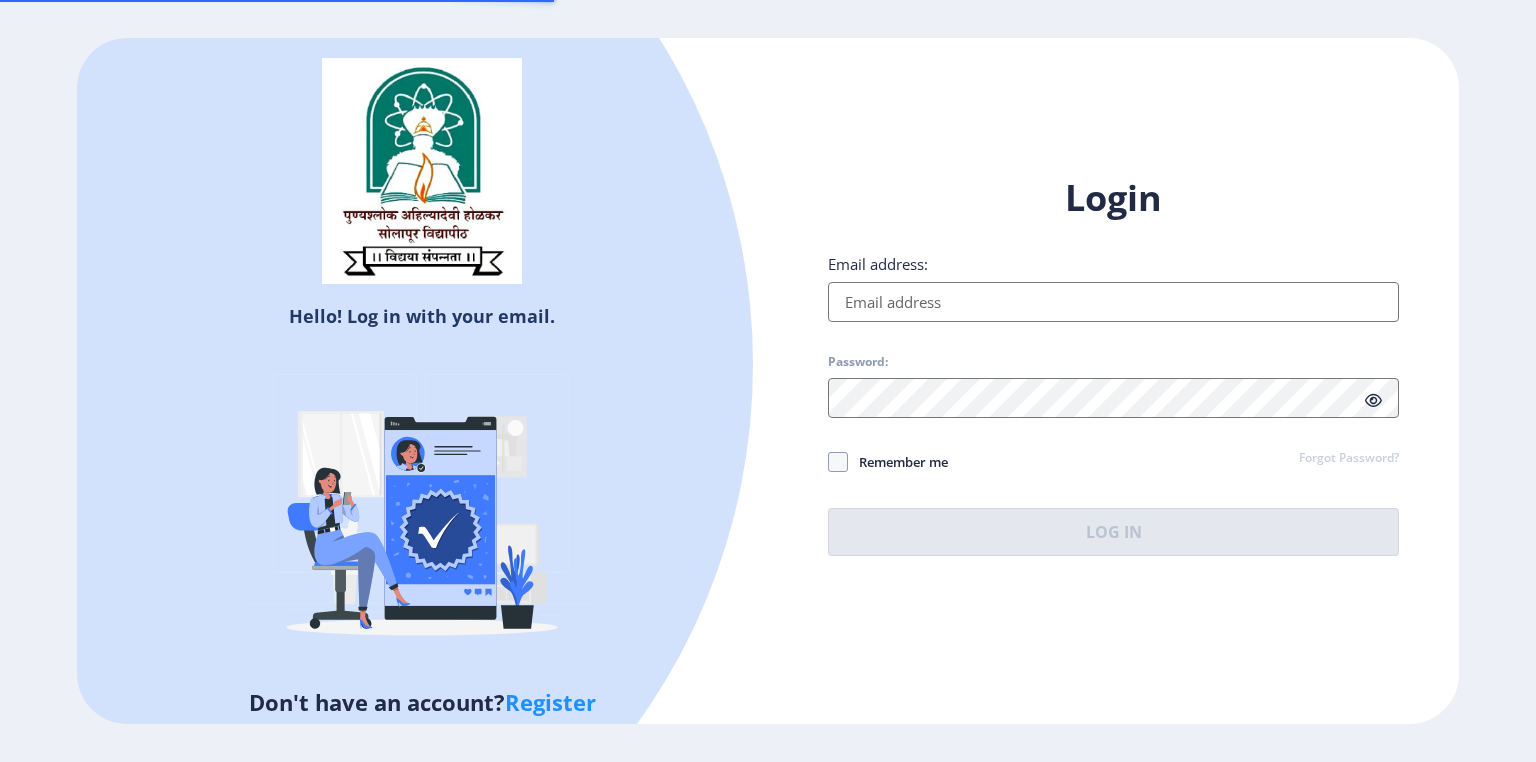 type on "[EMAIL_ADDRESS][DOMAIN_NAME]" 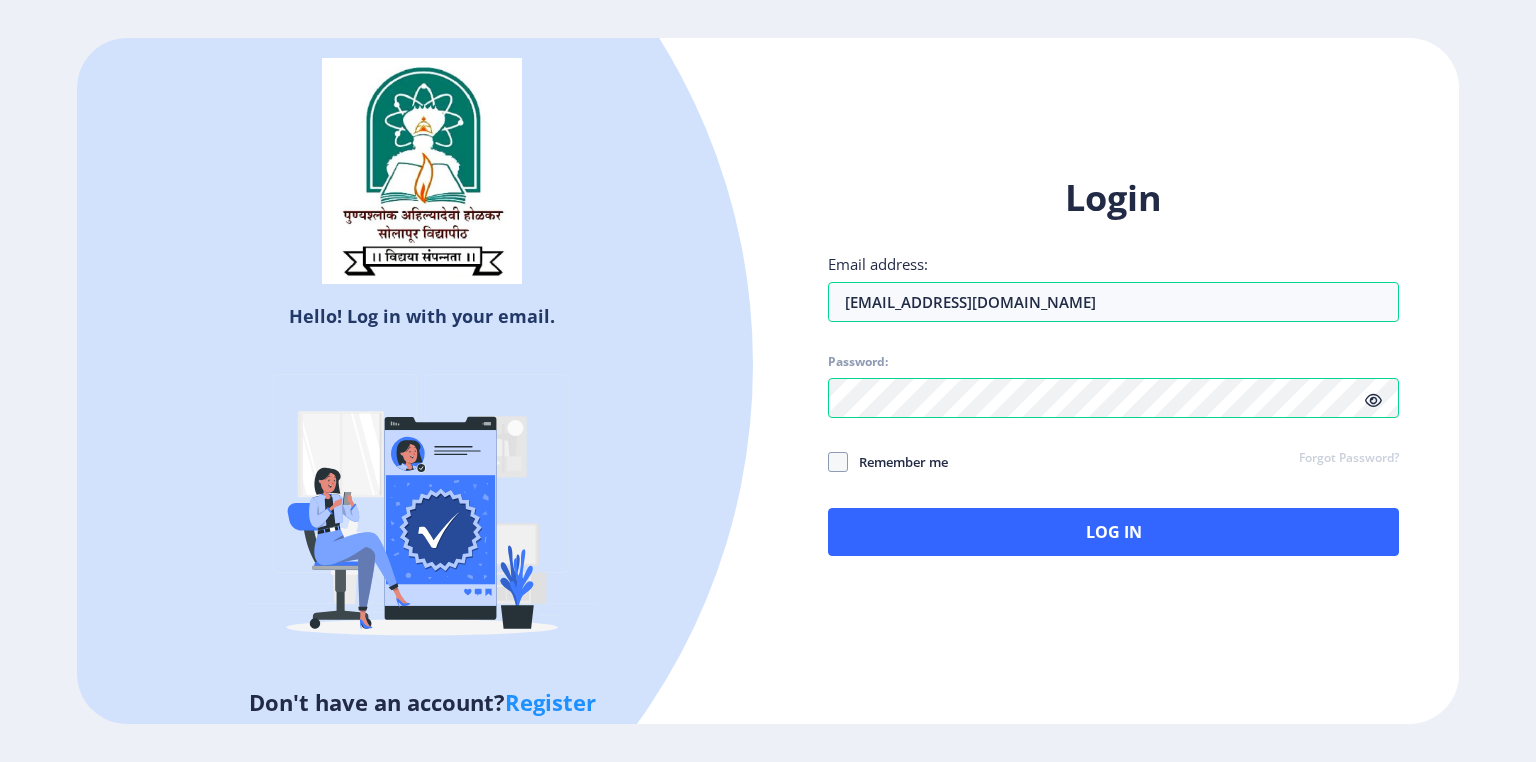 click on "Remember me" 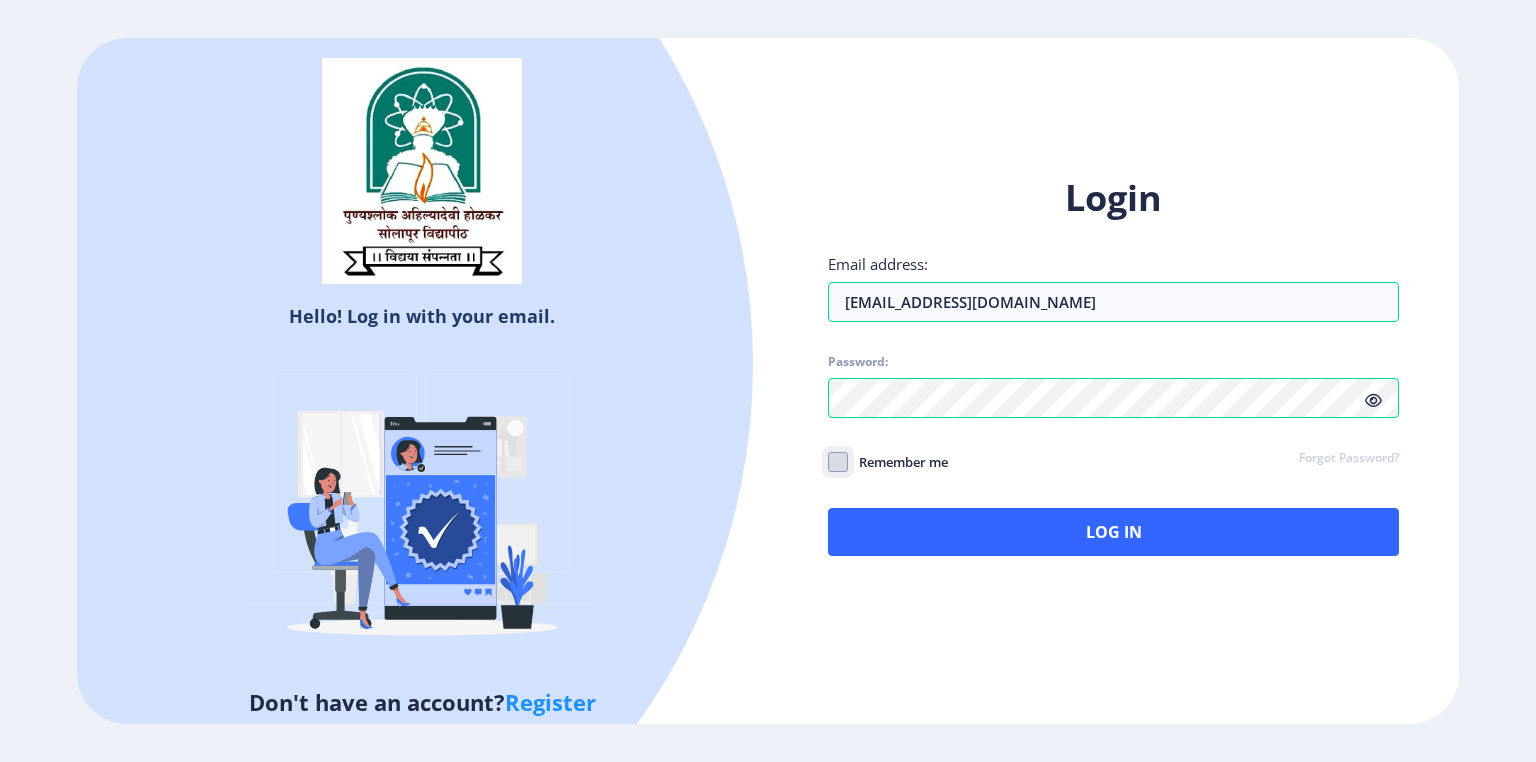 click on "Remember me" 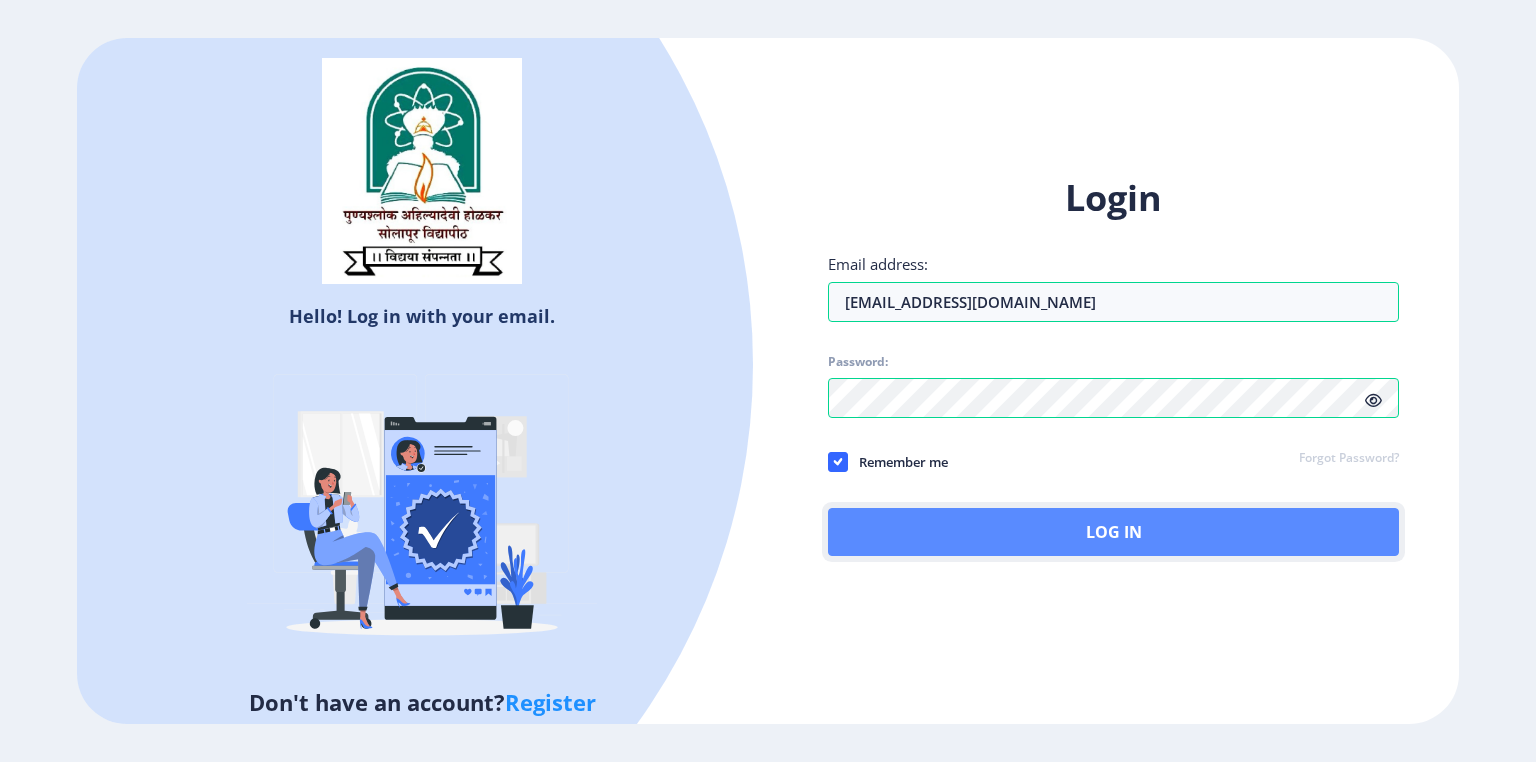 click on "Log In" 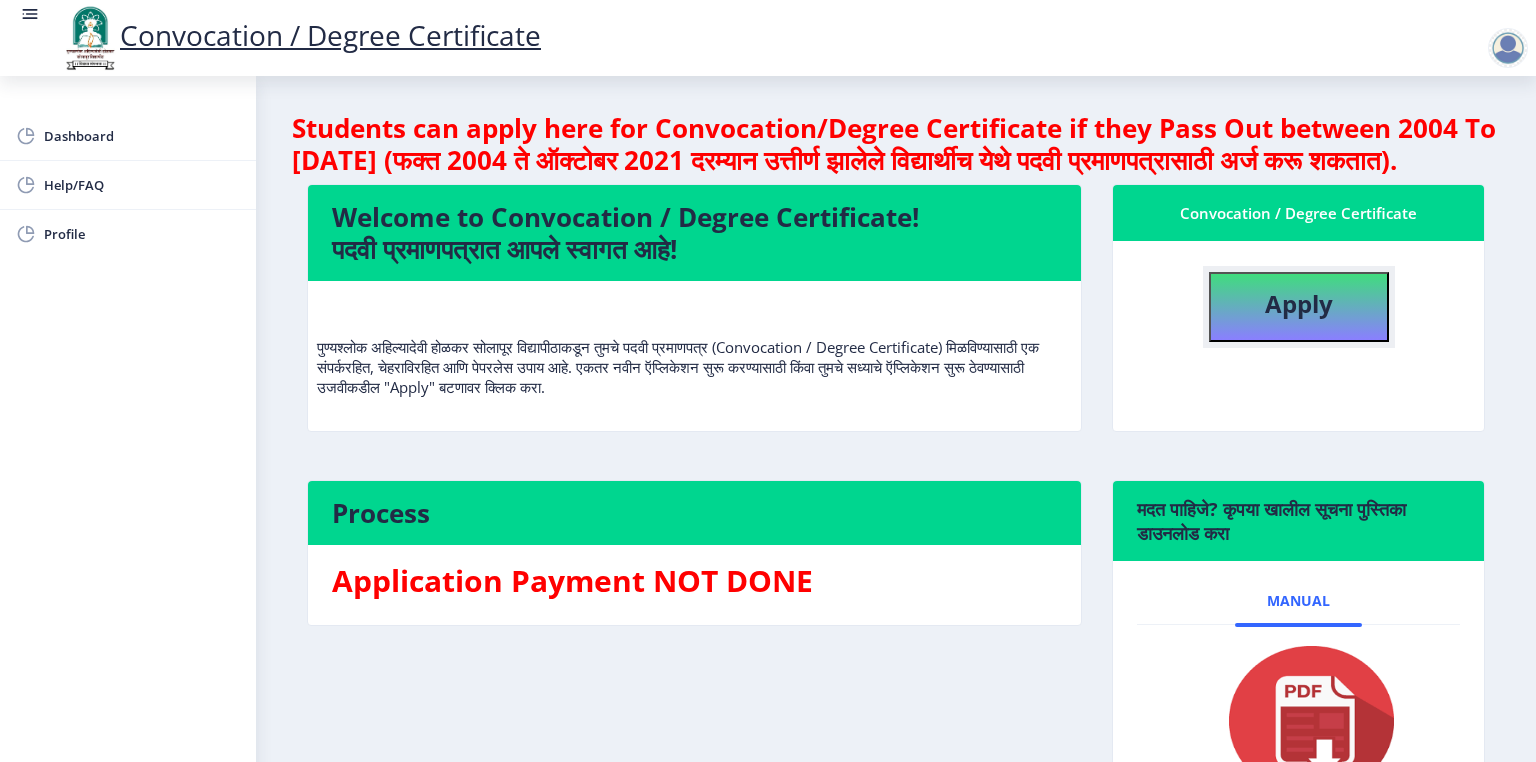 click on "Apply" 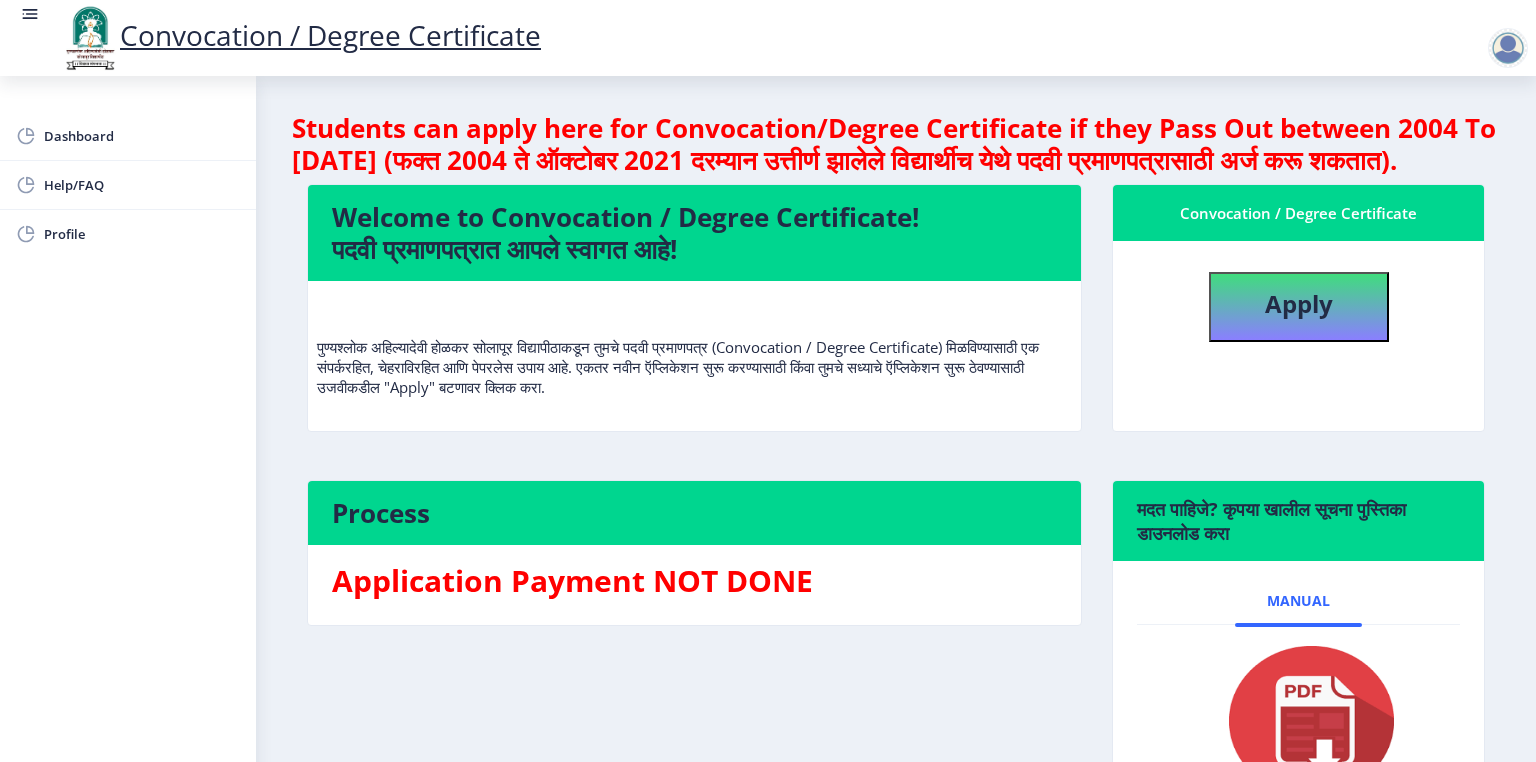select 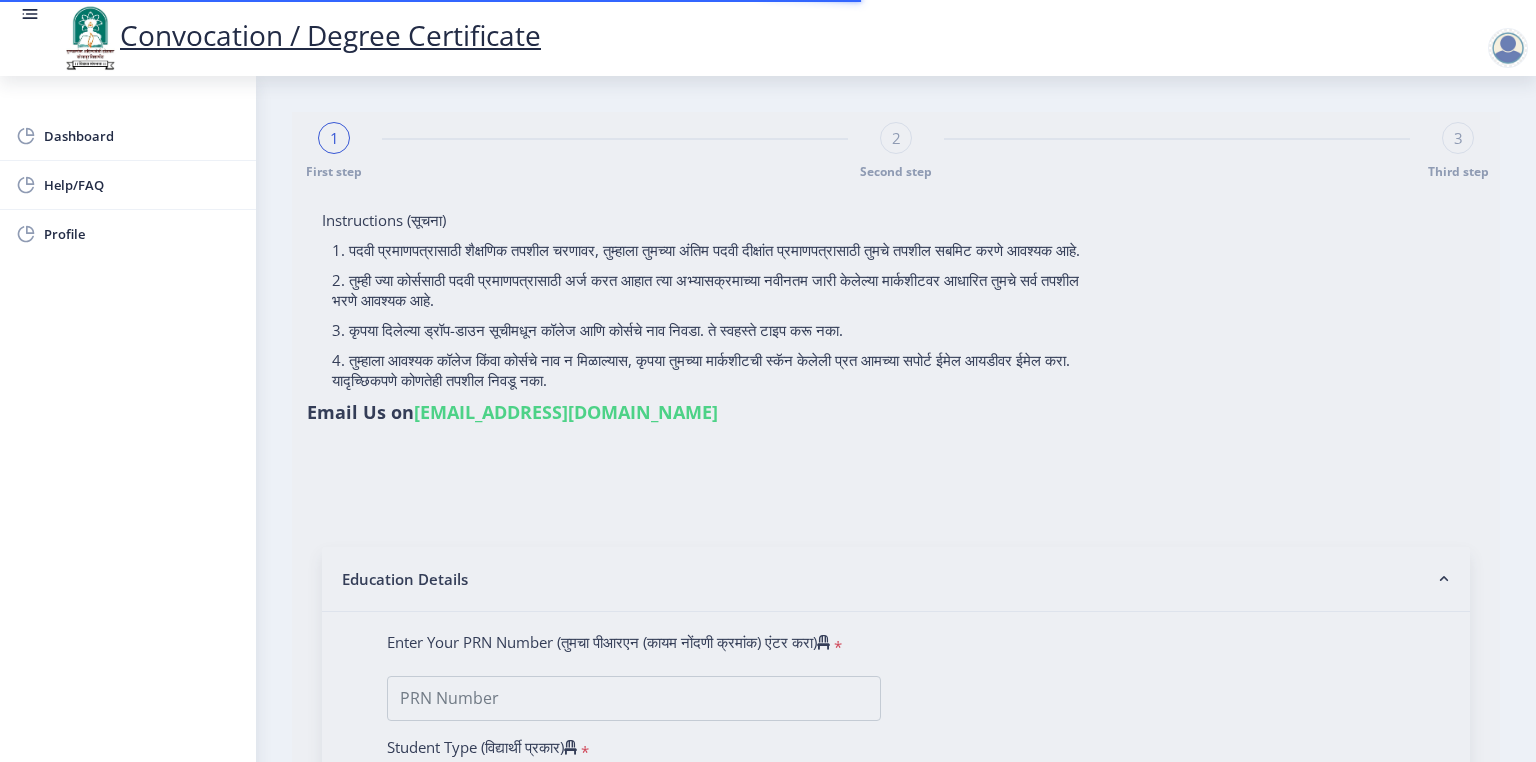 scroll, scrollTop: 320, scrollLeft: 0, axis: vertical 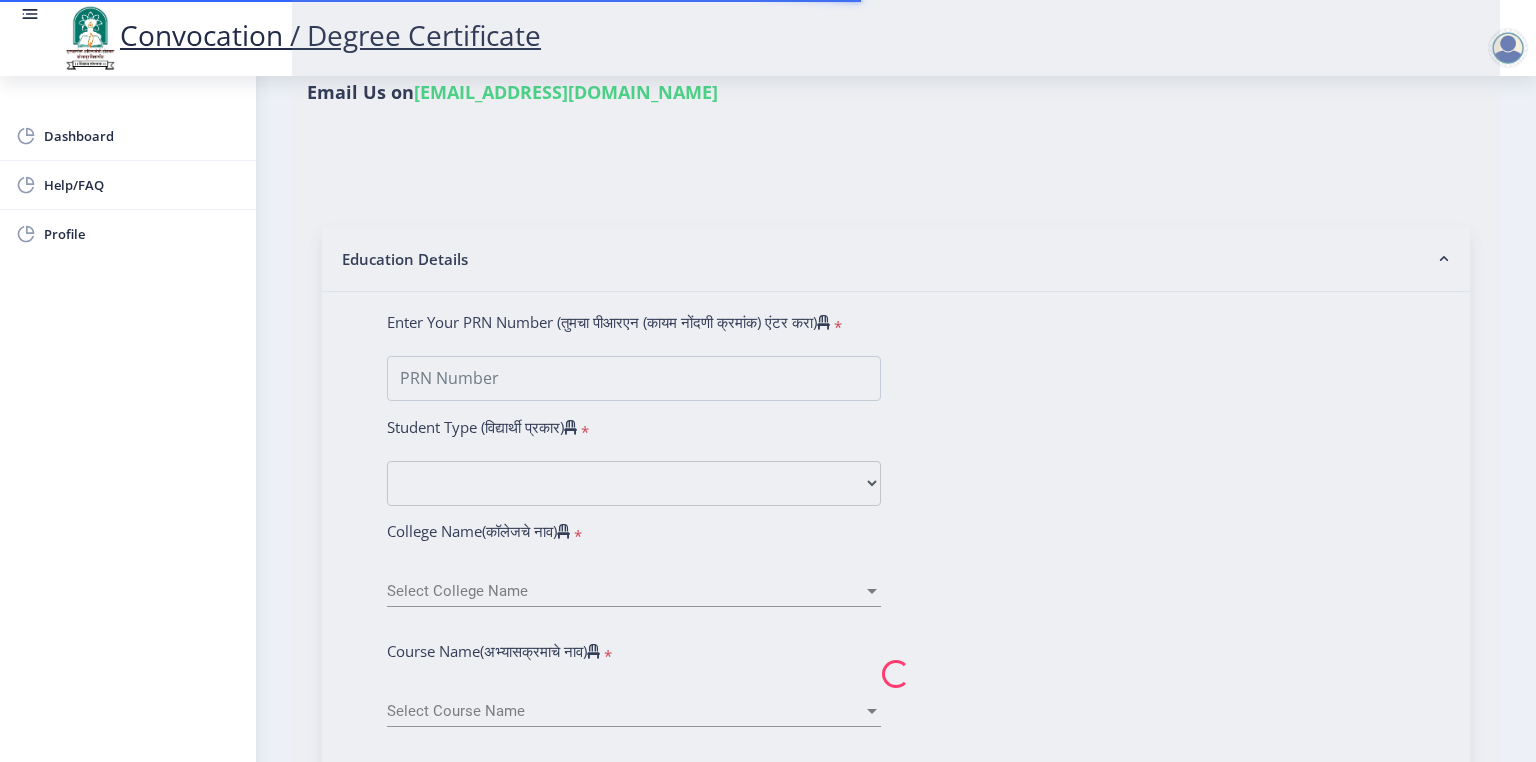 type on "[PERSON_NAME] [PERSON_NAME]" 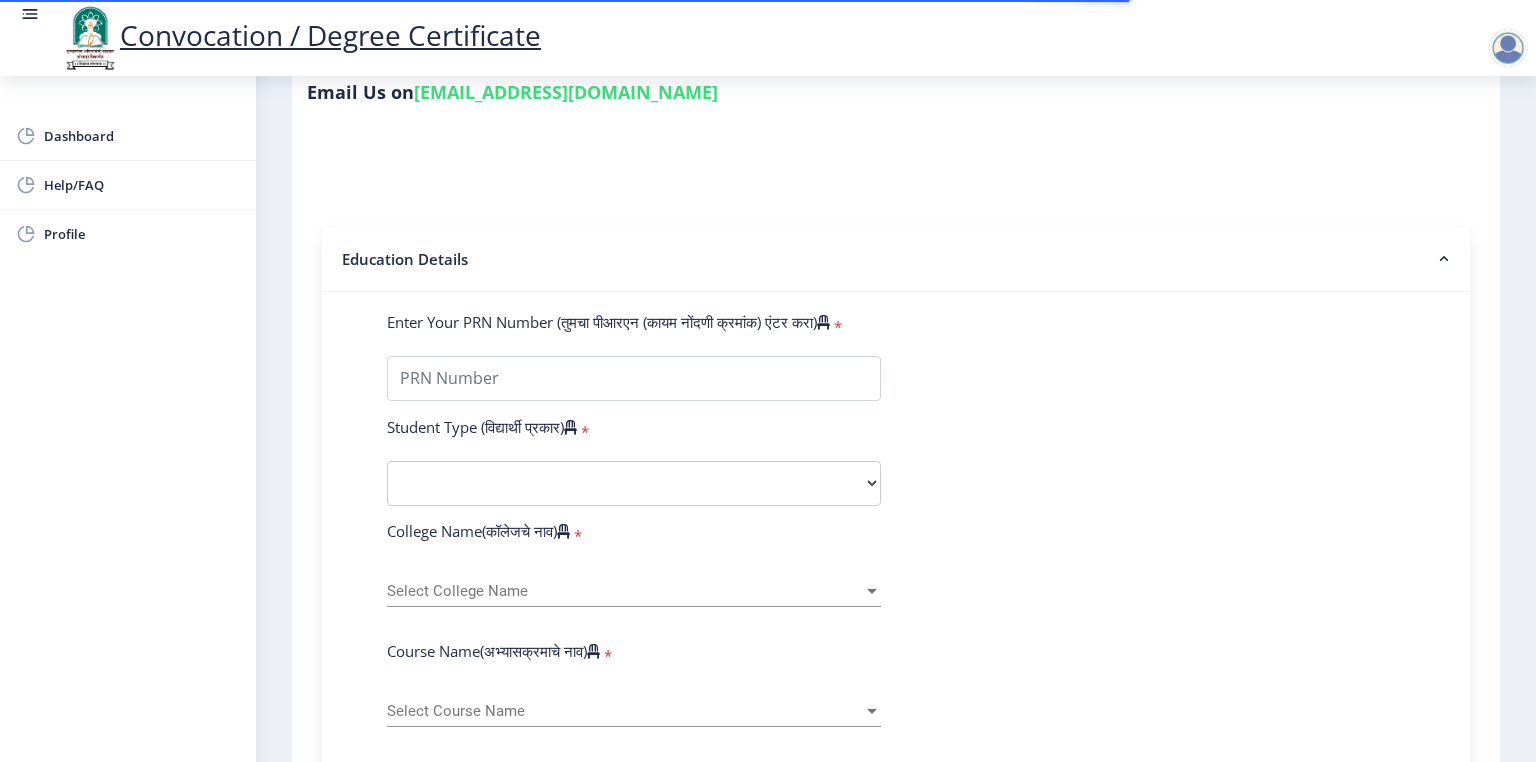 click on "Enter Your PRN Number (तुमचा पीआरएन (कायम नोंदणी क्रमांक) एंटर करा)   * Student Type (विद्यार्थी प्रकार)    * Select Student Type Regular External College Name(कॉलेजचे नाव)   * Select College Name Select College Name Course Name(अभ्यासक्रमाचे नाव)   * Select Course Name Select Course Name Enter passing Year(उत्तीर्ण वर्ष प्रविष्ट करा)   *  2025   2024   2023   2022   2021   2020   2019   2018   2017   2016   2015   2014   2013   2012   2011   2010   2009   2008   2007   2006   2005   2004   2003   2002   2001   2000   1999   1998   1997   1996   1995   1994   1993   1992   1991   1990   1989   1988   1987   1986   1985   1984   1983   1982   1981   1980   1979   1978   1977   1976  Enter Passing Month(उत्तीर्ण महिना प्रविष्ट करा)   * Enter Passing Month" 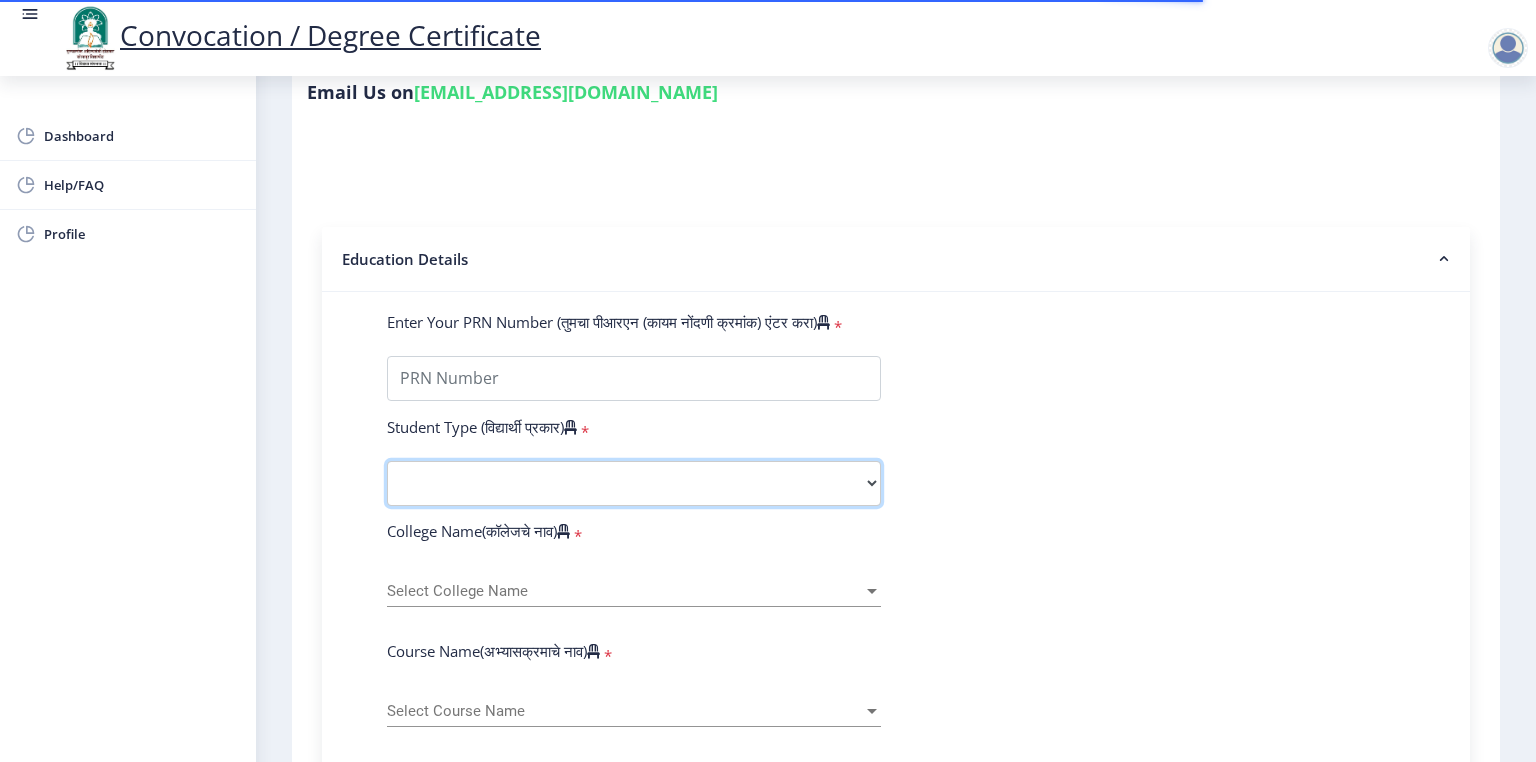 click on "Select Student Type Regular External" at bounding box center (634, 483) 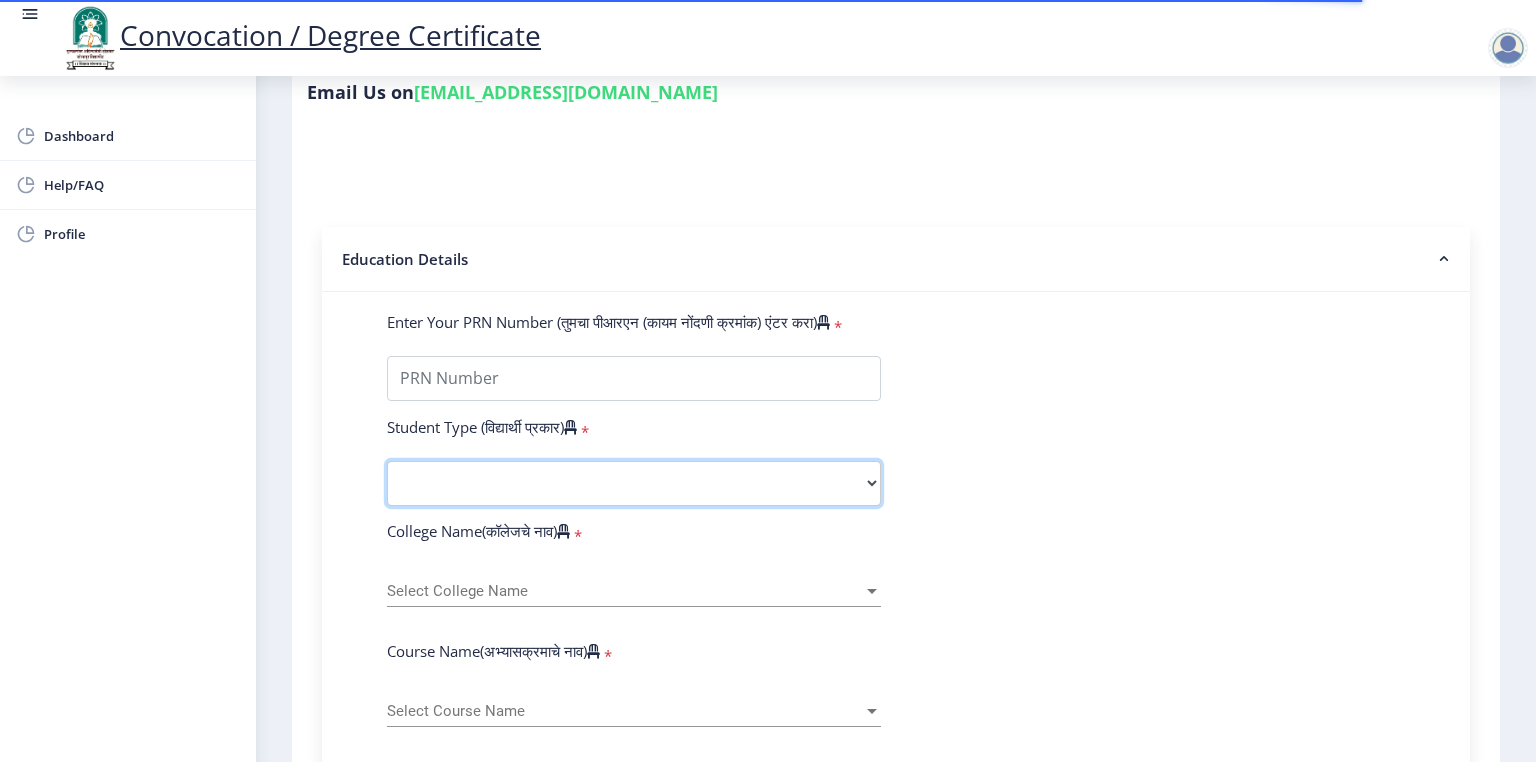 select on "Regular" 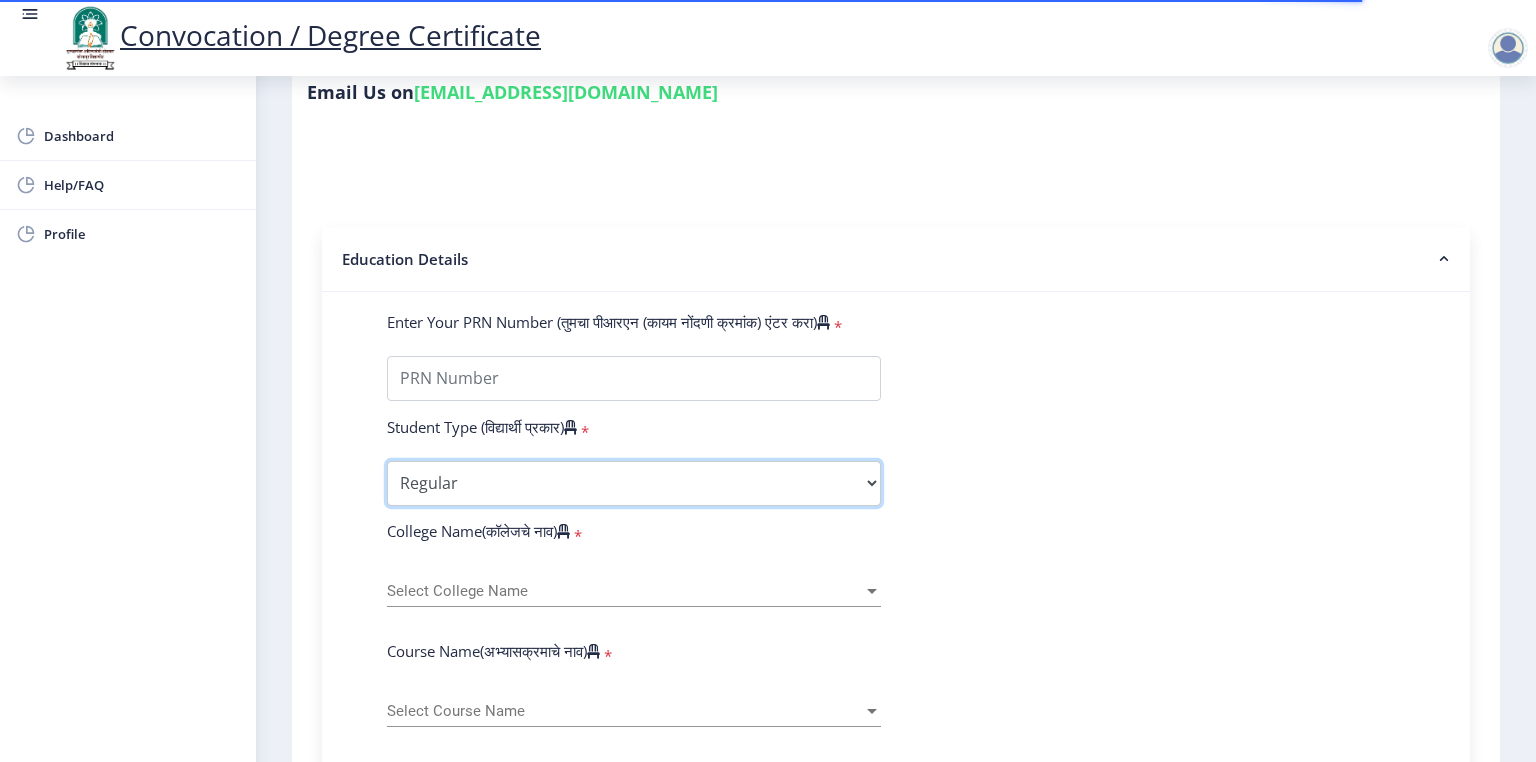 click on "Select Student Type Regular External" at bounding box center (634, 483) 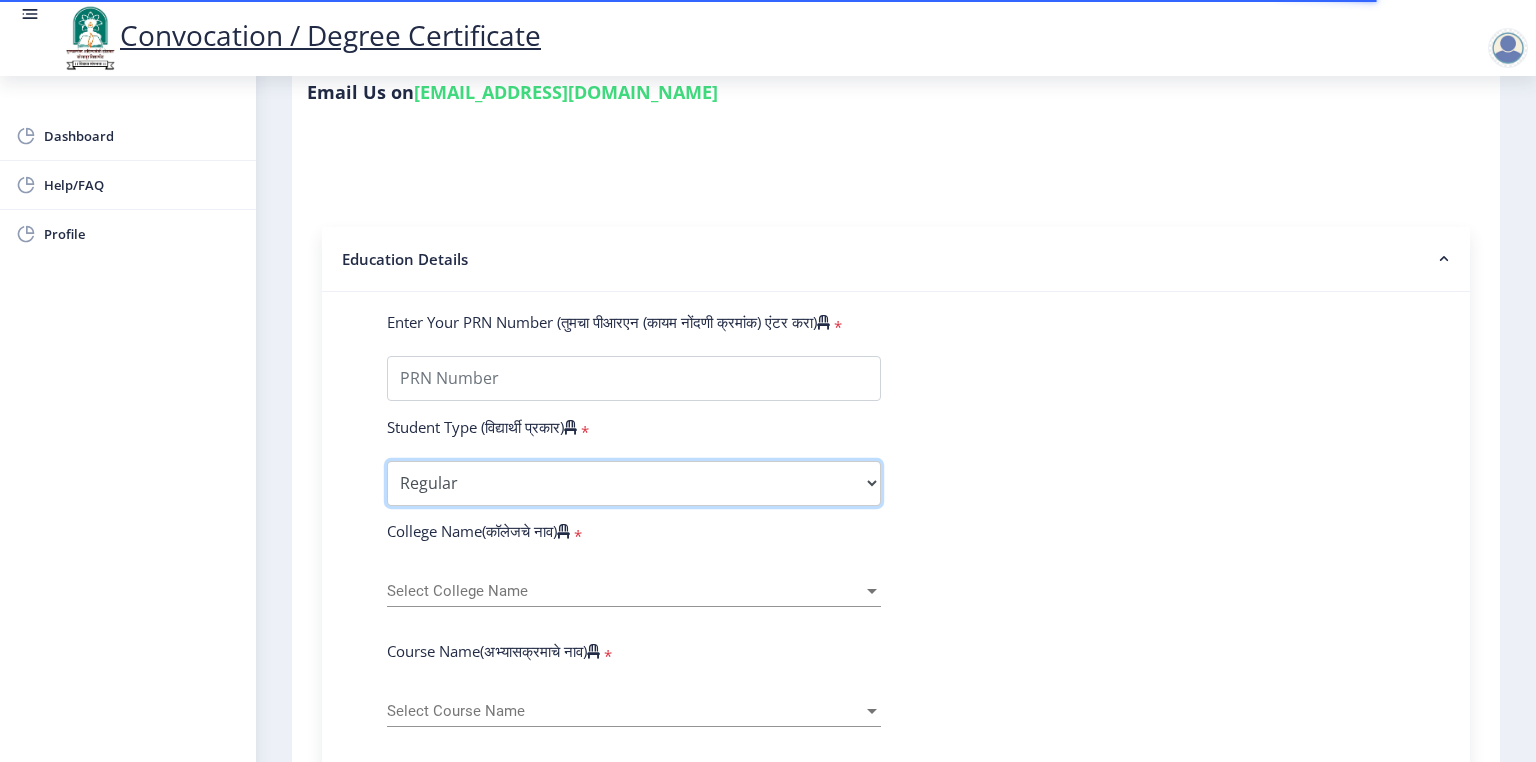 scroll, scrollTop: 480, scrollLeft: 0, axis: vertical 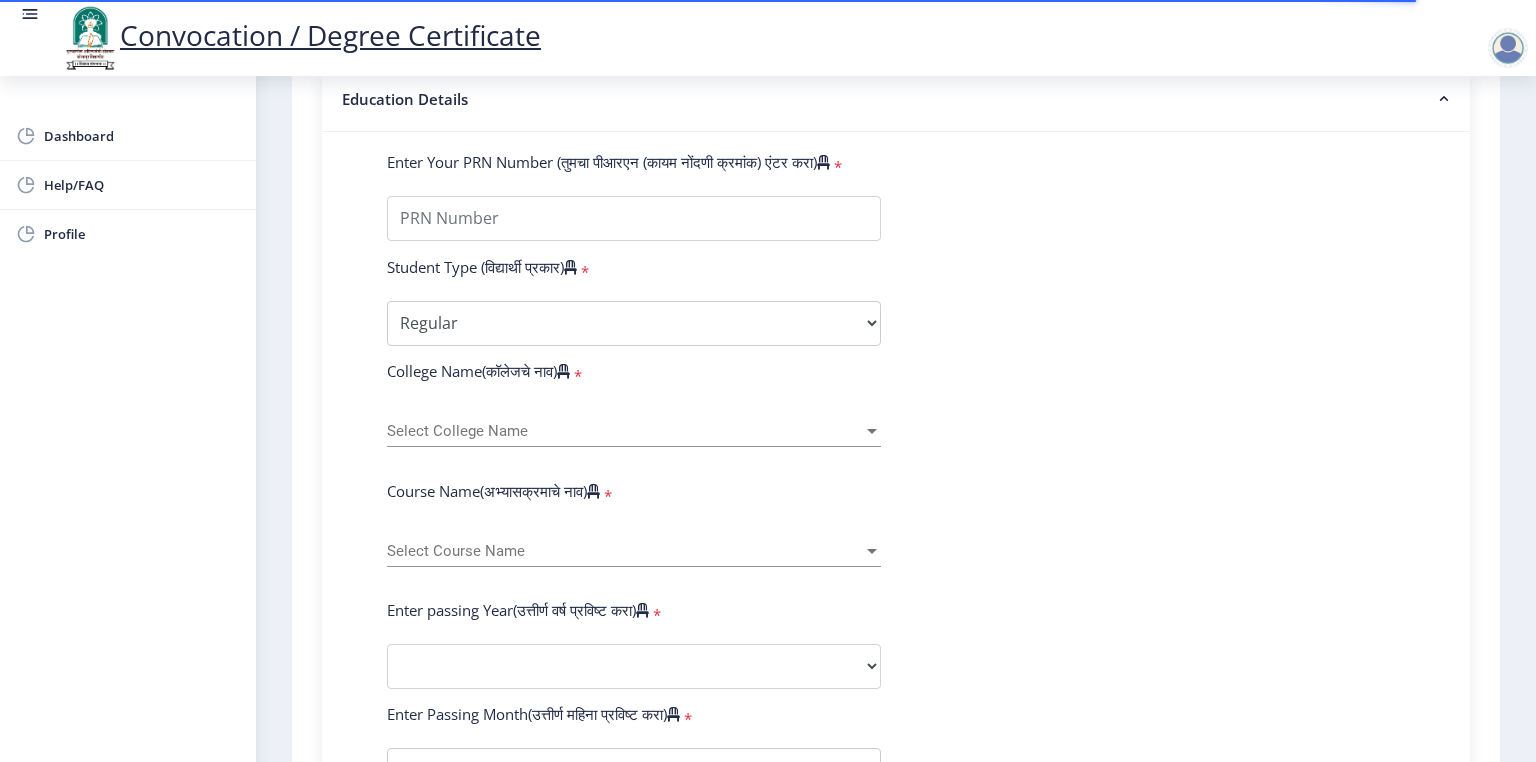 click on "Select College Name Select College Name" 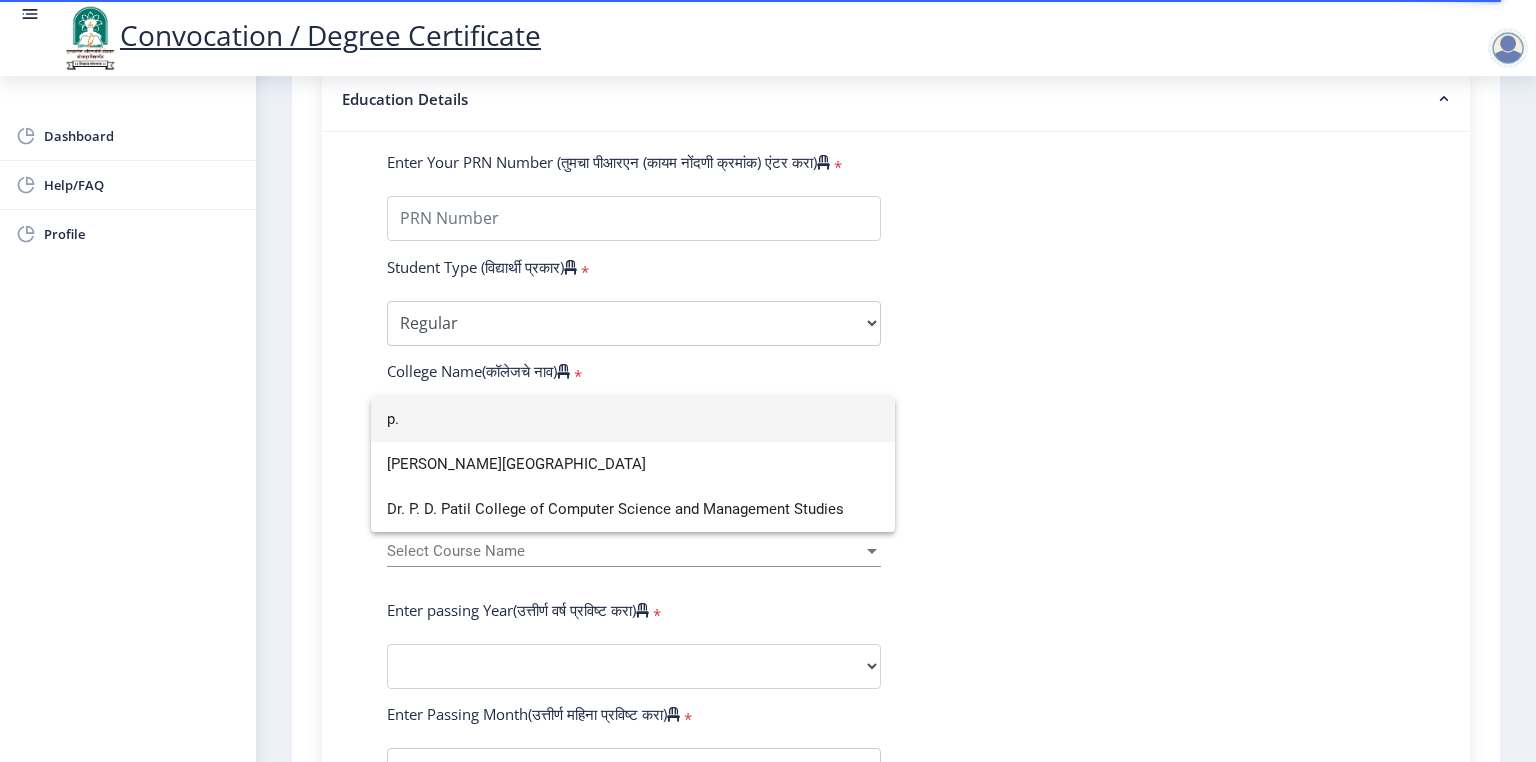 scroll, scrollTop: 0, scrollLeft: 0, axis: both 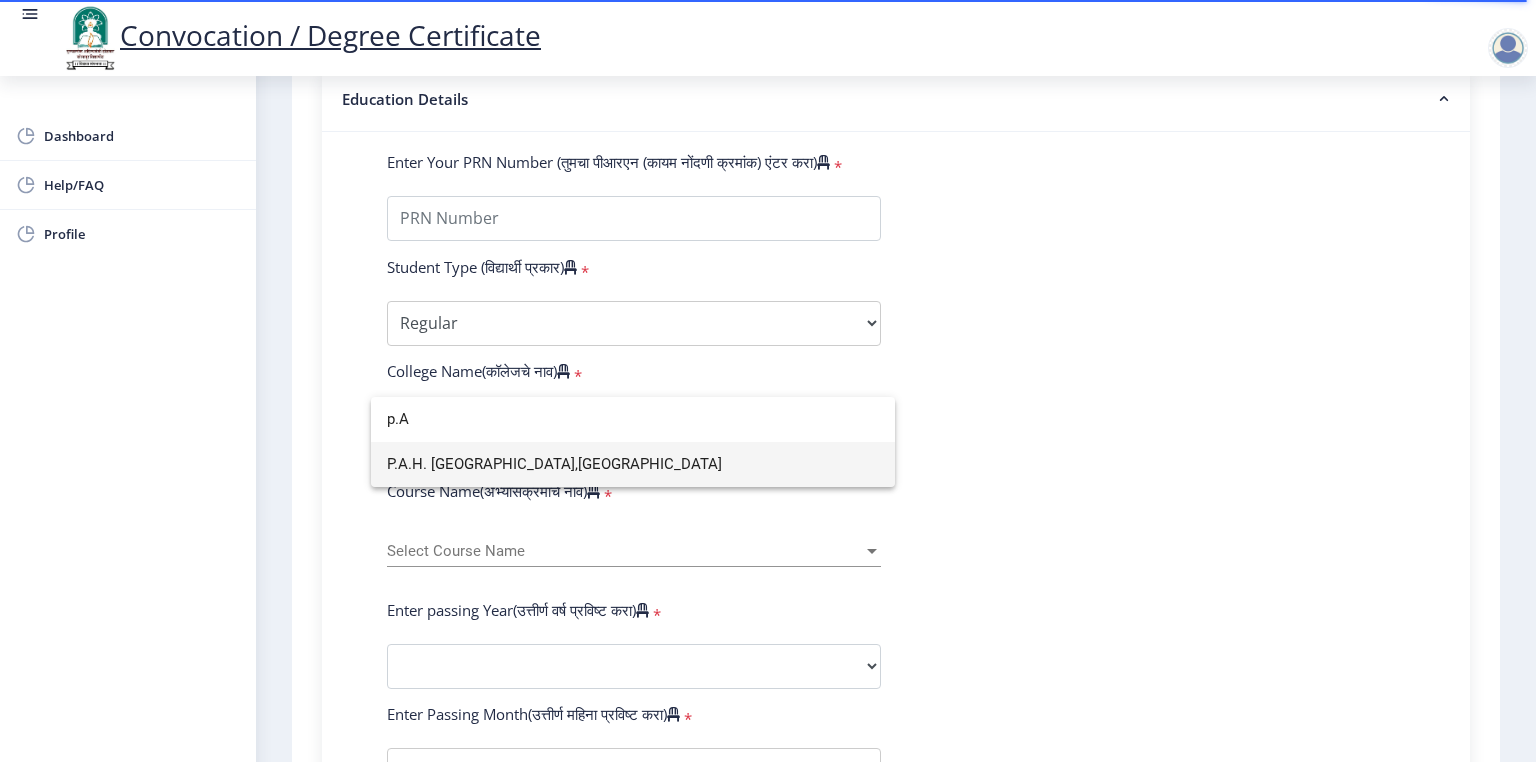 type on "p.A" 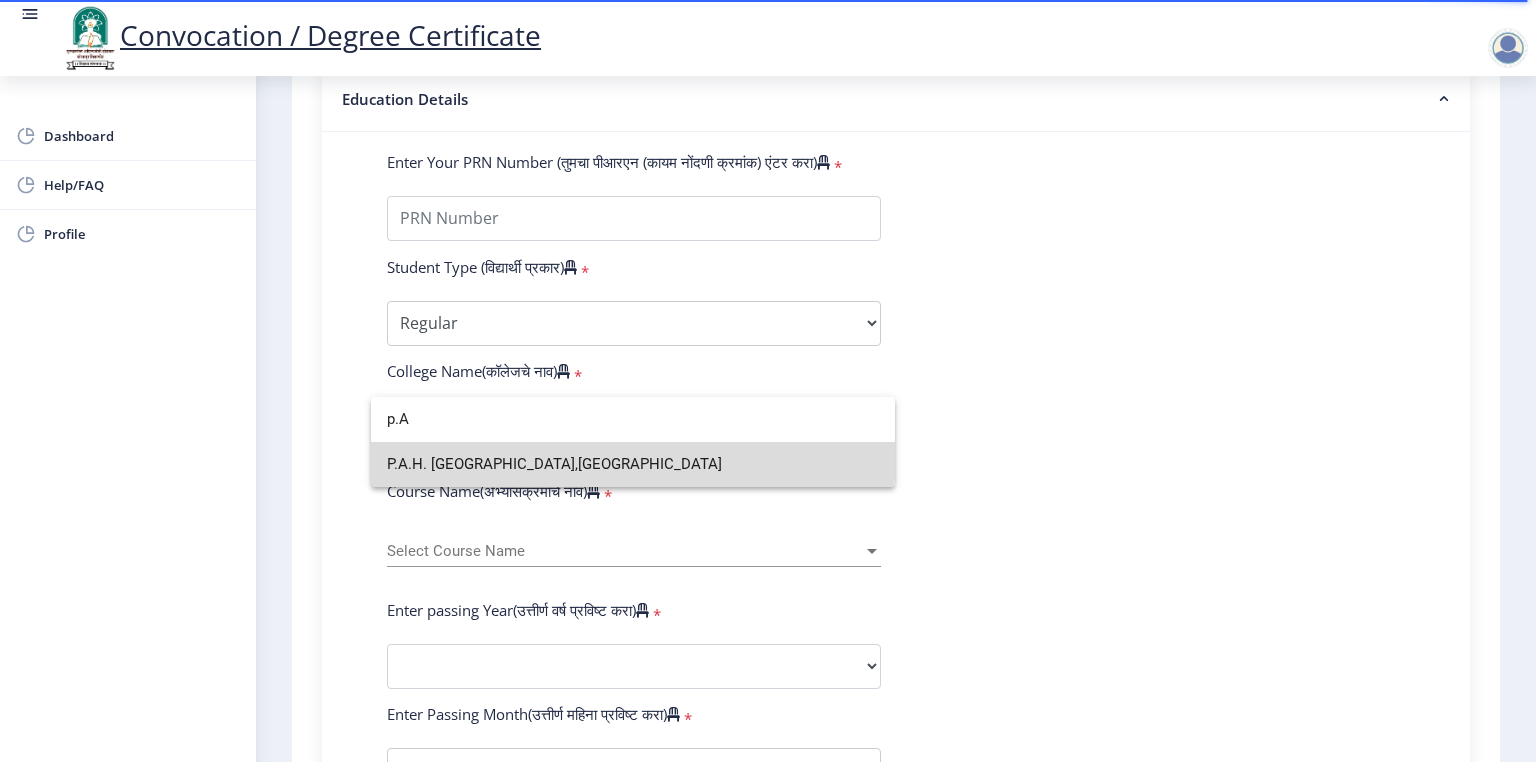 click on "P.A.H. [GEOGRAPHIC_DATA],[GEOGRAPHIC_DATA]" at bounding box center [633, 464] 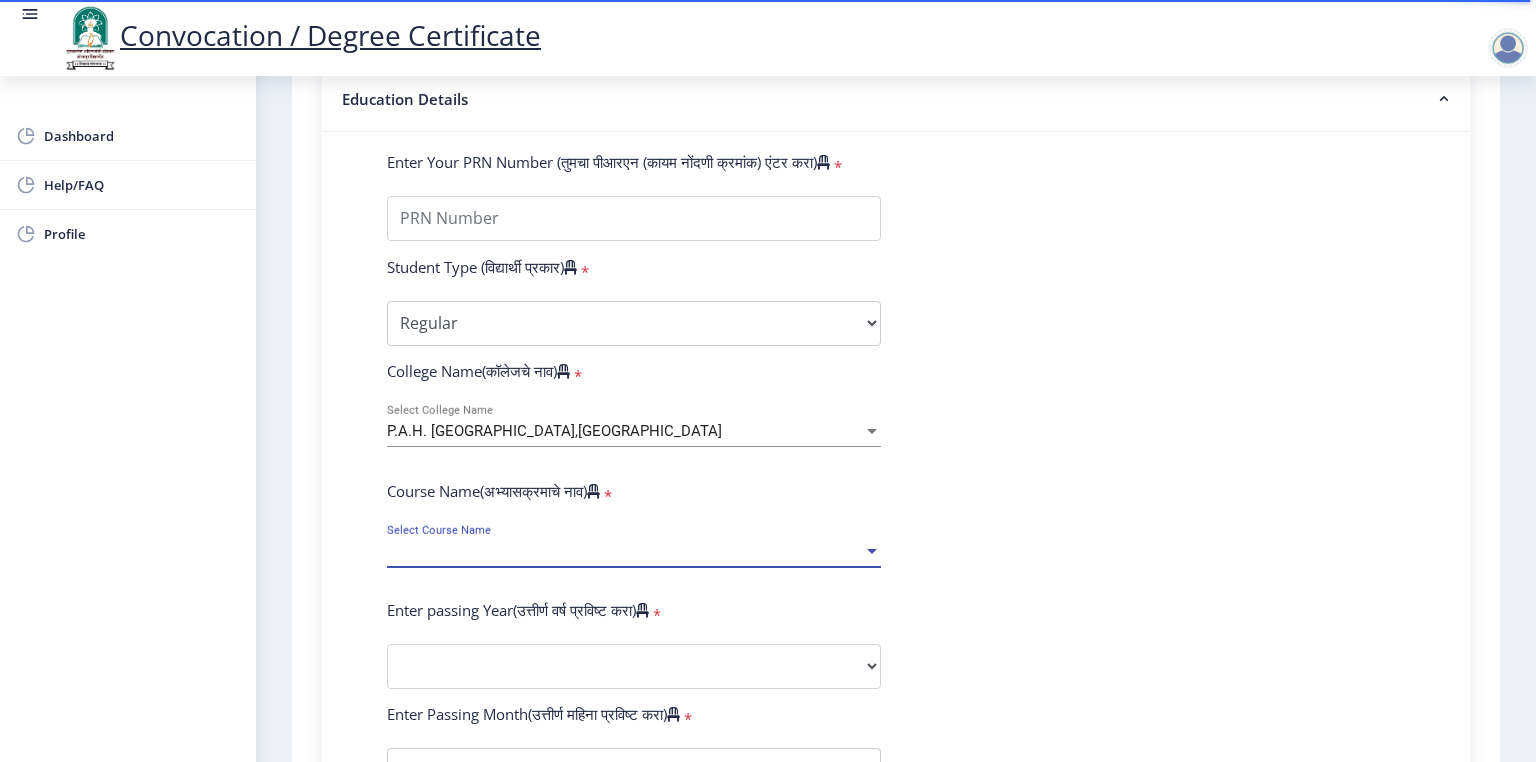 click on "Select Course Name" at bounding box center [625, 551] 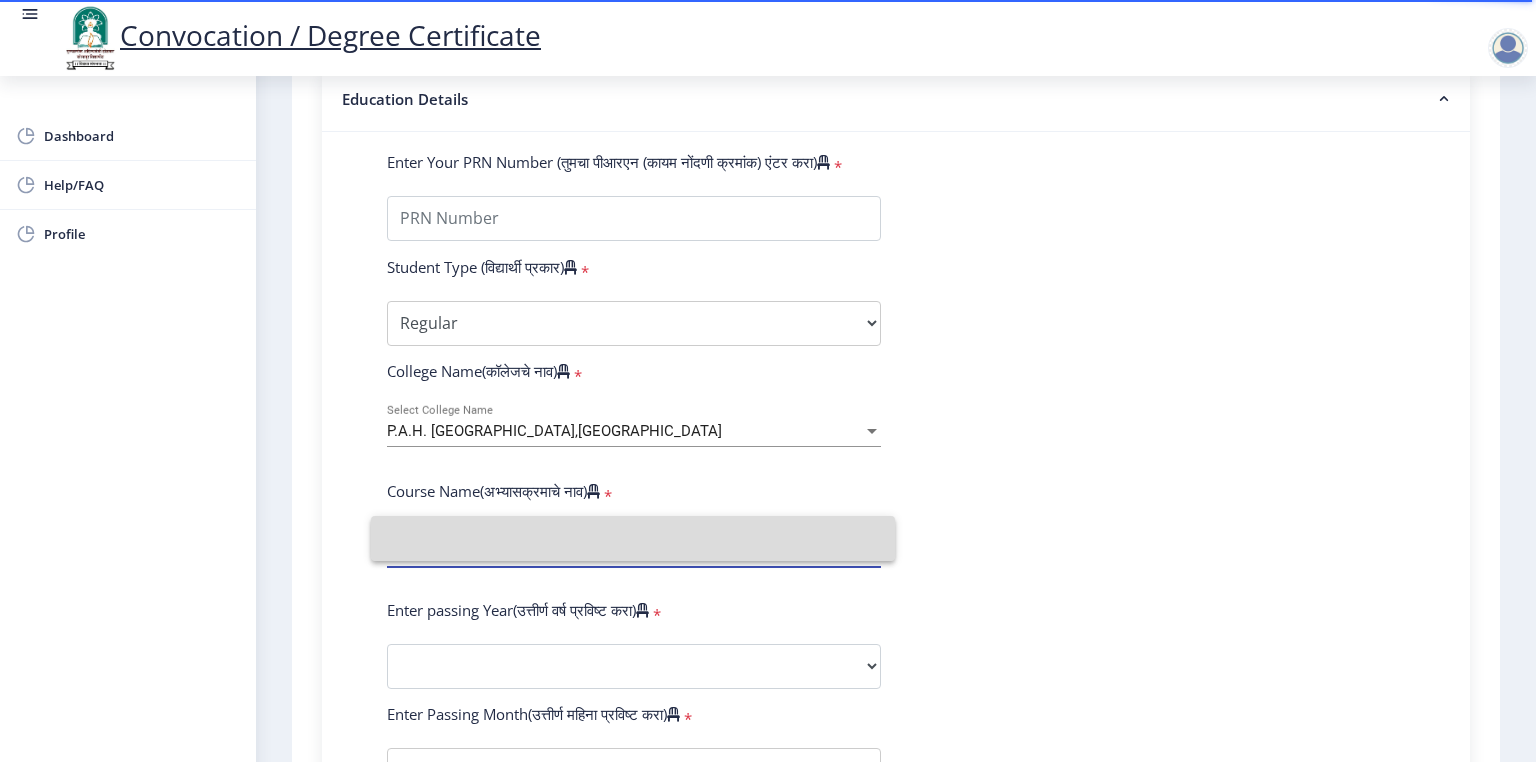 drag, startPoint x: 879, startPoint y: 534, endPoint x: 921, endPoint y: 550, distance: 44.94441 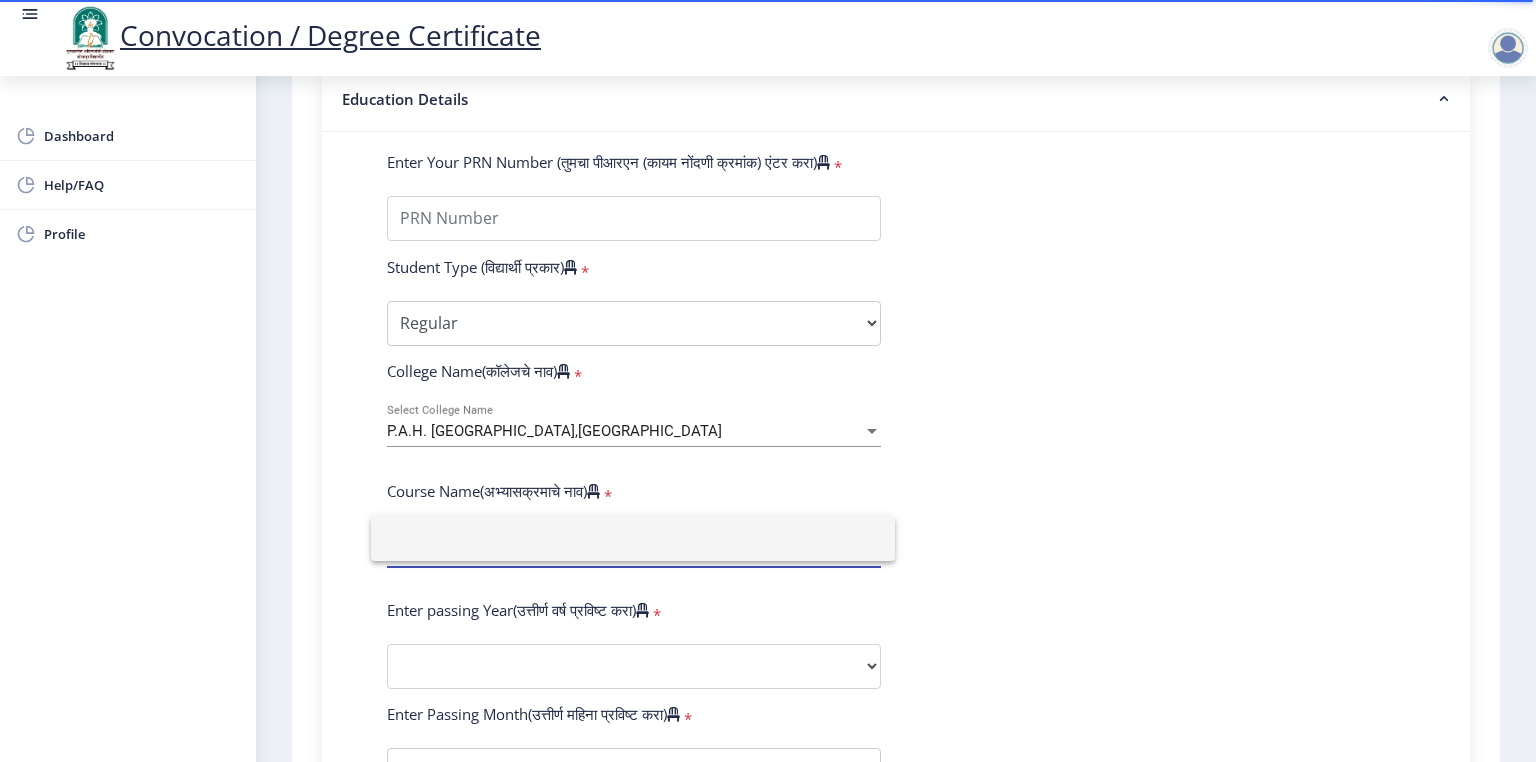 click 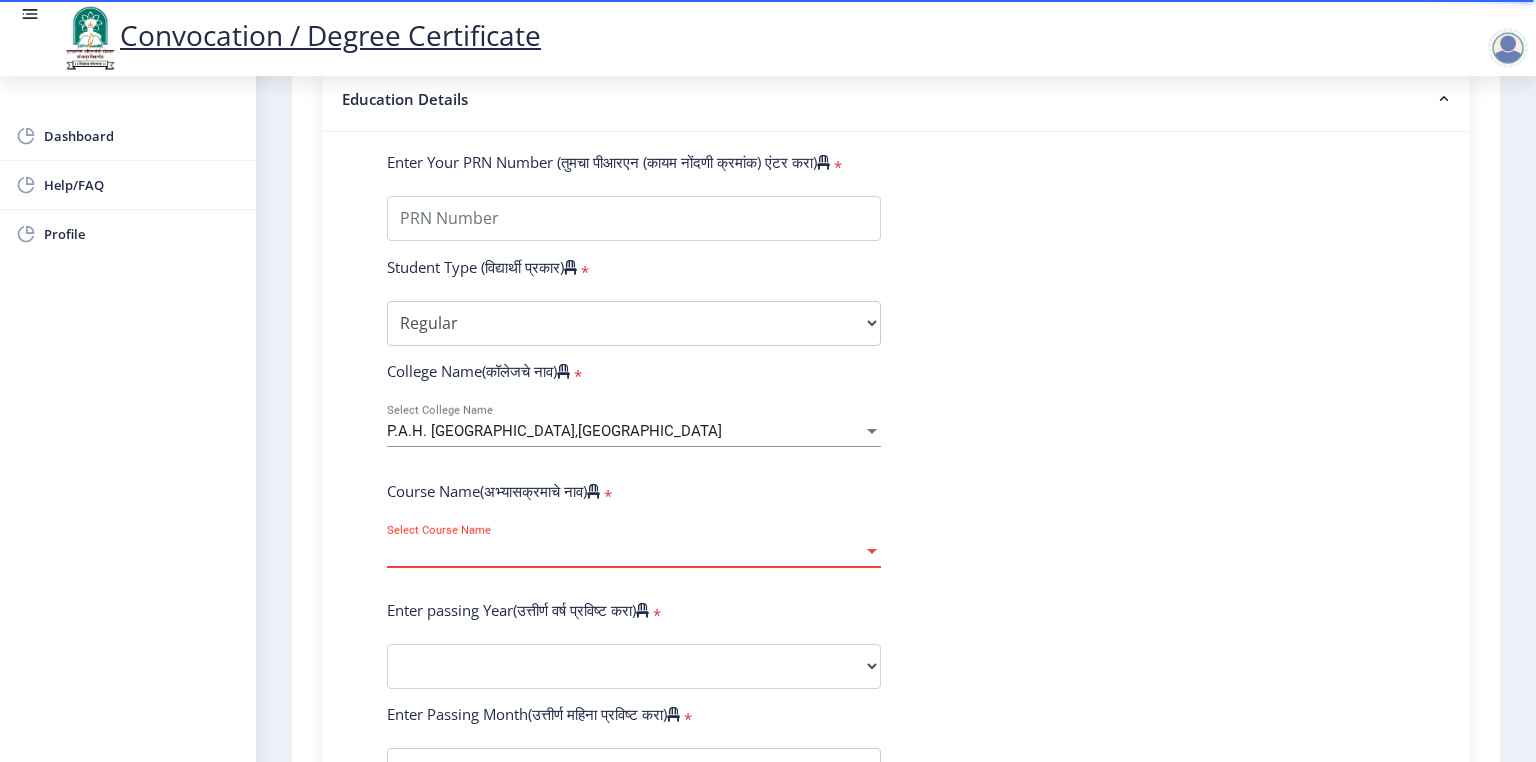click at bounding box center [872, 551] 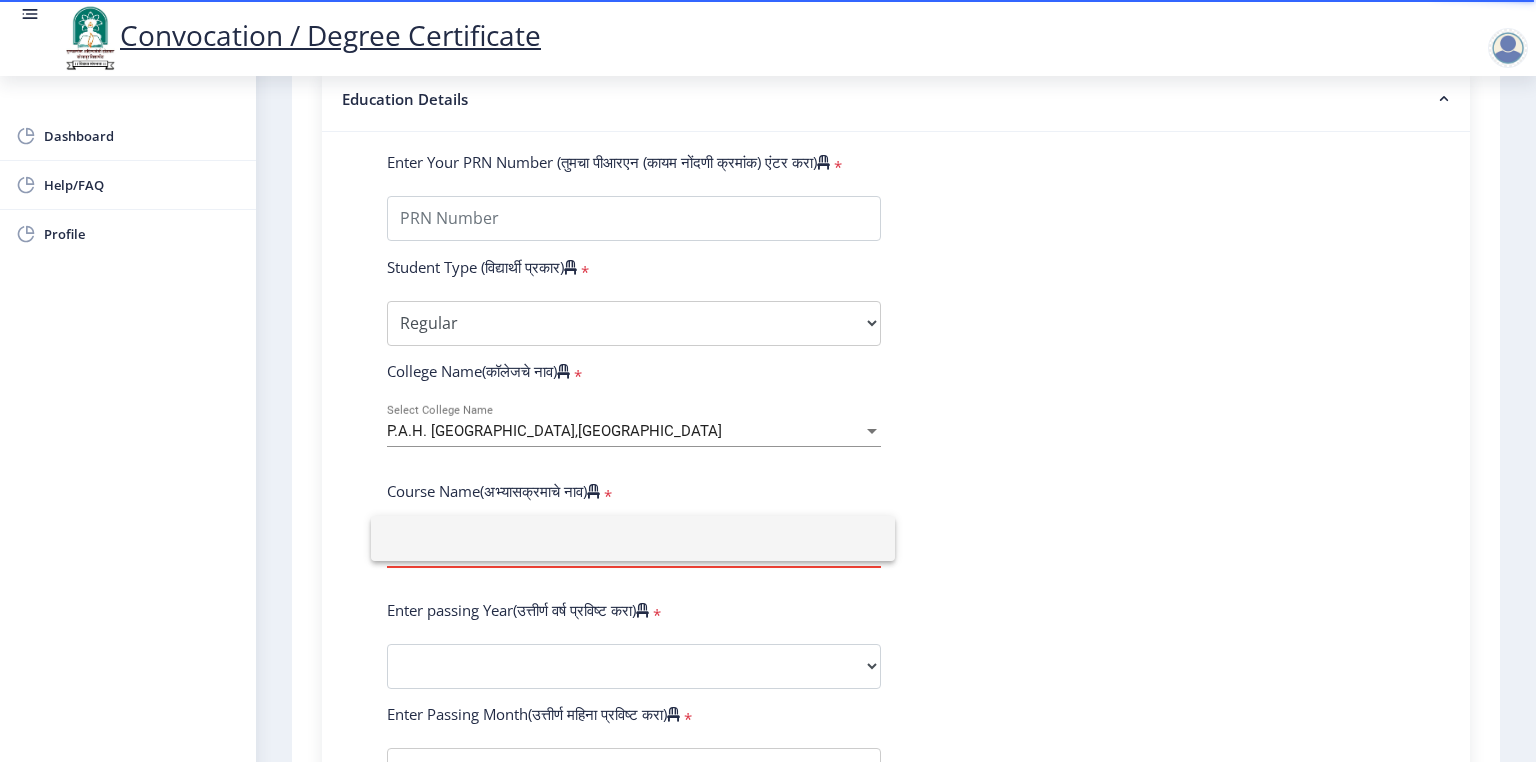 click at bounding box center (633, 538) 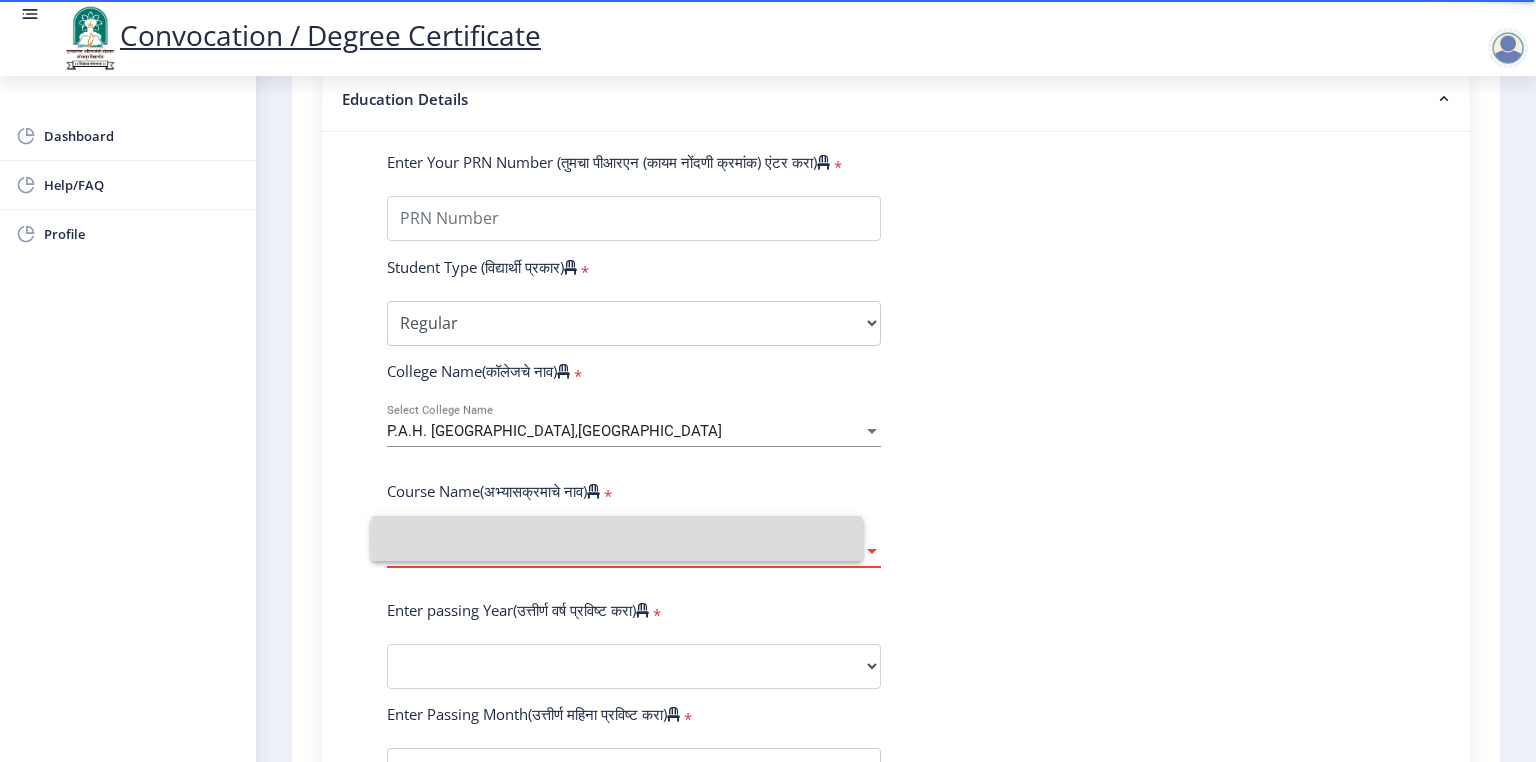 click at bounding box center (872, 551) 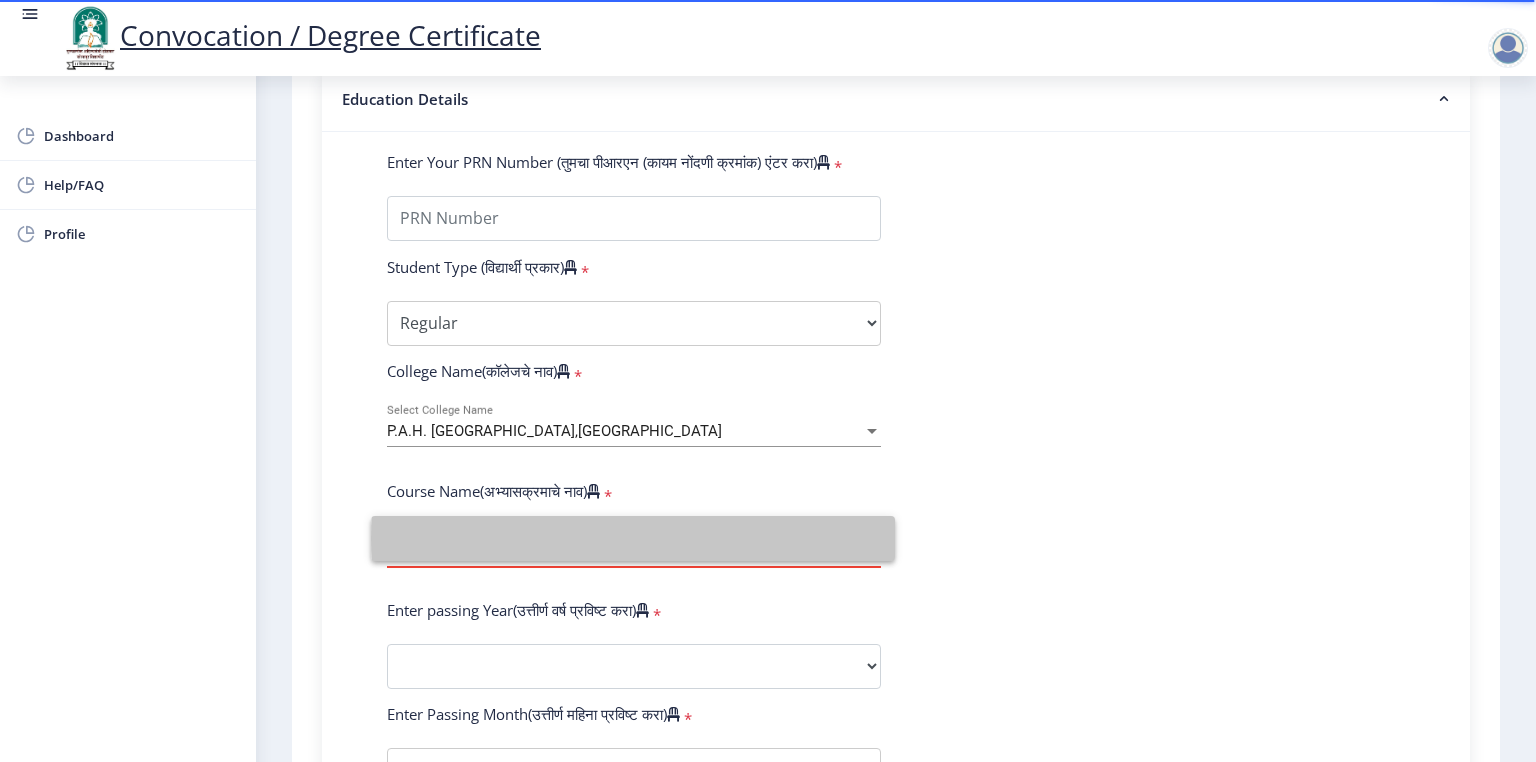 click at bounding box center (633, 538) 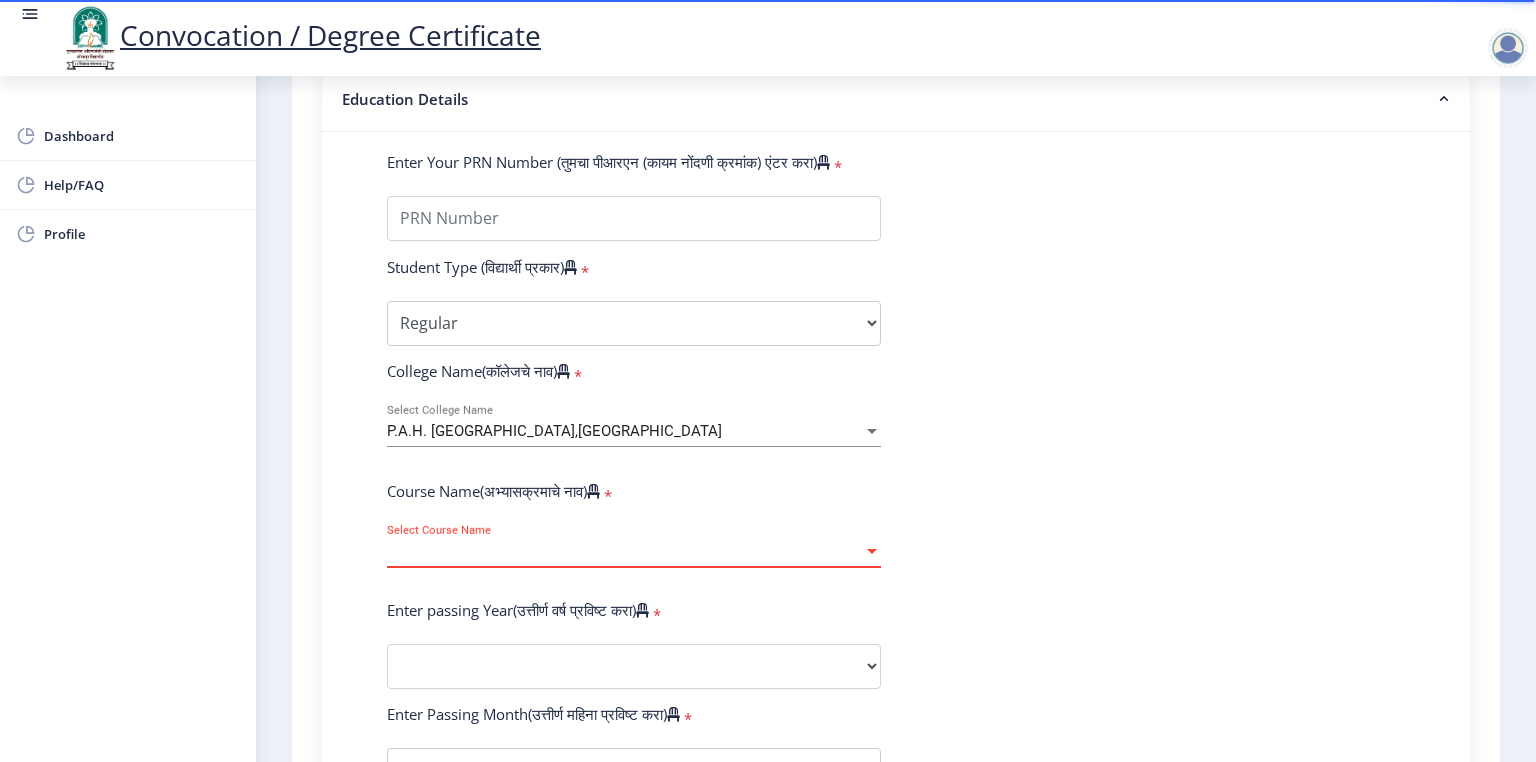 click at bounding box center [872, 551] 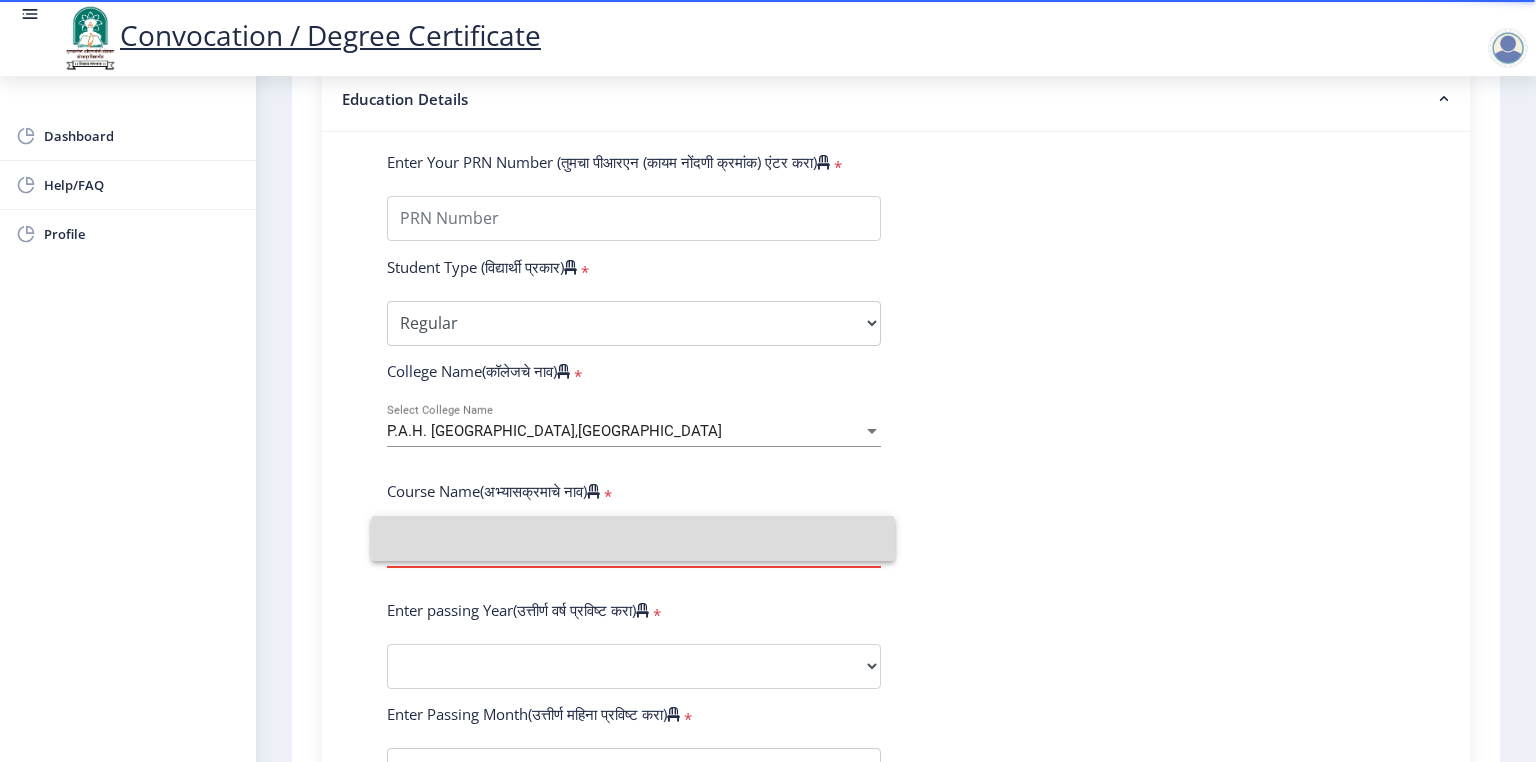 click 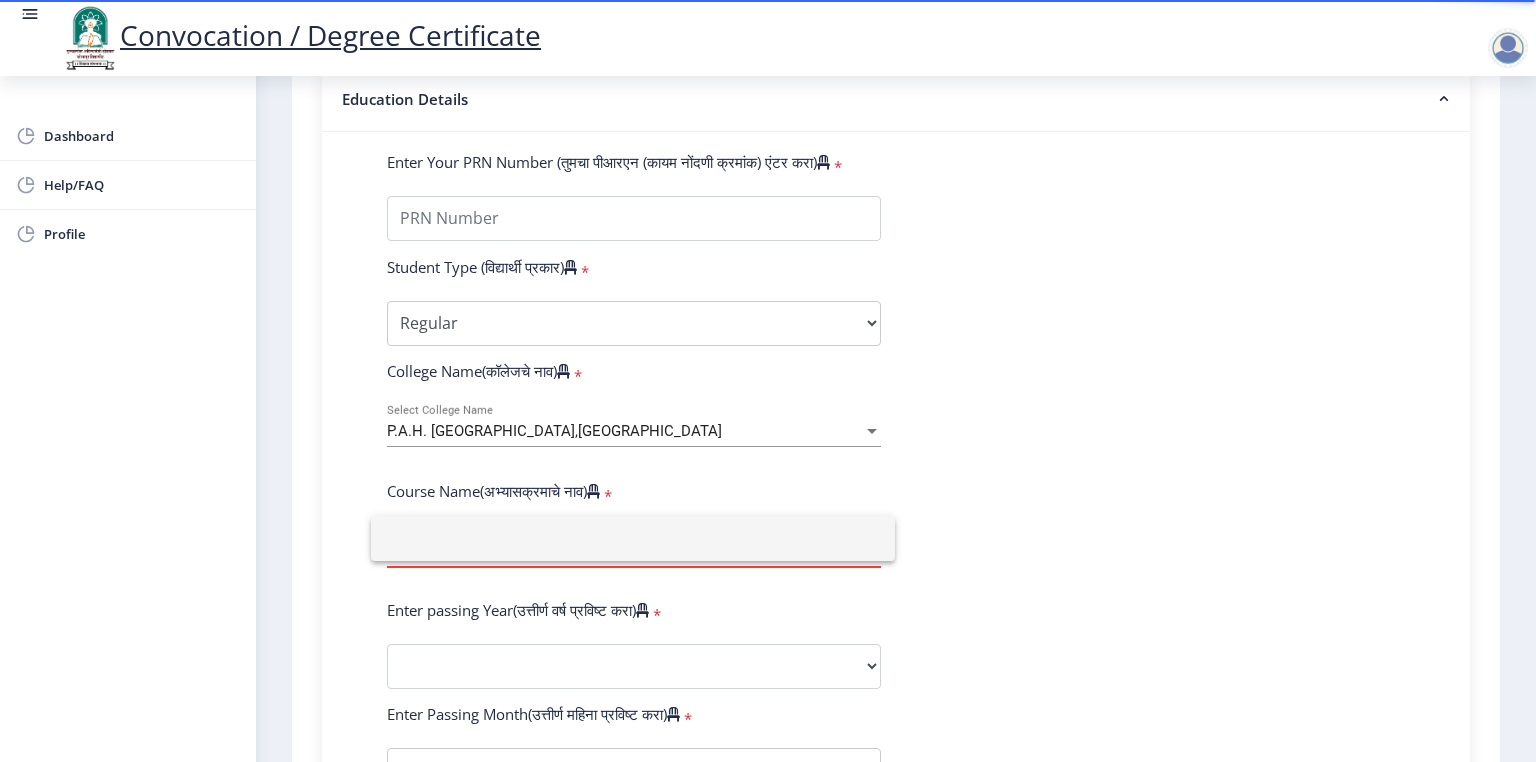 click at bounding box center (633, 538) 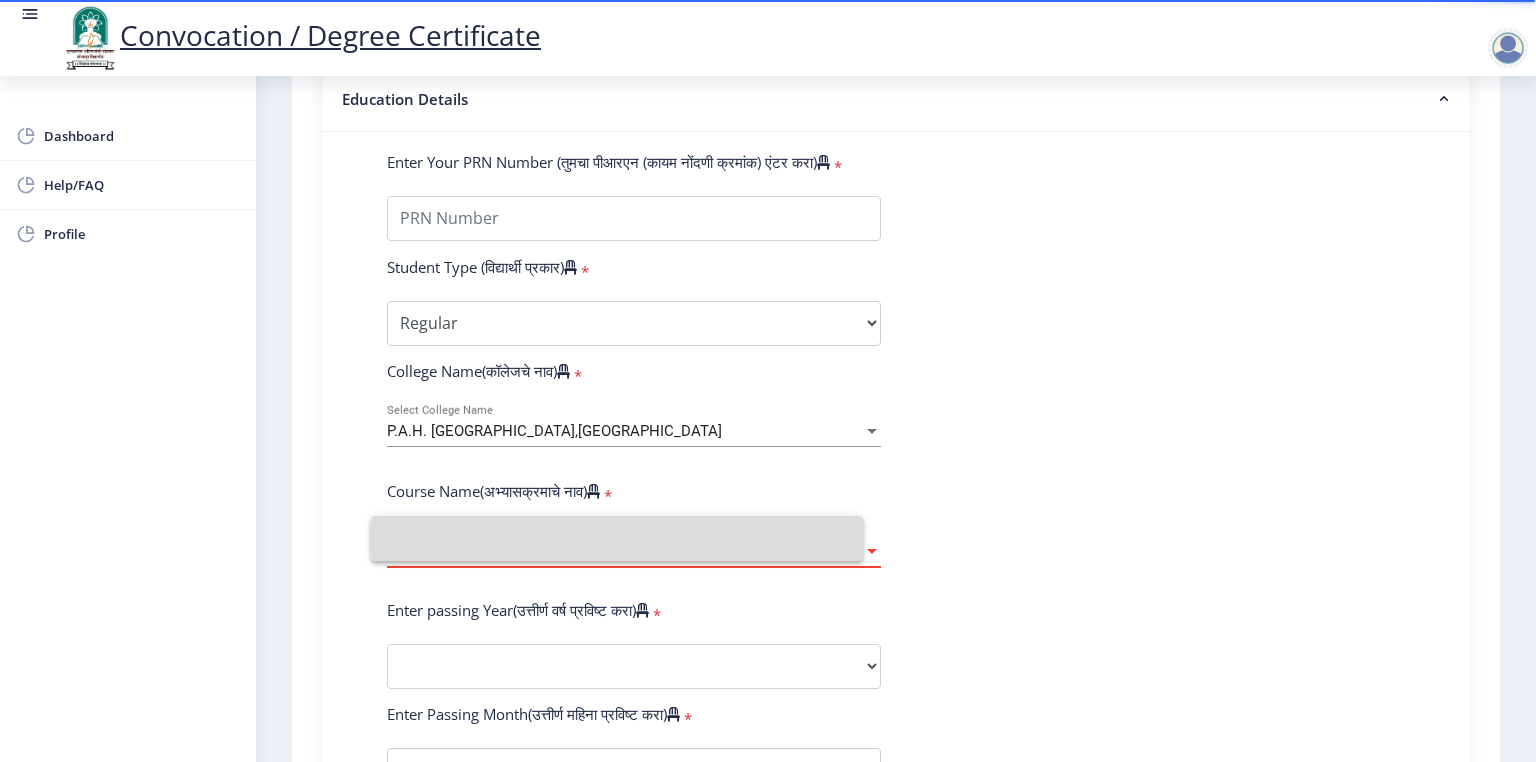 click at bounding box center [872, 551] 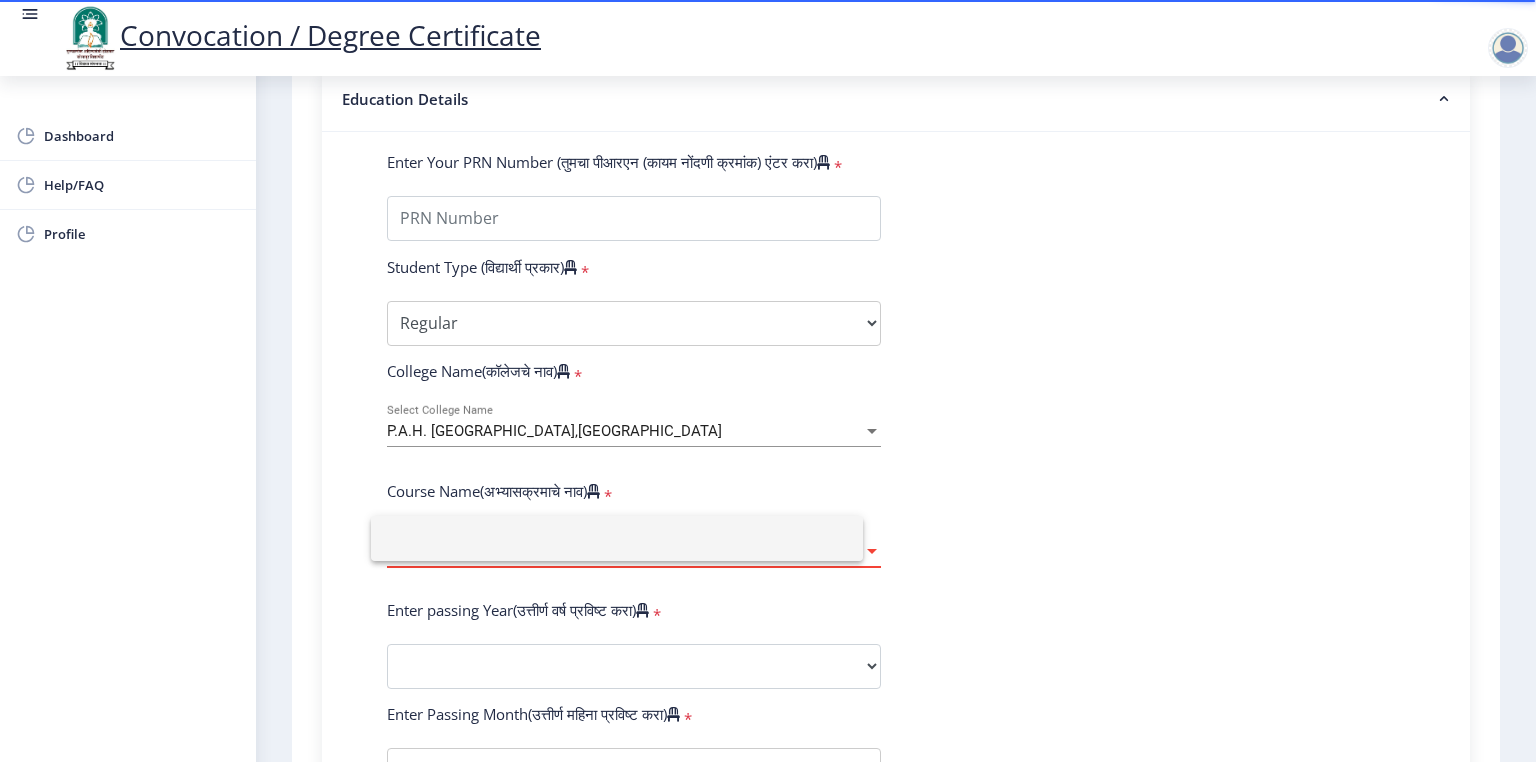 click 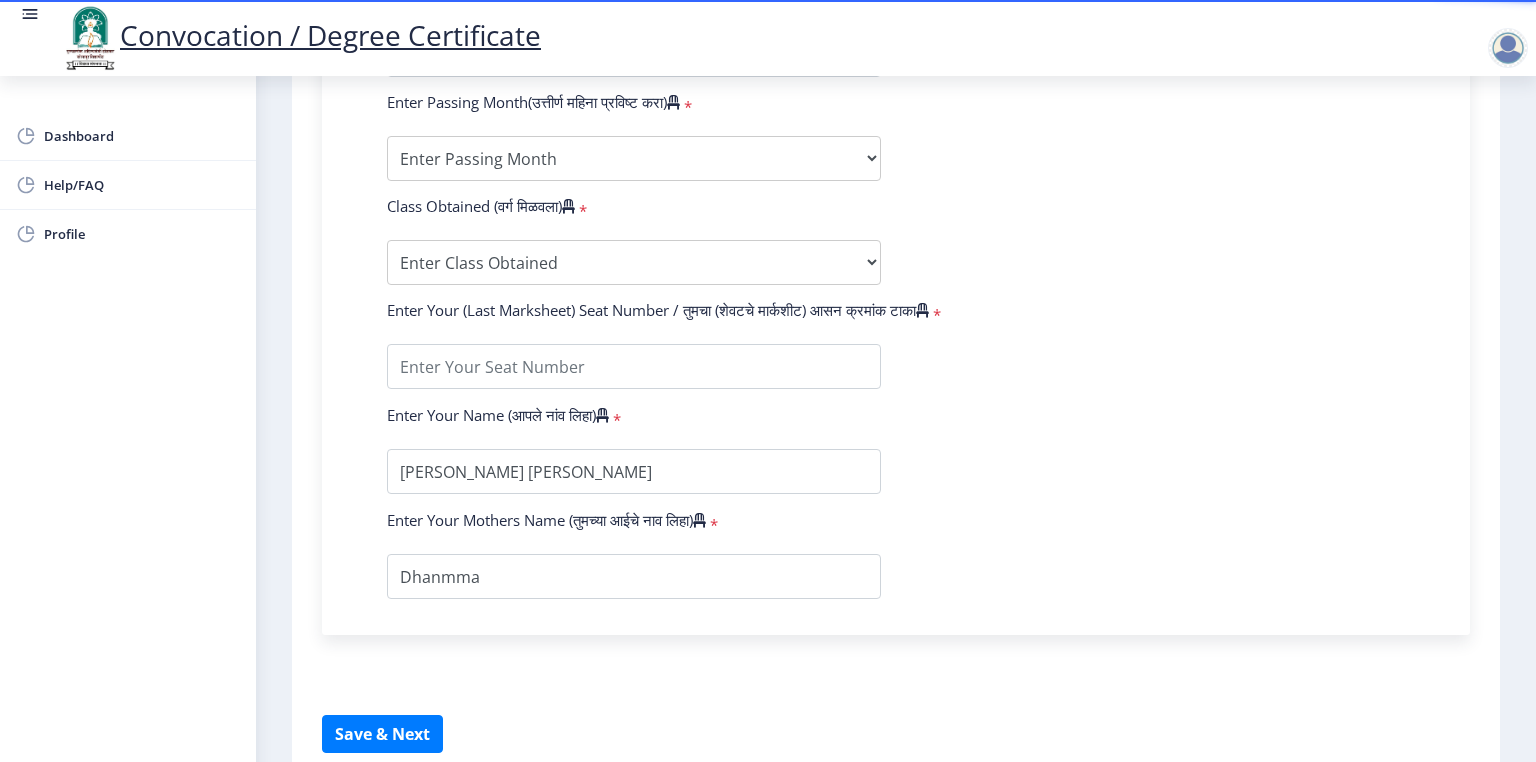 scroll, scrollTop: 1012, scrollLeft: 0, axis: vertical 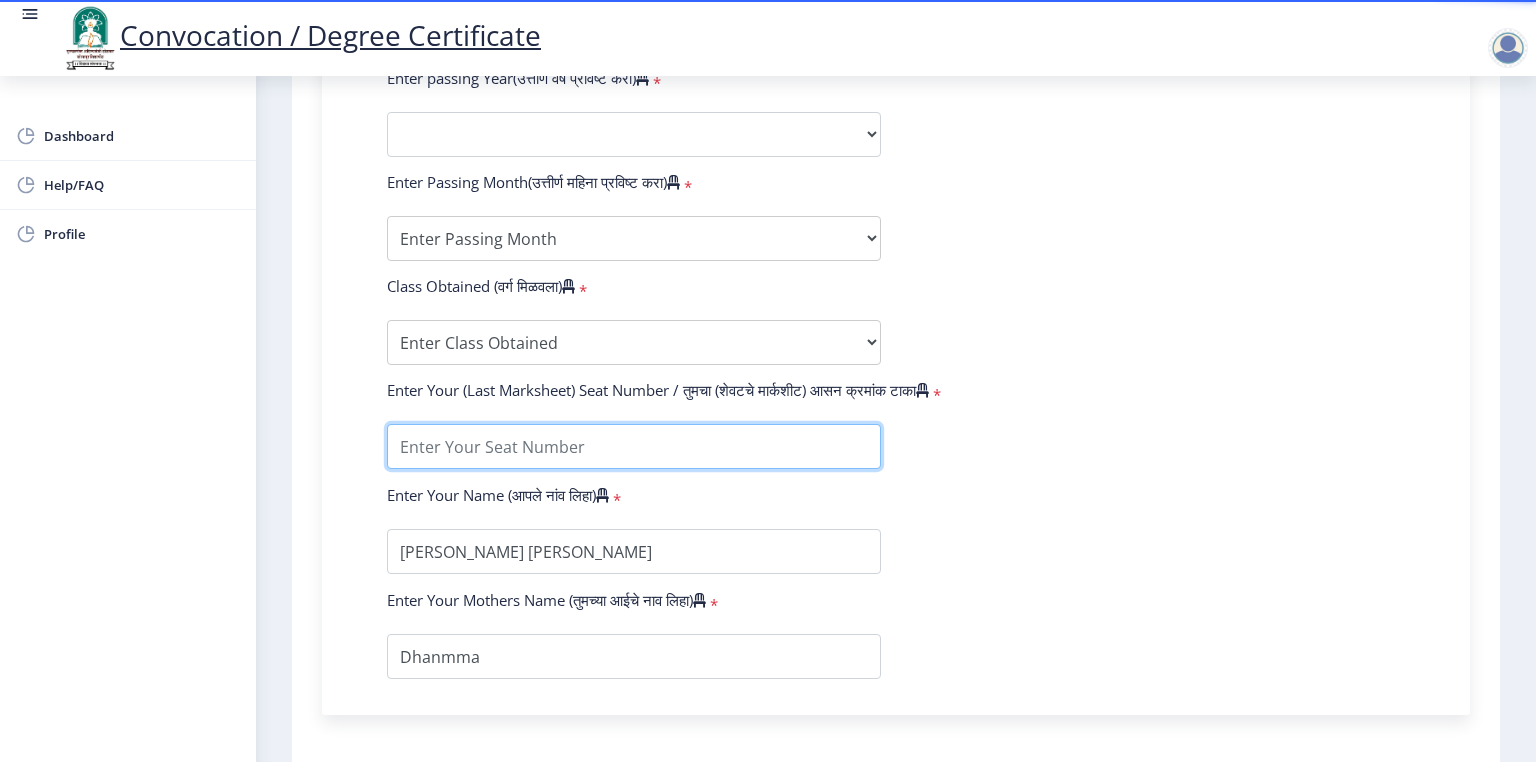 click at bounding box center [634, 446] 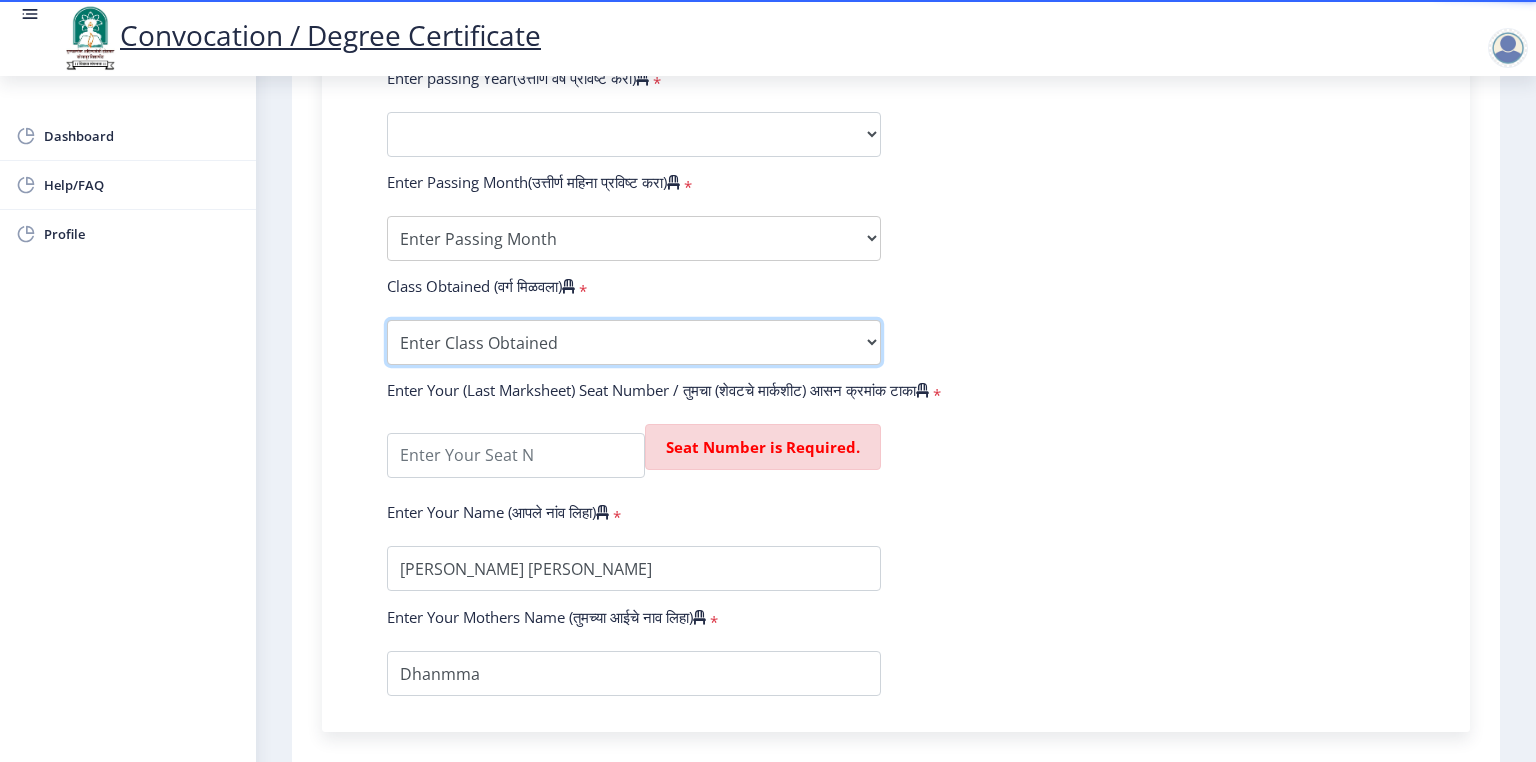 click on "Enter Class Obtained FIRST CLASS WITH DISTINCTION FIRST CLASS HIGHER SECOND CLASS SECOND CLASS PASS CLASS Grade O Grade A+ Grade A Grade B+ Grade B Grade C+ Grade C Grade D Grade E" at bounding box center [634, 342] 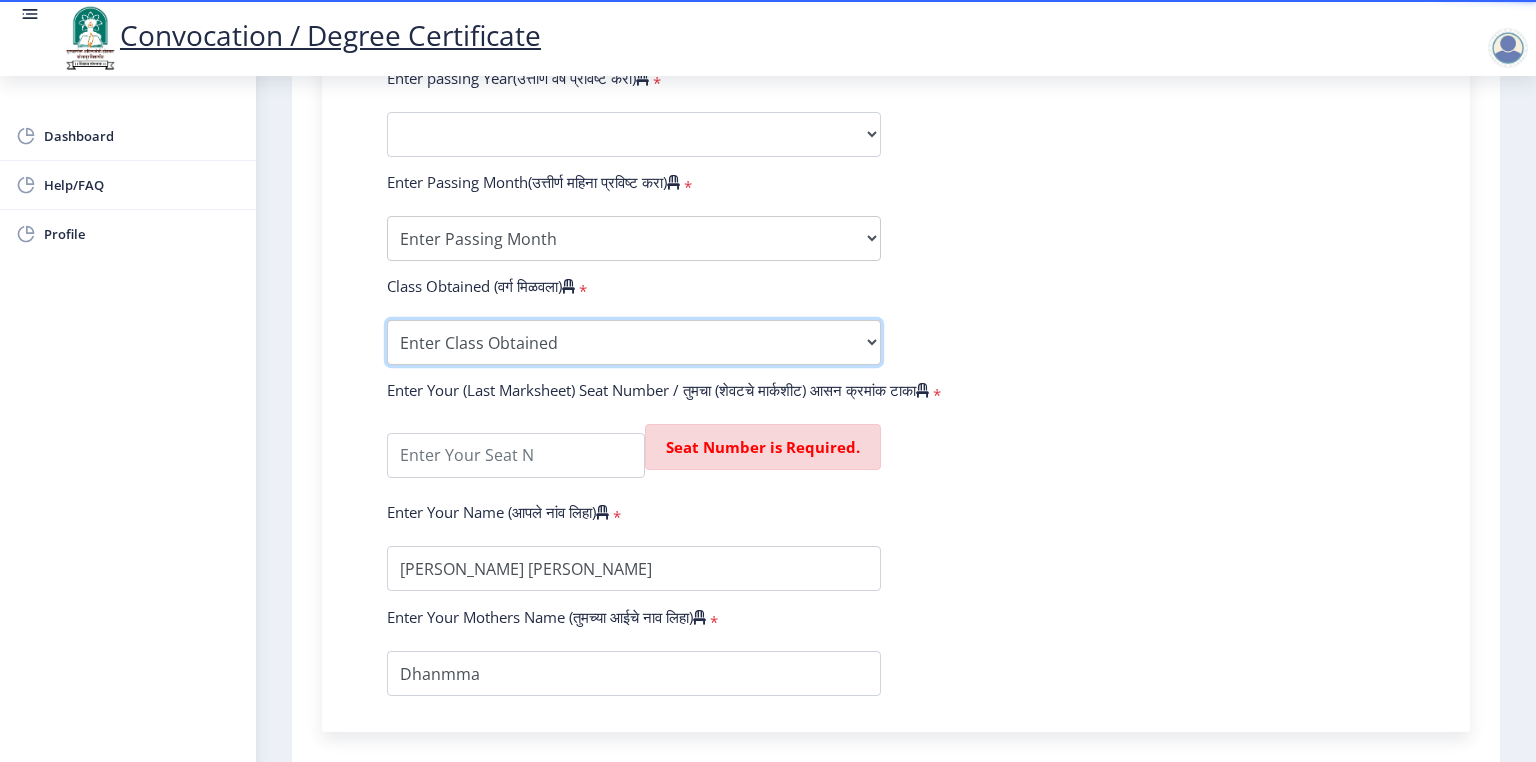 drag, startPoint x: 544, startPoint y: 336, endPoint x: 869, endPoint y: 232, distance: 341.23453 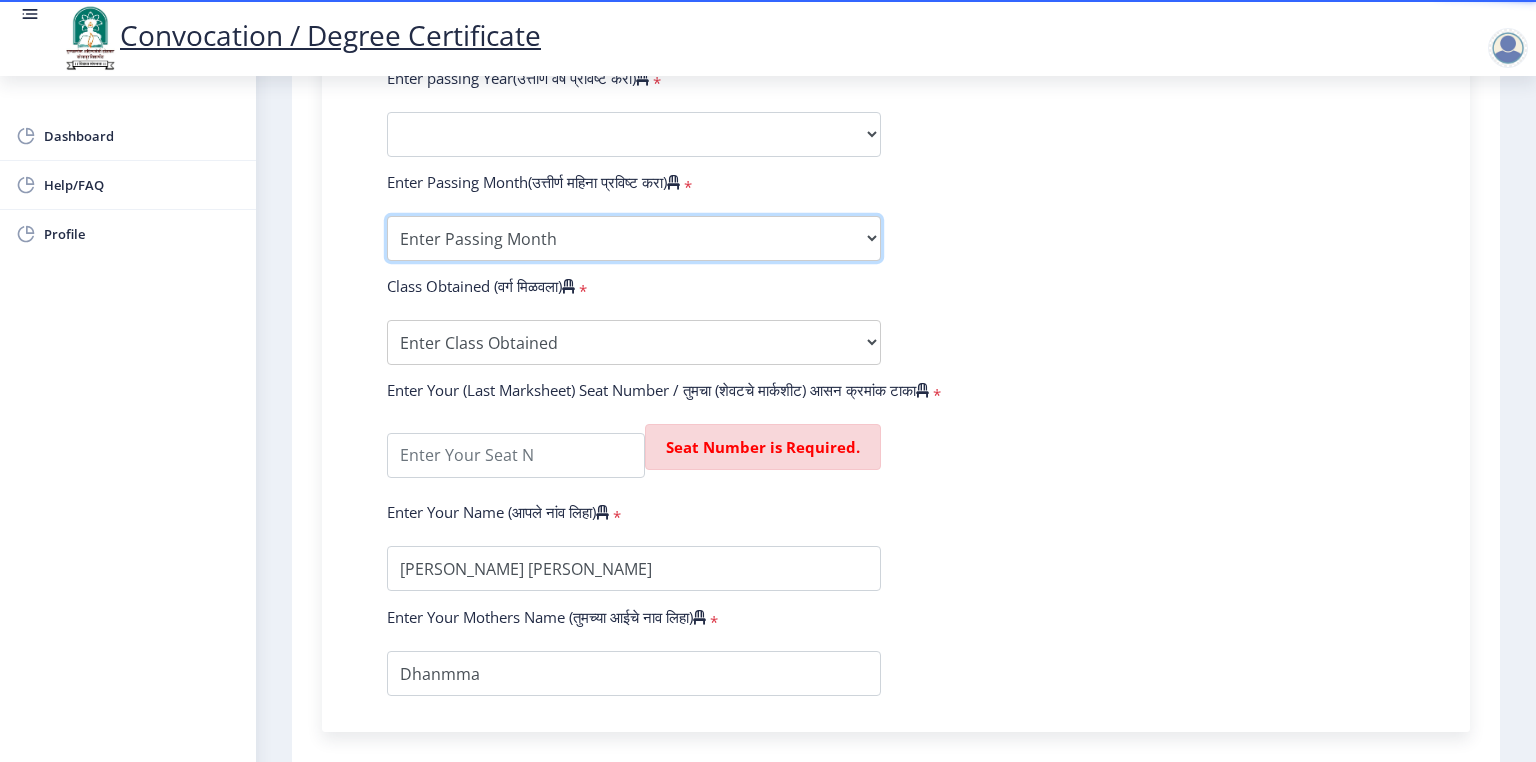 click on "Enter Passing Month March April May October November December" at bounding box center [634, 238] 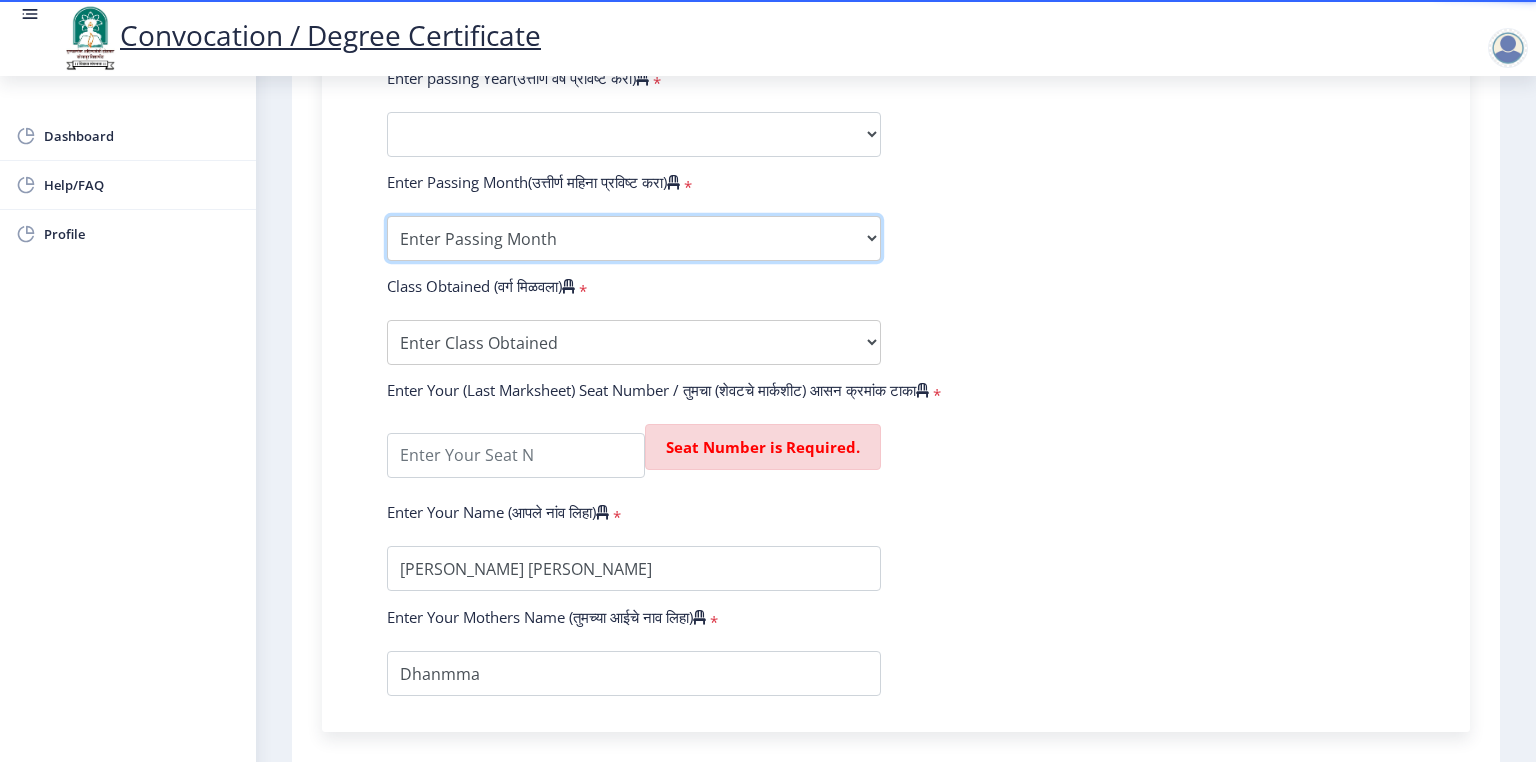 click on "Enter Passing Month March April May October November December" at bounding box center [634, 238] 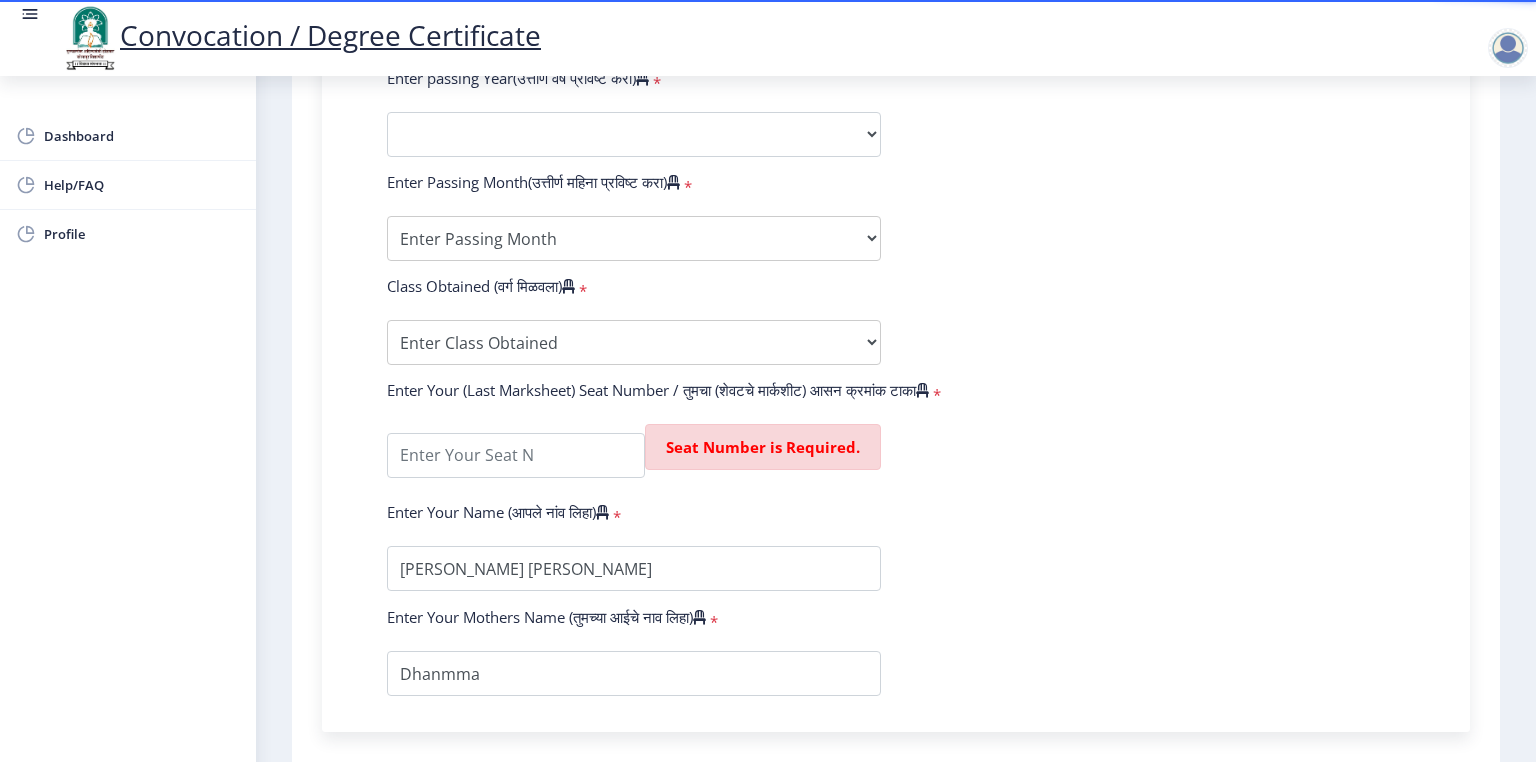 click on "Enter Your PRN Number (तुमचा पीआरएन (कायम नोंदणी क्रमांक) एंटर करा)   * Student Type (विद्यार्थी प्रकार)    * Select Student Type Regular External College Name(कॉलेजचे नाव)   * P.A.H. [GEOGRAPHIC_DATA],[GEOGRAPHIC_DATA] Select College Name Course Name(अभ्यासक्रमाचे नाव)   * Select Course Name Select Course Name Enter passing Year(उत्तीर्ण वर्ष प्रविष्ट करा)   *  2025   2024   2023   2022   2021   2020   2019   2018   2017   2016   2015   2014   2013   2012   2011   2010   2009   2008   2007   2006   2005   2004   2003   2002   2001   2000   1999   1998   1997   1996   1995   1994   1993   1992   1991   1990   1989   1988   1987   1986   1985   1984   1983   1982   1981   1980   1979   1978   1977   1976  Enter Passing Month(उत्तीर्ण महिना प्रविष्ट करा)   * March" 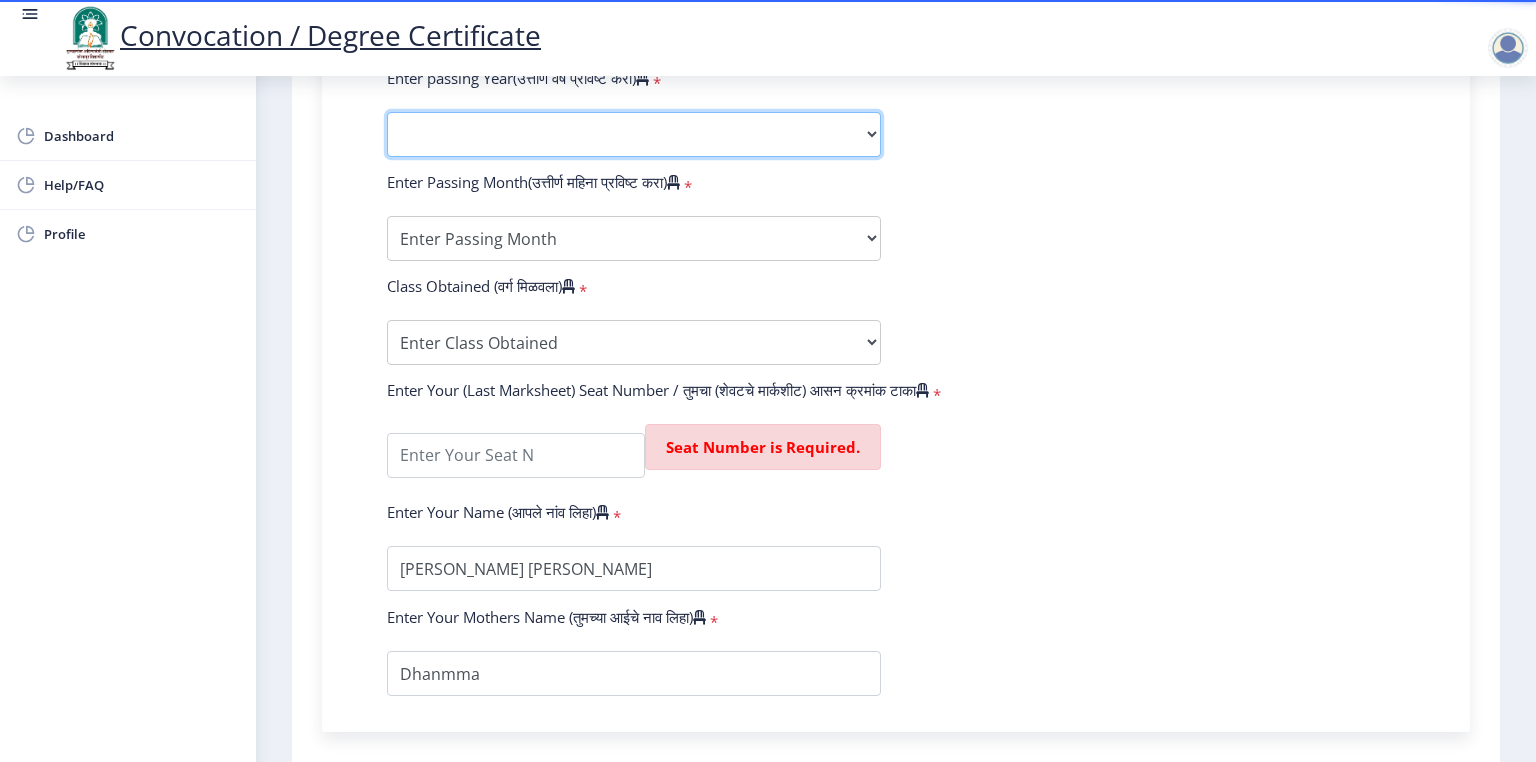 click on "2025   2024   2023   2022   2021   2020   2019   2018   2017   2016   2015   2014   2013   2012   2011   2010   2009   2008   2007   2006   2005   2004   2003   2002   2001   2000   1999   1998   1997   1996   1995   1994   1993   1992   1991   1990   1989   1988   1987   1986   1985   1984   1983   1982   1981   1980   1979   1978   1977   1976" 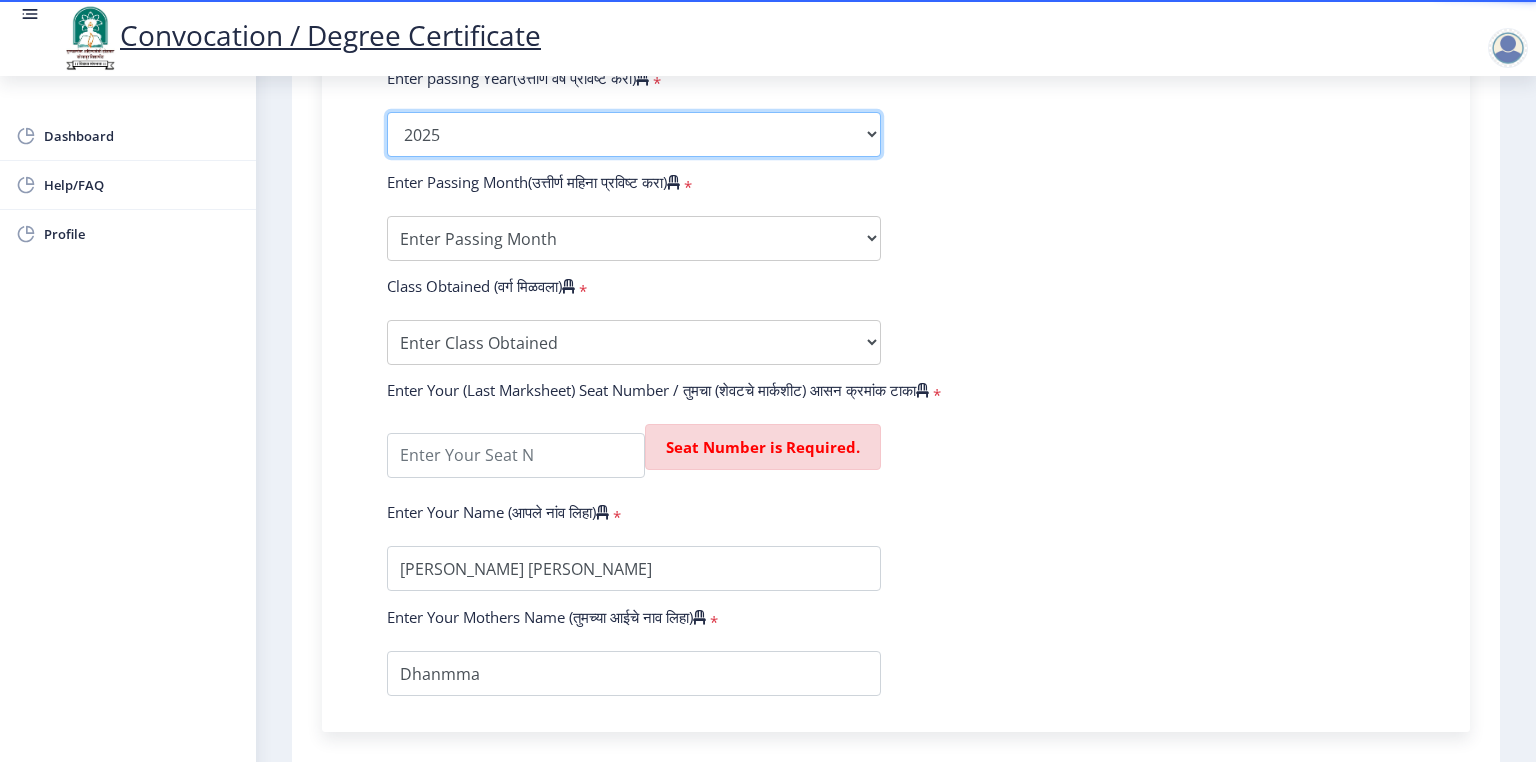 click on "2025   2024   2023   2022   2021   2020   2019   2018   2017   2016   2015   2014   2013   2012   2011   2010   2009   2008   2007   2006   2005   2004   2003   2002   2001   2000   1999   1998   1997   1996   1995   1994   1993   1992   1991   1990   1989   1988   1987   1986   1985   1984   1983   1982   1981   1980   1979   1978   1977   1976" 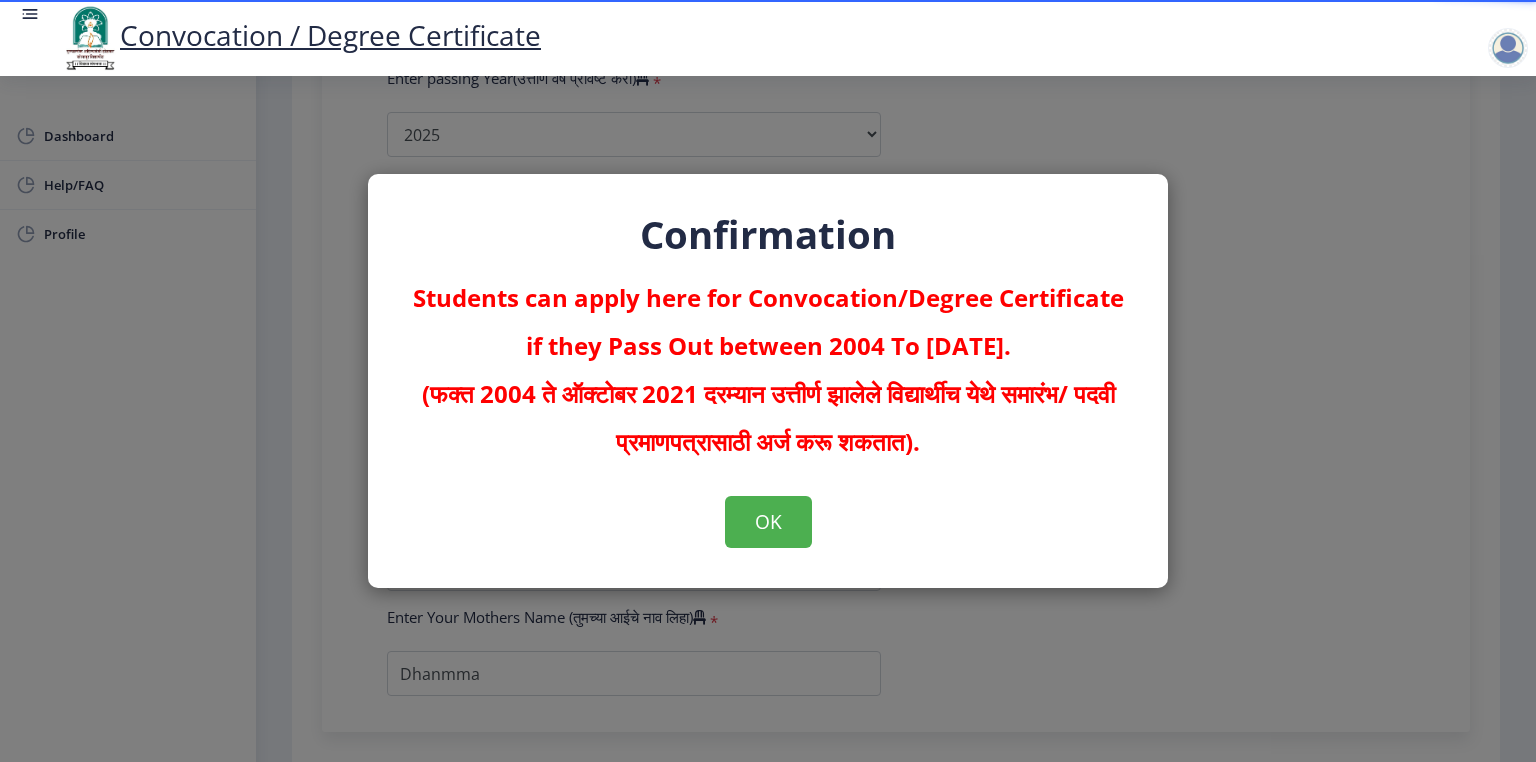click on "OK" 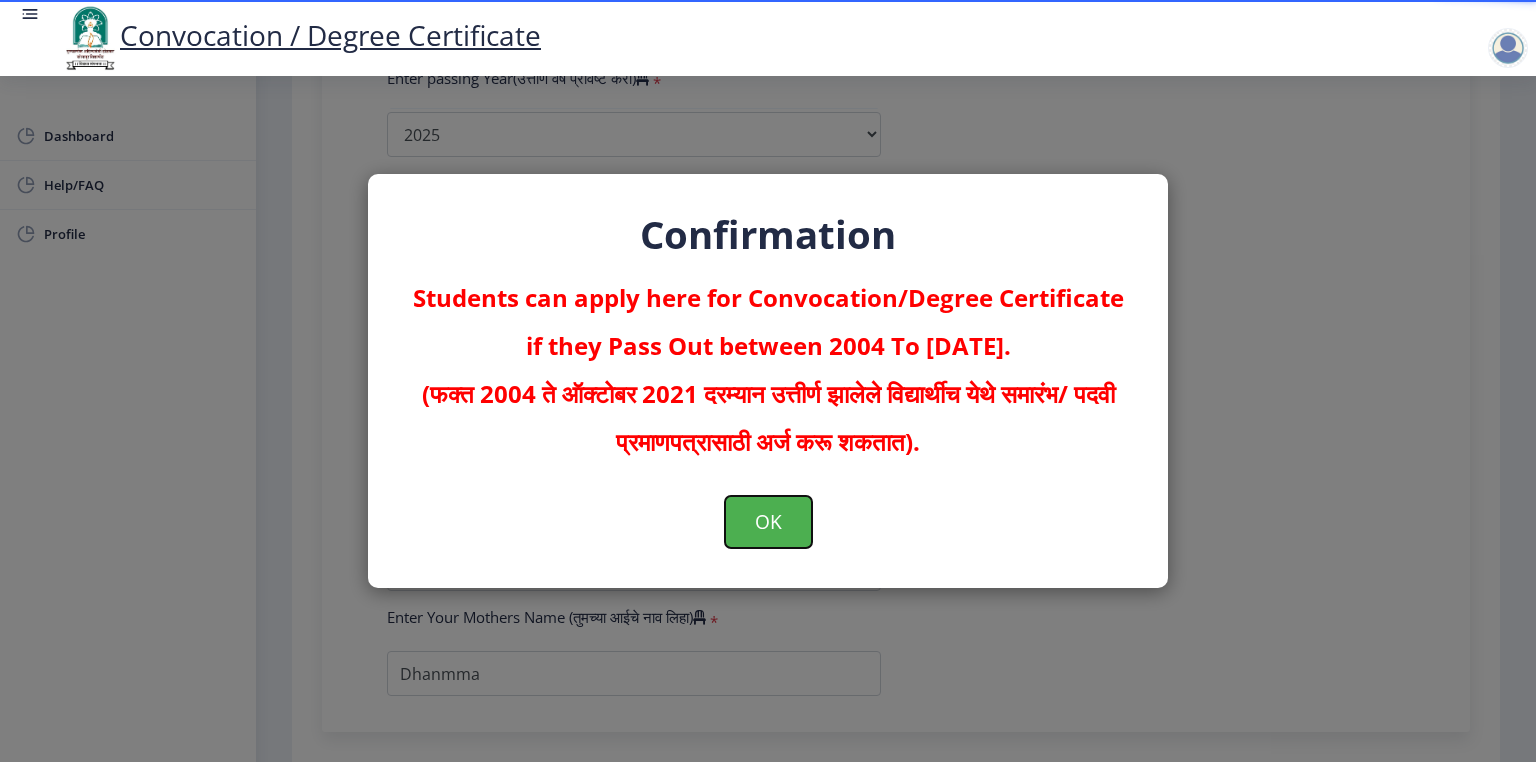 click on "OK" 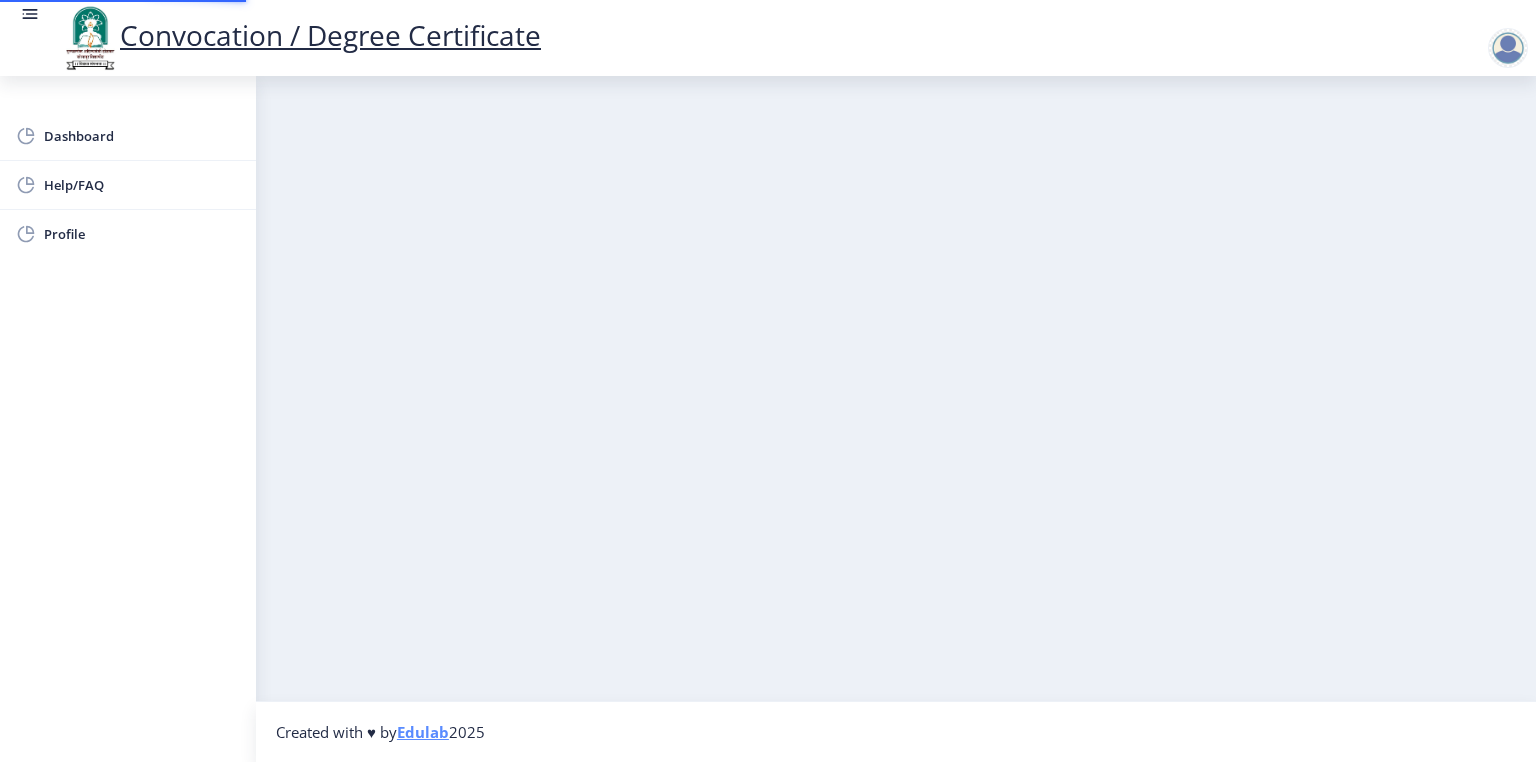scroll, scrollTop: 0, scrollLeft: 0, axis: both 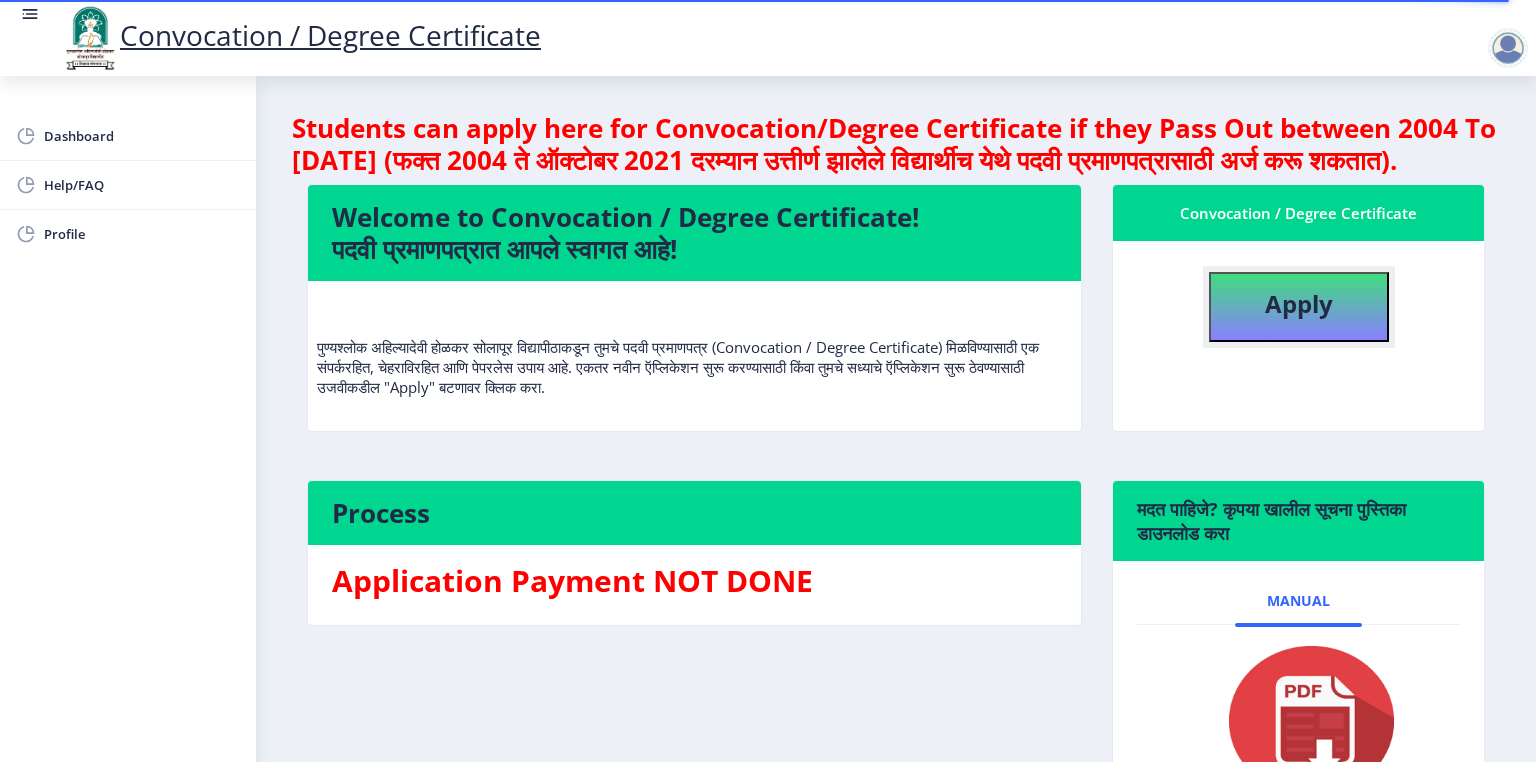 click on "Apply" 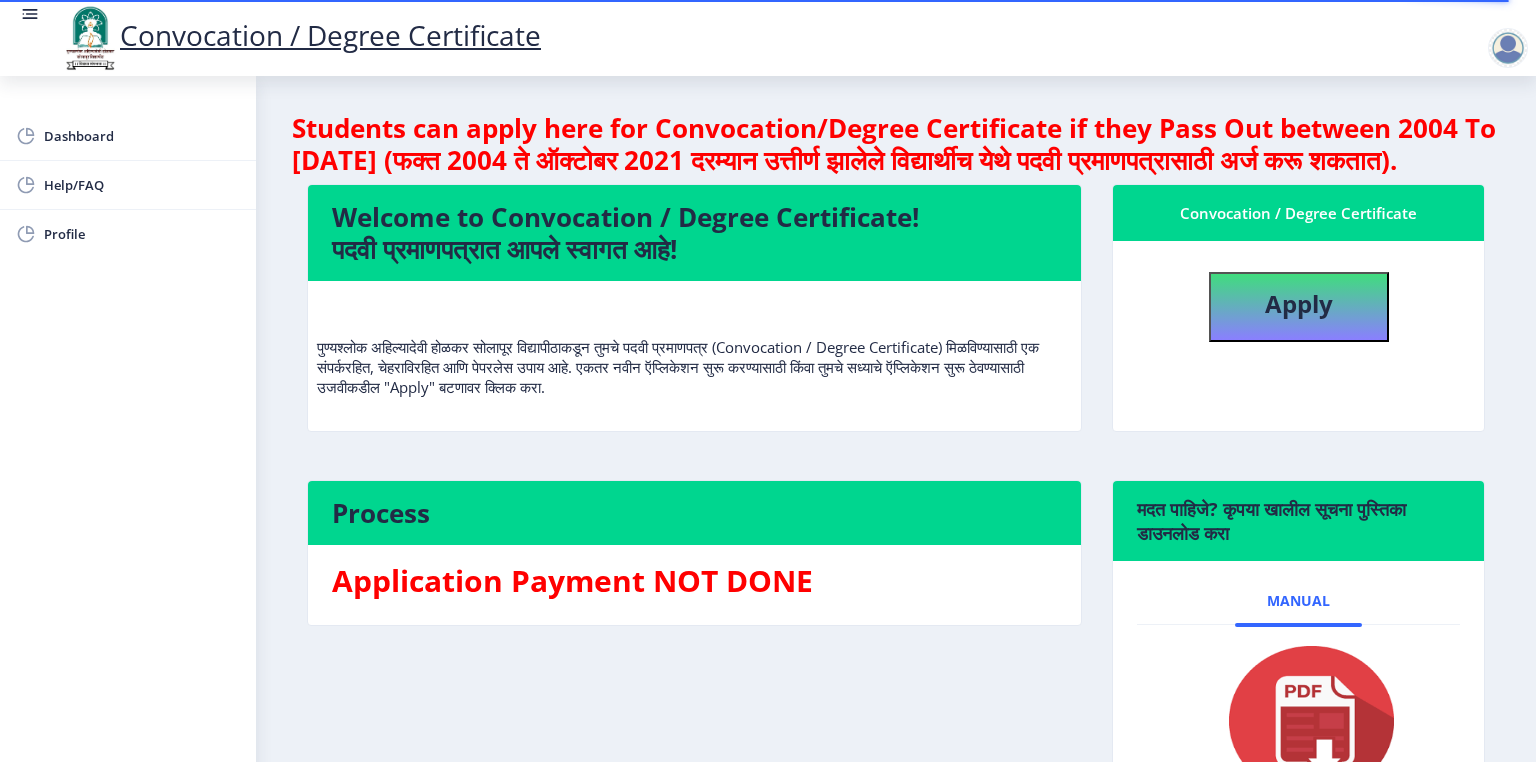 select 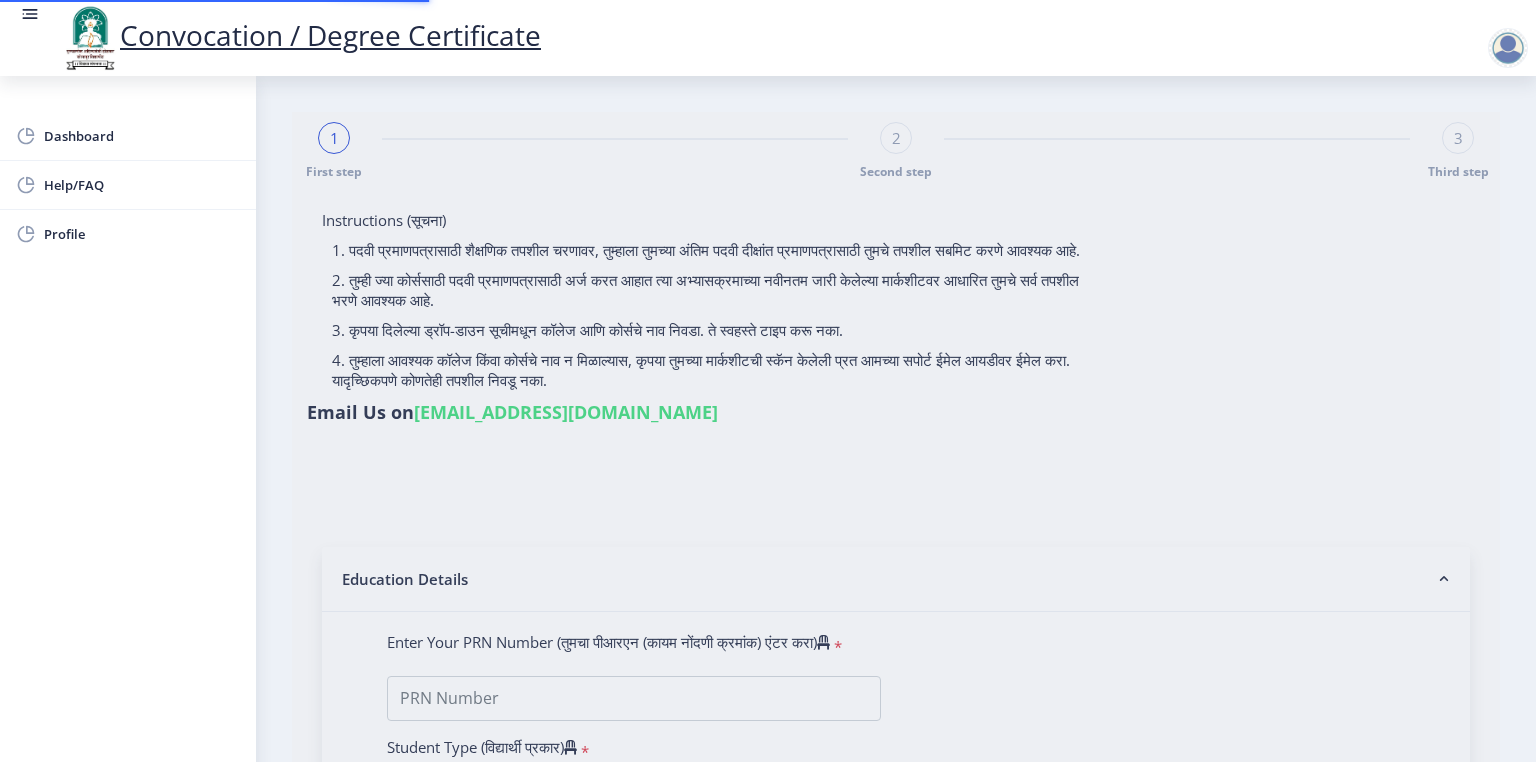type on "[PERSON_NAME] [PERSON_NAME]" 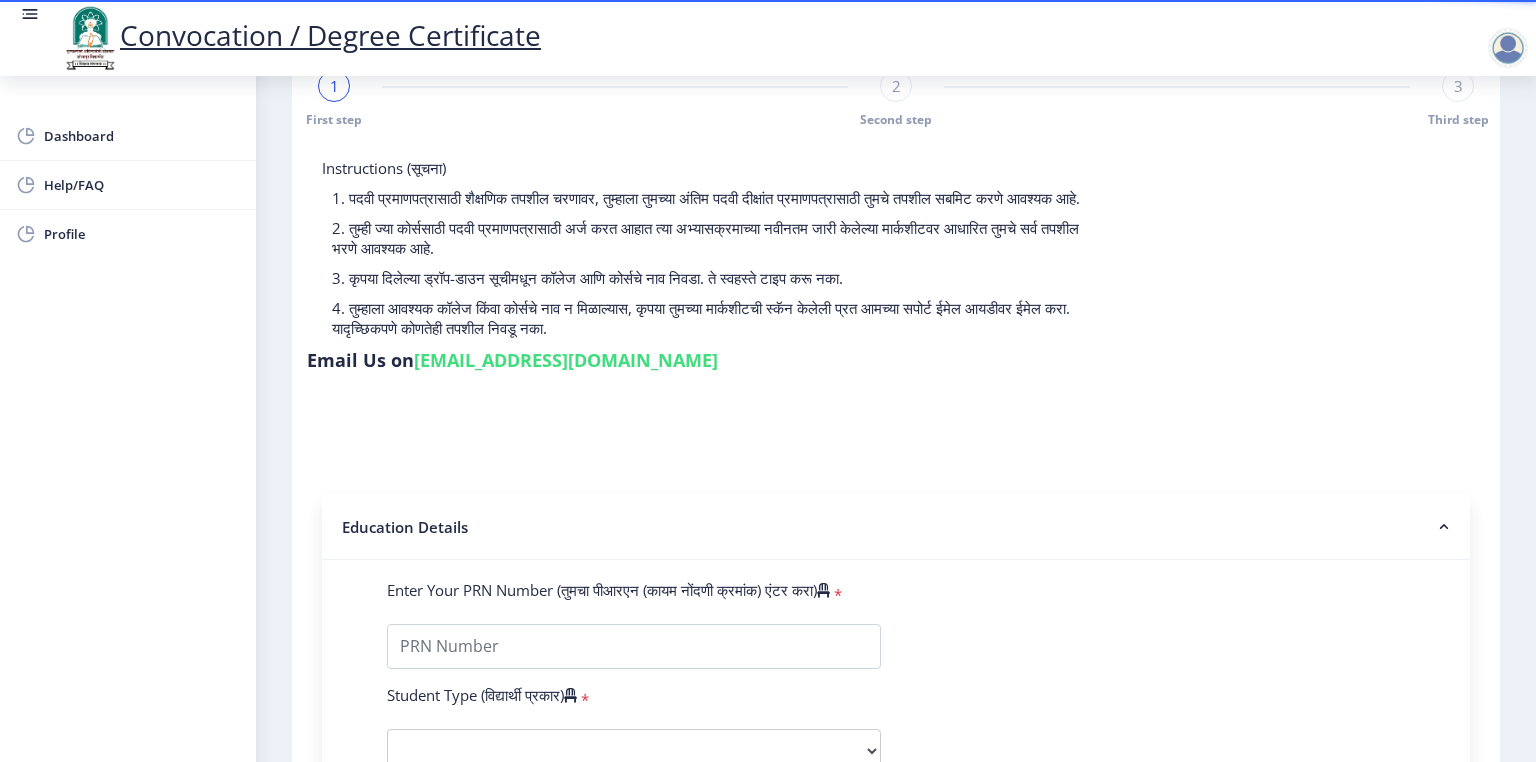 scroll, scrollTop: 532, scrollLeft: 0, axis: vertical 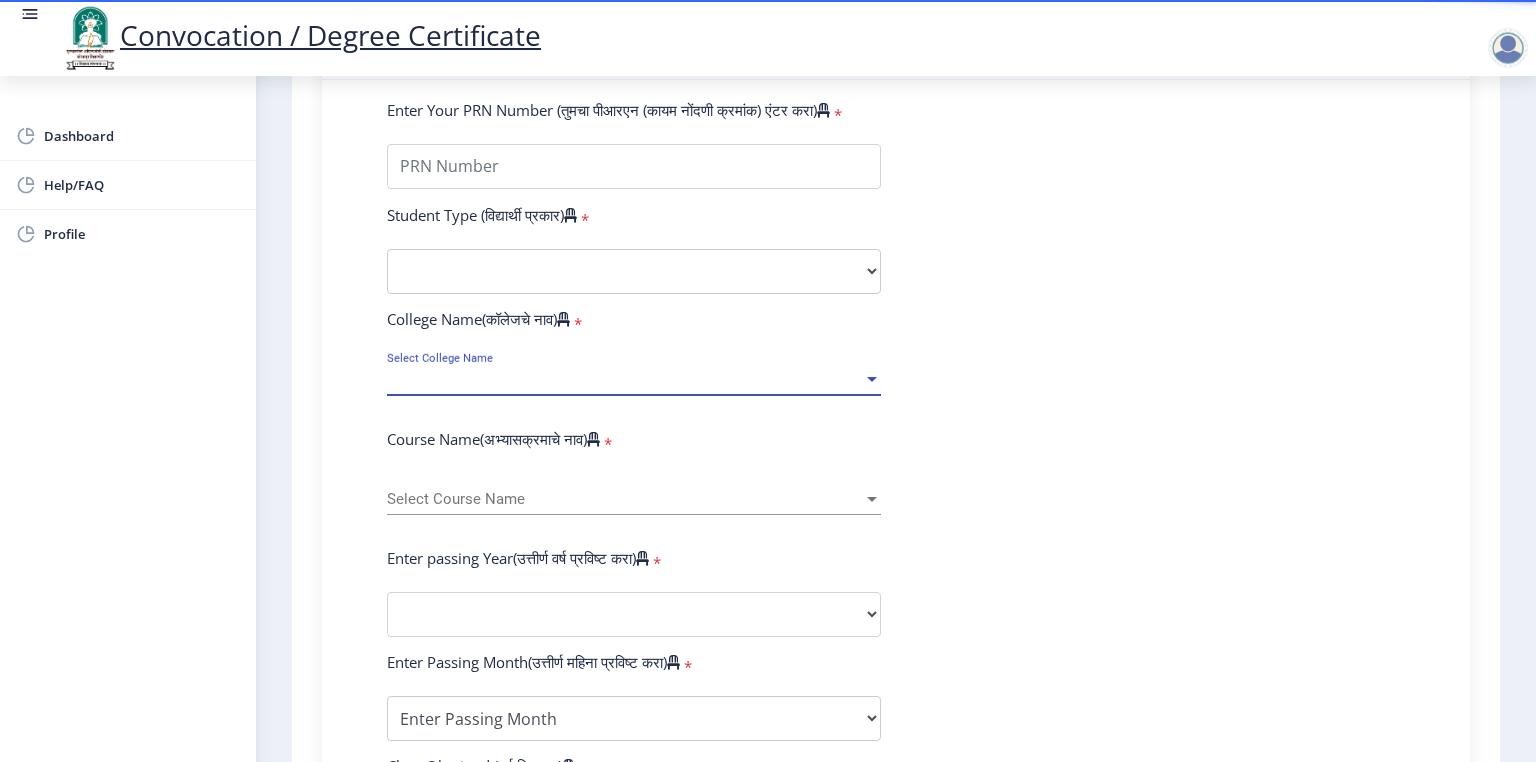 click on "Select College Name" at bounding box center (625, 379) 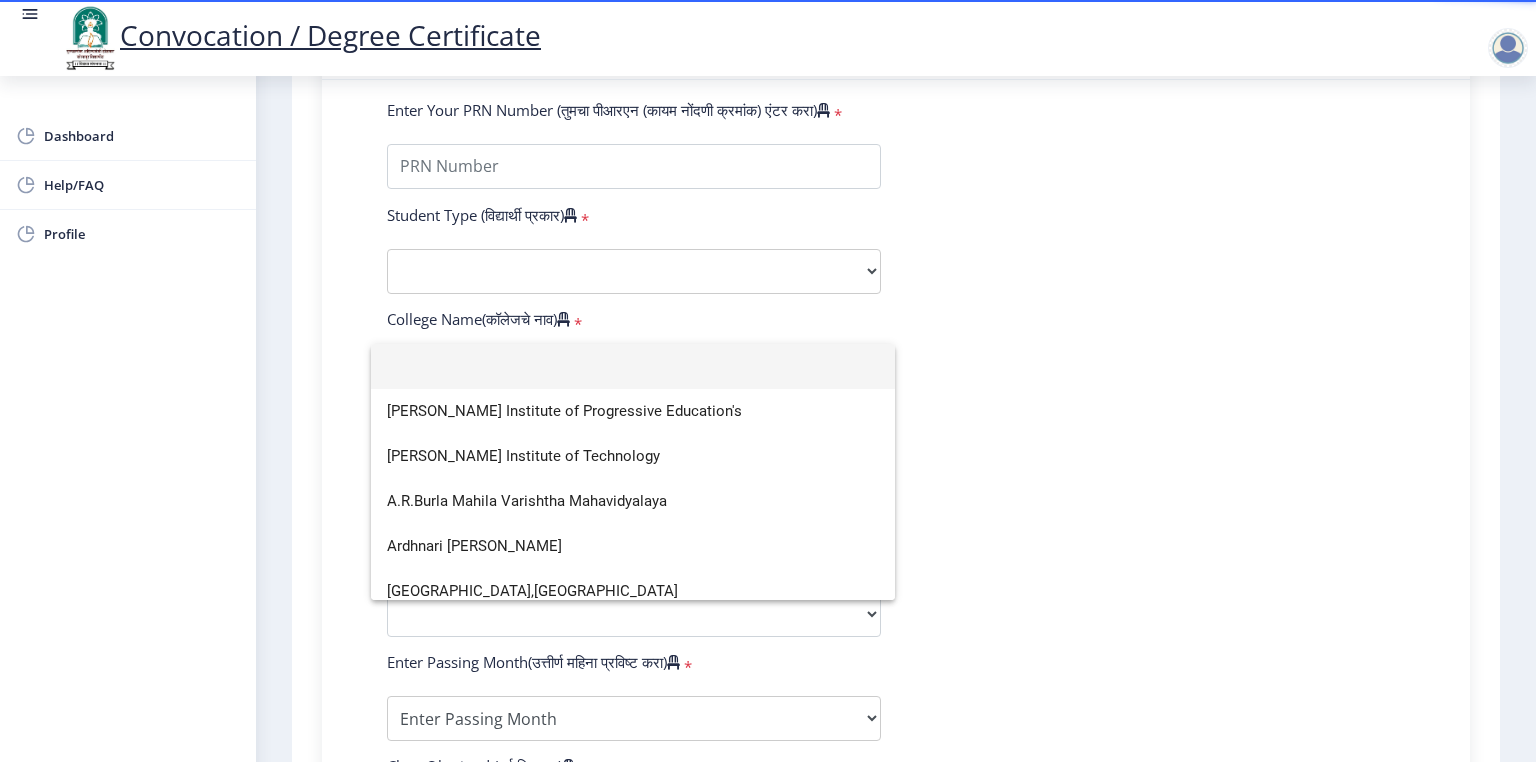 scroll, scrollTop: 640, scrollLeft: 0, axis: vertical 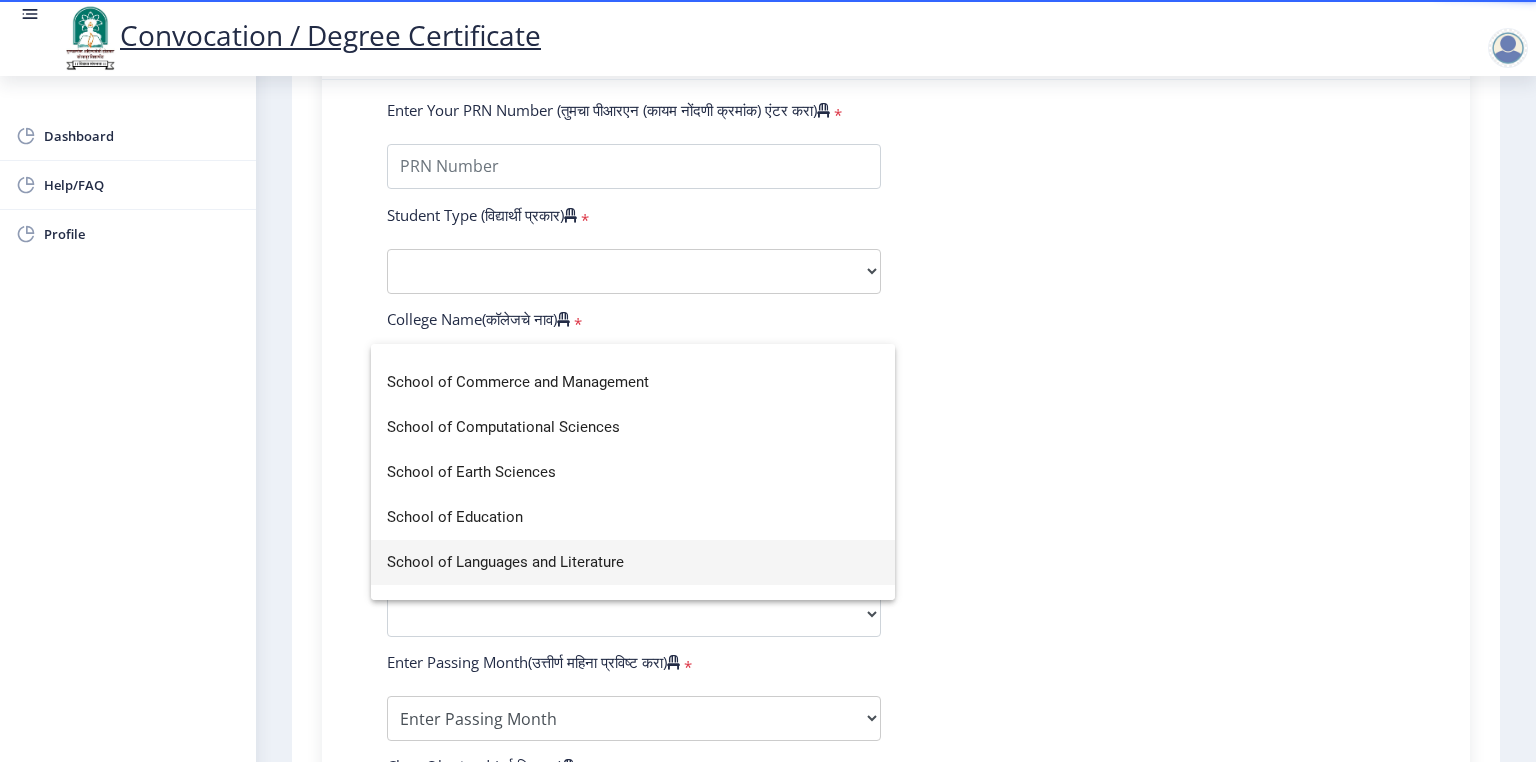 click on "School of Languages and Literature" at bounding box center [633, 562] 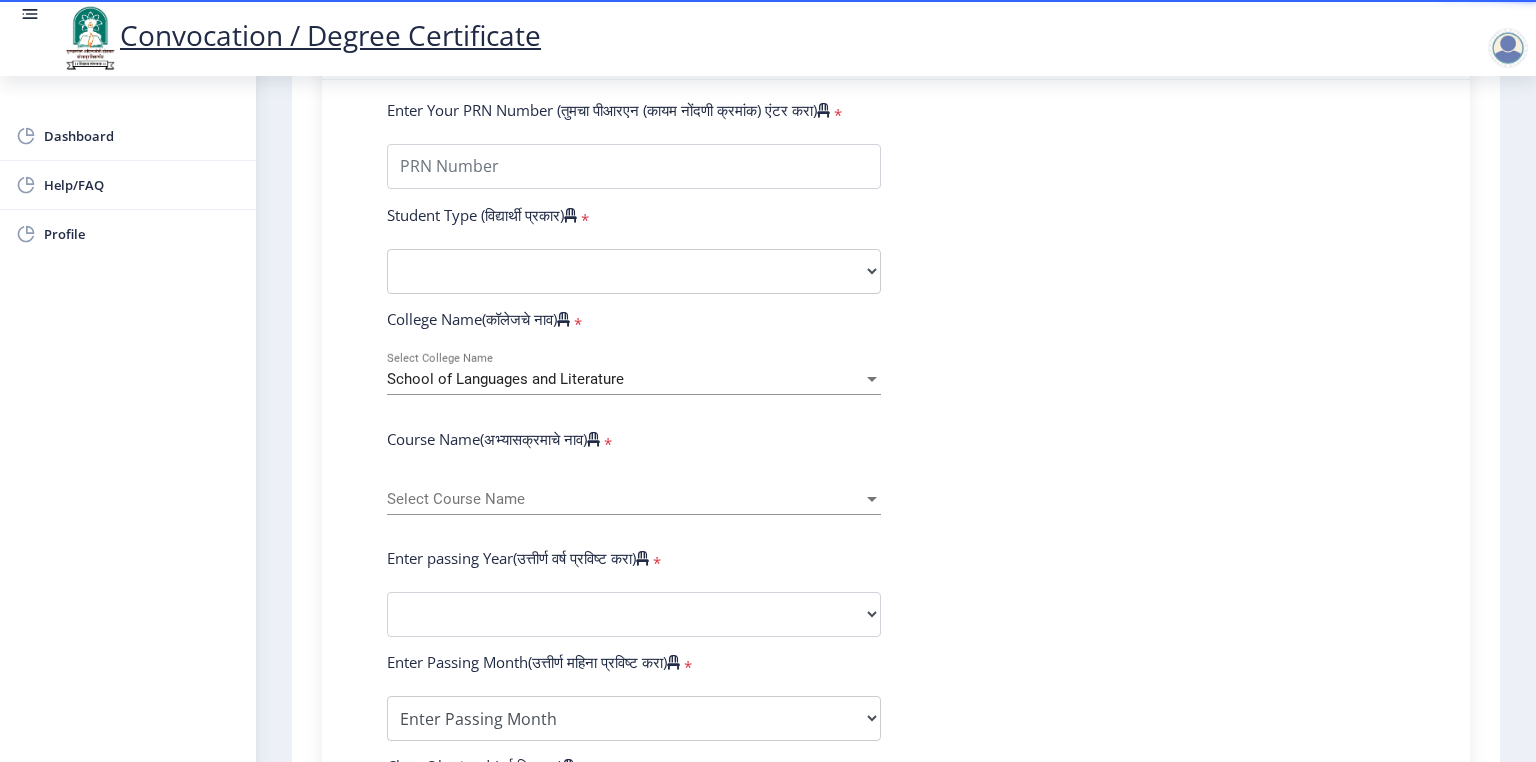 click on "Select Course Name Select Course Name" 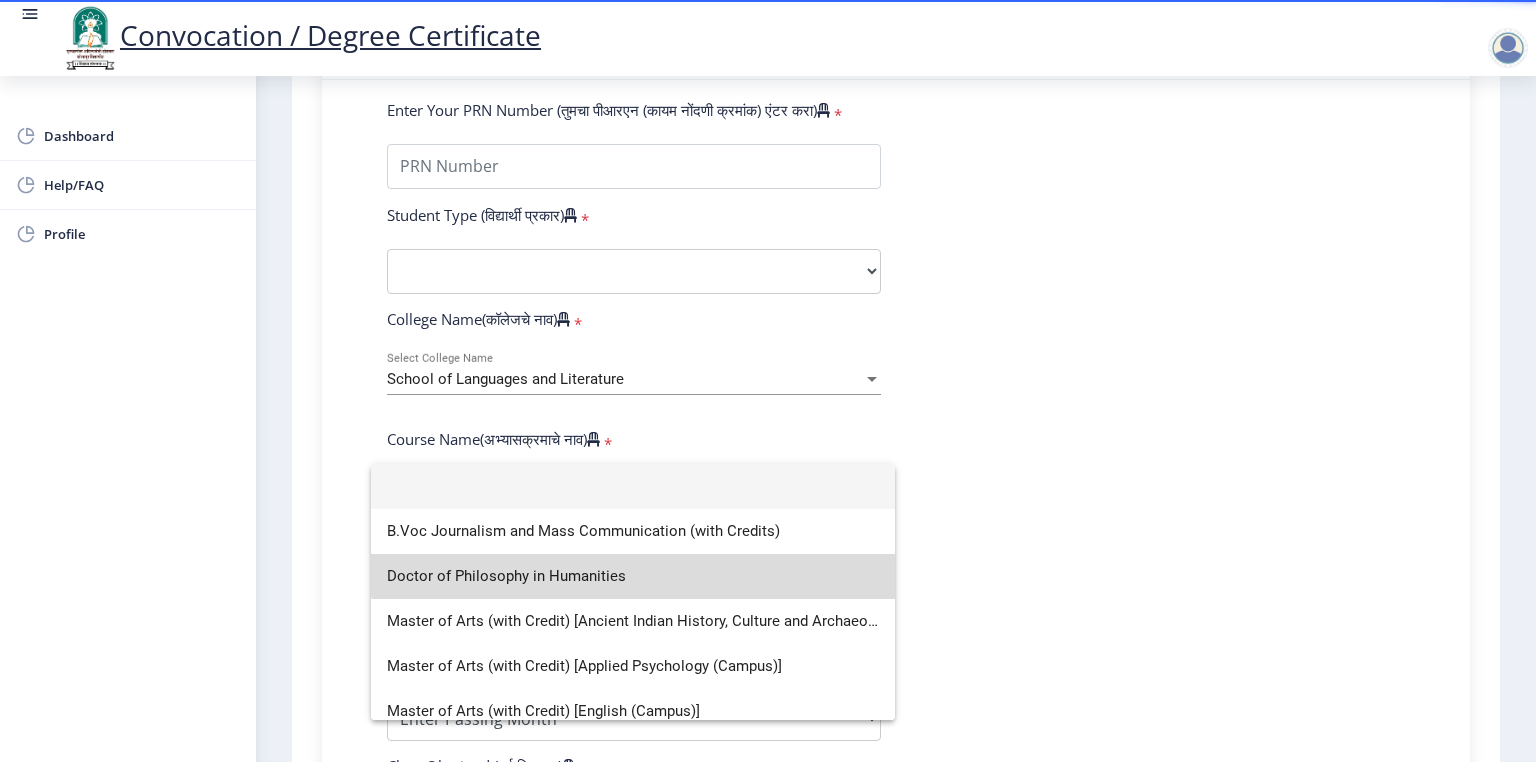 click on "Doctor of Philosophy in Humanities" at bounding box center (633, 576) 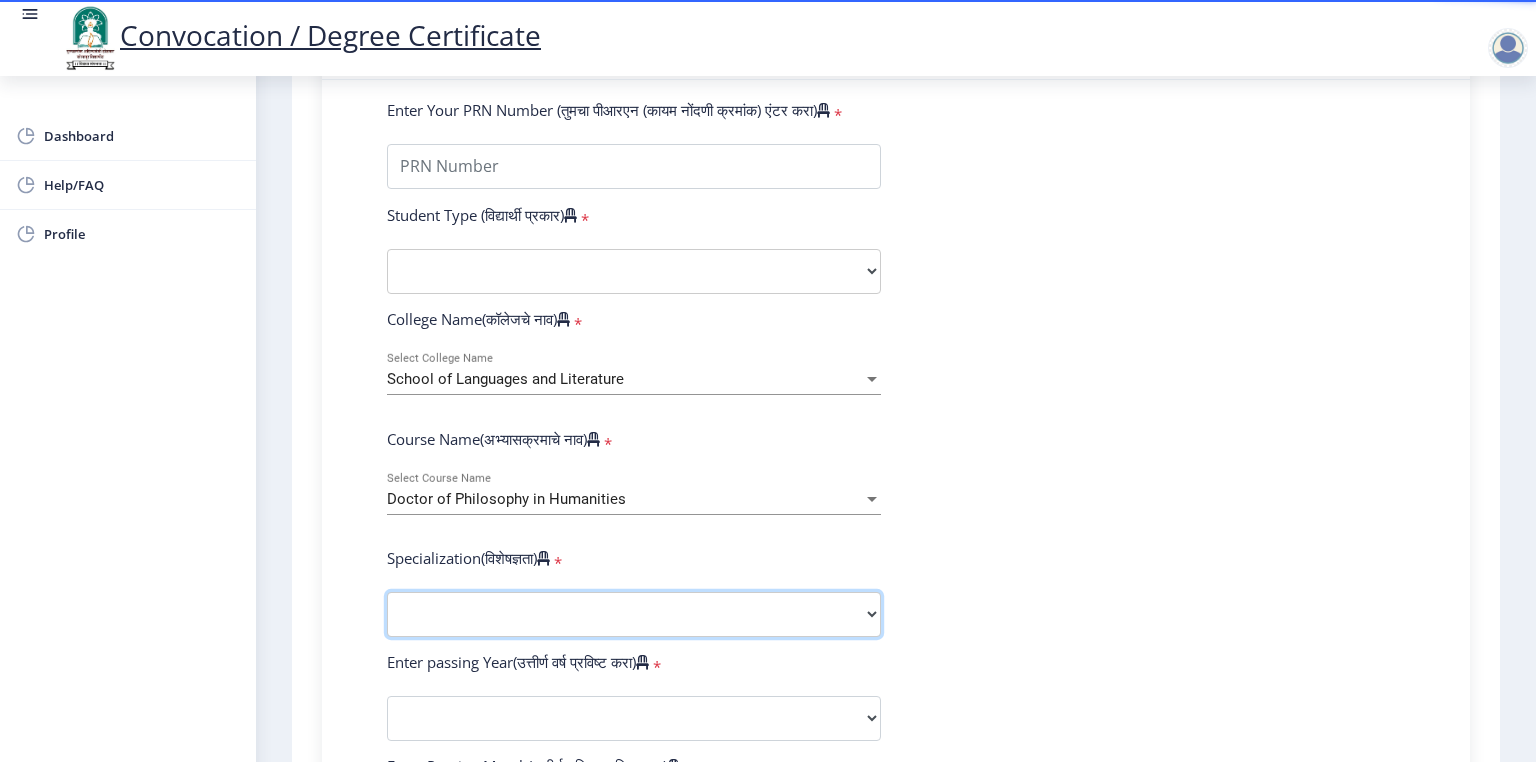 click on "Specialization AIHC&A Economics English Hindi History Kannada Law Marathi Political Science Psychology Rural Development Urdu Other" at bounding box center (634, 614) 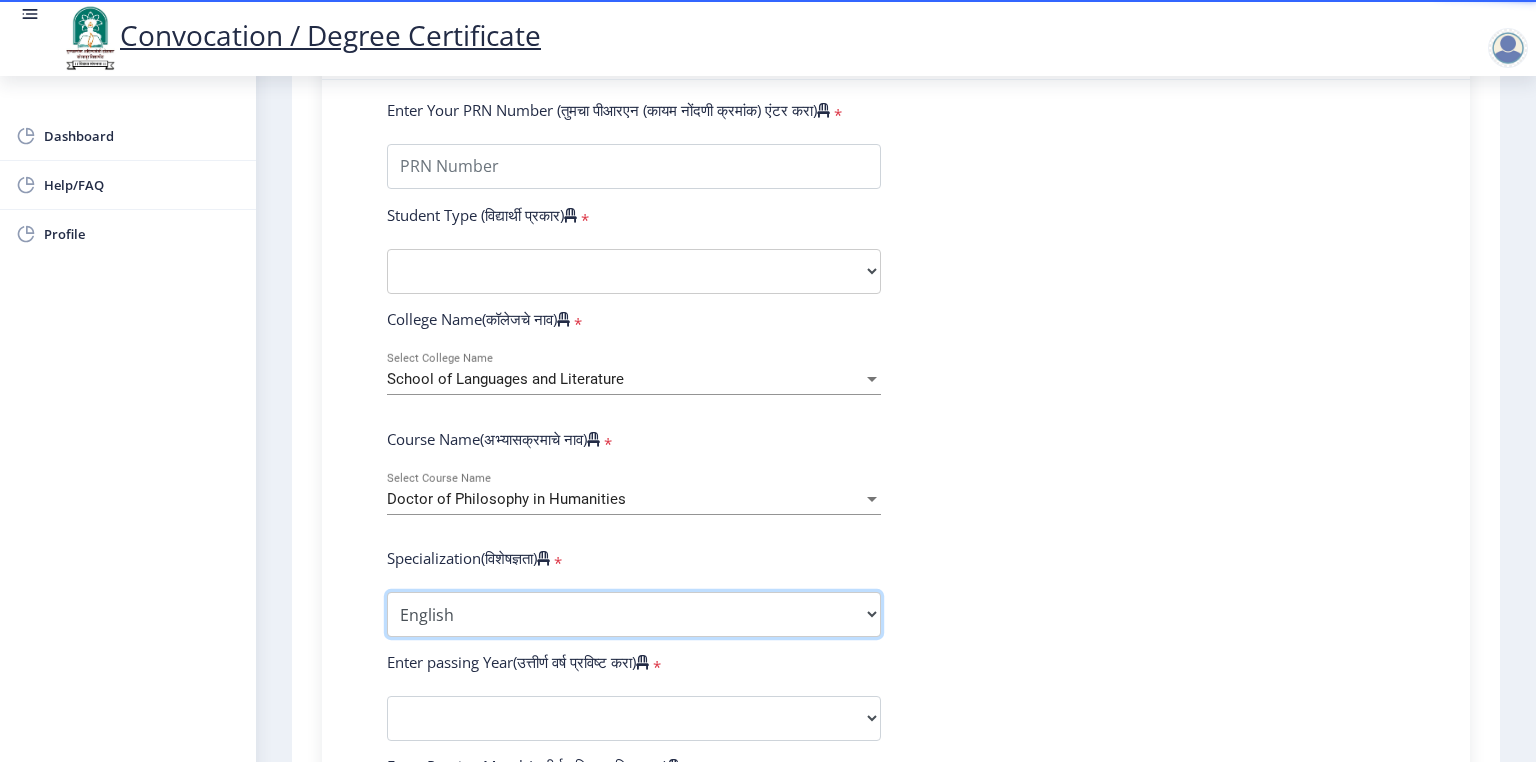 click on "Specialization AIHC&A Economics English Hindi History Kannada Law Marathi Political Science Psychology Rural Development Urdu Other" at bounding box center (634, 614) 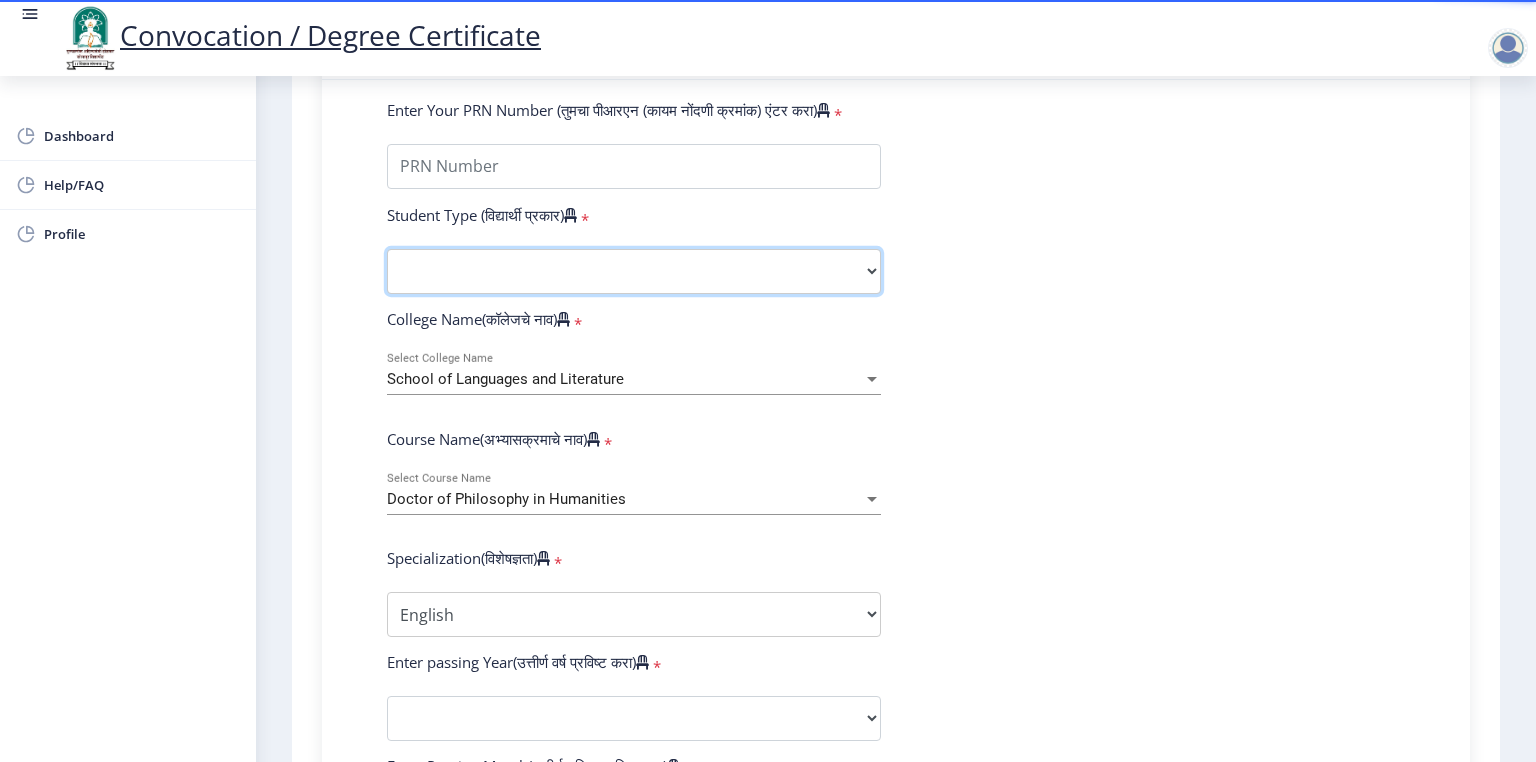 click on "Select Student Type Regular External" at bounding box center (634, 271) 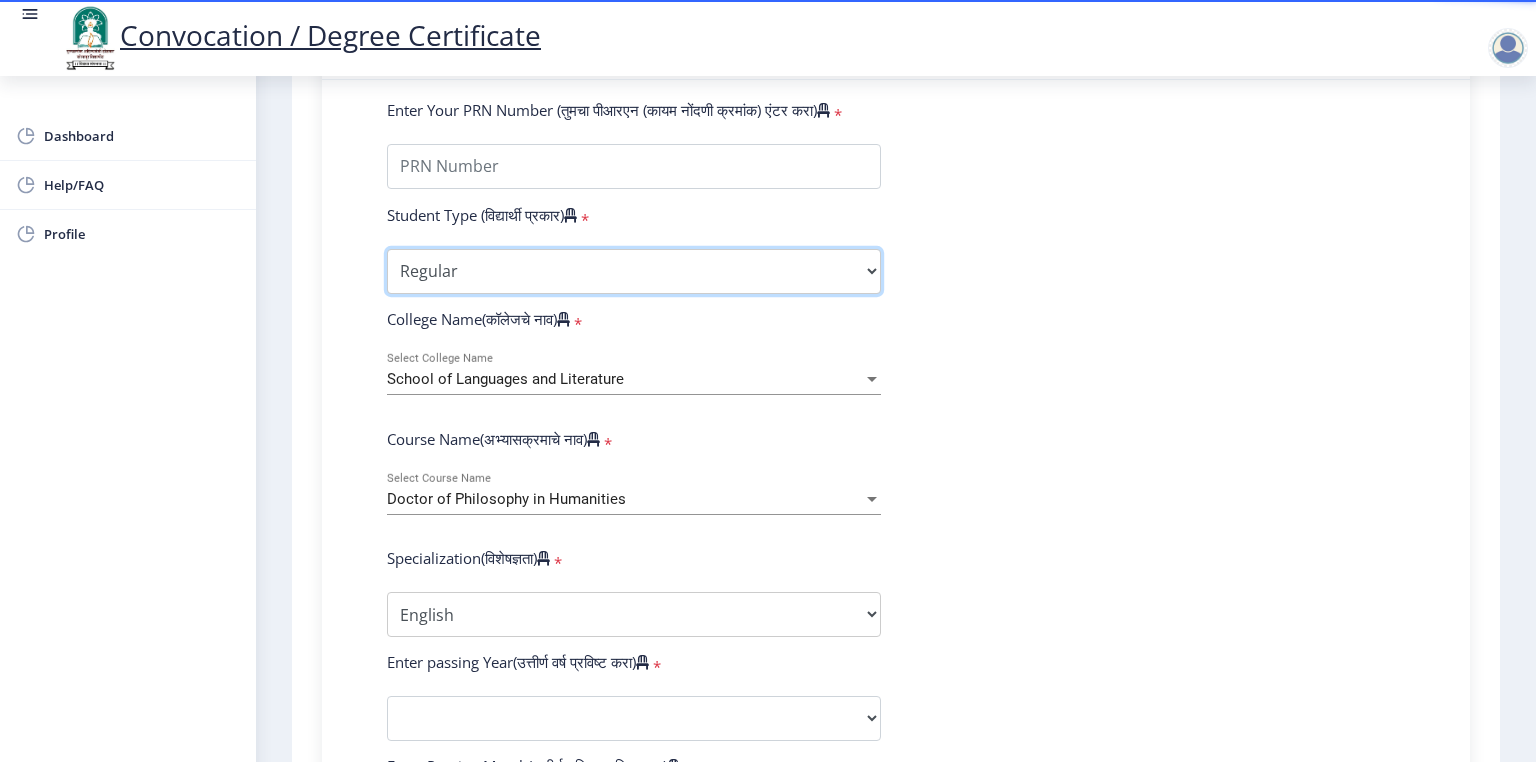 click on "Select Student Type Regular External" at bounding box center [634, 271] 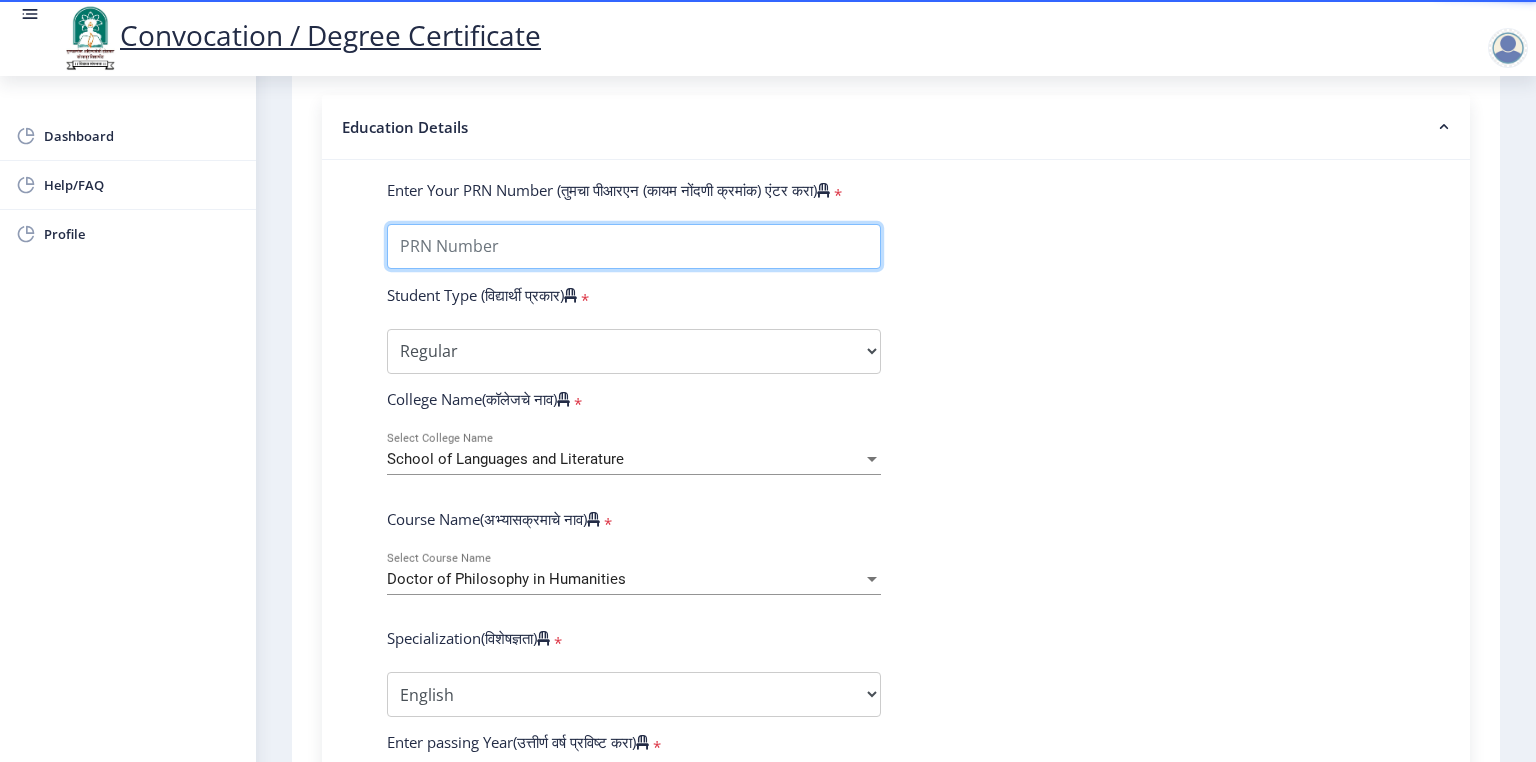 drag, startPoint x: 557, startPoint y: 212, endPoint x: 568, endPoint y: 220, distance: 13.601471 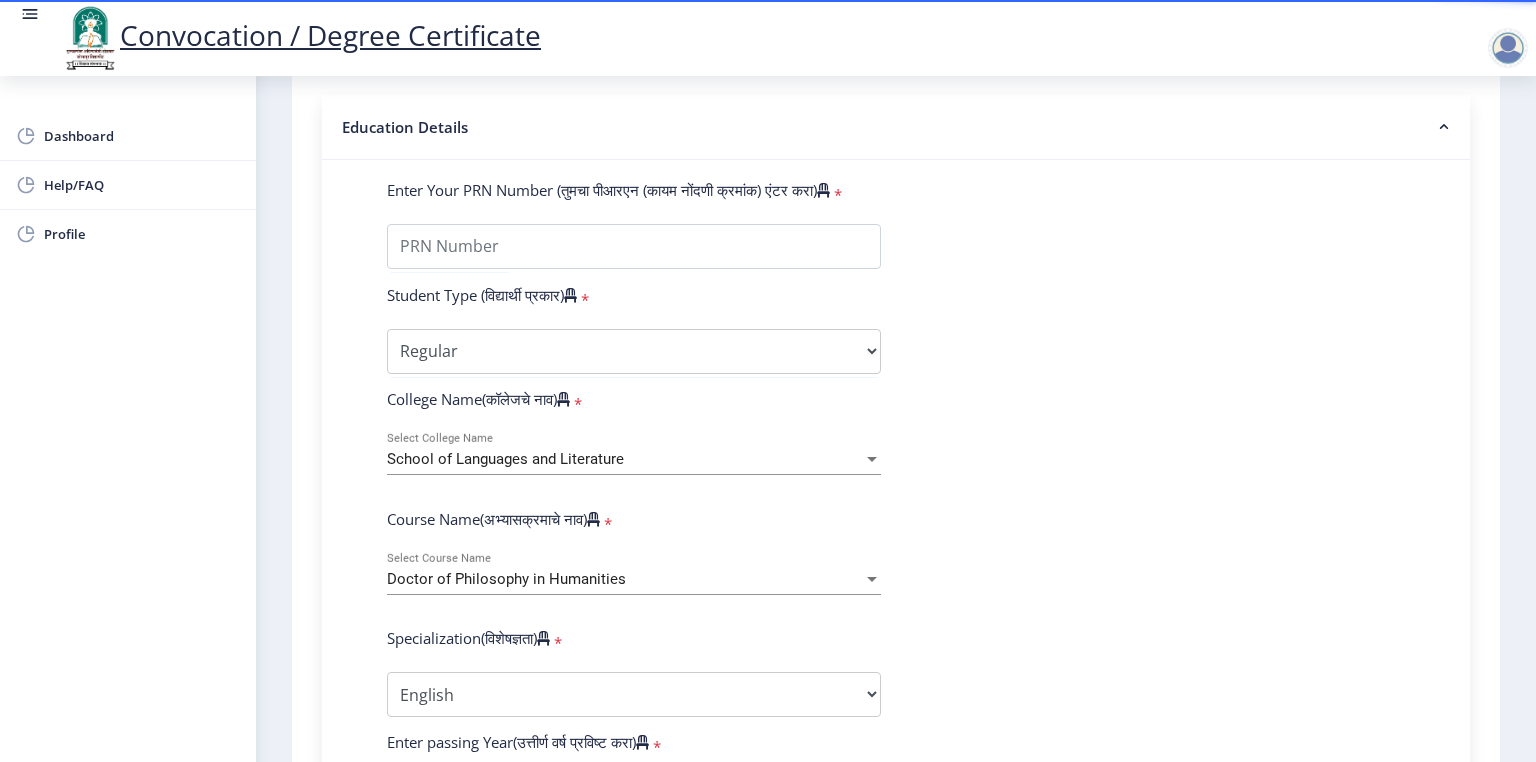 click on "Enter Your PRN Number (तुमचा पीआरएन (कायम नोंदणी क्रमांक) एंटर करा)   * Student Type (विद्यार्थी प्रकार)    * Select Student Type Regular External College Name(कॉलेजचे नाव)   * School of Languages and Literature Select College Name Course Name(अभ्यासक्रमाचे नाव)   * Doctor of Philosophy in Humanities Select Course Name  Specialization(विशेषज्ञता)   * Specialization AIHC&A Economics English Hindi History Kannada Law Marathi Political Science Psychology Rural Development Urdu Other Enter passing Year(उत्तीर्ण वर्ष प्रविष्ट करा)   *  2025   2024   2023   2022   2021   2020   2019   2018   2017   2016   2015   2014   2013   2012   2011   2010   2009   2008   2007   2006   2005   2004   2003   2002   2001   2000   1999   1998   1997   1996   1995   1994   1993   1992   1991   1990  * *" 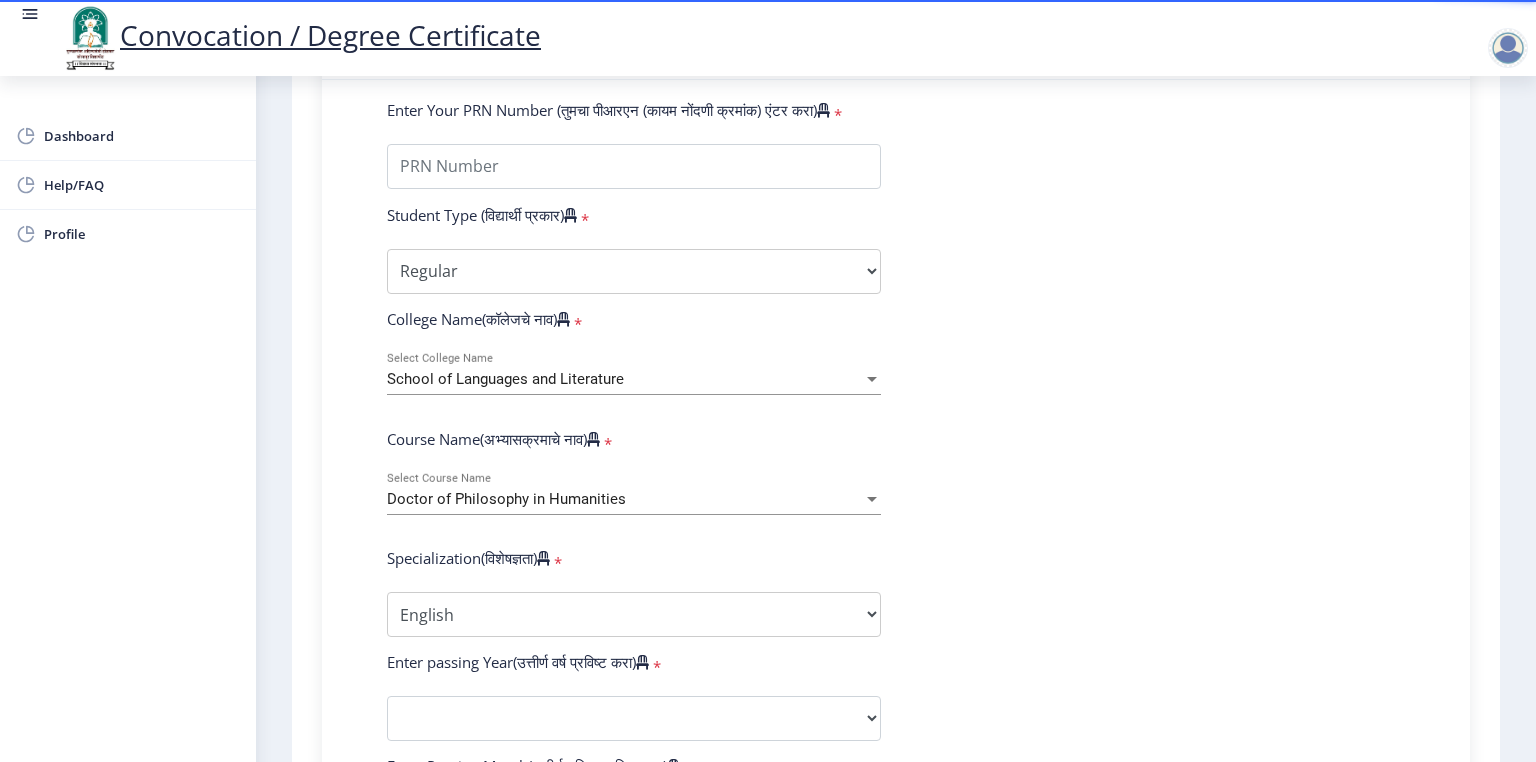 click on "Doctor of Philosophy in Humanities Select Course Name" 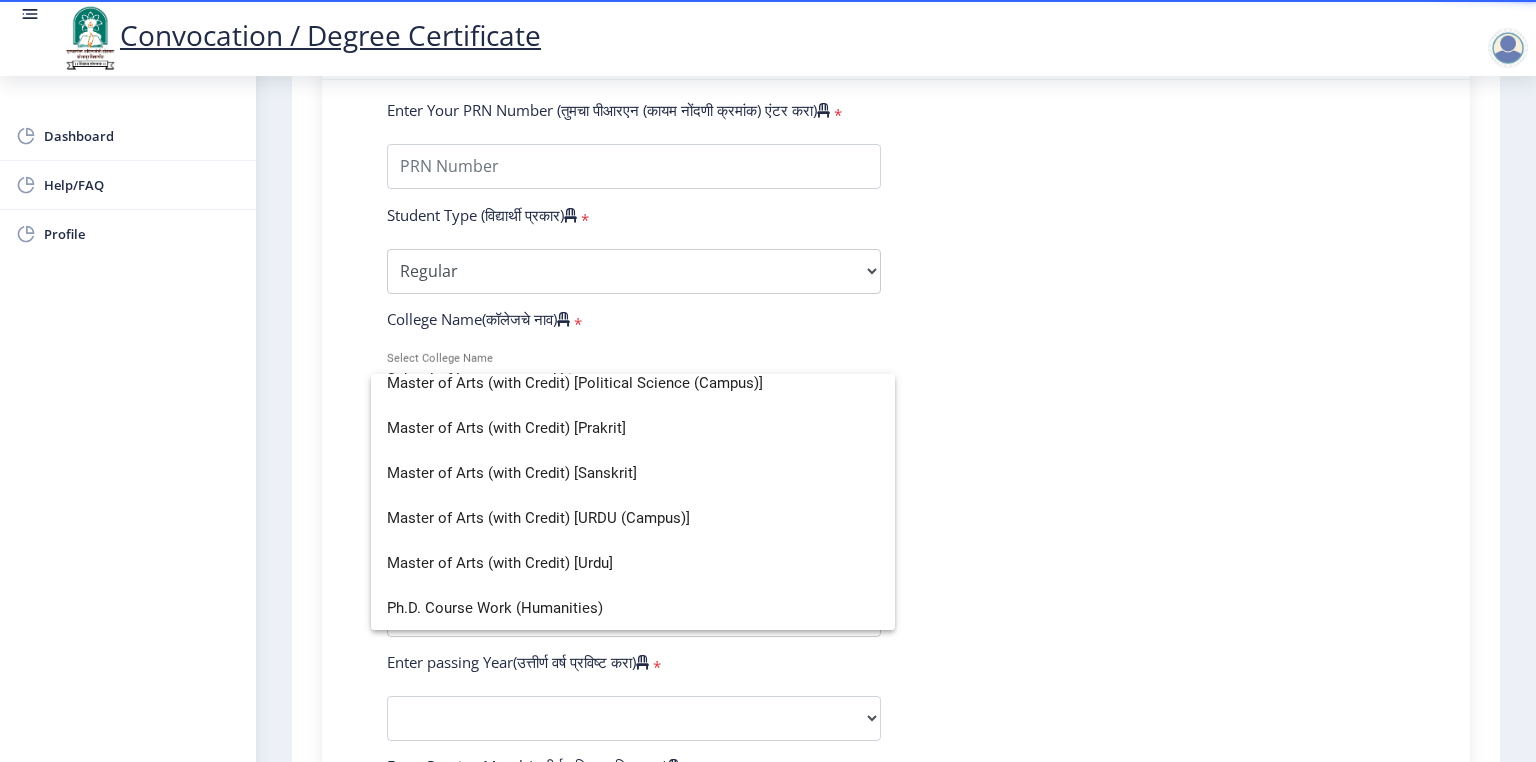 scroll, scrollTop: 0, scrollLeft: 0, axis: both 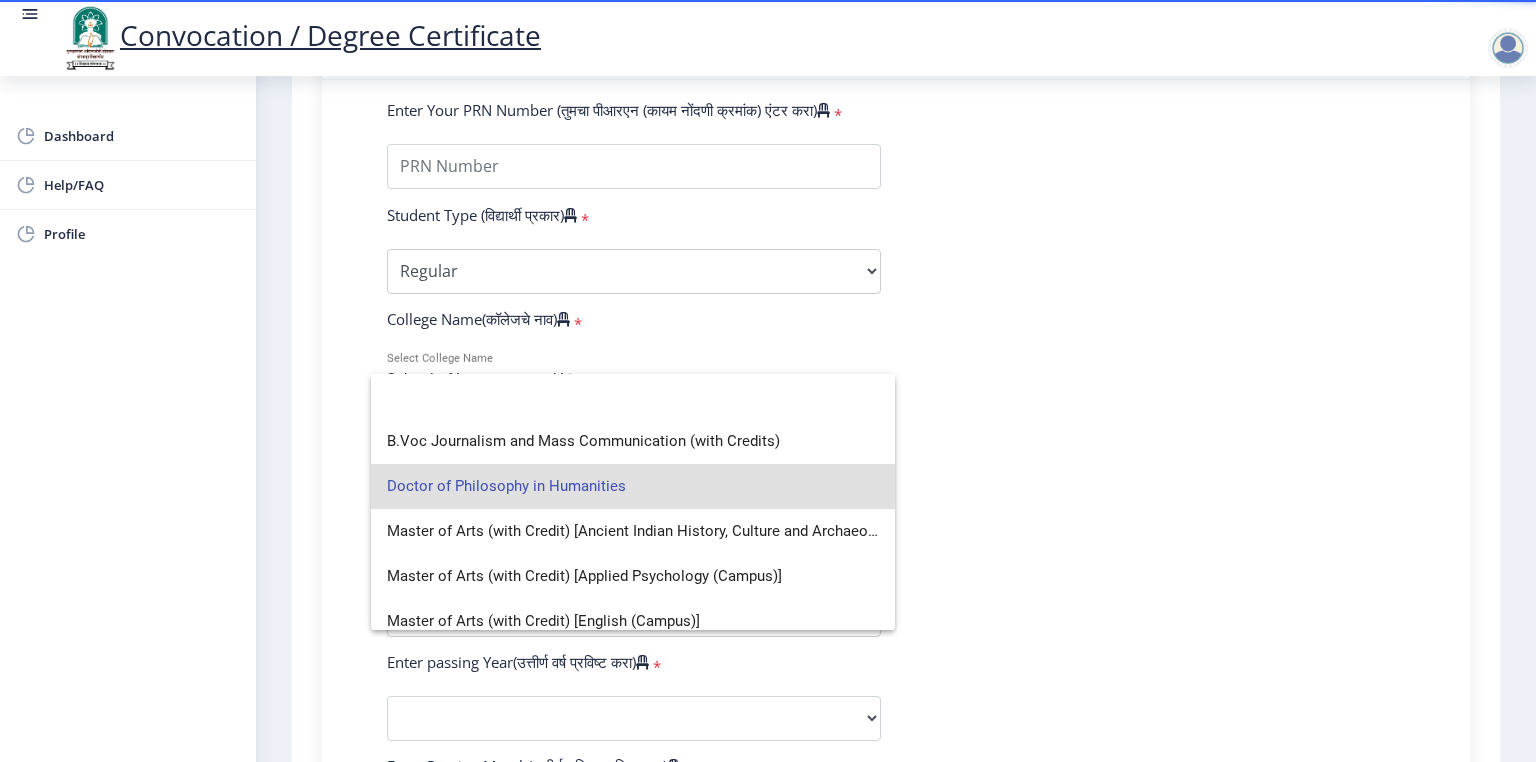 drag, startPoint x: 630, startPoint y: 486, endPoint x: 640, endPoint y: 478, distance: 12.806249 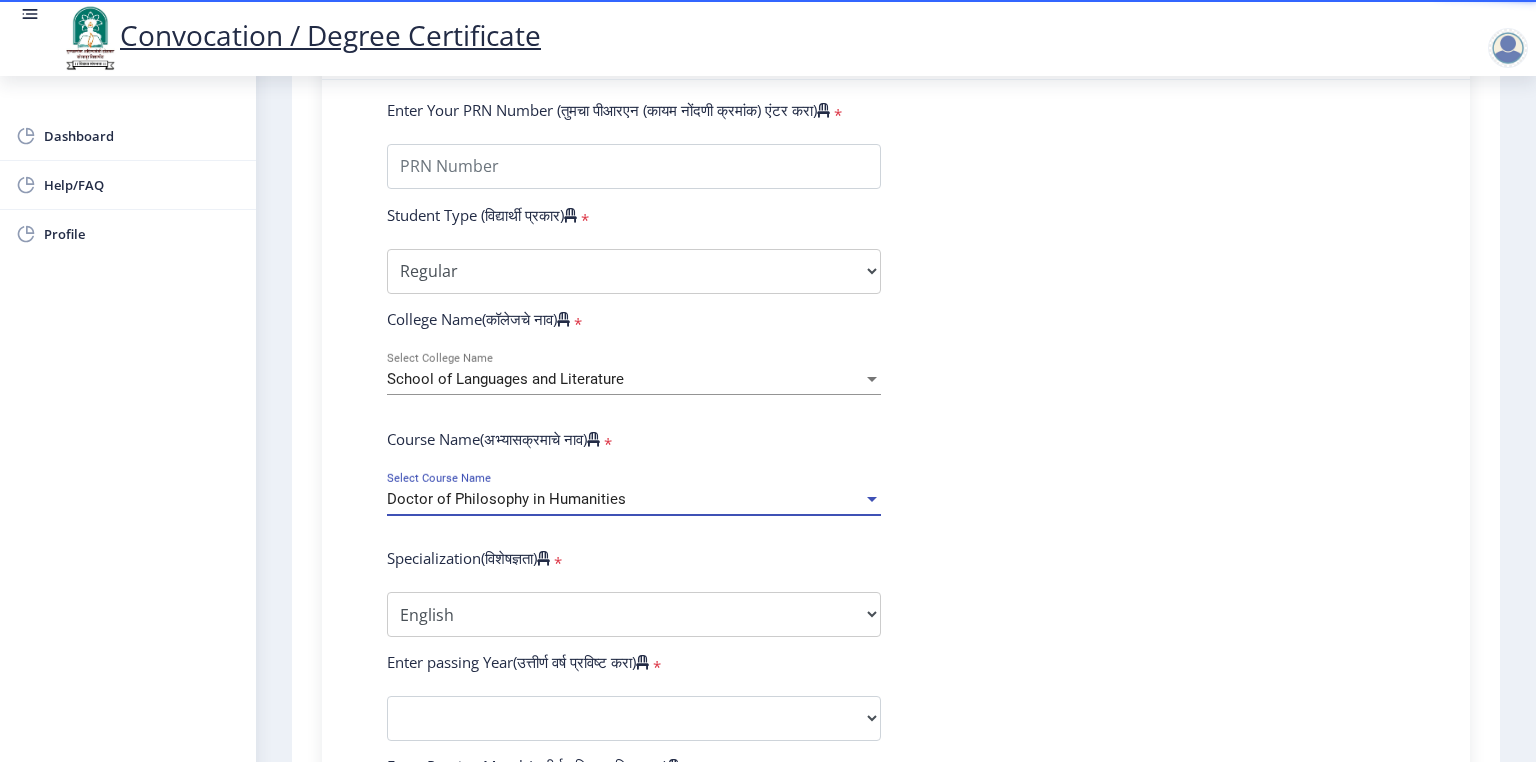 scroll, scrollTop: 852, scrollLeft: 0, axis: vertical 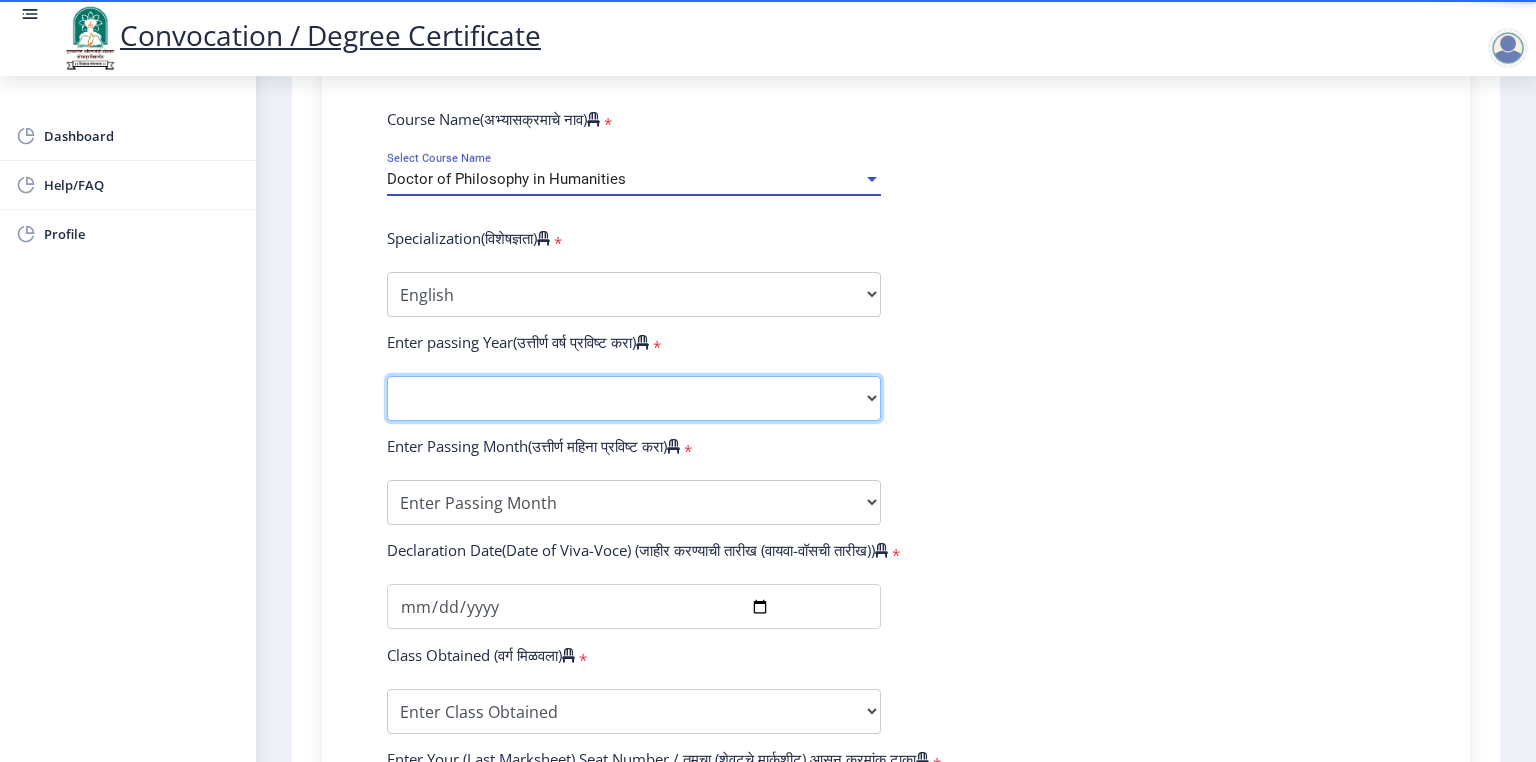 click on "2025   2024   2023   2022   2021   2020   2019   2018   2017   2016   2015   2014   2013   2012   2011   2010   2009   2008   2007   2006   2005   2004   2003   2002   2001   2000   1999   1998   1997   1996   1995   1994   1993   1992   1991   1990   1989   1988   1987   1986   1985   1984   1983   1982   1981   1980   1979   1978   1977   1976" 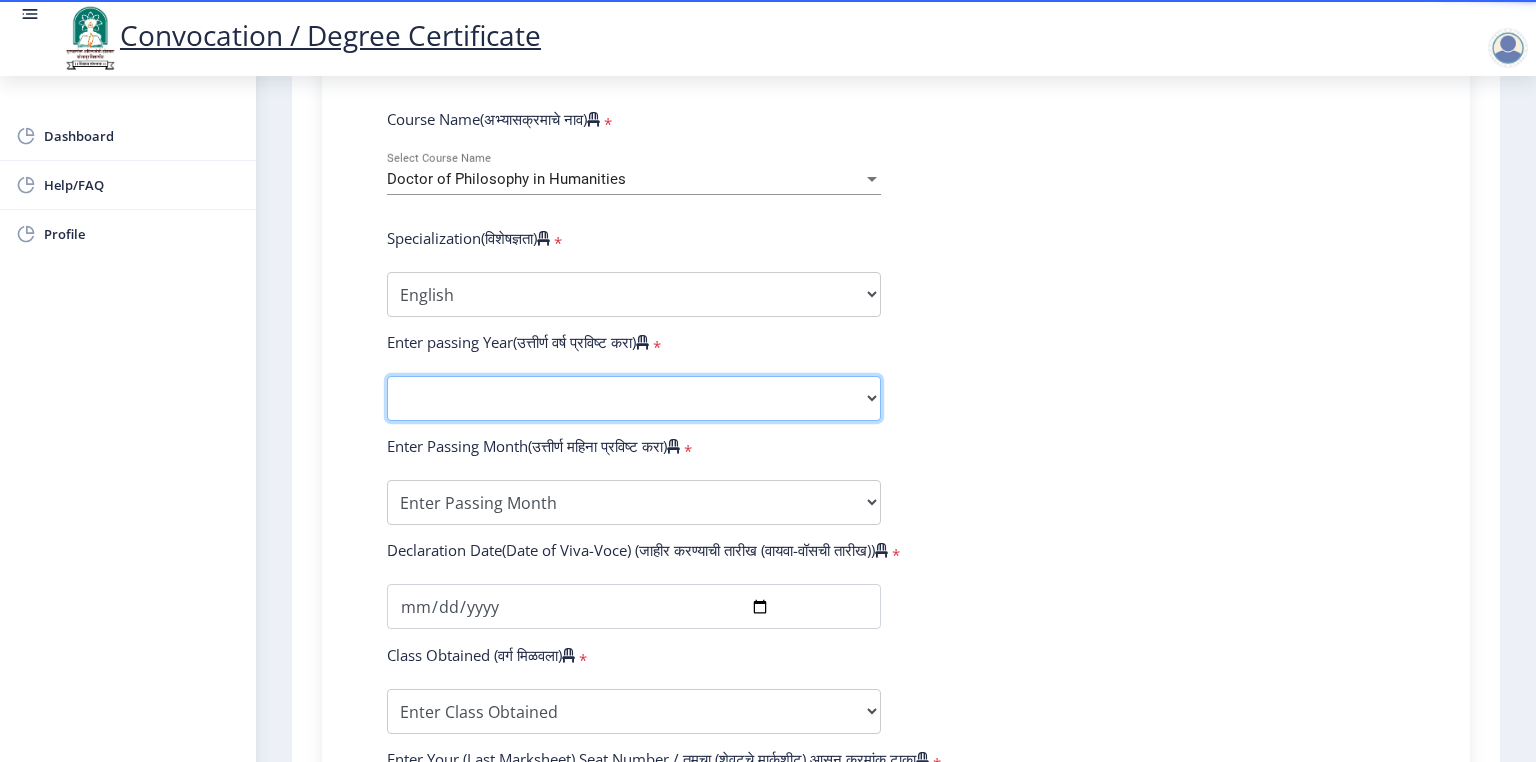 select on "2025" 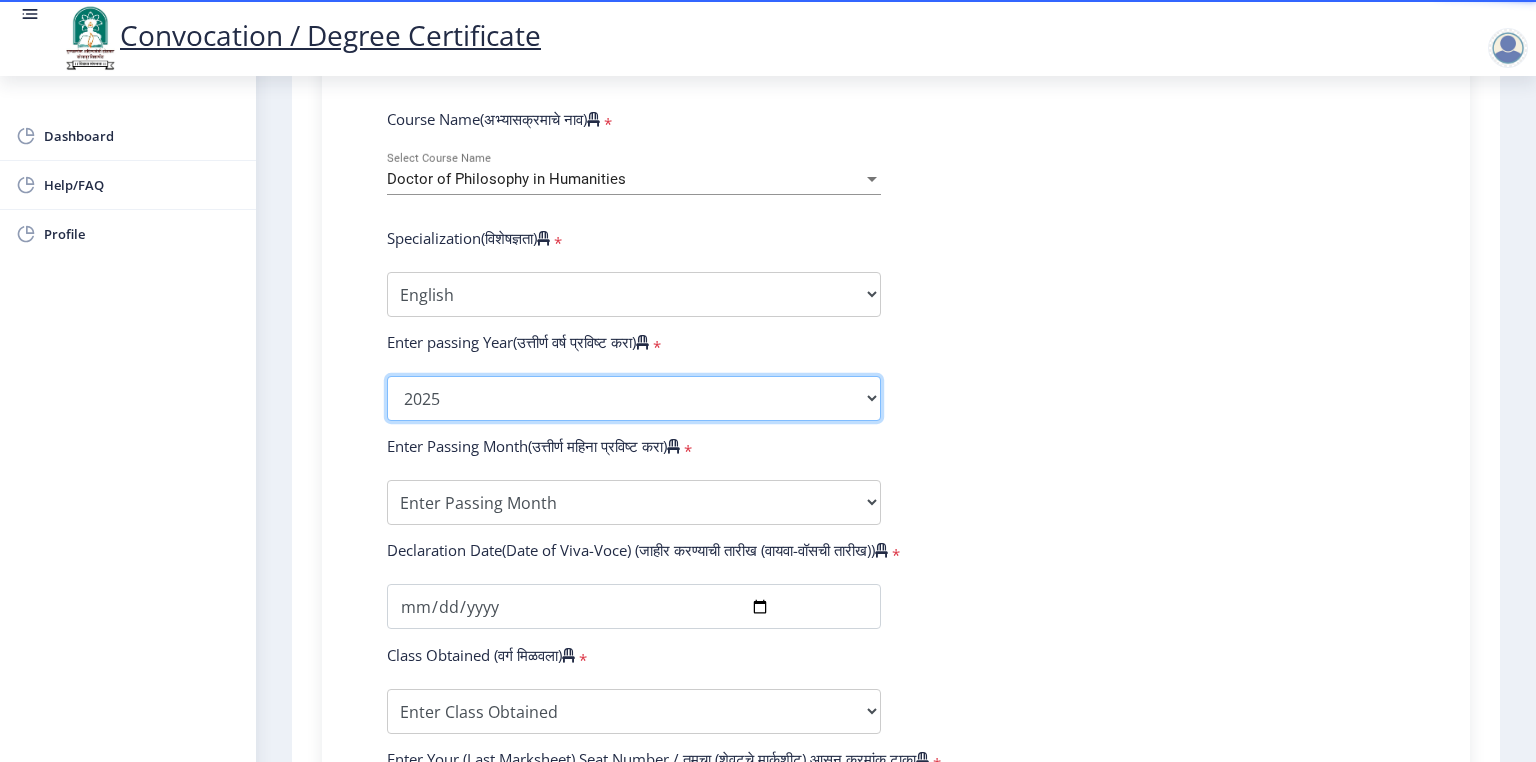 click on "2025   2024   2023   2022   2021   2020   2019   2018   2017   2016   2015   2014   2013   2012   2011   2010   2009   2008   2007   2006   2005   2004   2003   2002   2001   2000   1999   1998   1997   1996   1995   1994   1993   1992   1991   1990   1989   1988   1987   1986   1985   1984   1983   1982   1981   1980   1979   1978   1977   1976" 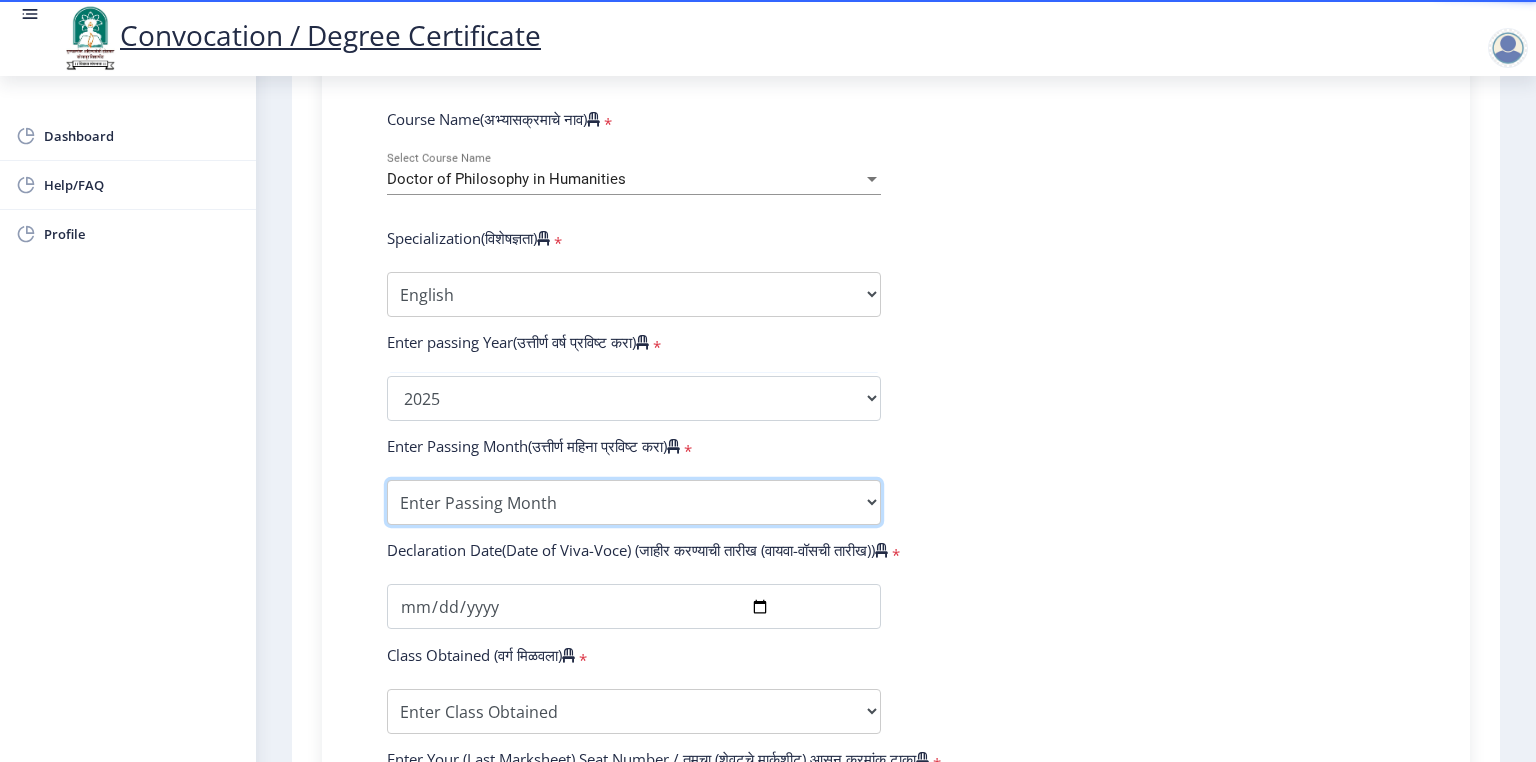 click on "Enter Passing Month March April May October November December" at bounding box center [634, 502] 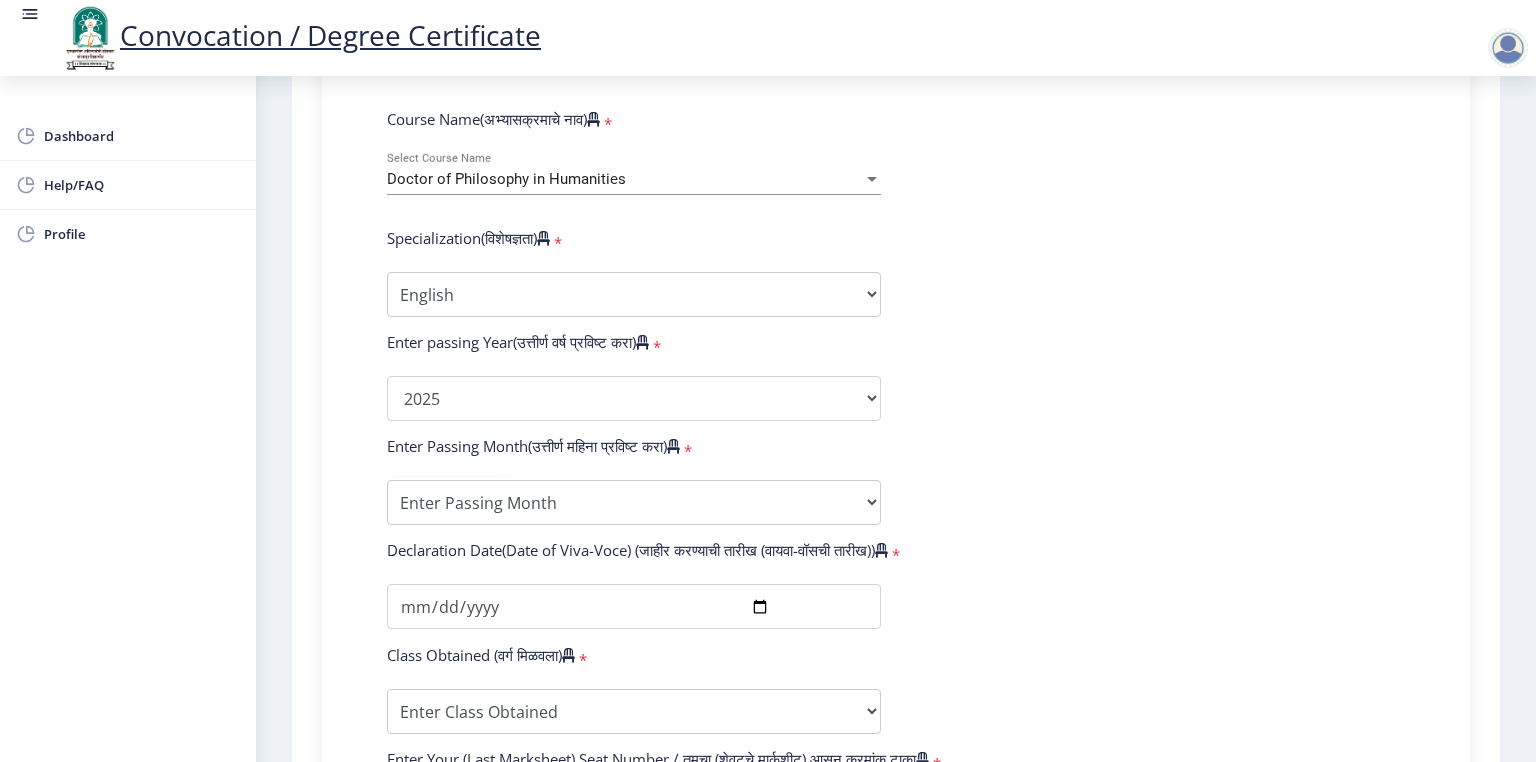 click on "Enter Your PRN Number (तुमचा पीआरएन (कायम नोंदणी क्रमांक) एंटर करा)   * Student Type (विद्यार्थी प्रकार)    * Select Student Type Regular External College Name(कॉलेजचे नाव)   * School of Languages and Literature Select College Name Course Name(अभ्यासक्रमाचे नाव)   * Doctor of Philosophy in Humanities Select Course Name  Specialization(विशेषज्ञता)   * Specialization AIHC&A Economics English Hindi History Kannada Law Marathi Political Science Psychology Rural Development Urdu Other Enter passing Year(उत्तीर्ण वर्ष प्रविष्ट करा)   *  2025   2024   2023   2022   2021   2020   2019   2018   2017   2016   2015   2014   2013   2012   2011   2010   2009   2008   2007   2006   2005   2004   2003   2002   2001   2000   1999   1998   1997   1996   1995   1994   1993   1992   1991   1990  * *" 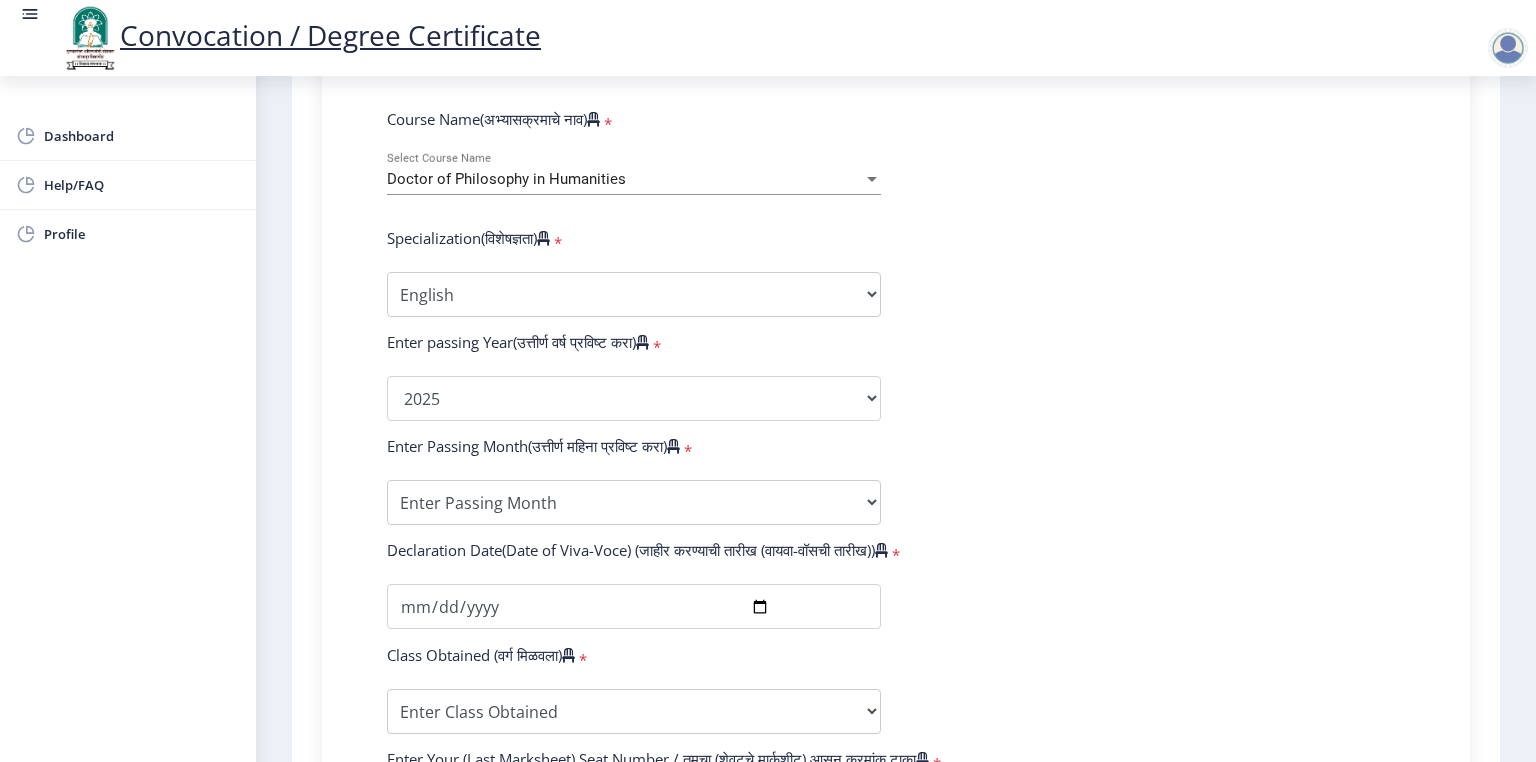 scroll, scrollTop: 932, scrollLeft: 0, axis: vertical 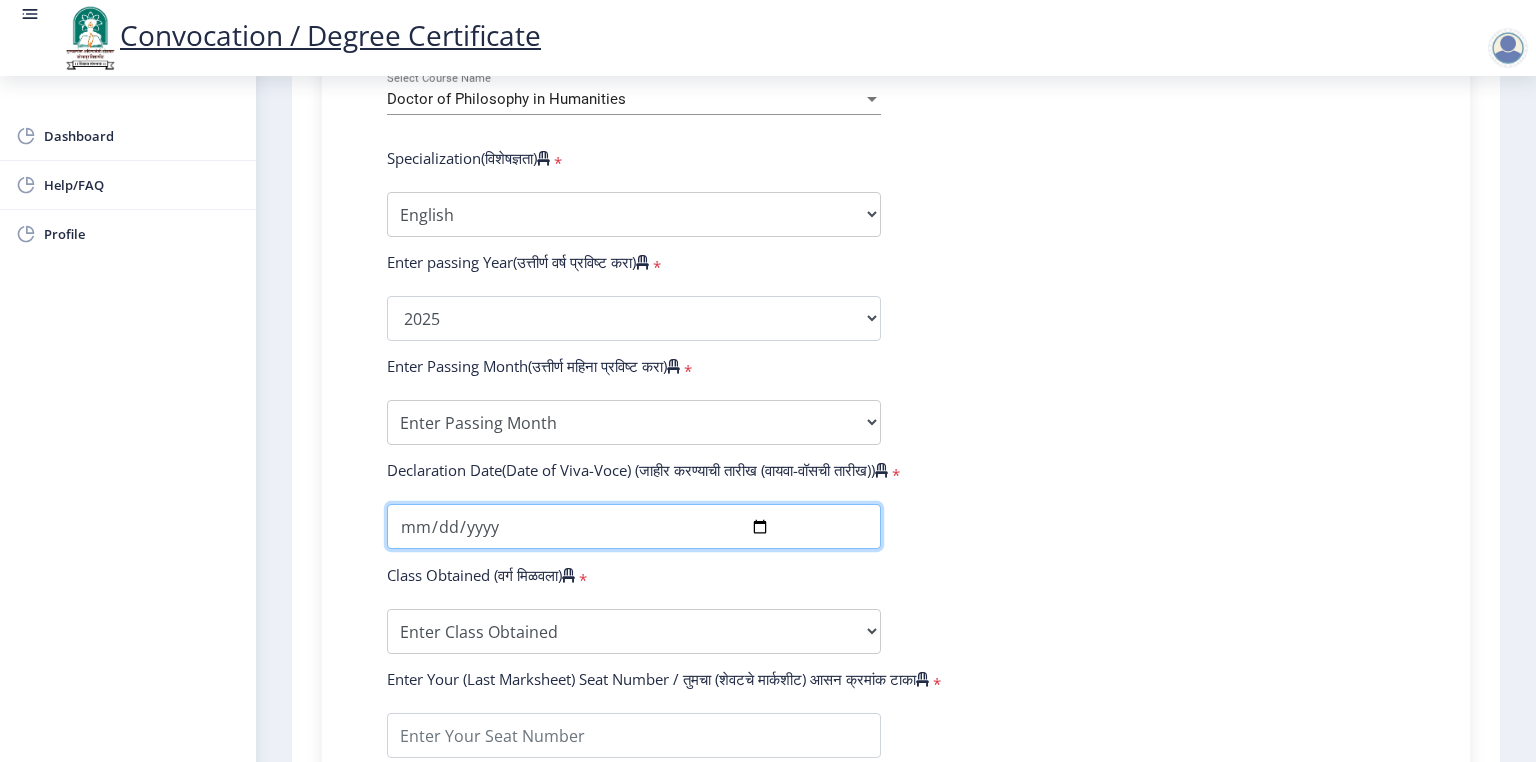 click at bounding box center [634, 526] 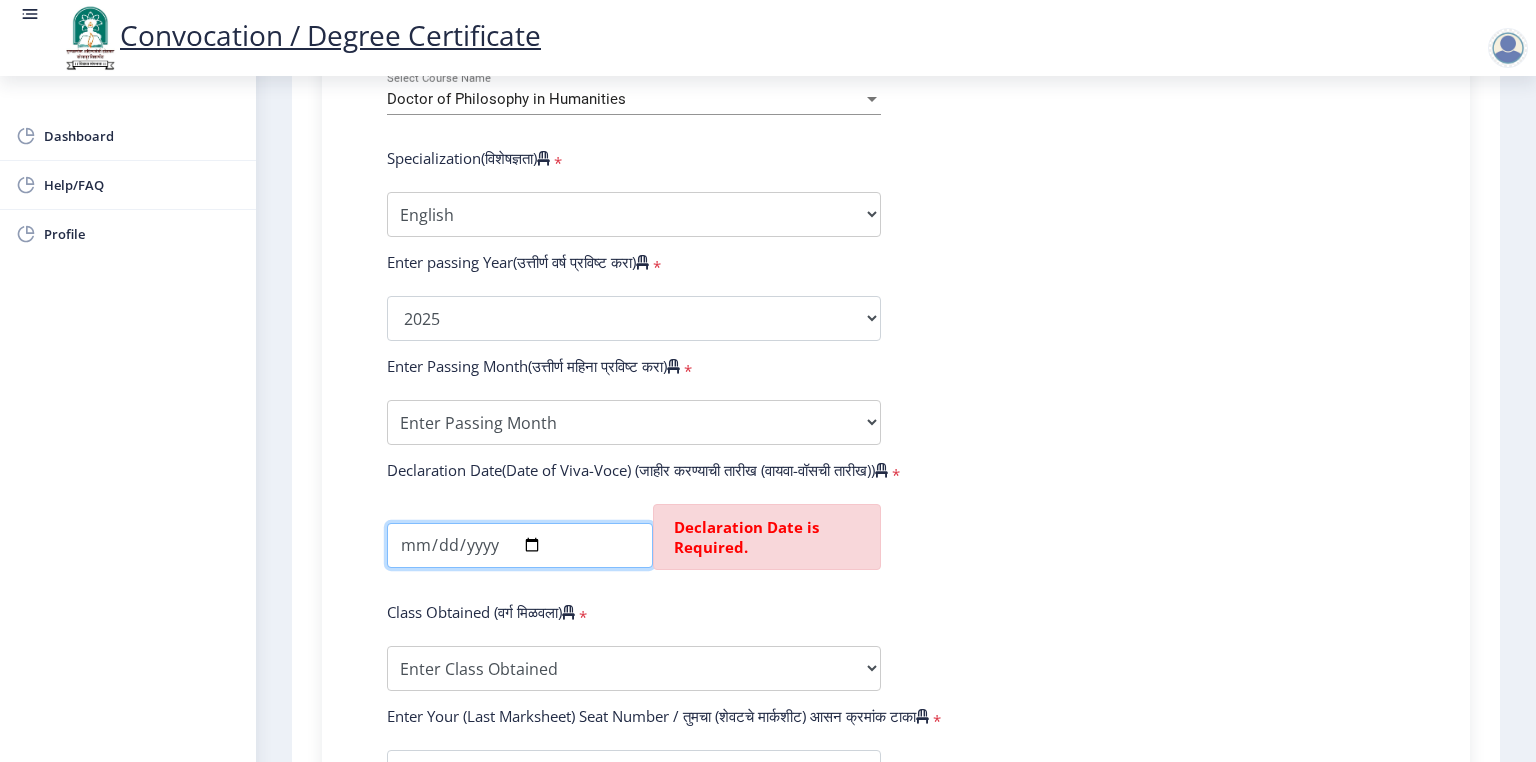 click at bounding box center (520, 545) 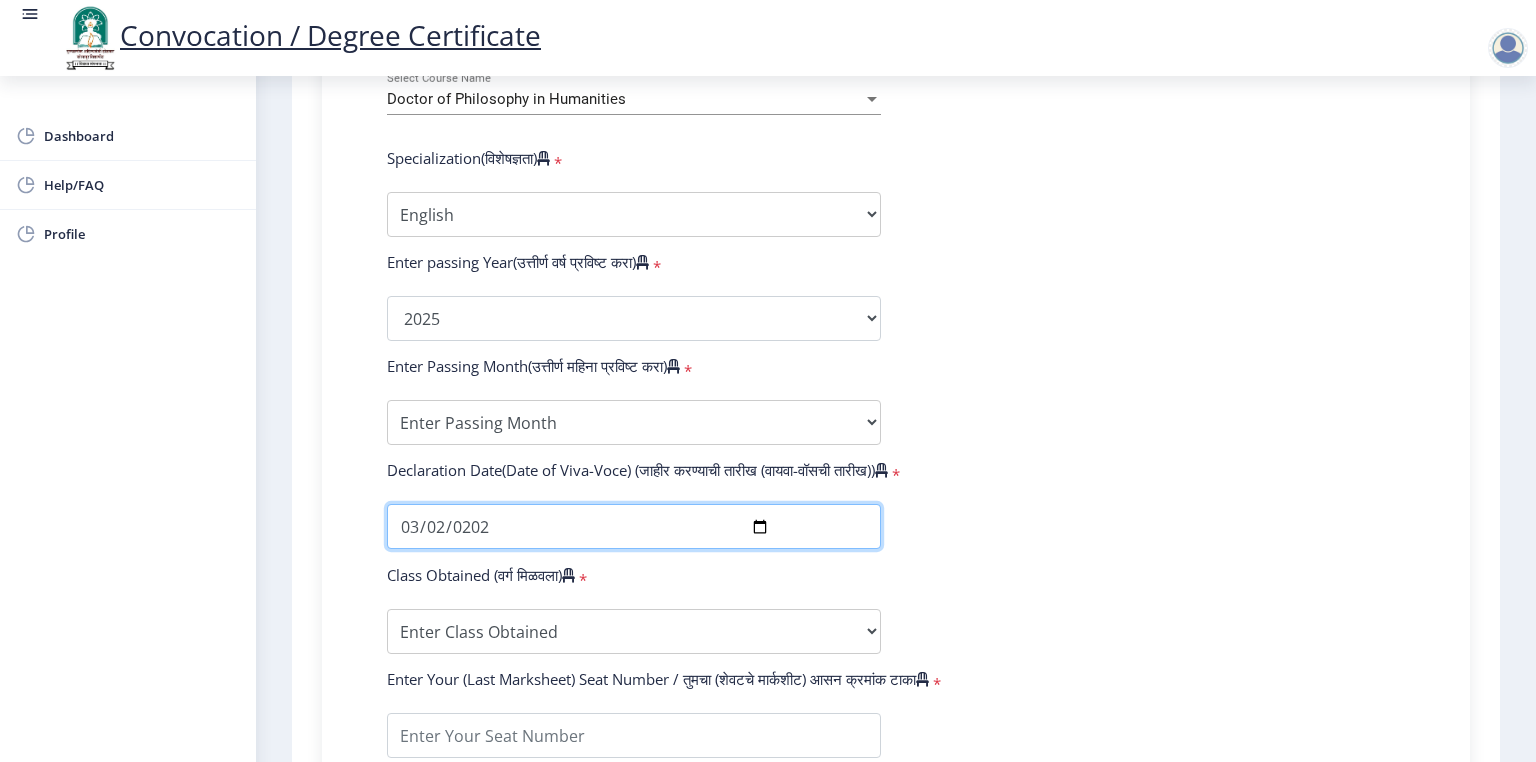 type on "[DATE]" 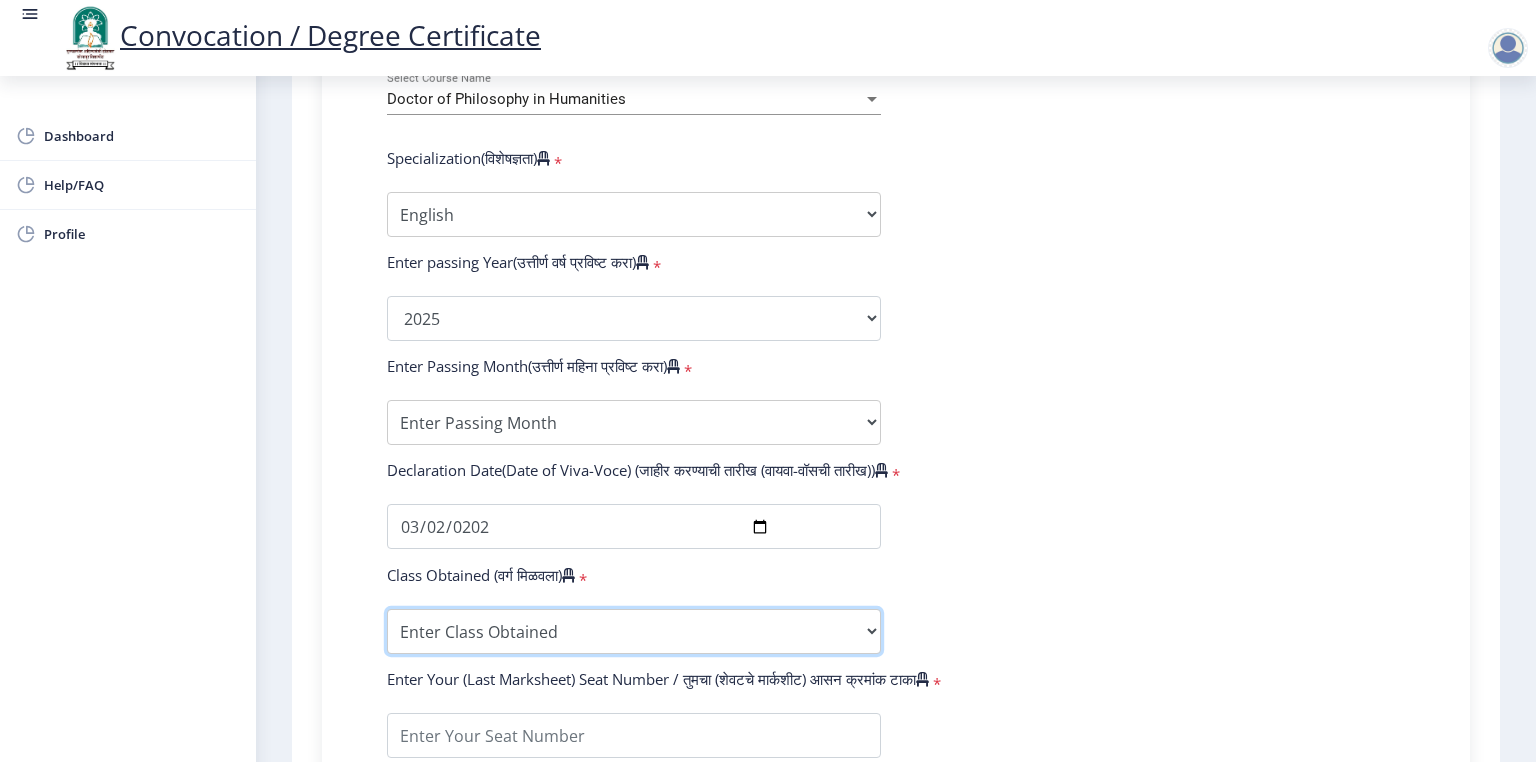 click on "Enter Class Obtained FIRST CLASS WITH DISTINCTION FIRST CLASS HIGHER SECOND CLASS SECOND CLASS PASS CLASS Grade O Grade A+ Grade A Grade B+ Grade B Grade C+ Grade C Grade D Grade E" at bounding box center (634, 631) 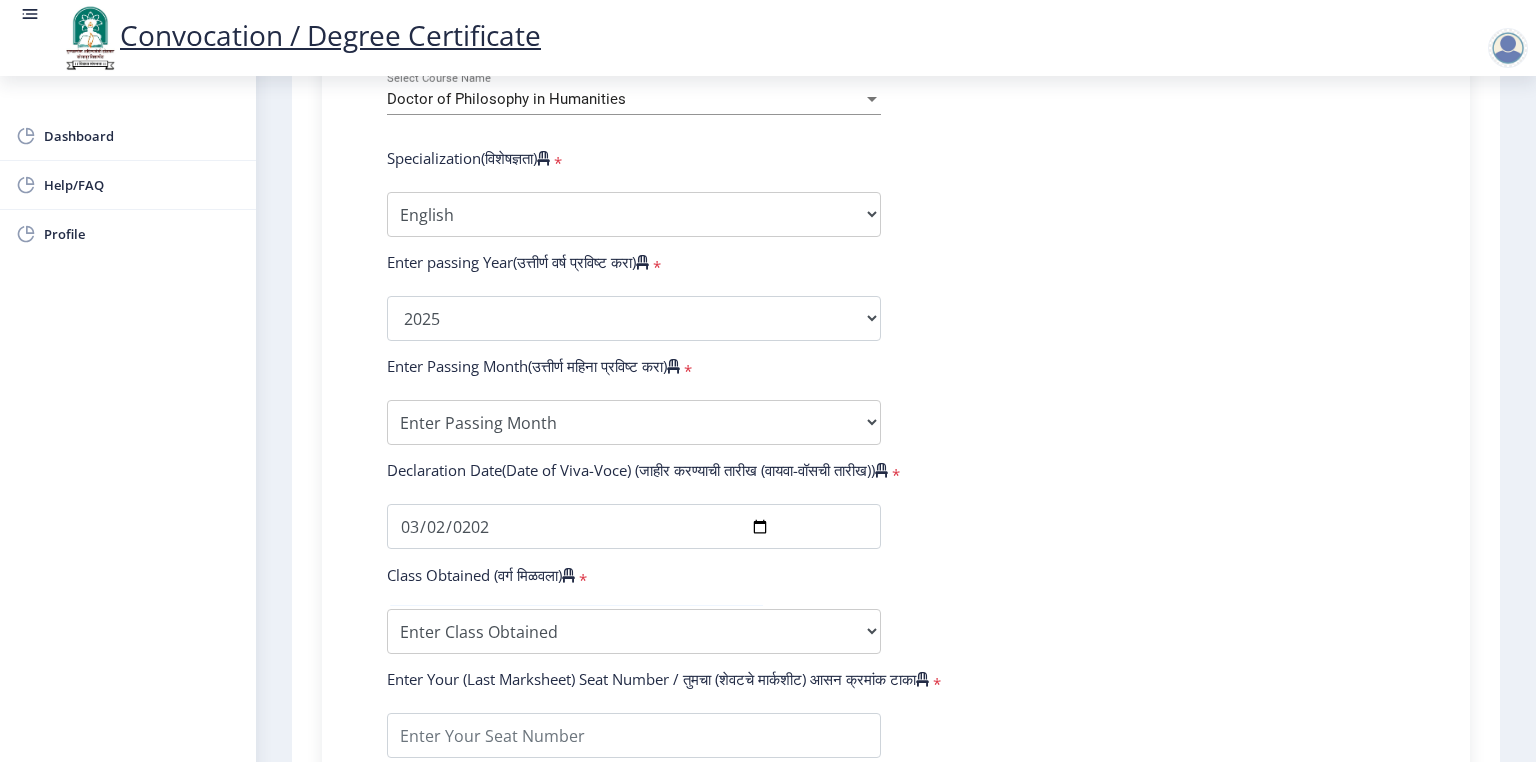 click on "Enter Your PRN Number (तुमचा पीआरएन (कायम नोंदणी क्रमांक) एंटर करा)   * Student Type (विद्यार्थी प्रकार)    * Select Student Type Regular External College Name(कॉलेजचे नाव)   * School of Languages and Literature Select College Name Course Name(अभ्यासक्रमाचे नाव)   * Doctor of Philosophy in Humanities Select Course Name  Specialization(विशेषज्ञता)   * Specialization AIHC&A Economics English Hindi History Kannada Law Marathi Political Science Psychology Rural Development Urdu Other Enter passing Year(उत्तीर्ण वर्ष प्रविष्ट करा)   *  2025   2024   2023   2022   2021   2020   2019   2018   2017   2016   2015   2014   2013   2012   2011   2010   2009   2008   2007   2006   2005   2004   2003   2002   2001   2000   1999   1998   1997   1996   1995   1994   1993   1992   1991   1990  * *" 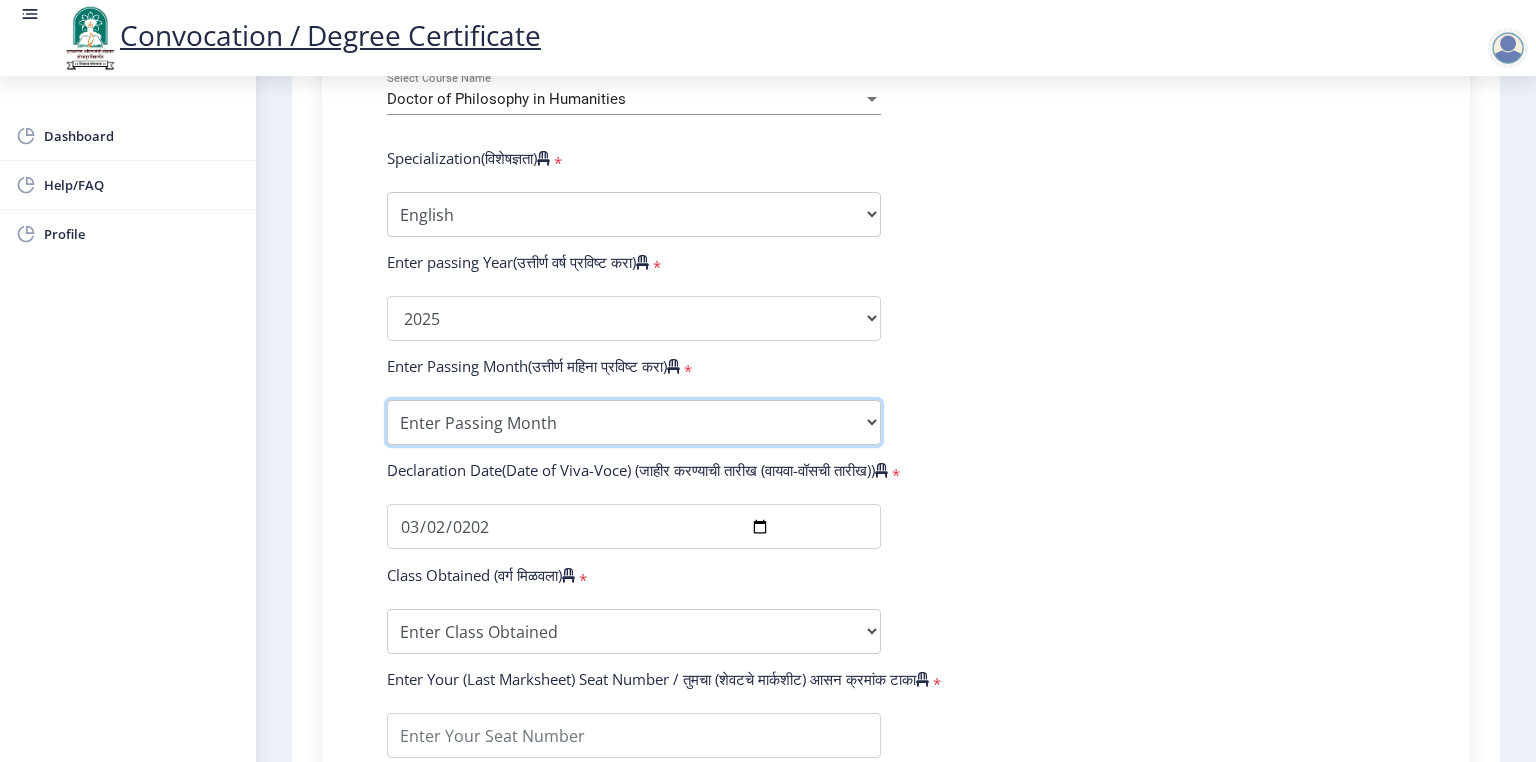 click on "Enter Passing Month March April May October November December" at bounding box center (634, 422) 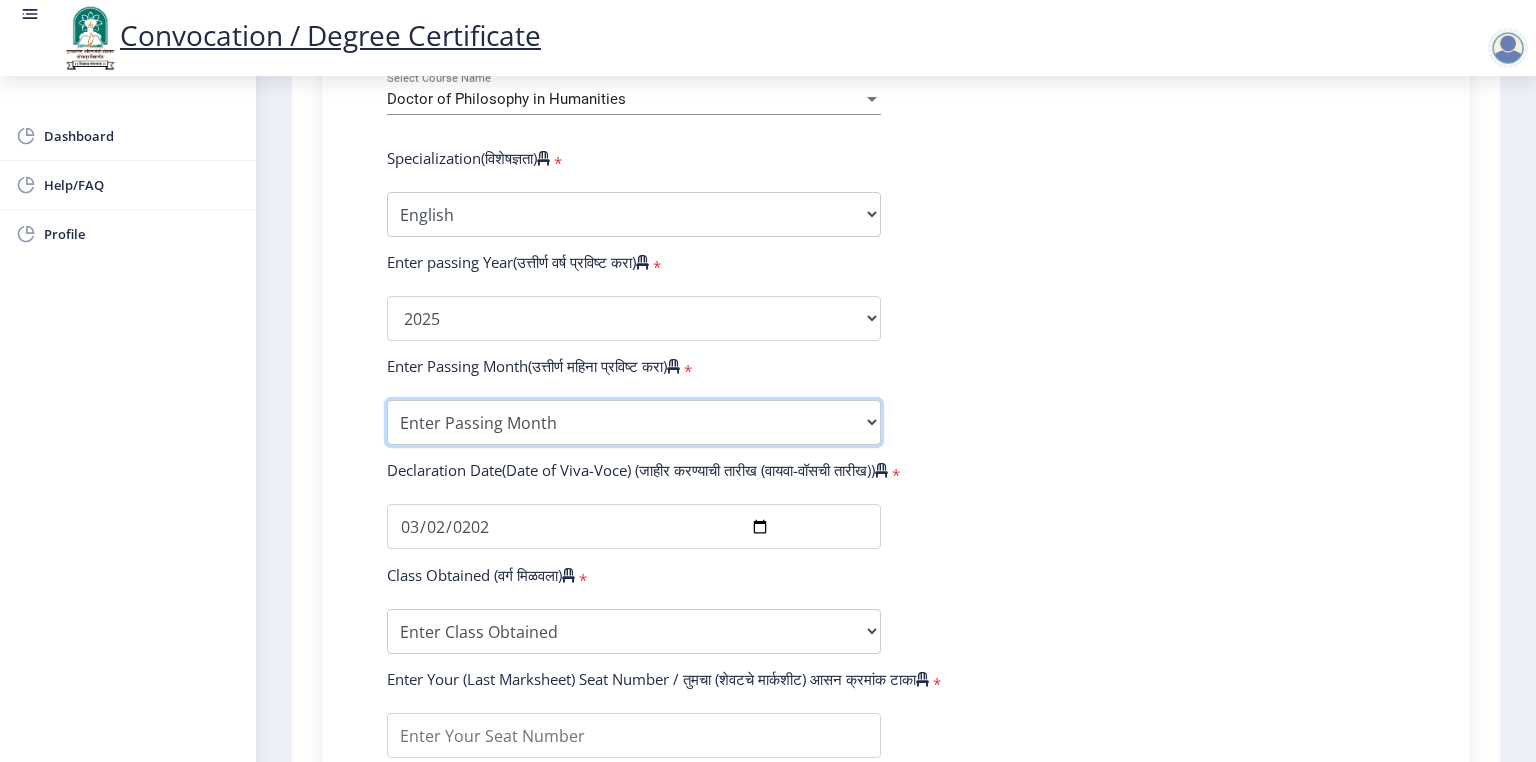 click on "Enter Passing Month March April May October November December" at bounding box center [634, 422] 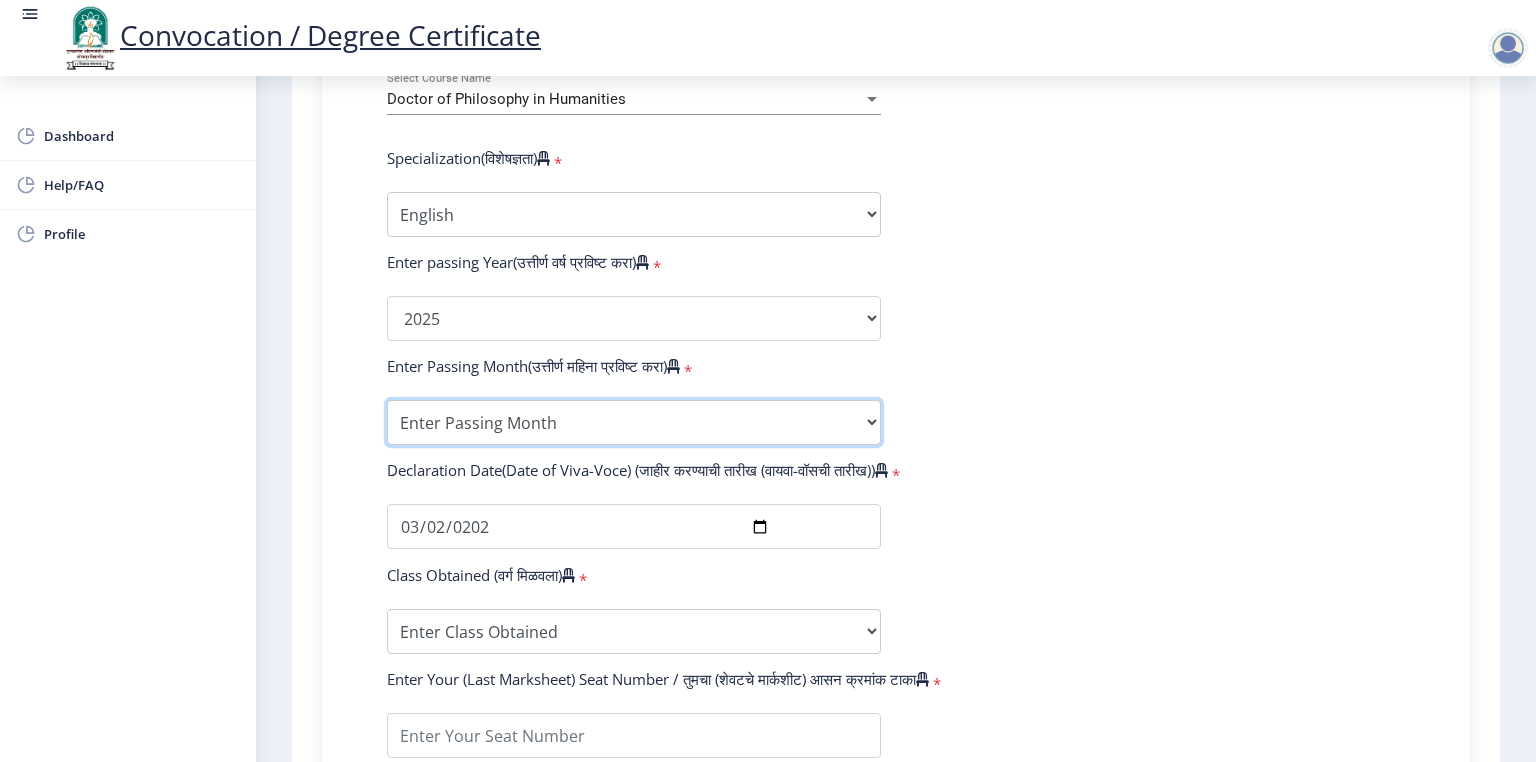 select on "March" 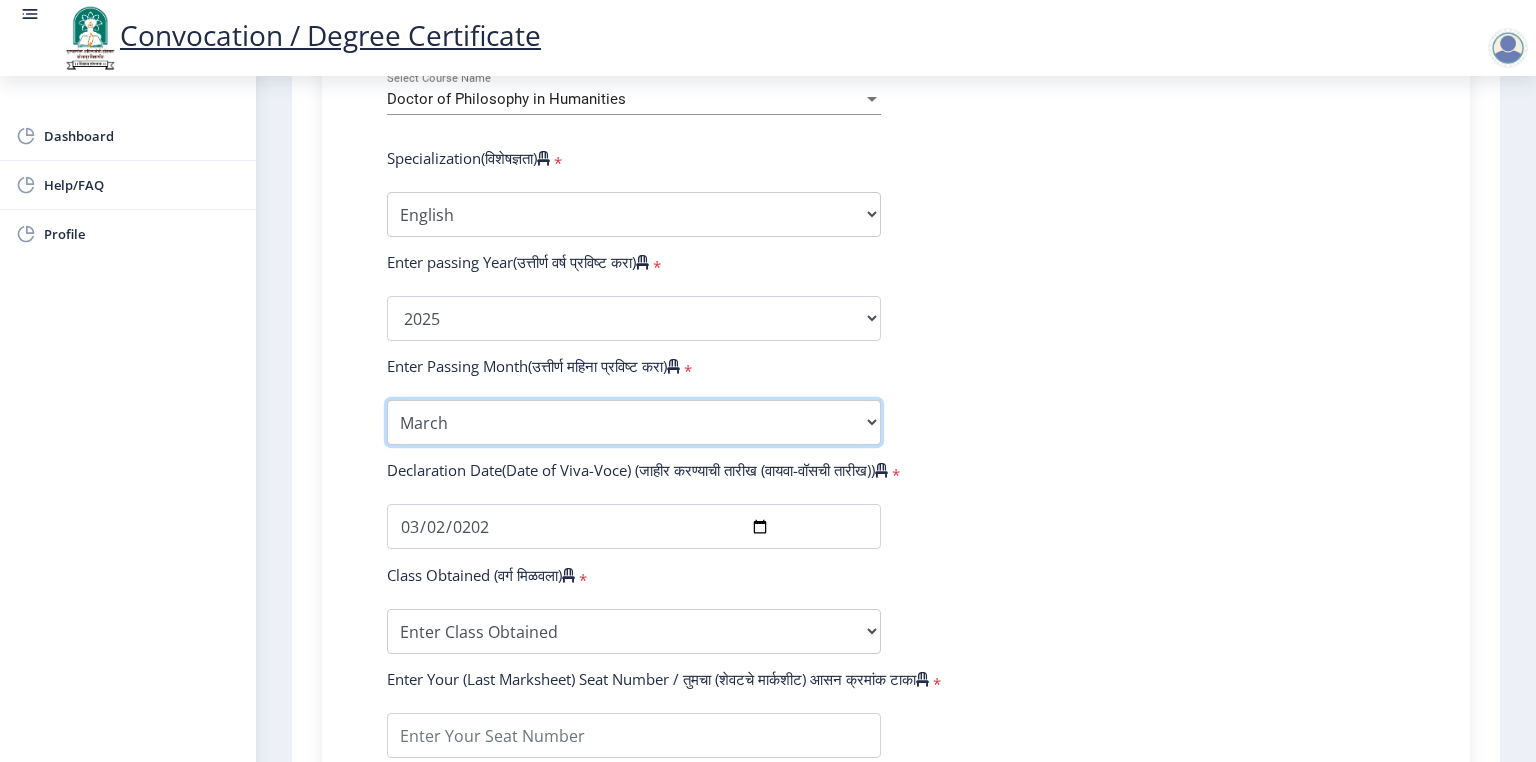 click on "Enter Passing Month March April May October November December" at bounding box center (634, 422) 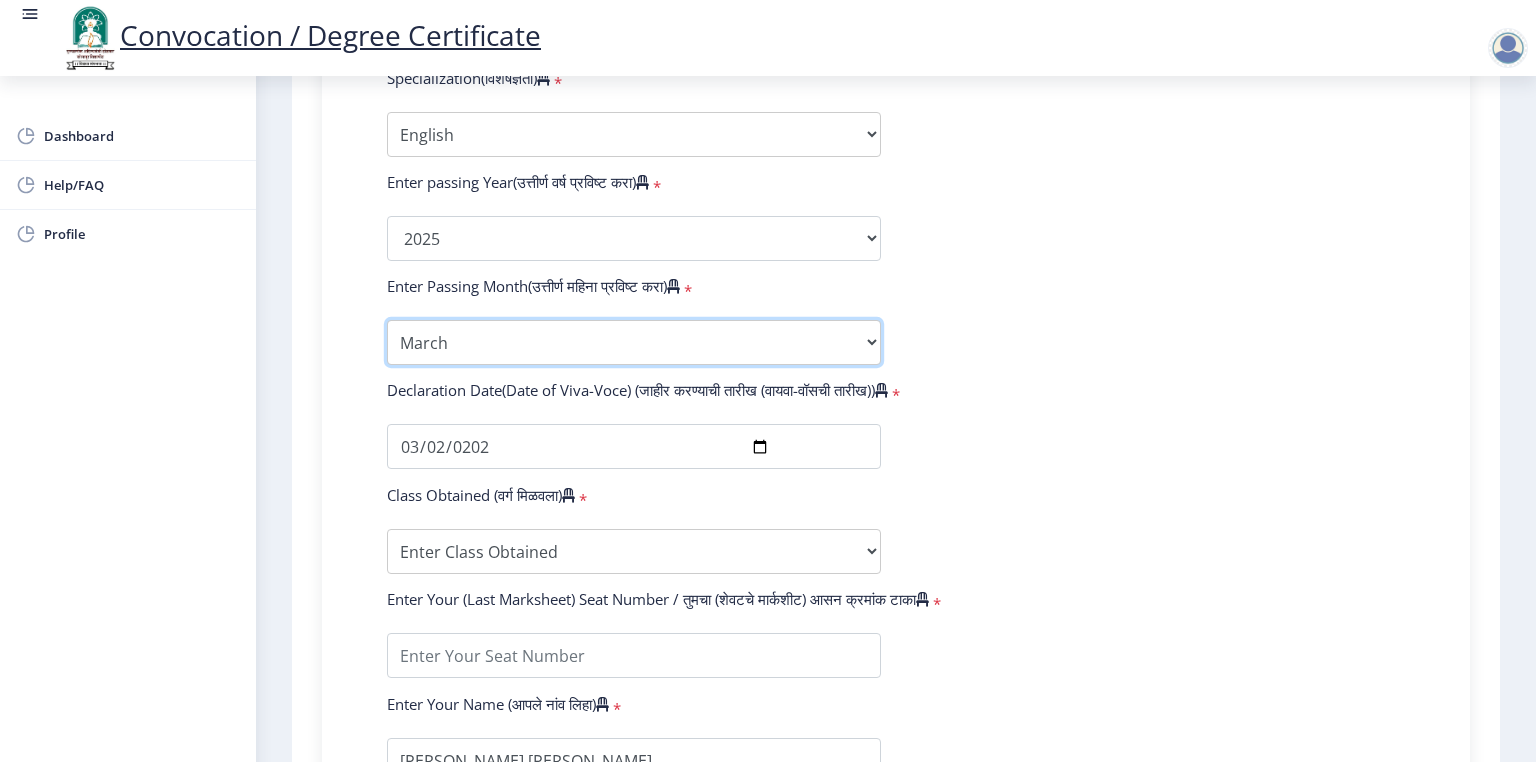 scroll, scrollTop: 1092, scrollLeft: 0, axis: vertical 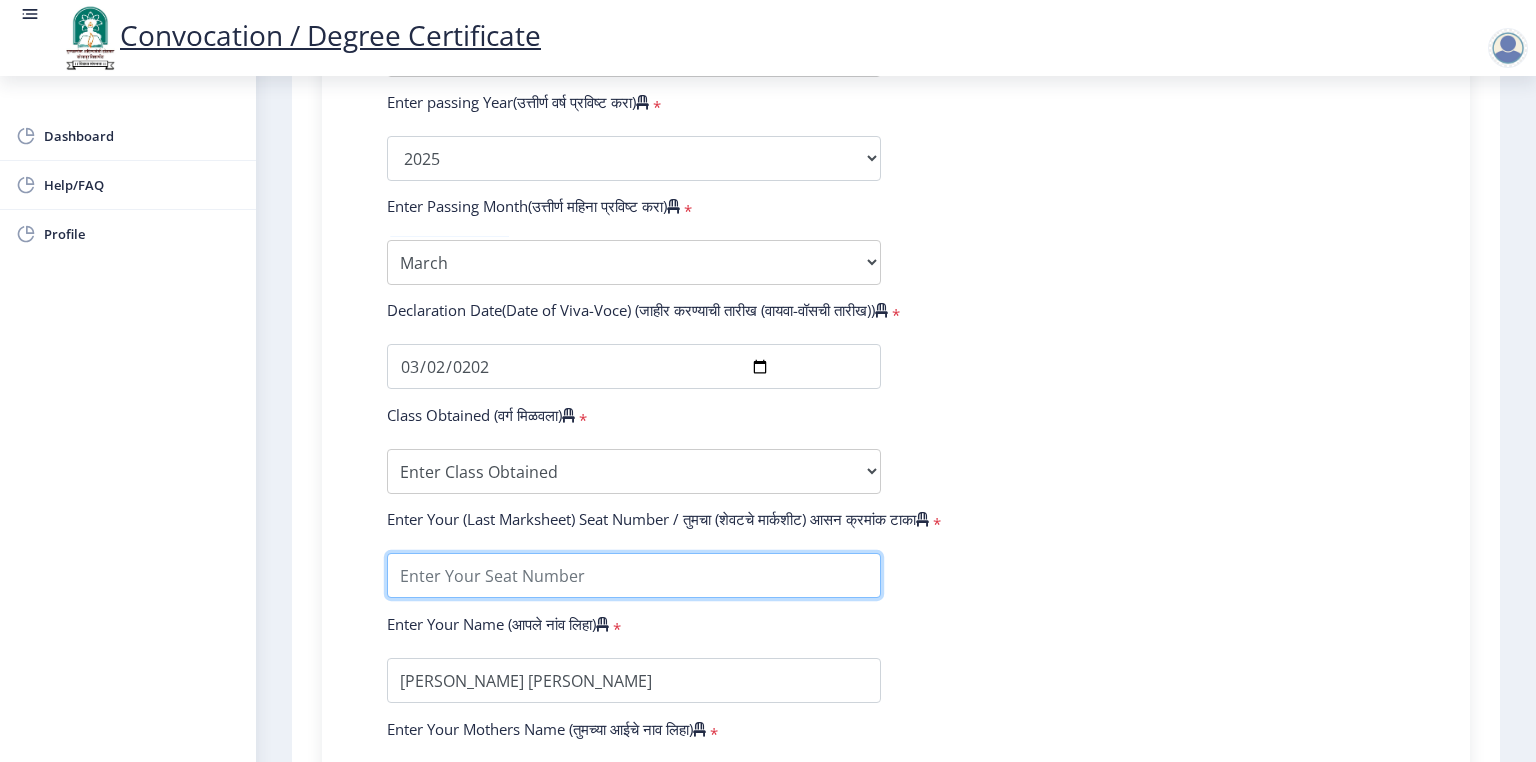 click at bounding box center (634, 575) 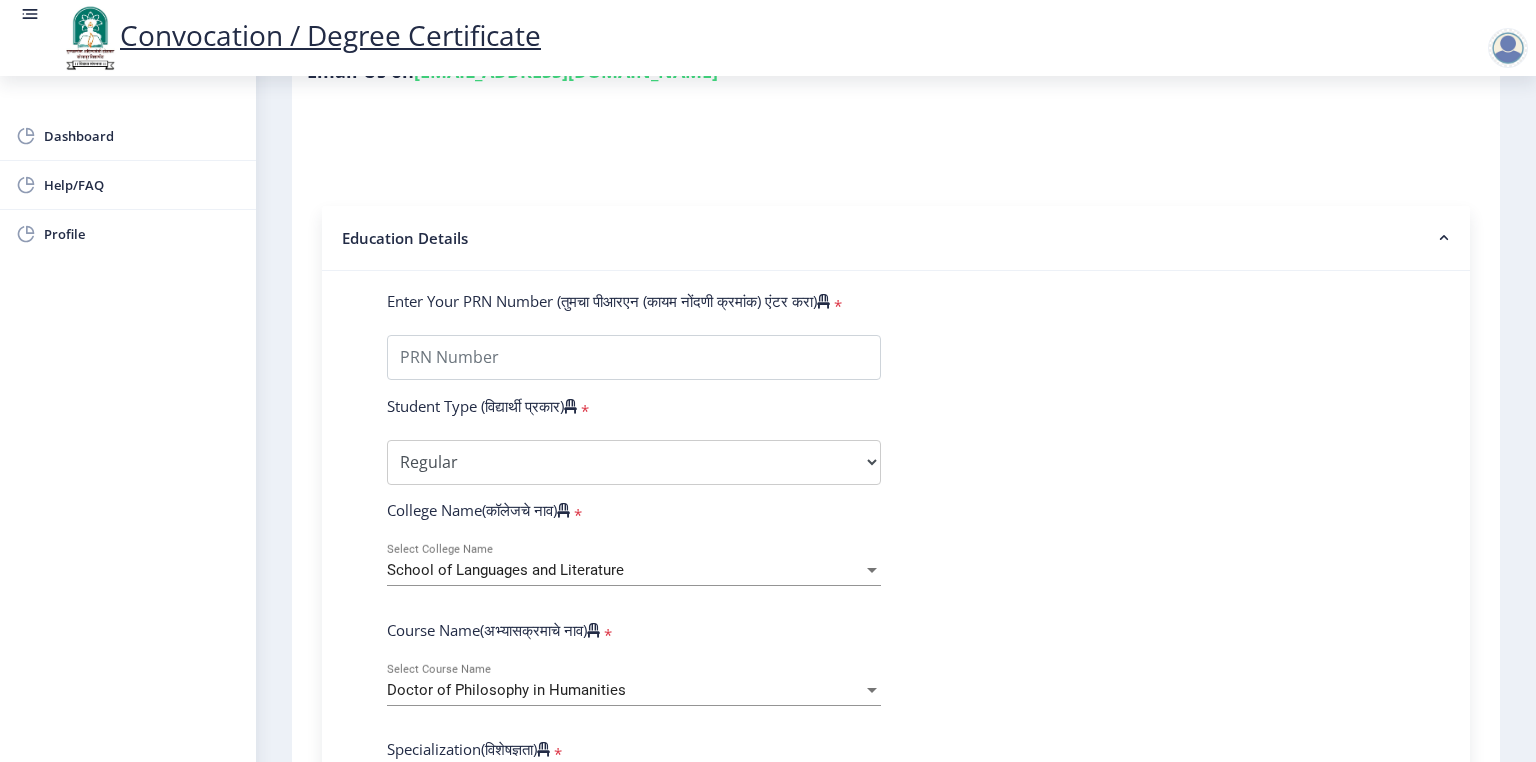 scroll, scrollTop: 421, scrollLeft: 0, axis: vertical 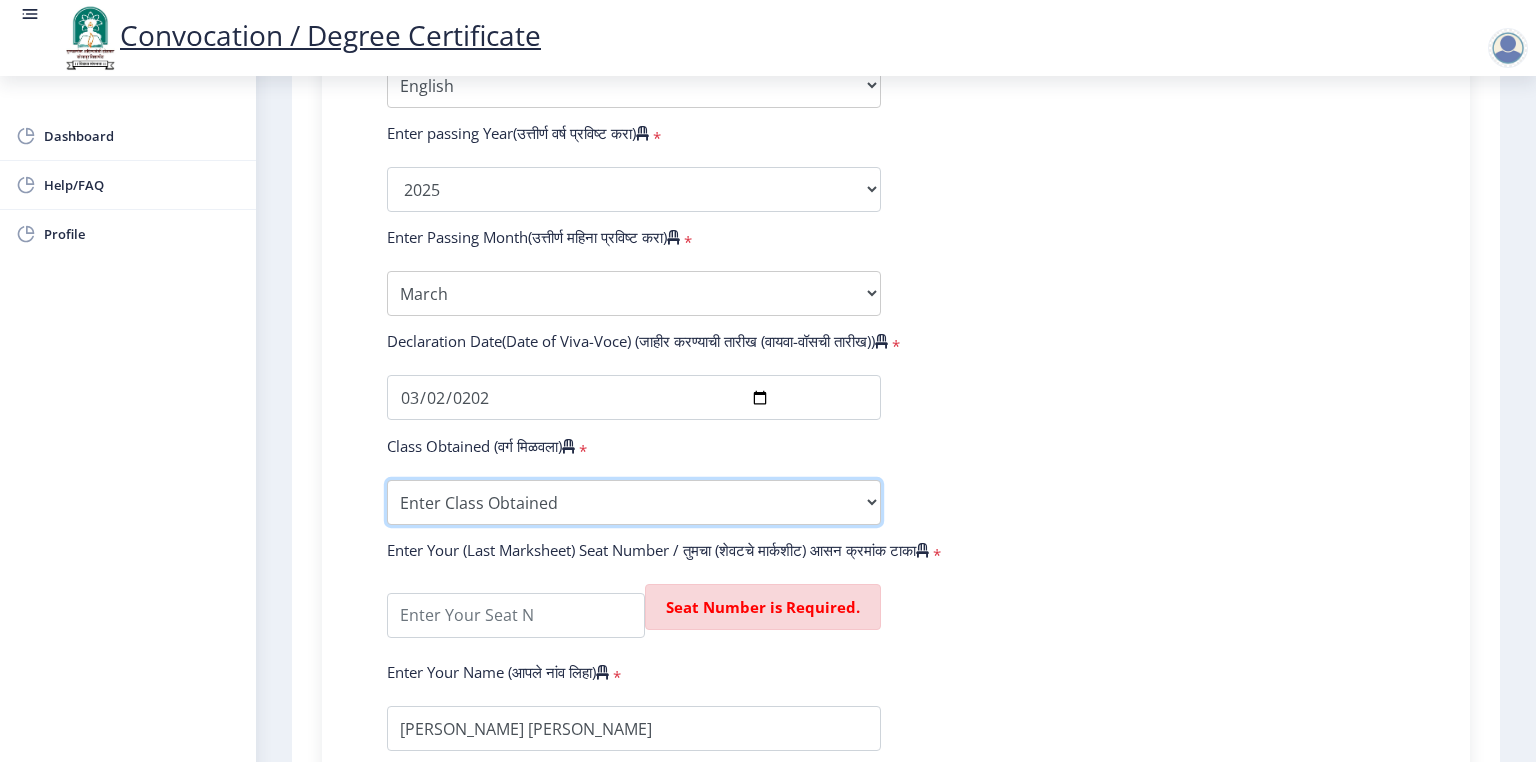 click on "Enter Class Obtained FIRST CLASS WITH DISTINCTION FIRST CLASS HIGHER SECOND CLASS SECOND CLASS PASS CLASS Grade O Grade A+ Grade A Grade B+ Grade B Grade C+ Grade C Grade D Grade E" at bounding box center [634, 502] 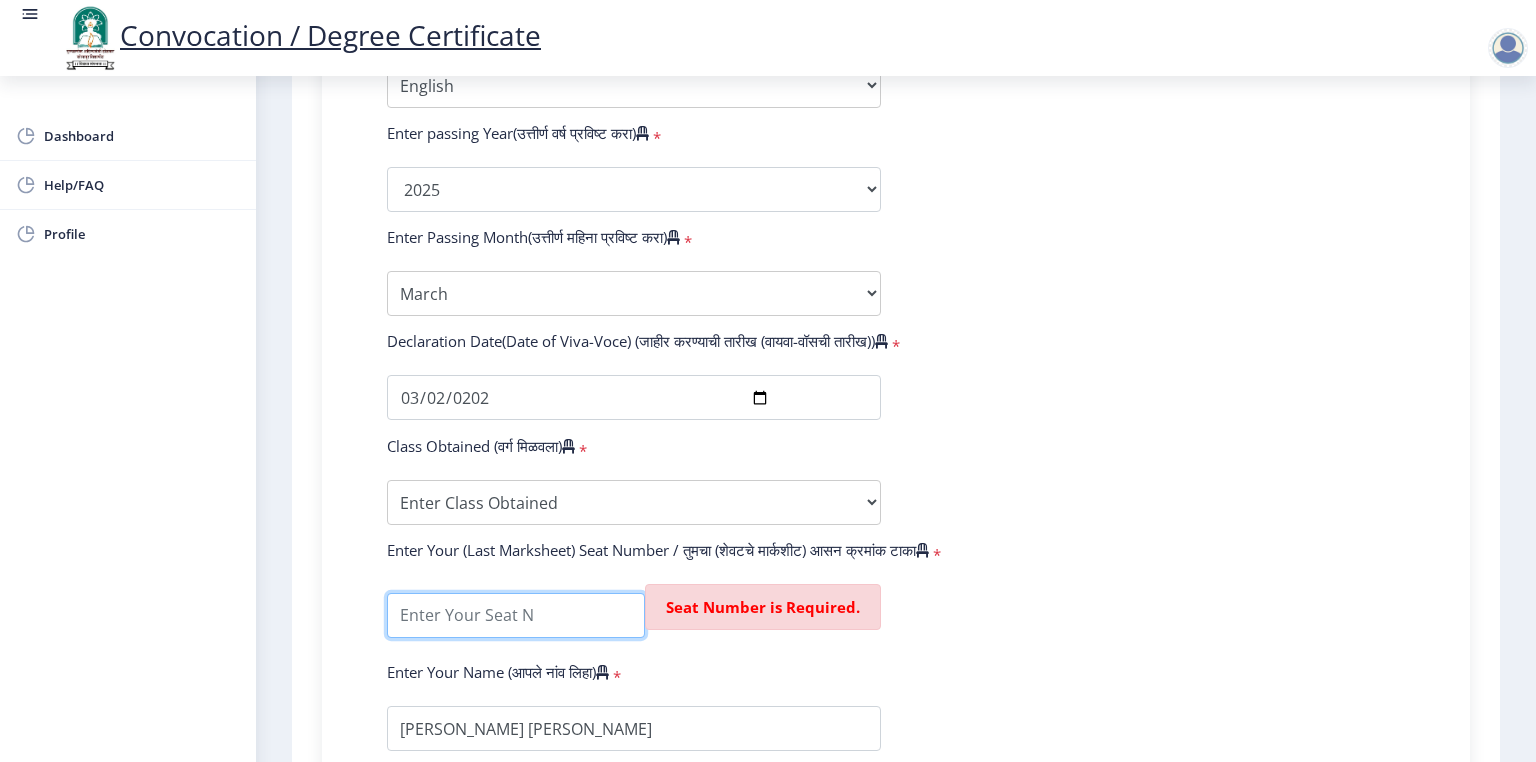 click at bounding box center (516, 615) 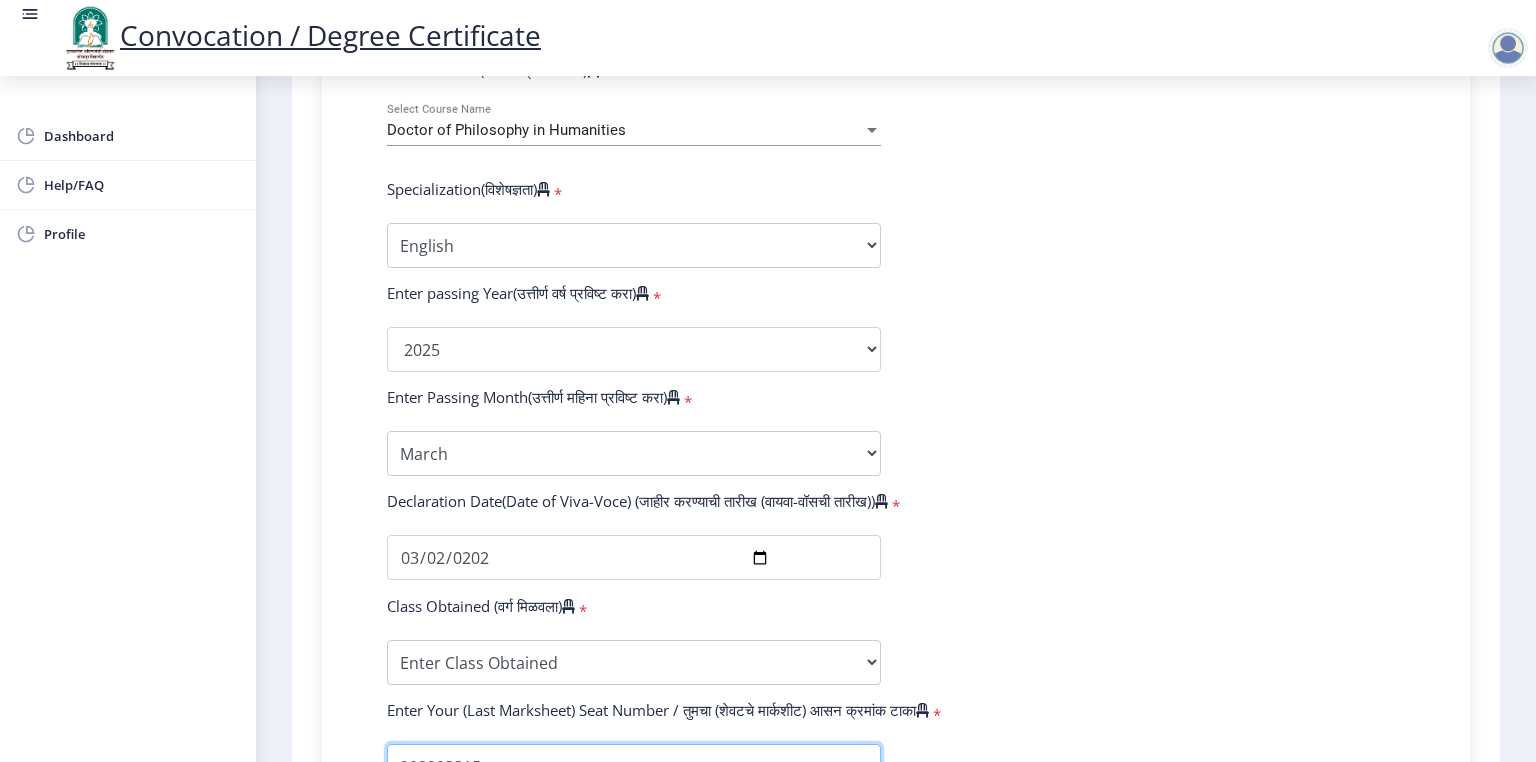 scroll, scrollTop: 261, scrollLeft: 0, axis: vertical 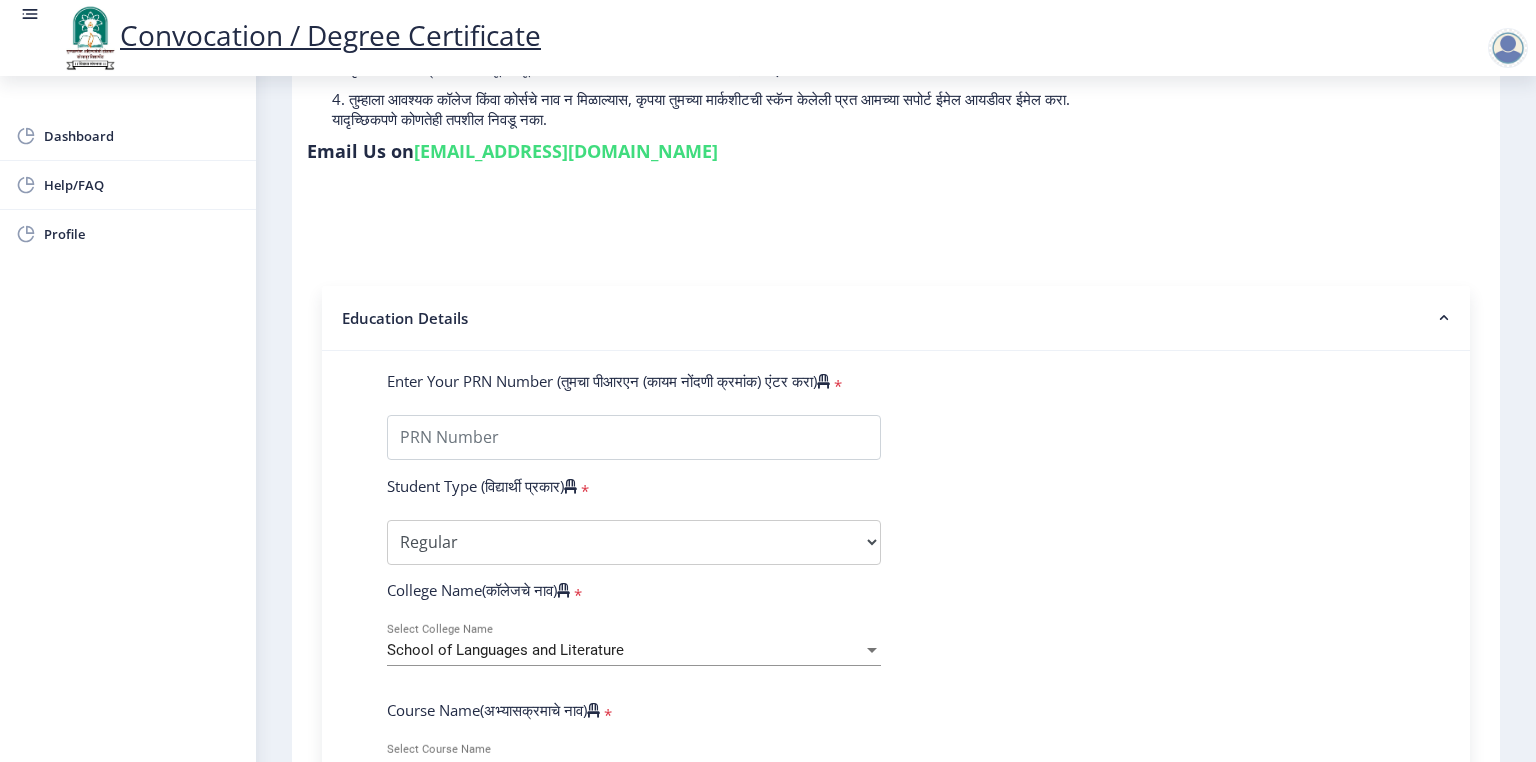 type on "202203315" 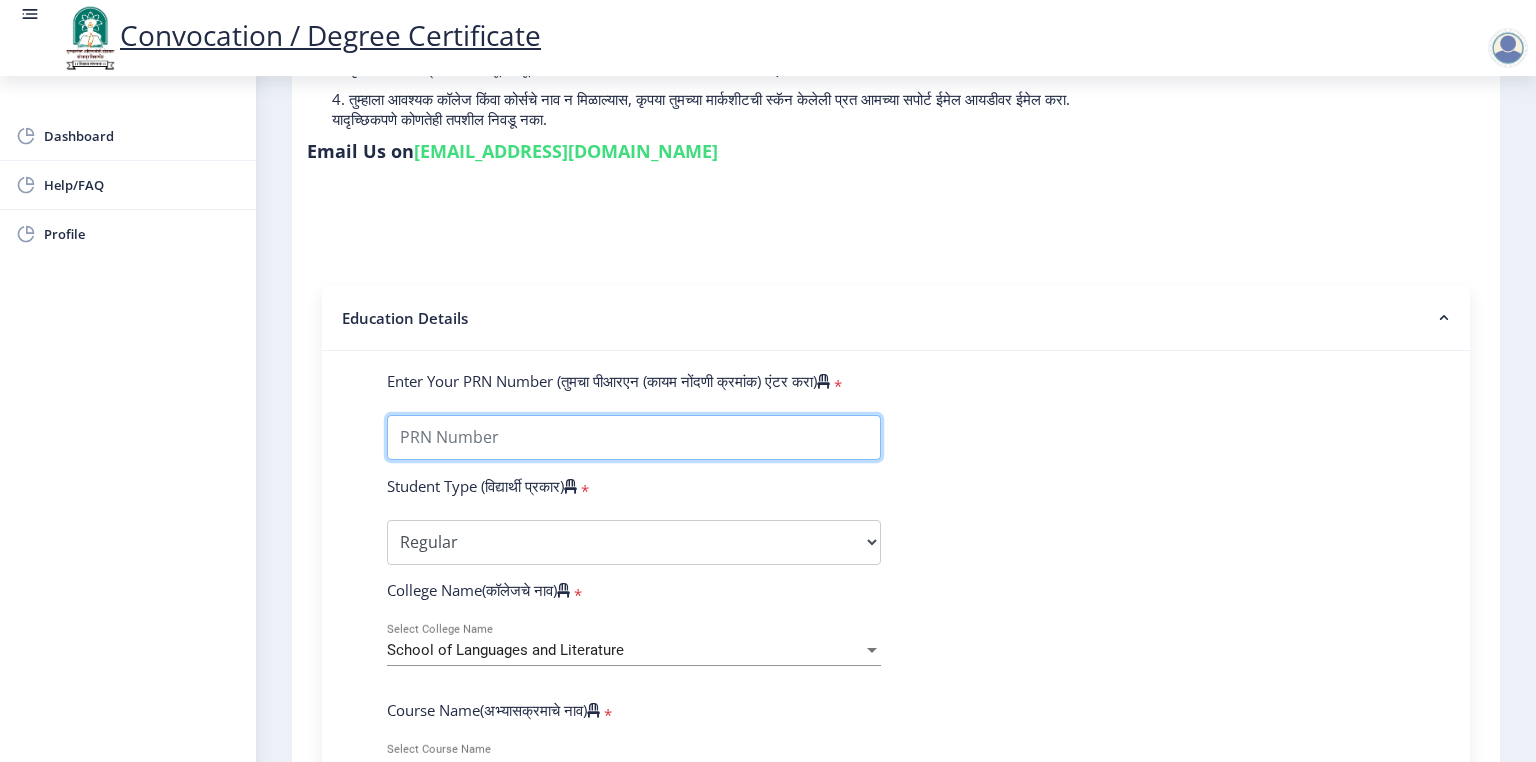 click on "Enter Your PRN Number (तुमचा पीआरएन (कायम नोंदणी क्रमांक) एंटर करा)" at bounding box center [634, 437] 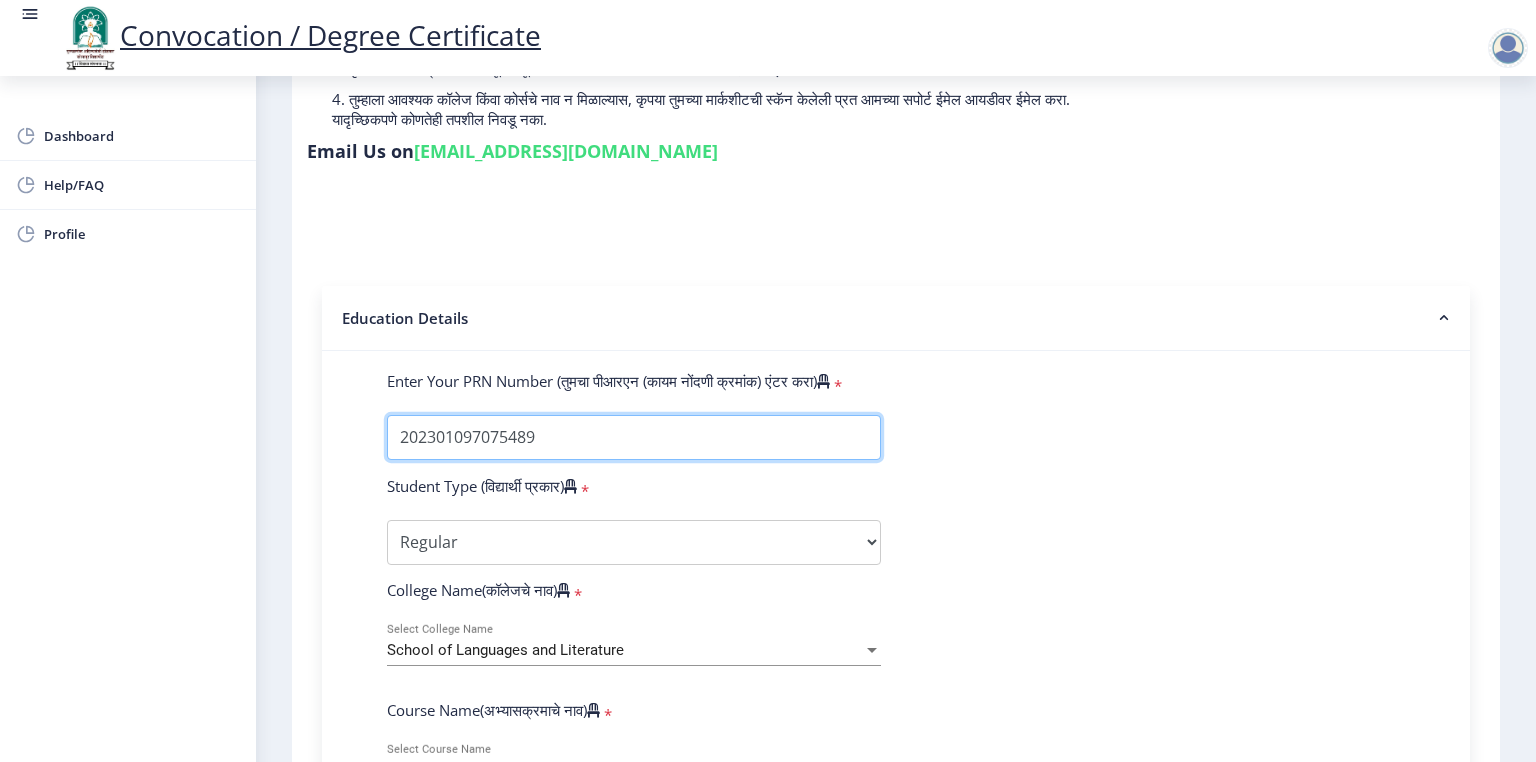 click on "Enter Your PRN Number (तुमचा पीआरएन (कायम नोंदणी क्रमांक) एंटर करा)" at bounding box center (634, 437) 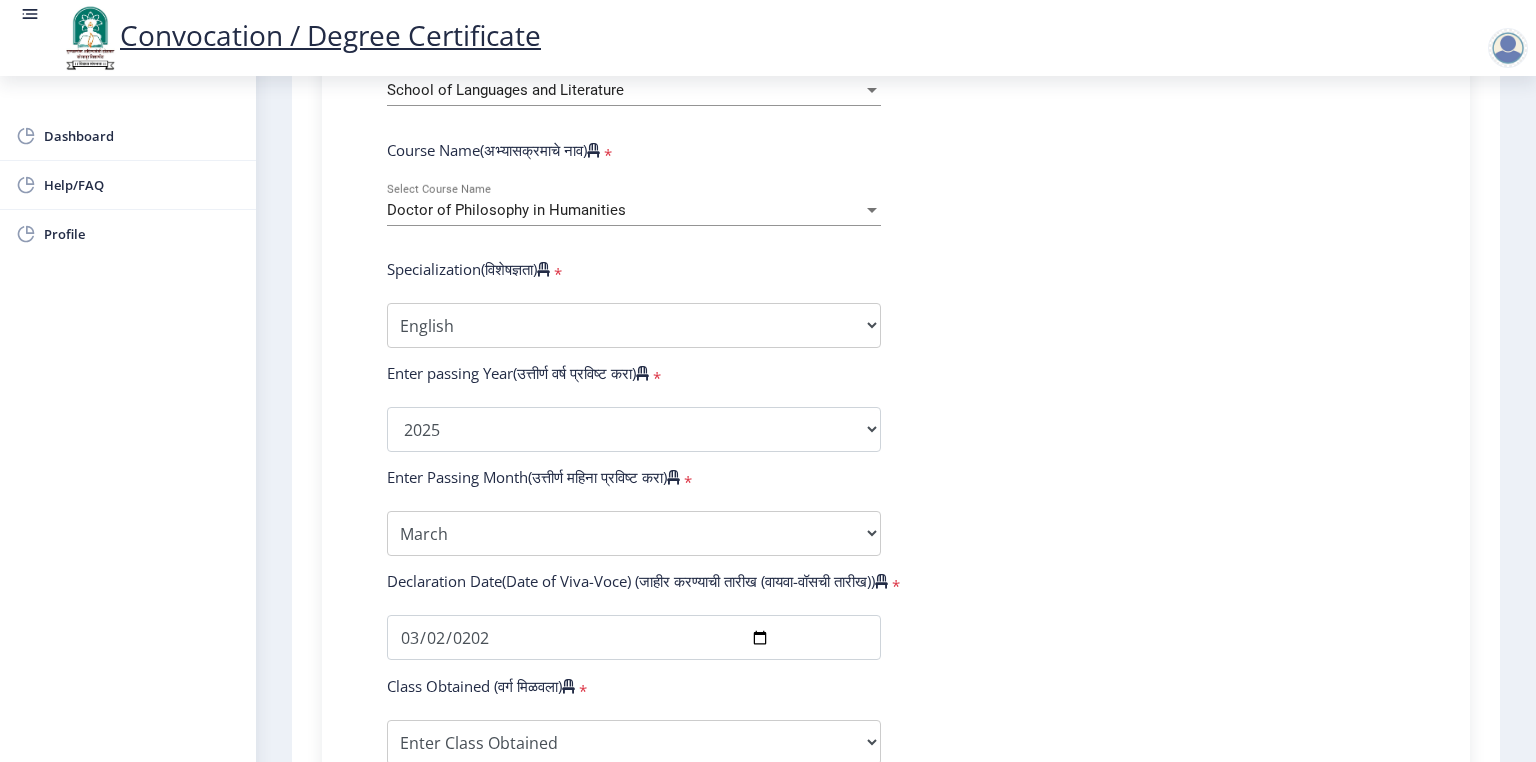 scroll, scrollTop: 1061, scrollLeft: 0, axis: vertical 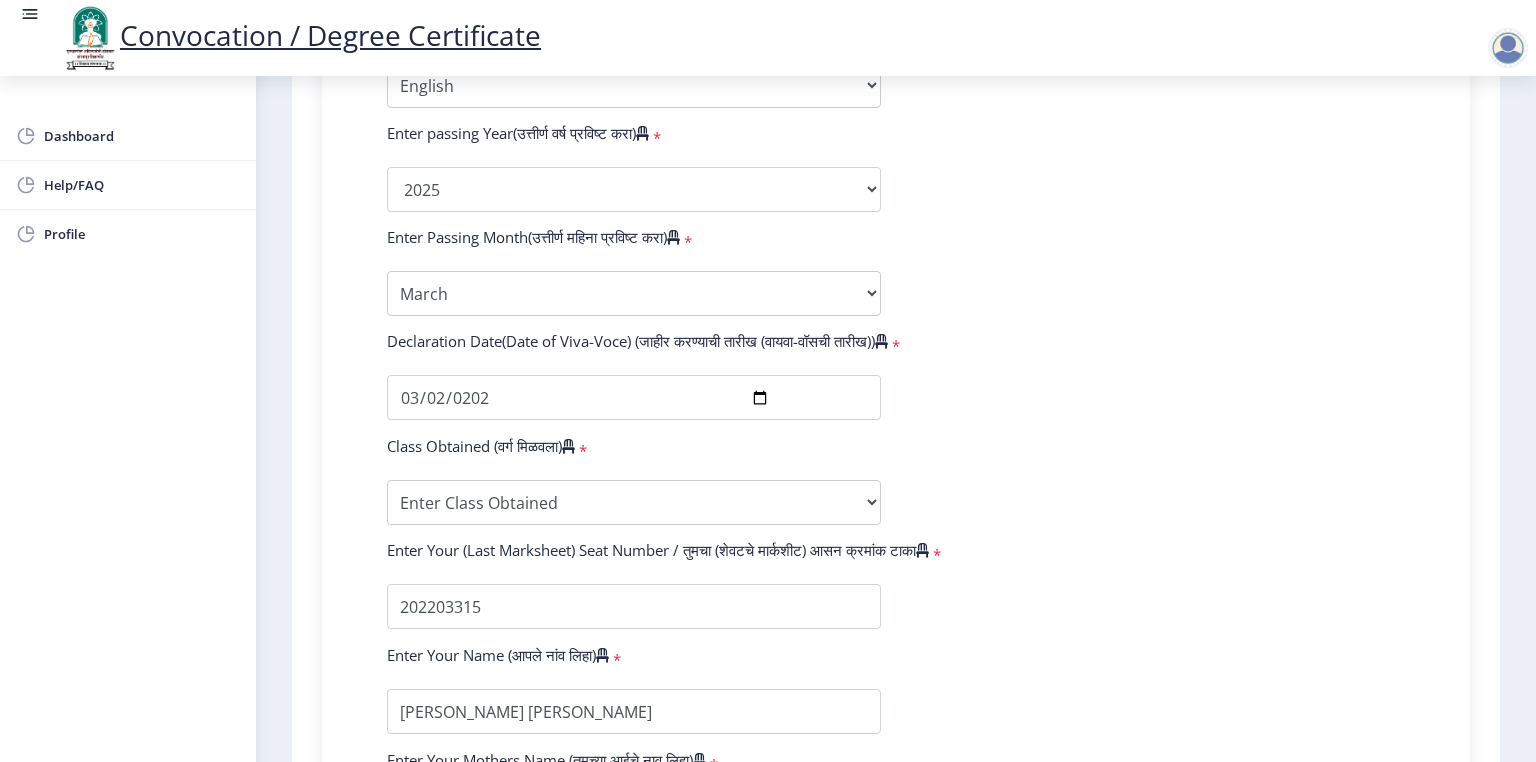type on "202301097075489" 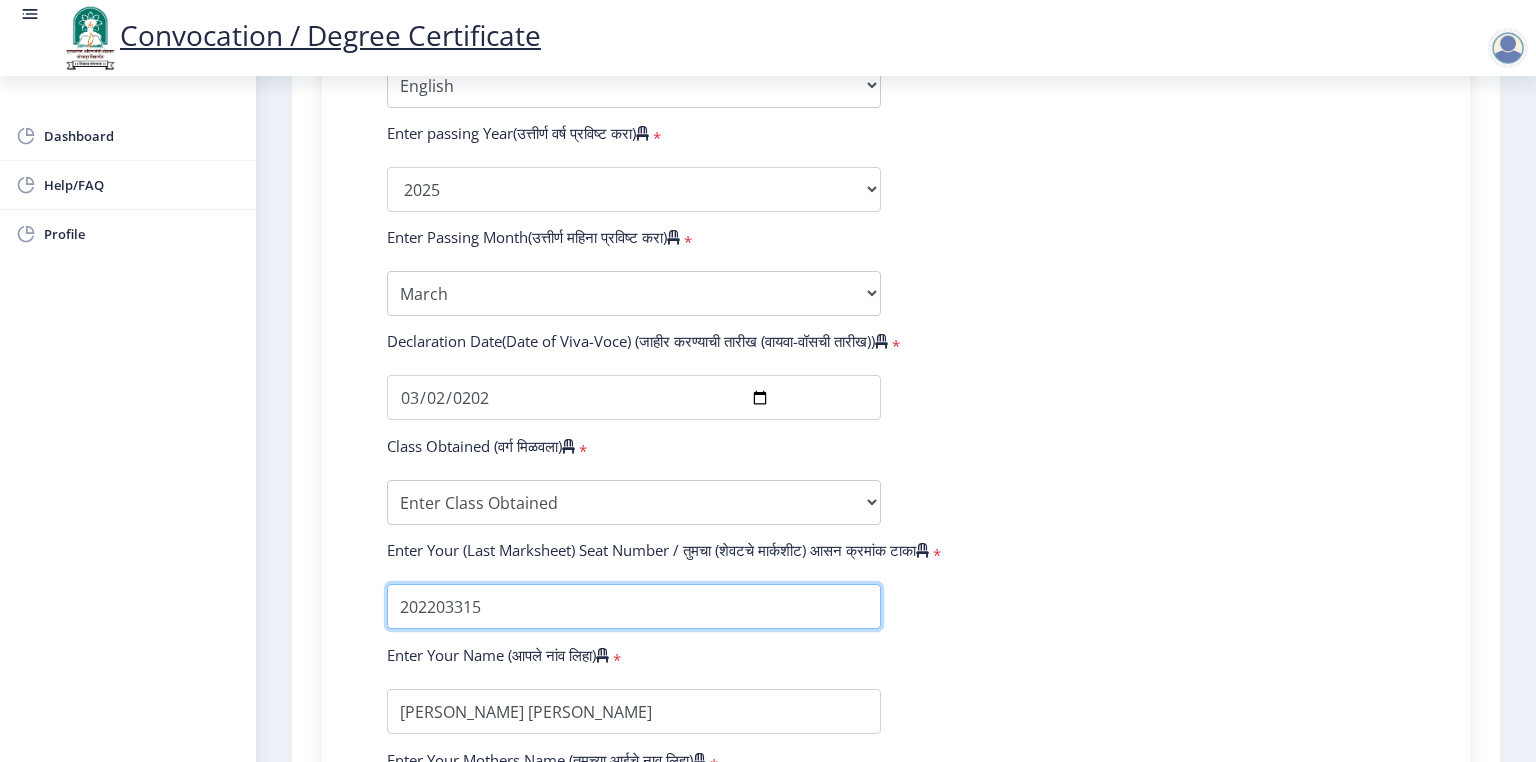 click at bounding box center [634, 606] 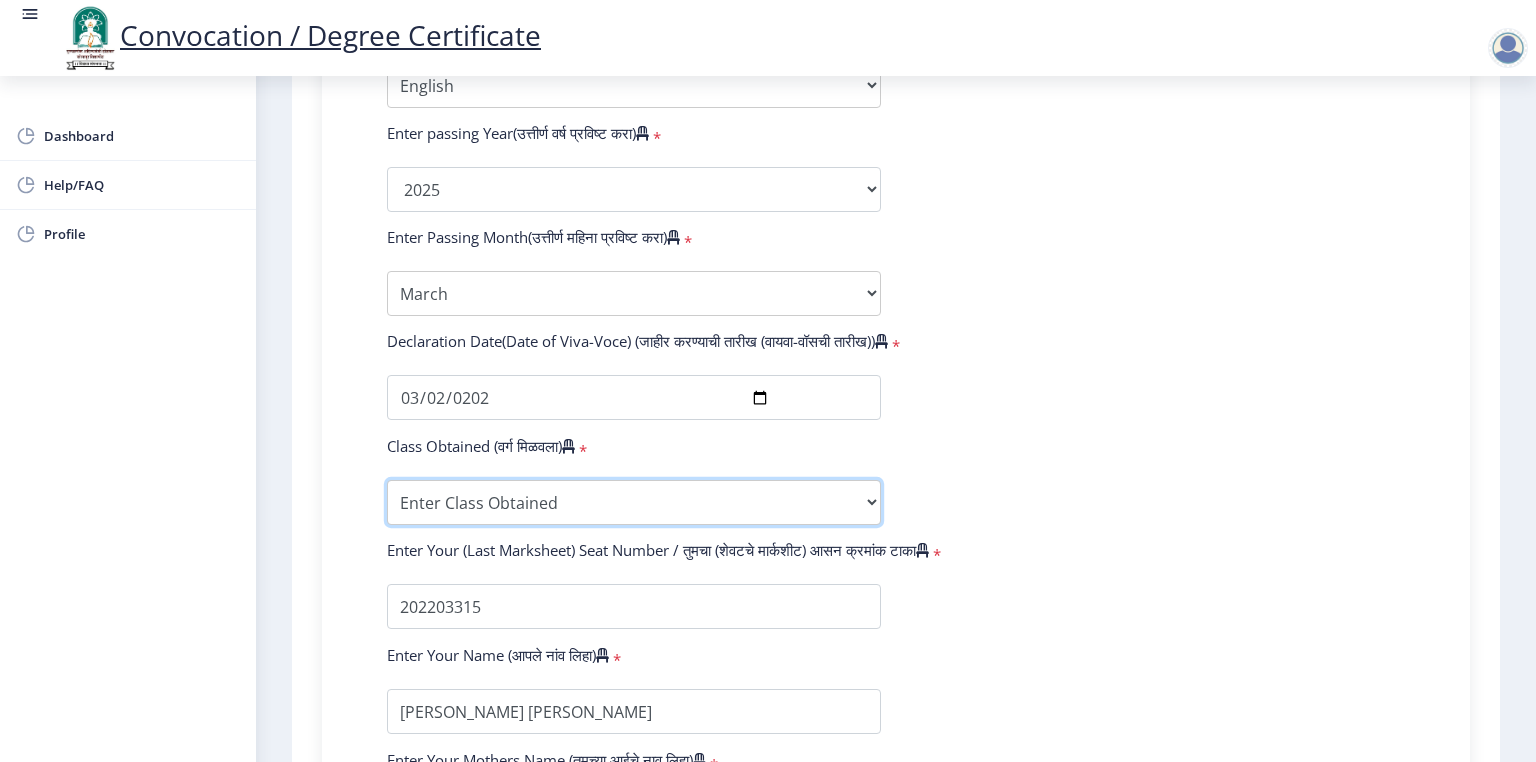 click on "Enter Class Obtained FIRST CLASS WITH DISTINCTION FIRST CLASS HIGHER SECOND CLASS SECOND CLASS PASS CLASS Grade O Grade A+ Grade A Grade B+ Grade B Grade C+ Grade C Grade D Grade E" at bounding box center (634, 502) 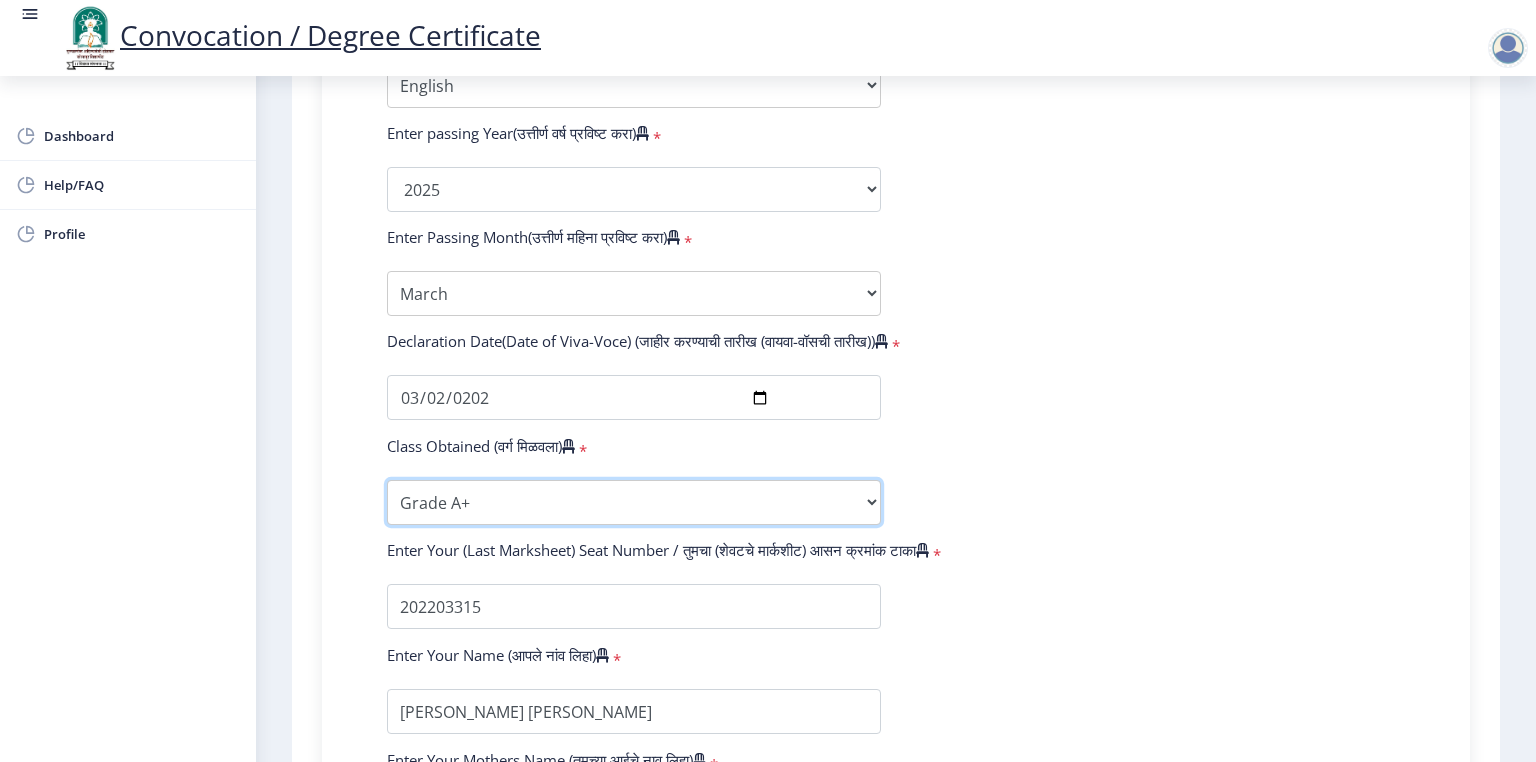 click on "Enter Class Obtained FIRST CLASS WITH DISTINCTION FIRST CLASS HIGHER SECOND CLASS SECOND CLASS PASS CLASS Grade O Grade A+ Grade A Grade B+ Grade B Grade C+ Grade C Grade D Grade E" at bounding box center [634, 502] 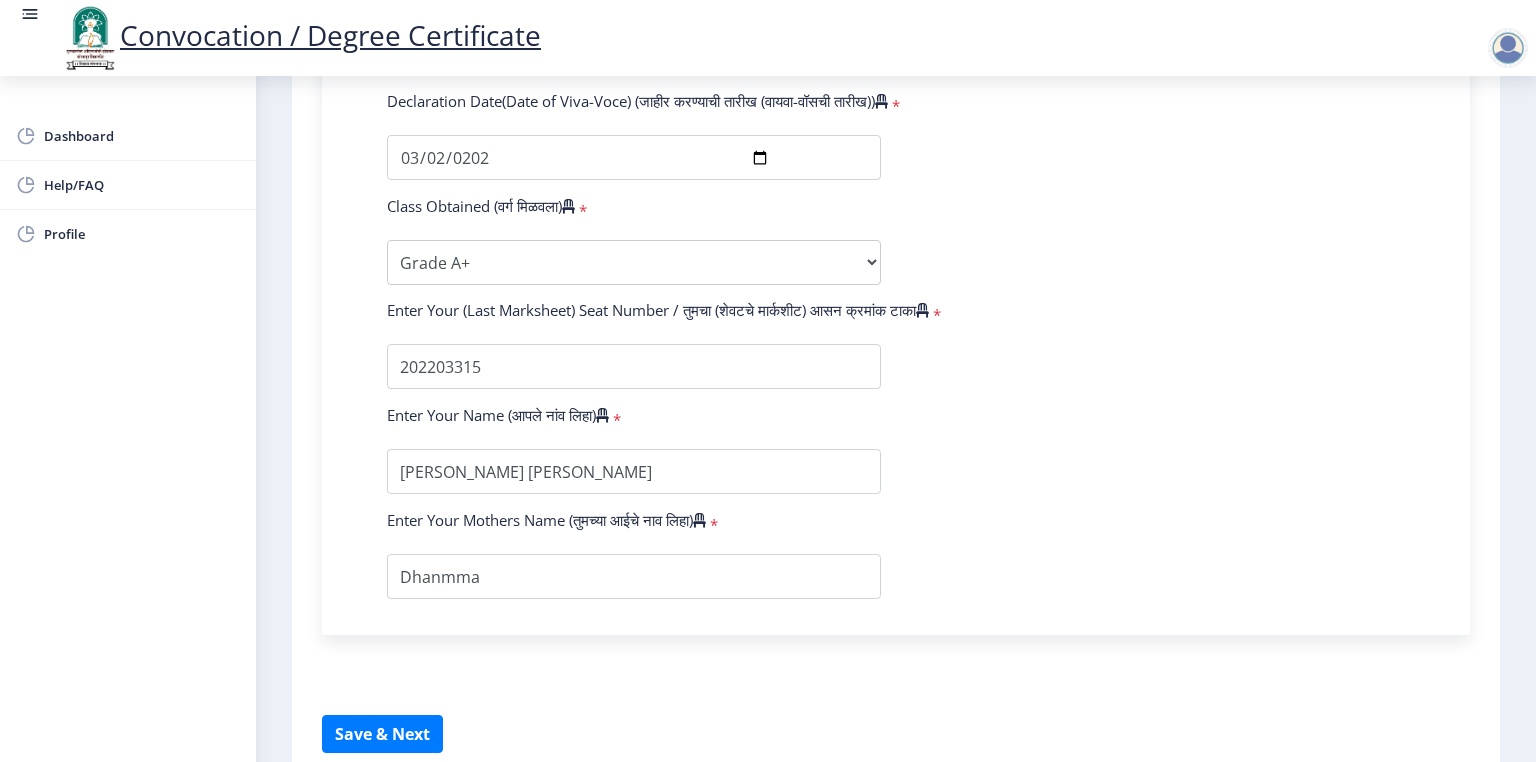 scroll, scrollTop: 1381, scrollLeft: 0, axis: vertical 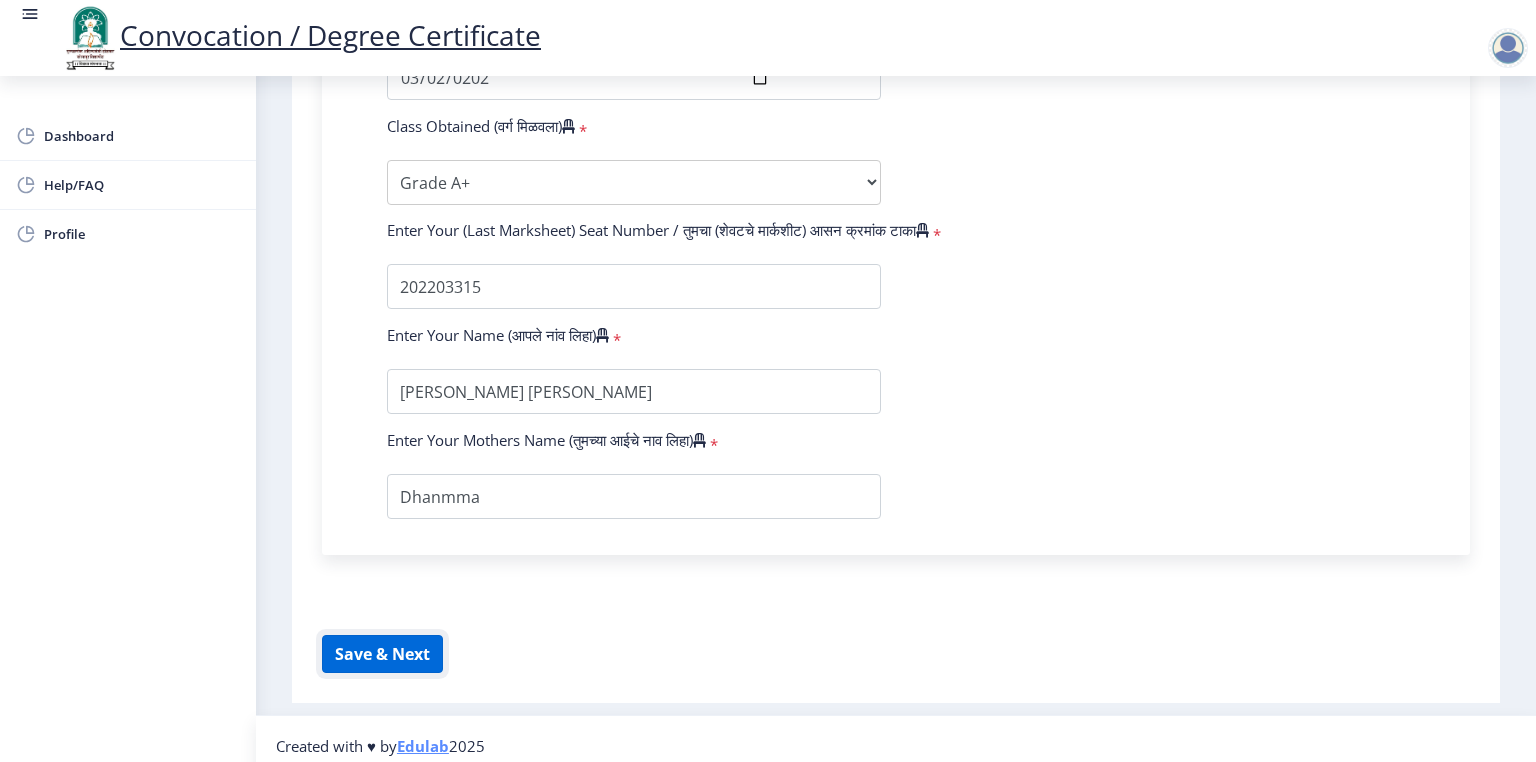 click on "Save & Next" 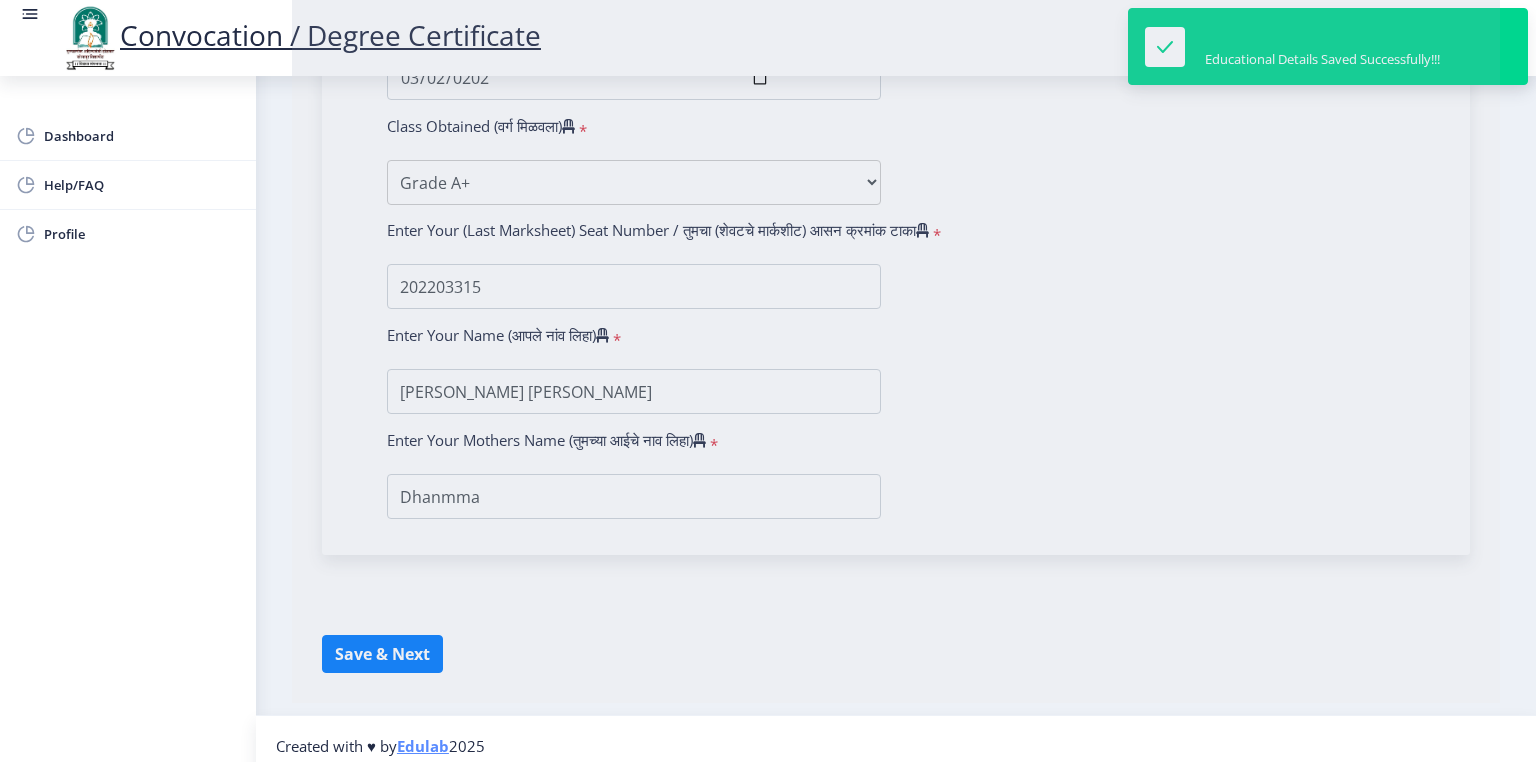 select 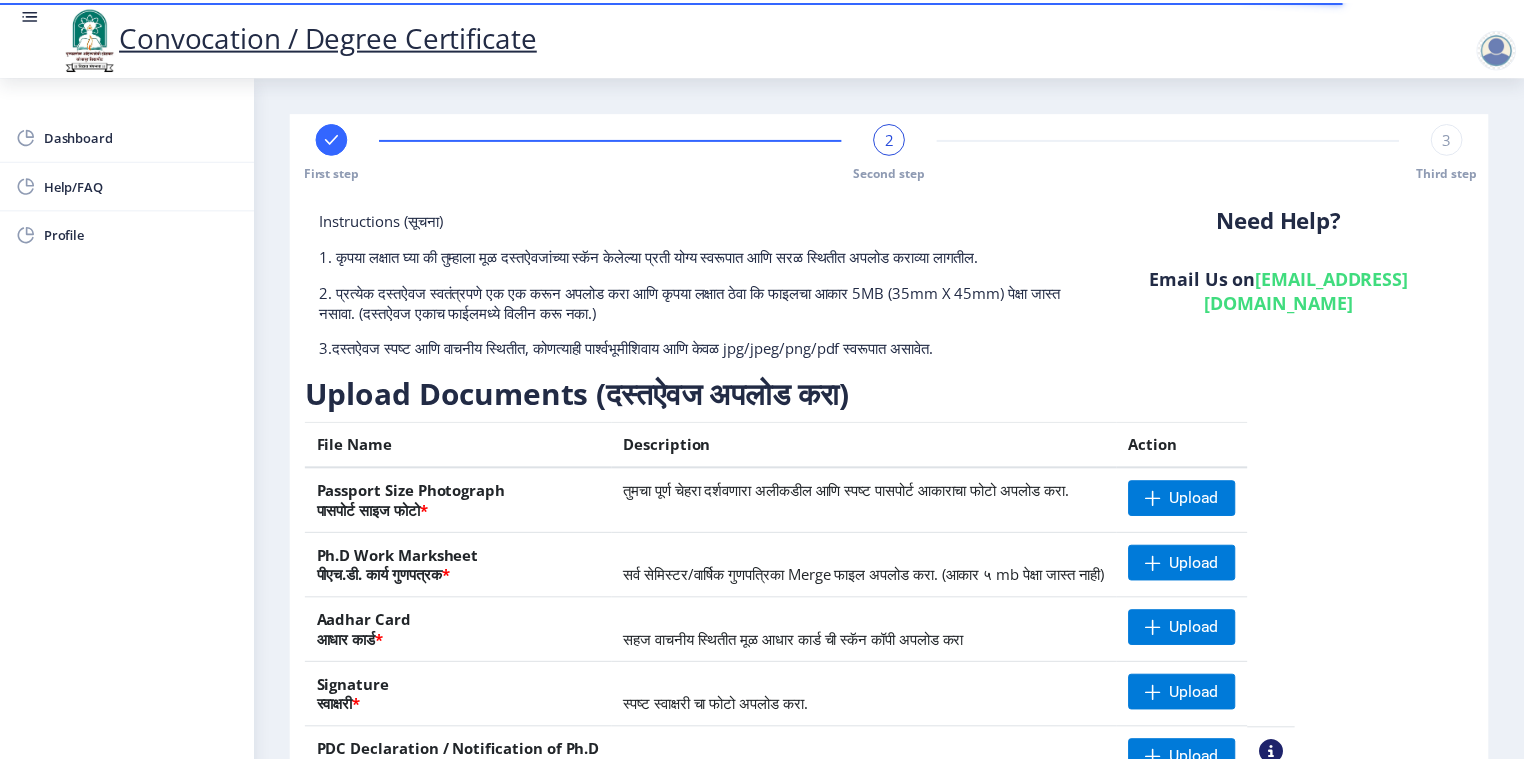 scroll, scrollTop: 160, scrollLeft: 0, axis: vertical 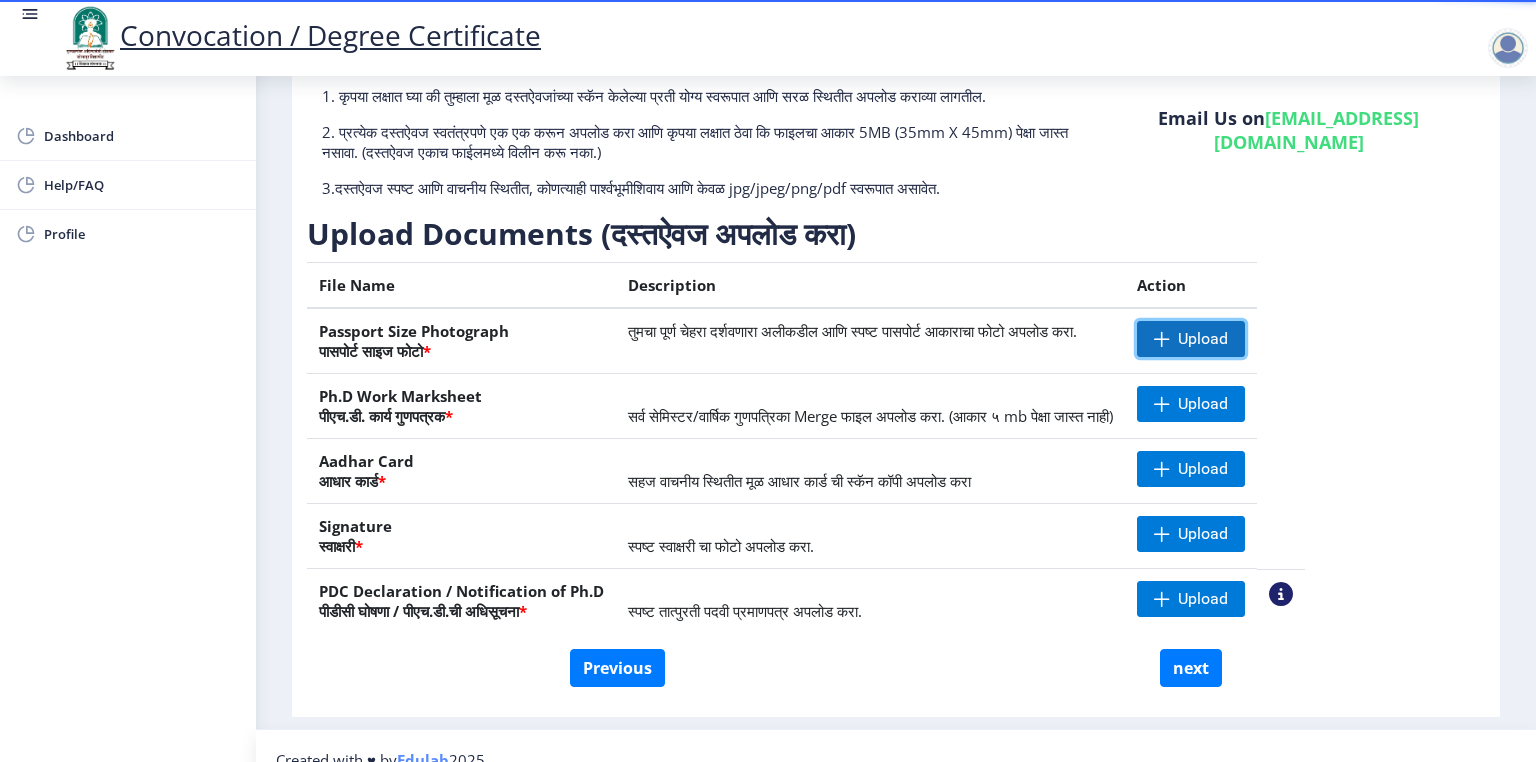 click on "Upload" 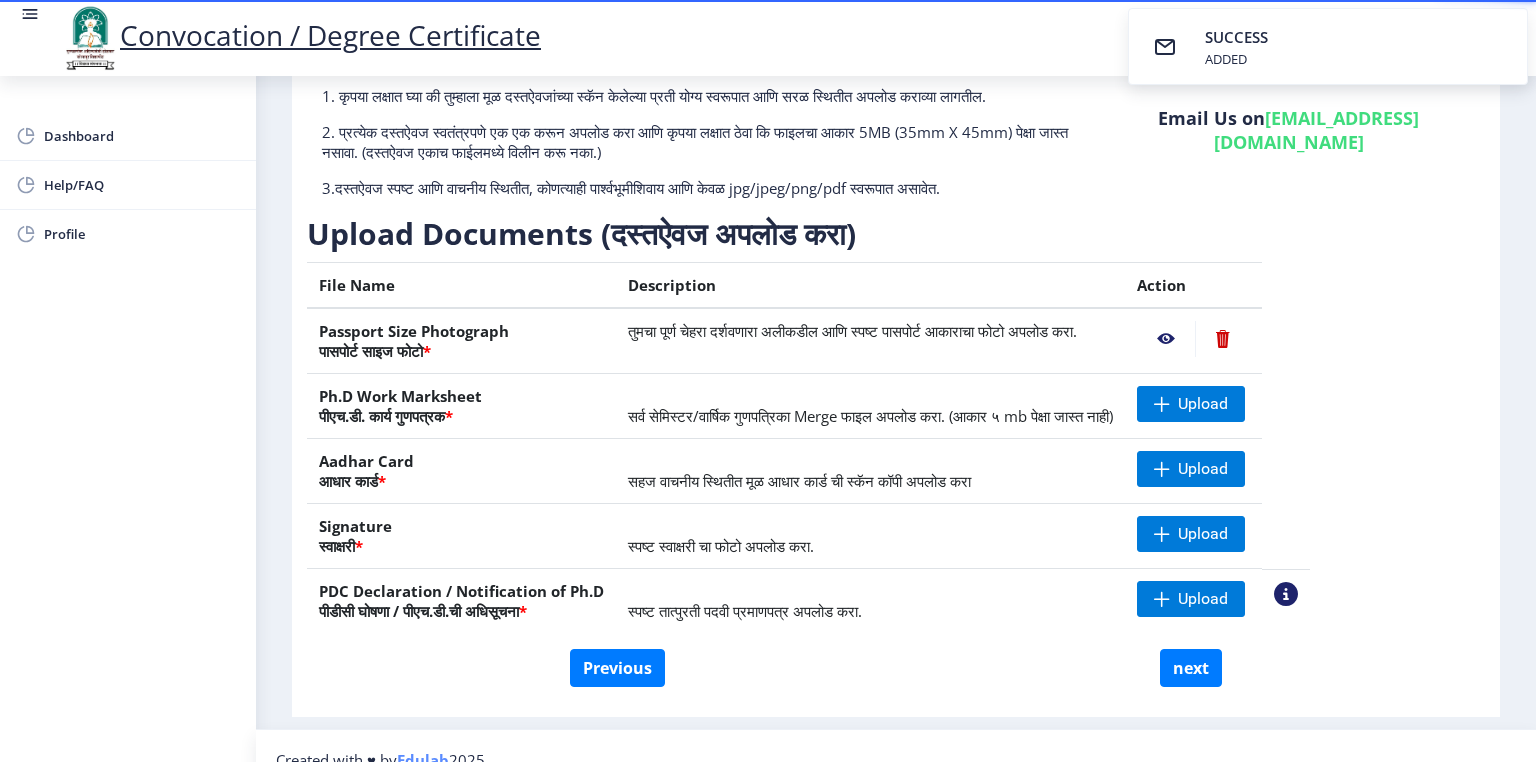 click 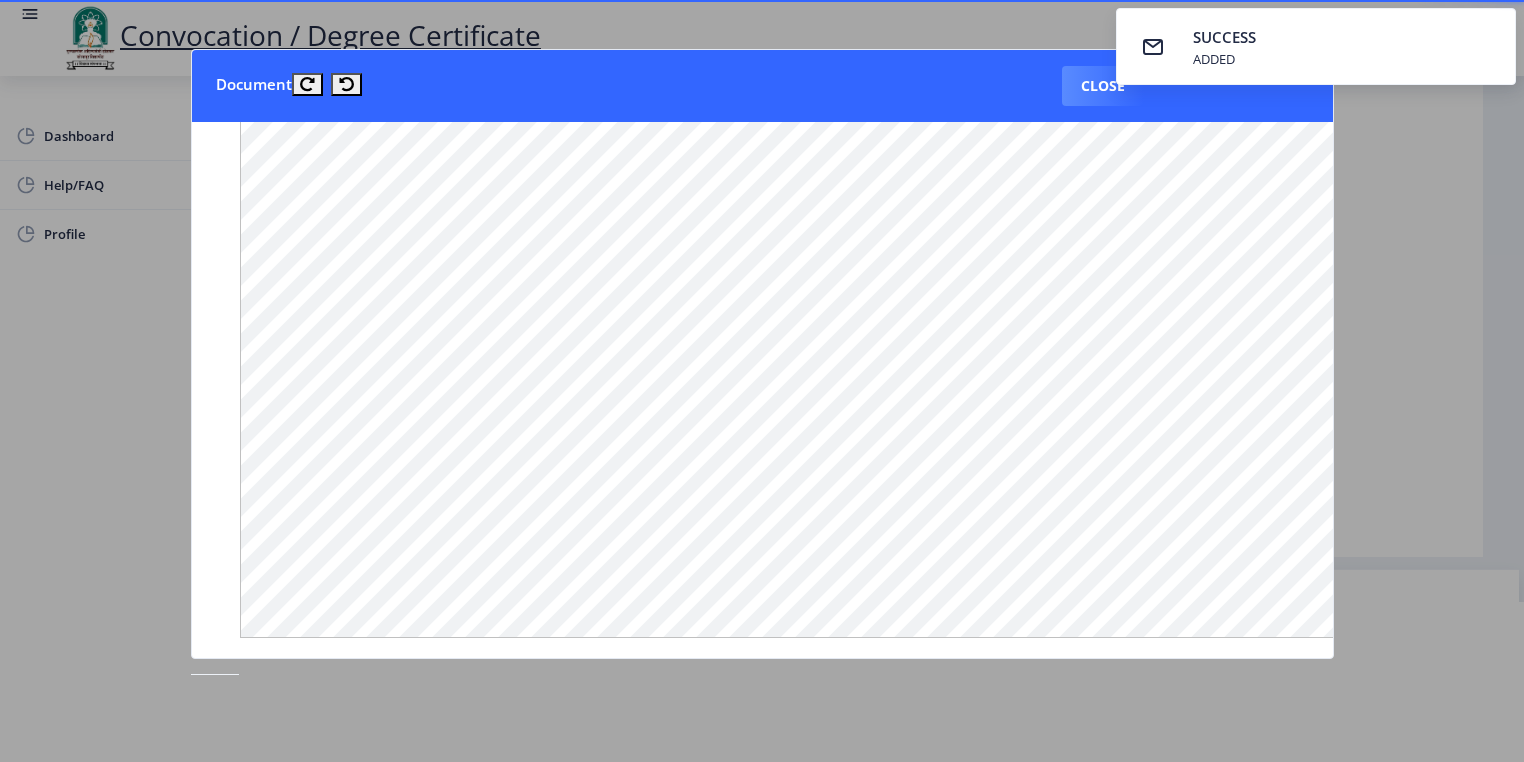 scroll, scrollTop: 1850, scrollLeft: 0, axis: vertical 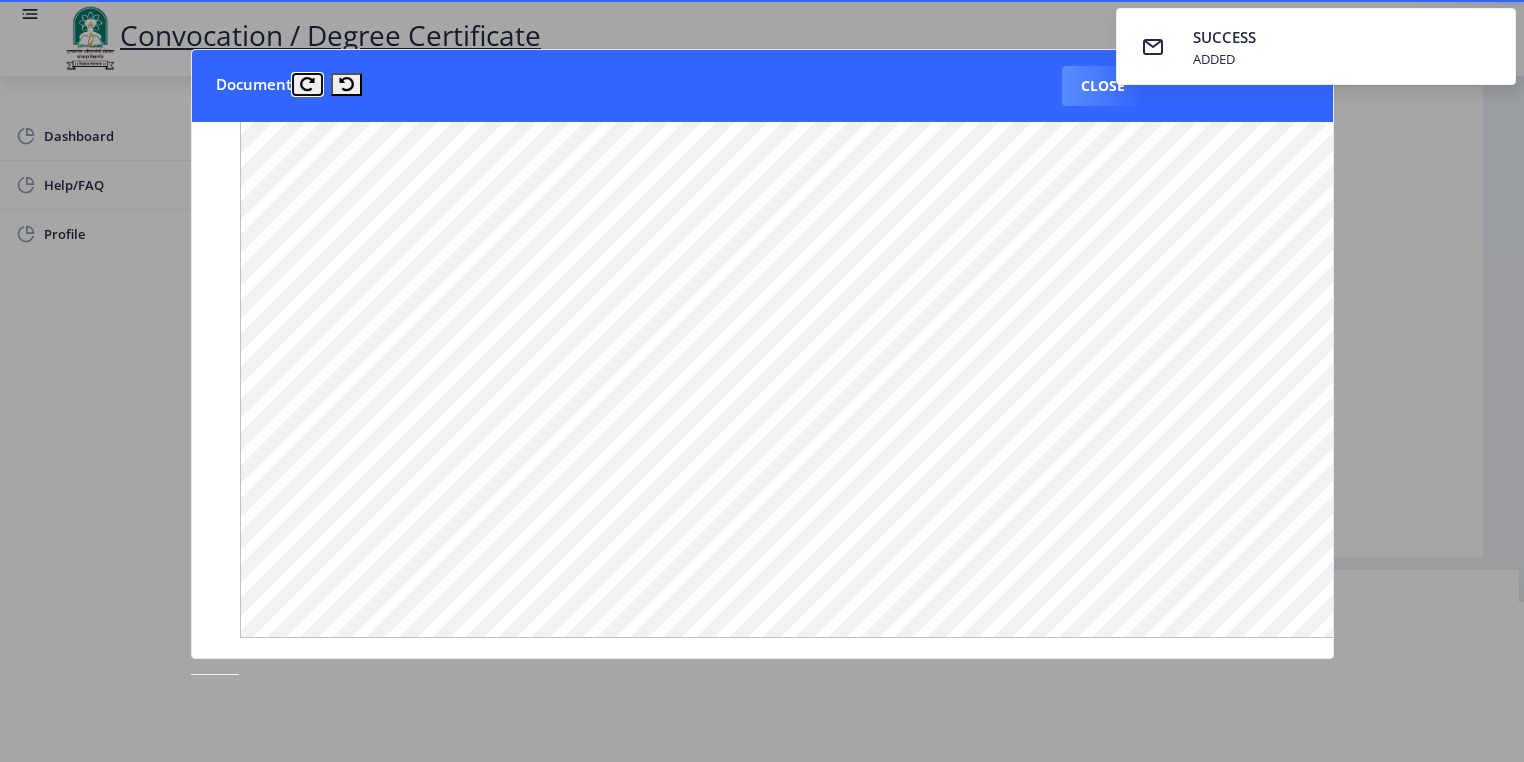 click at bounding box center (307, 84) 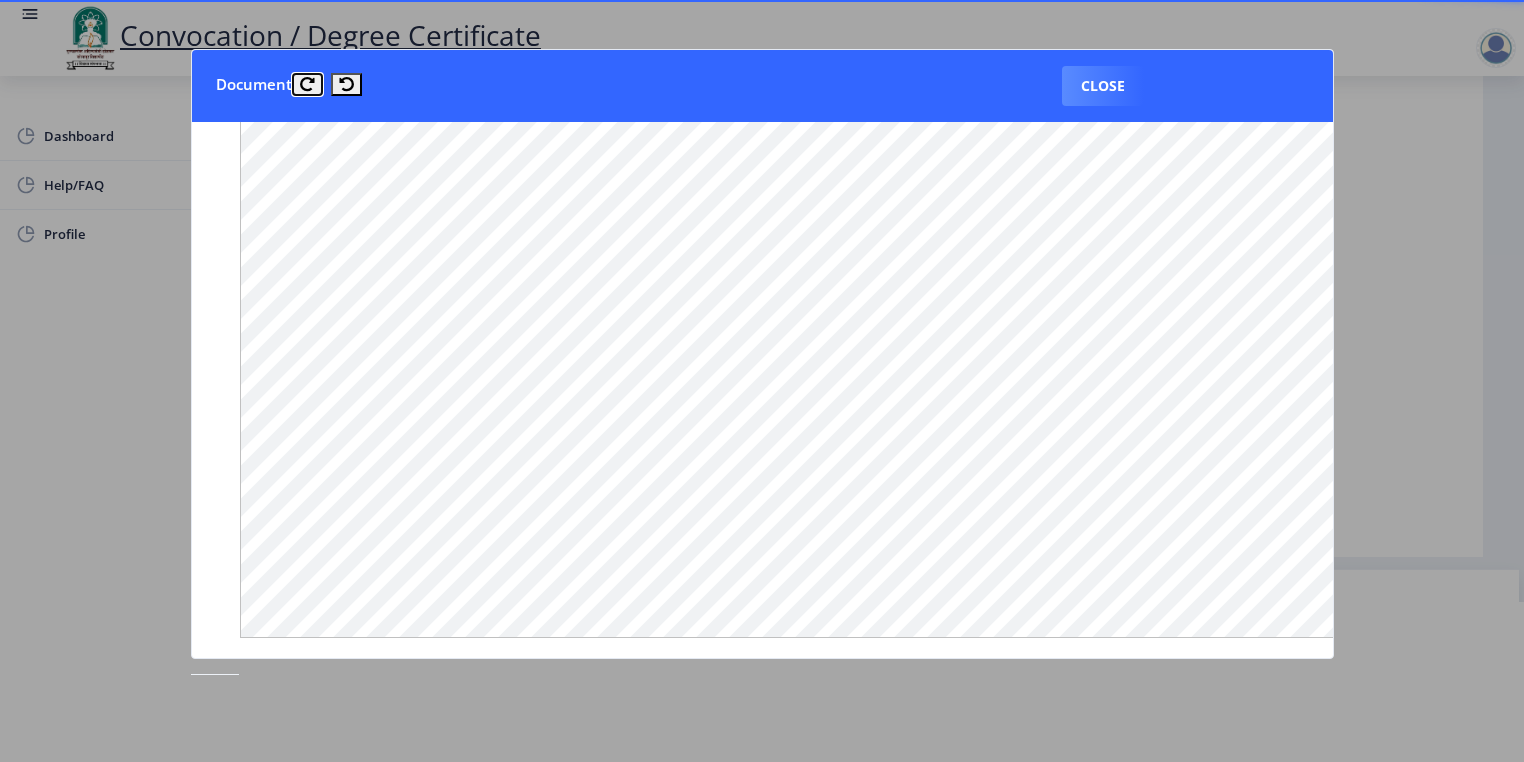 click at bounding box center (307, 84) 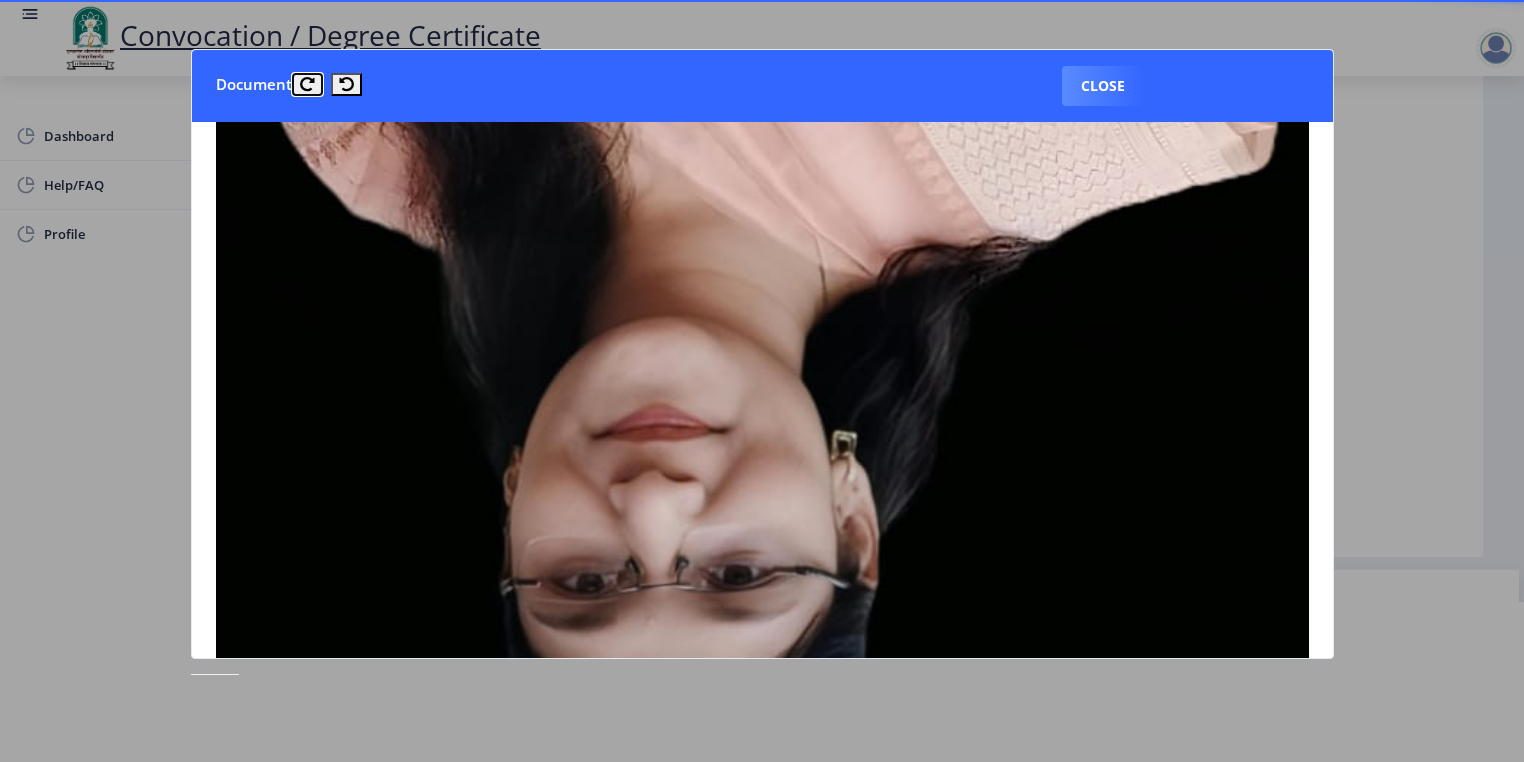scroll, scrollTop: 810, scrollLeft: 0, axis: vertical 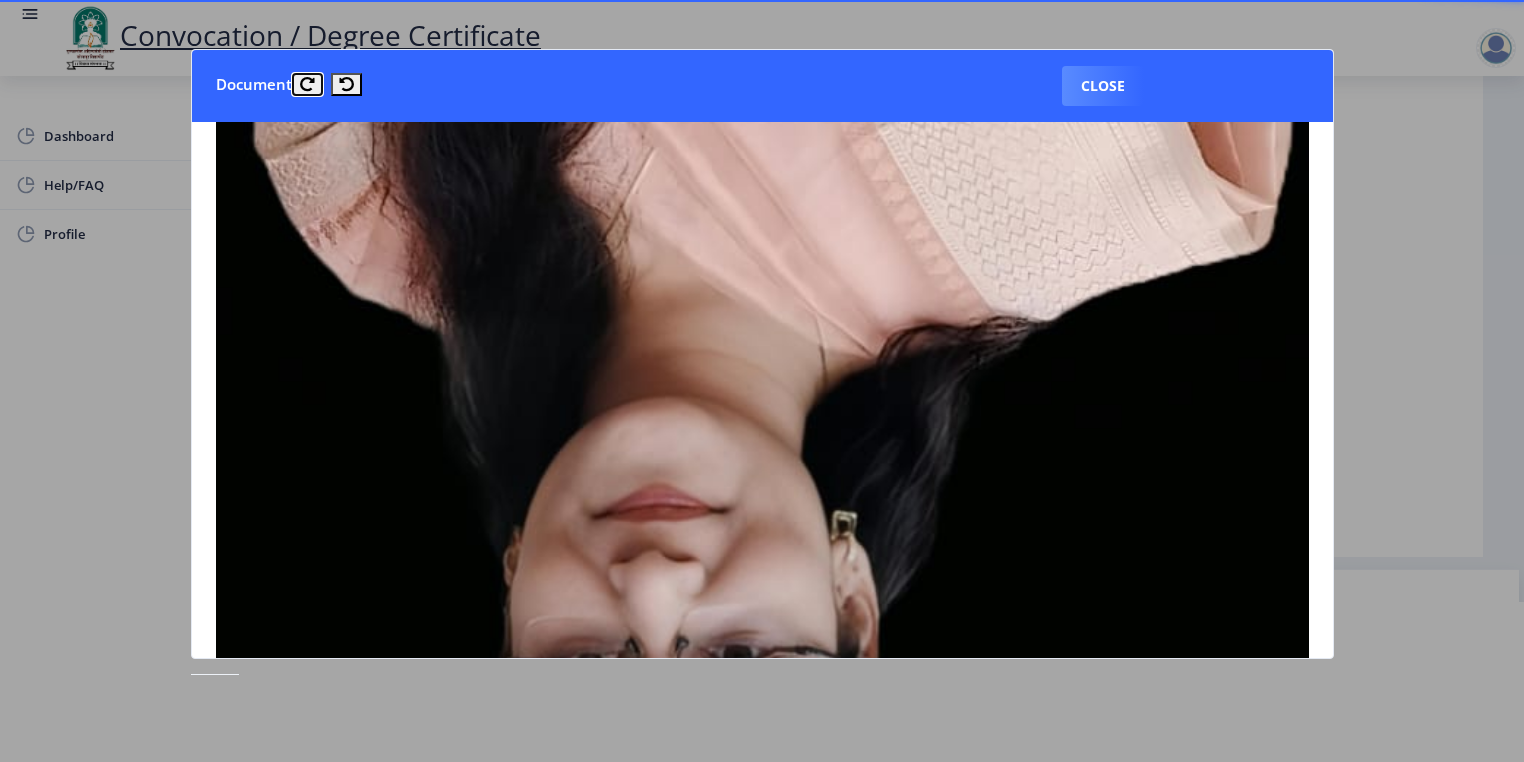 click at bounding box center [307, 84] 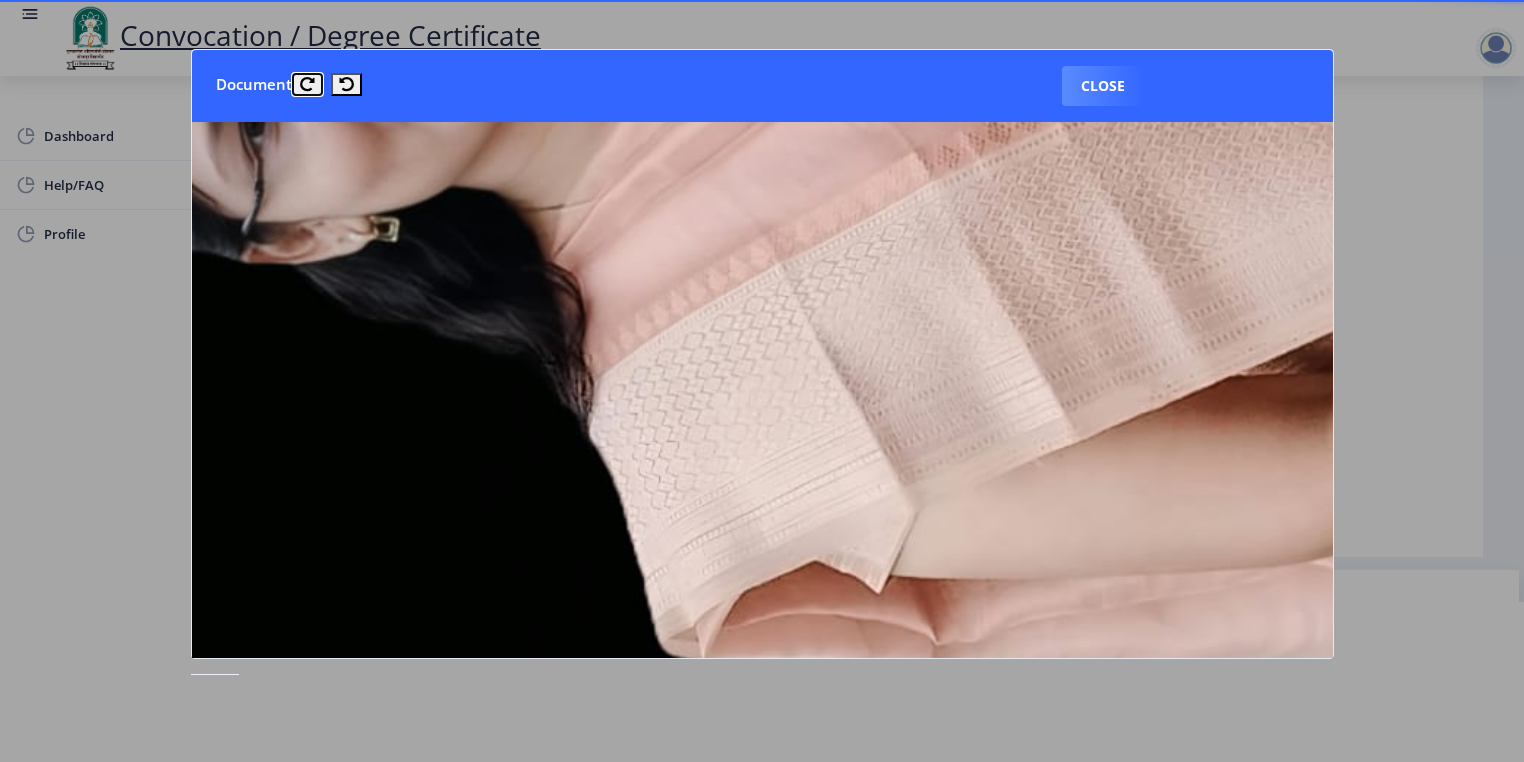 click at bounding box center [307, 84] 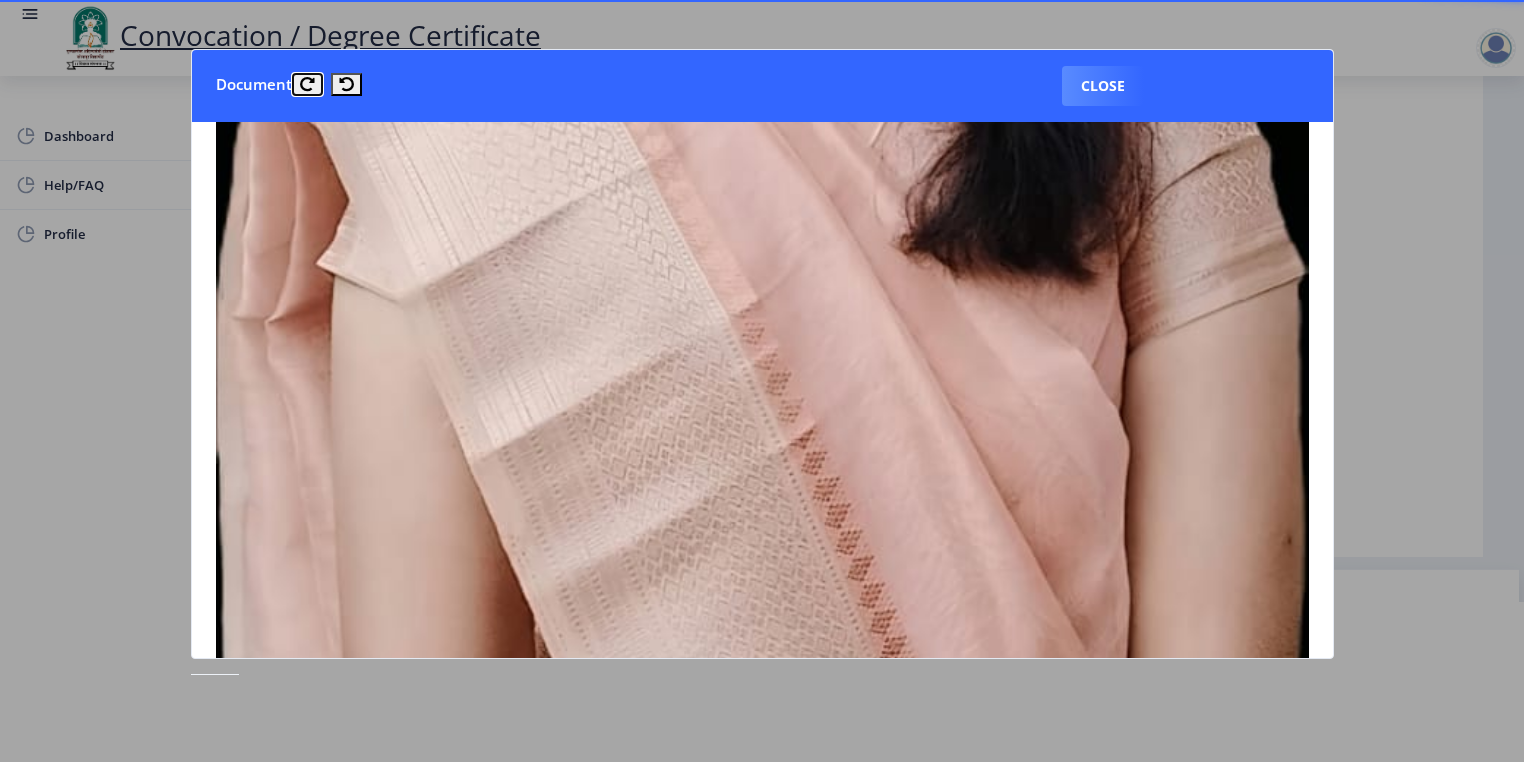 click at bounding box center (307, 84) 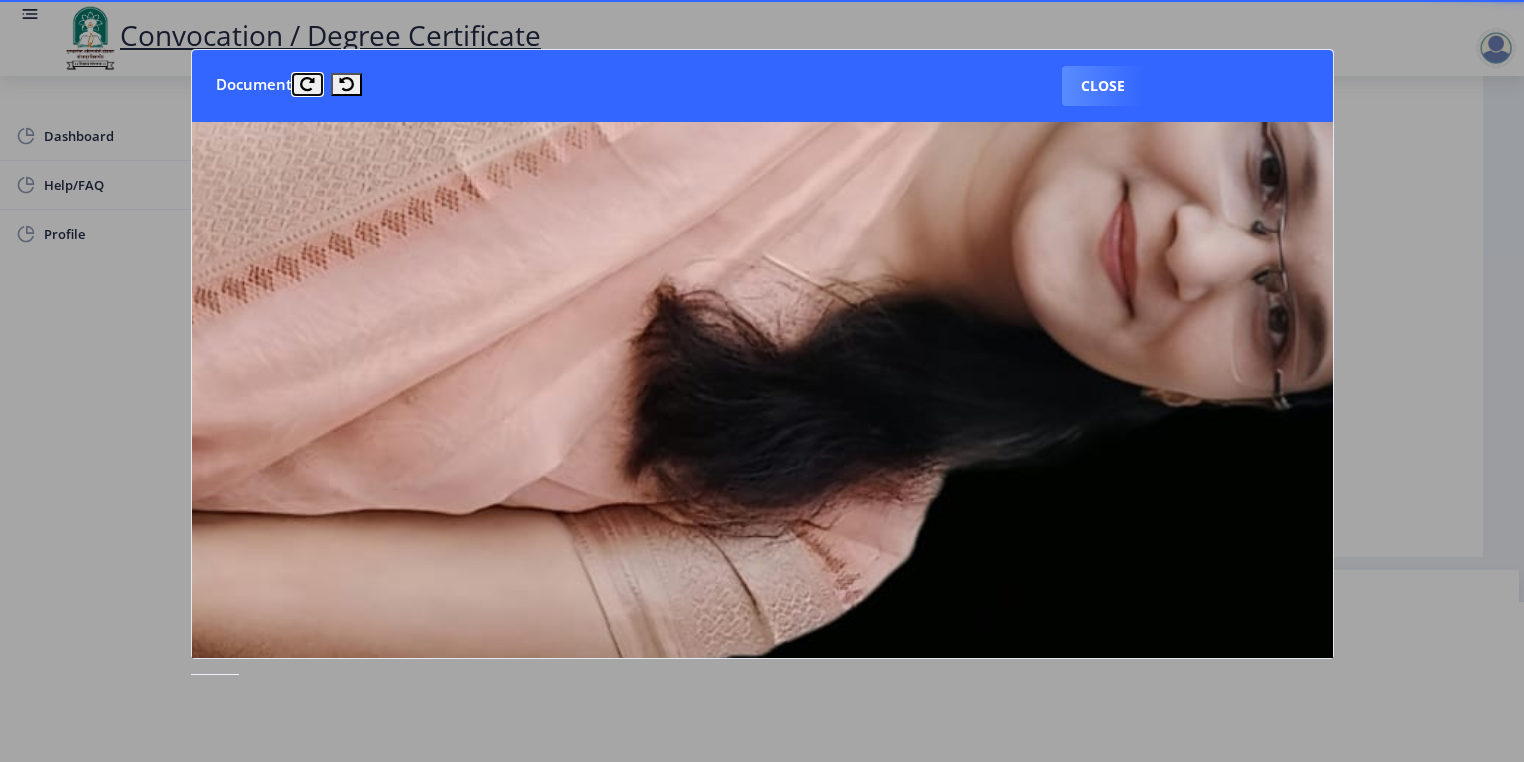 click at bounding box center [307, 84] 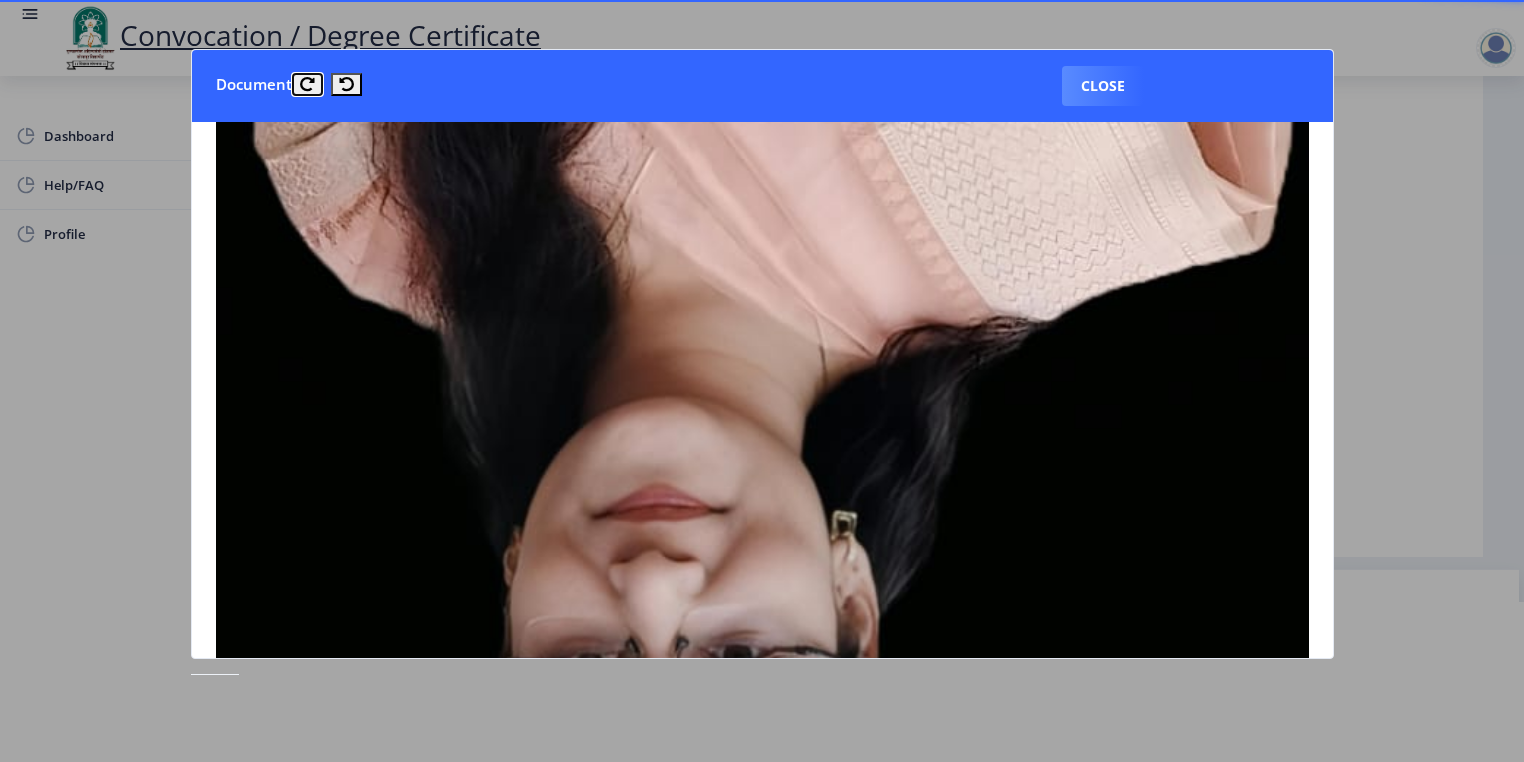 click at bounding box center [307, 84] 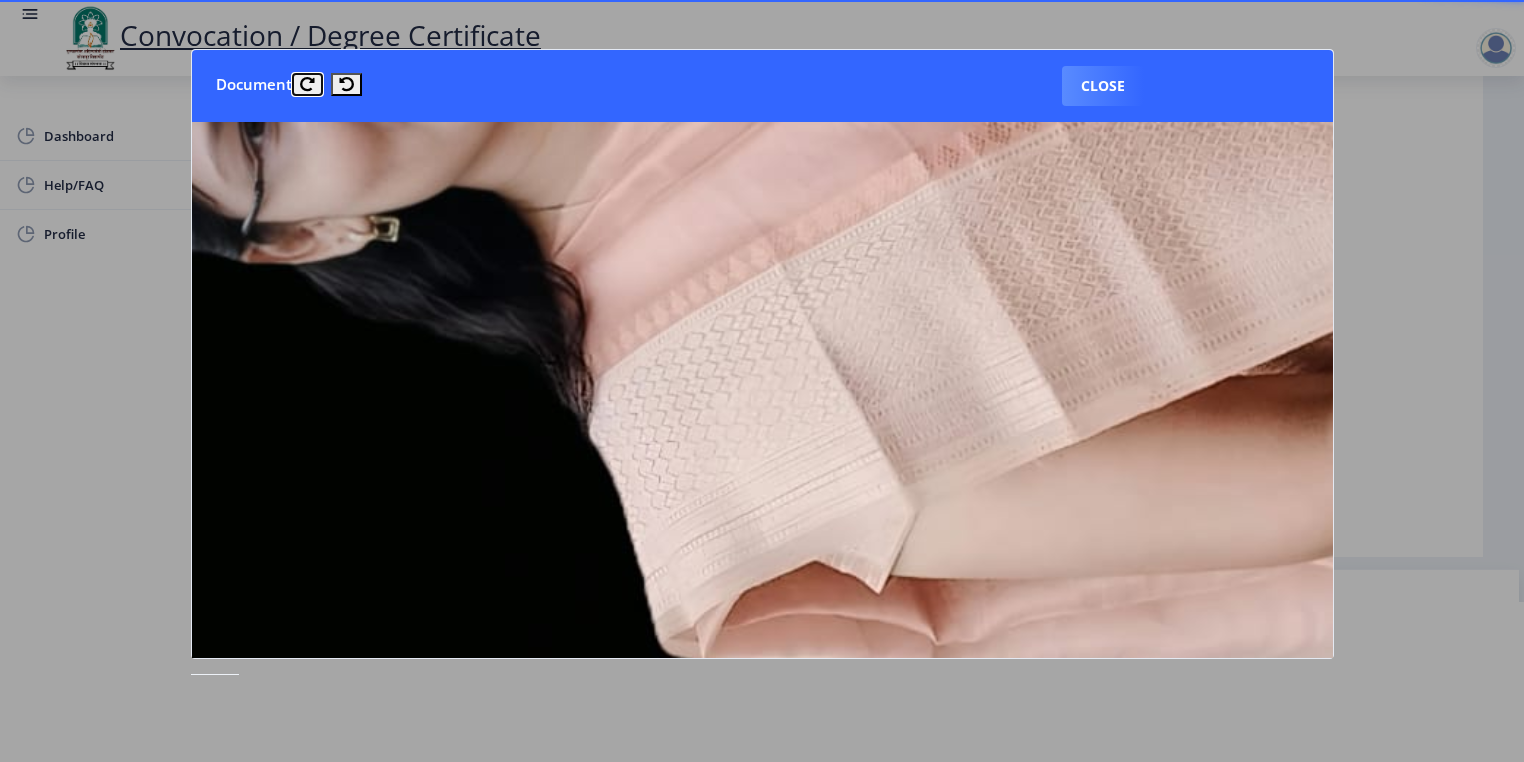 click at bounding box center (307, 84) 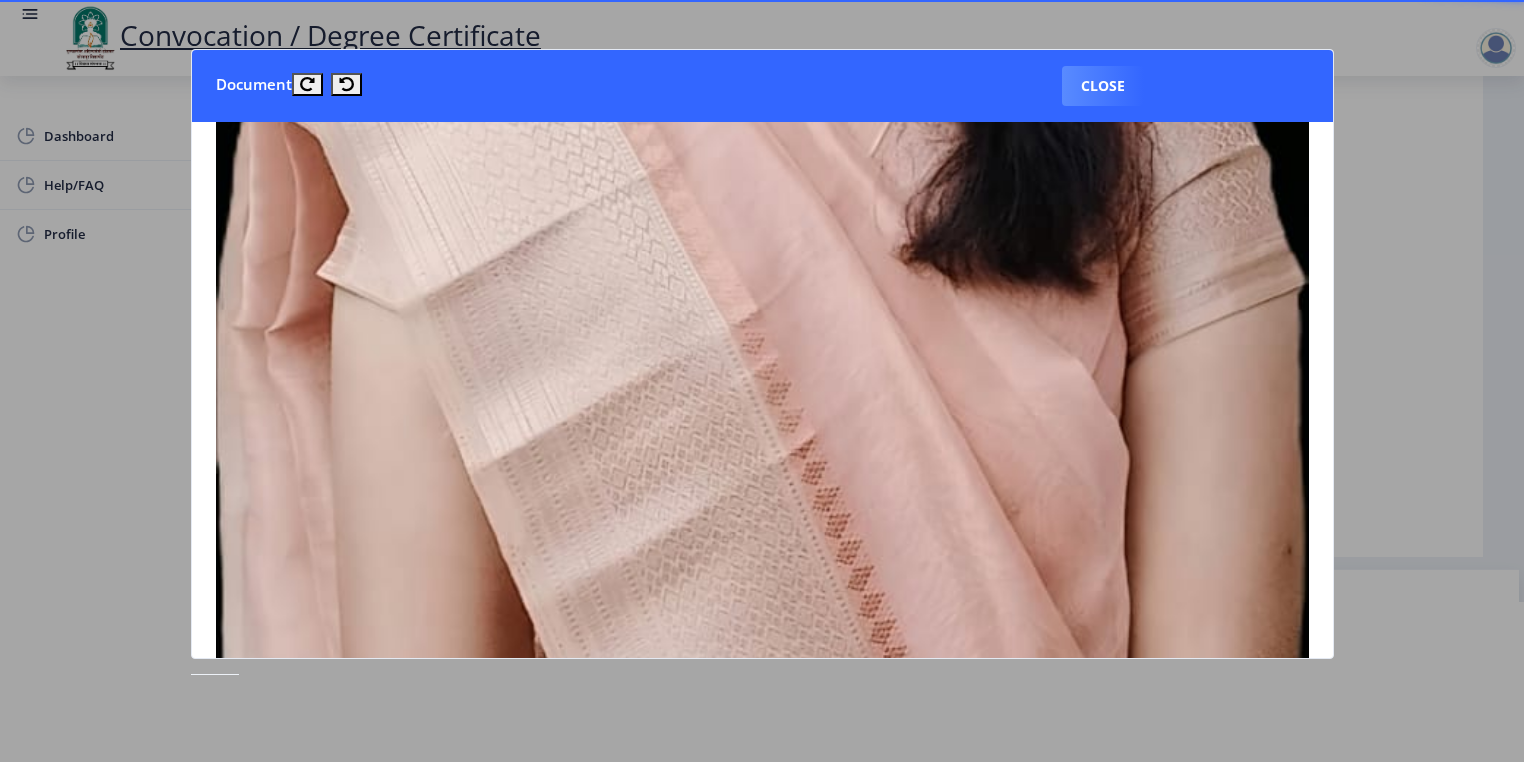 scroll, scrollTop: 1440, scrollLeft: 0, axis: vertical 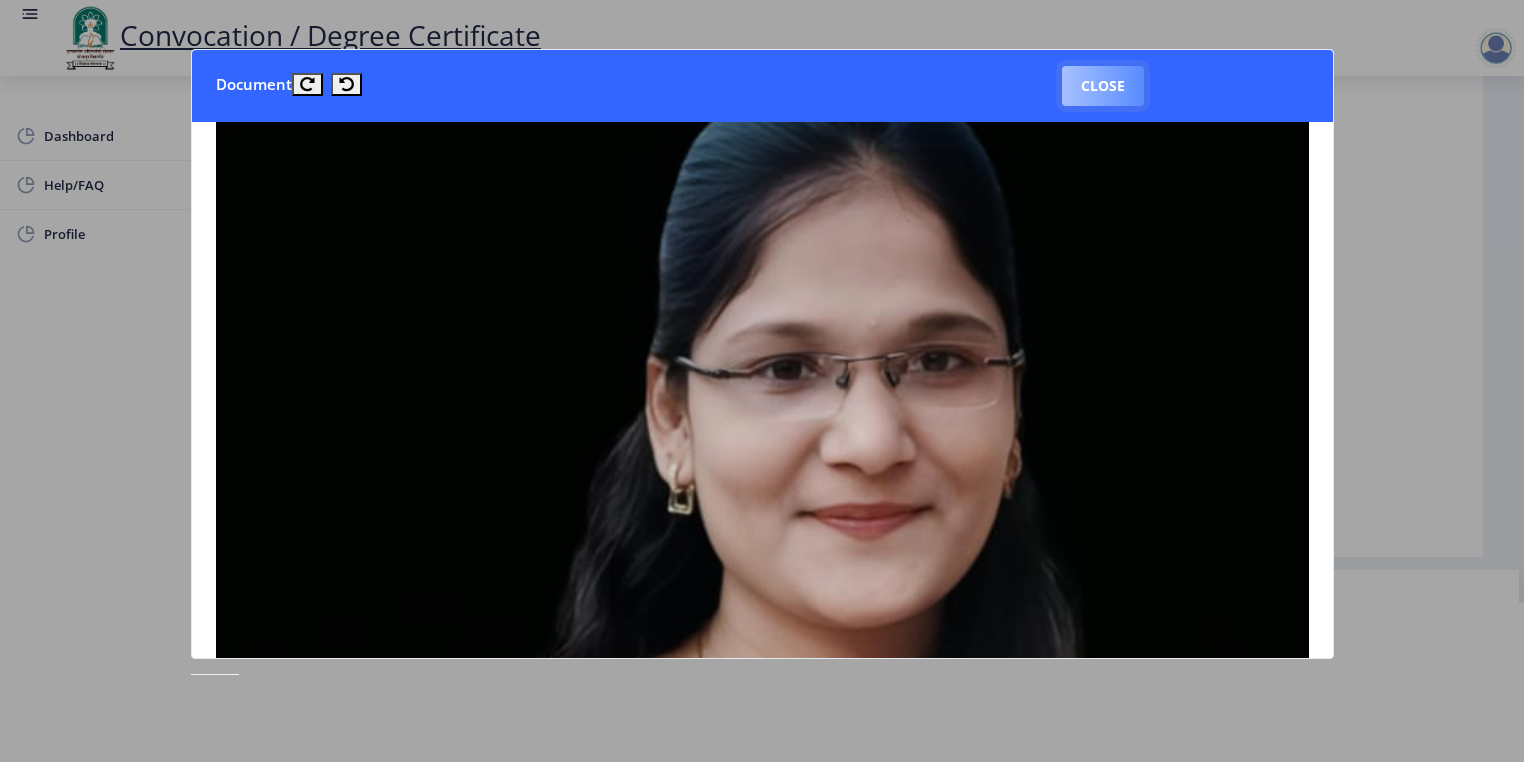 click on "Close" at bounding box center [1103, 86] 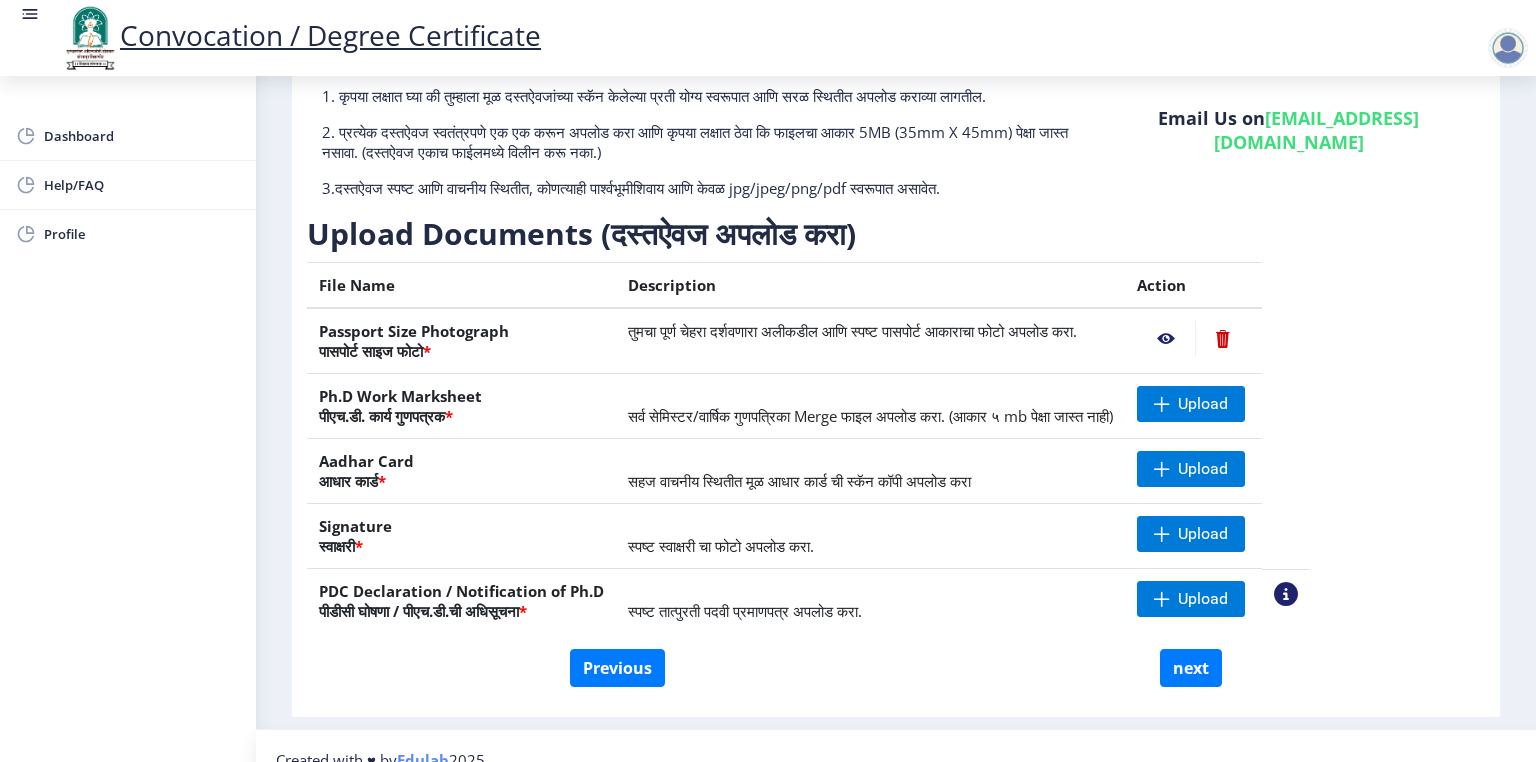 click 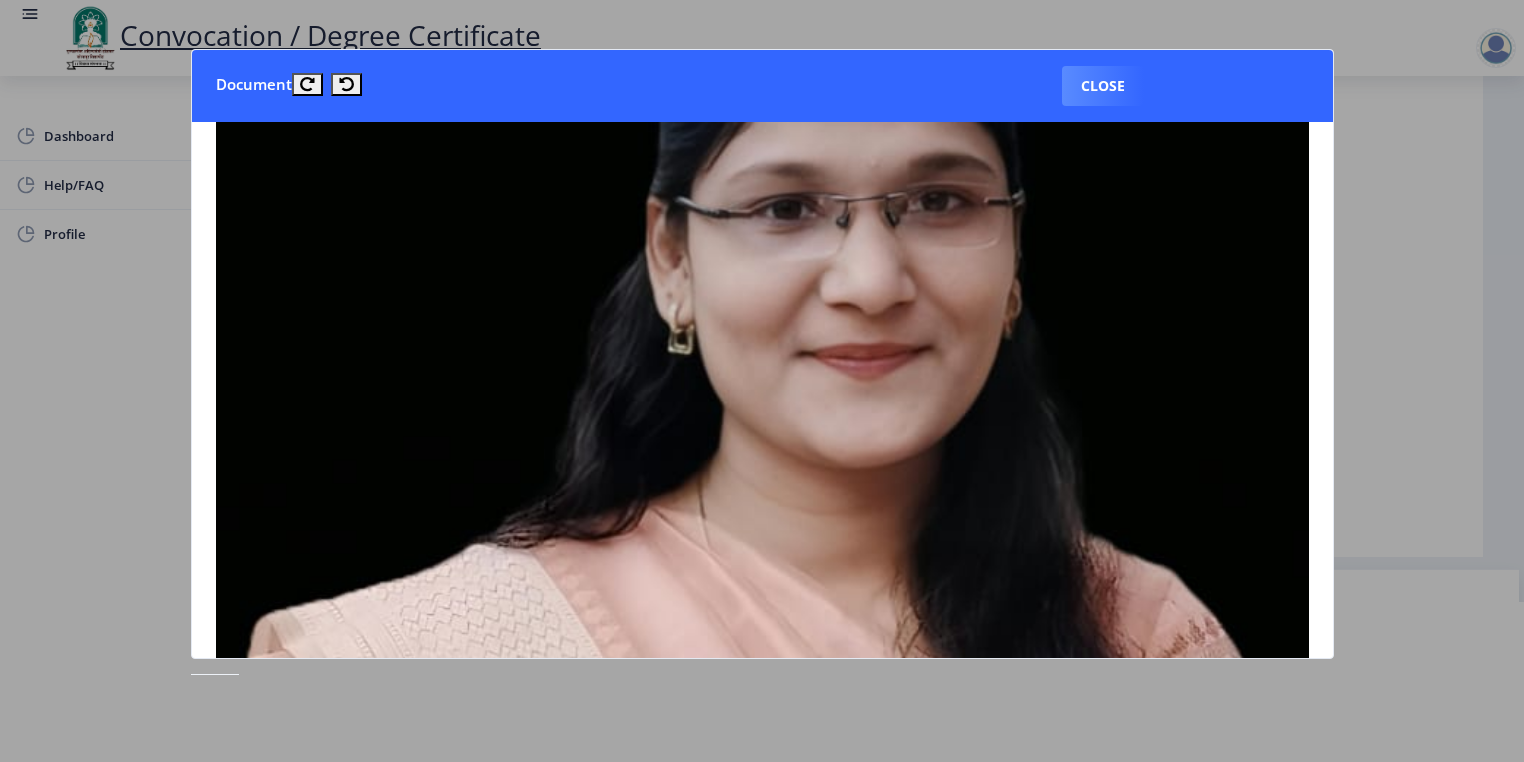 scroll, scrollTop: 160, scrollLeft: 0, axis: vertical 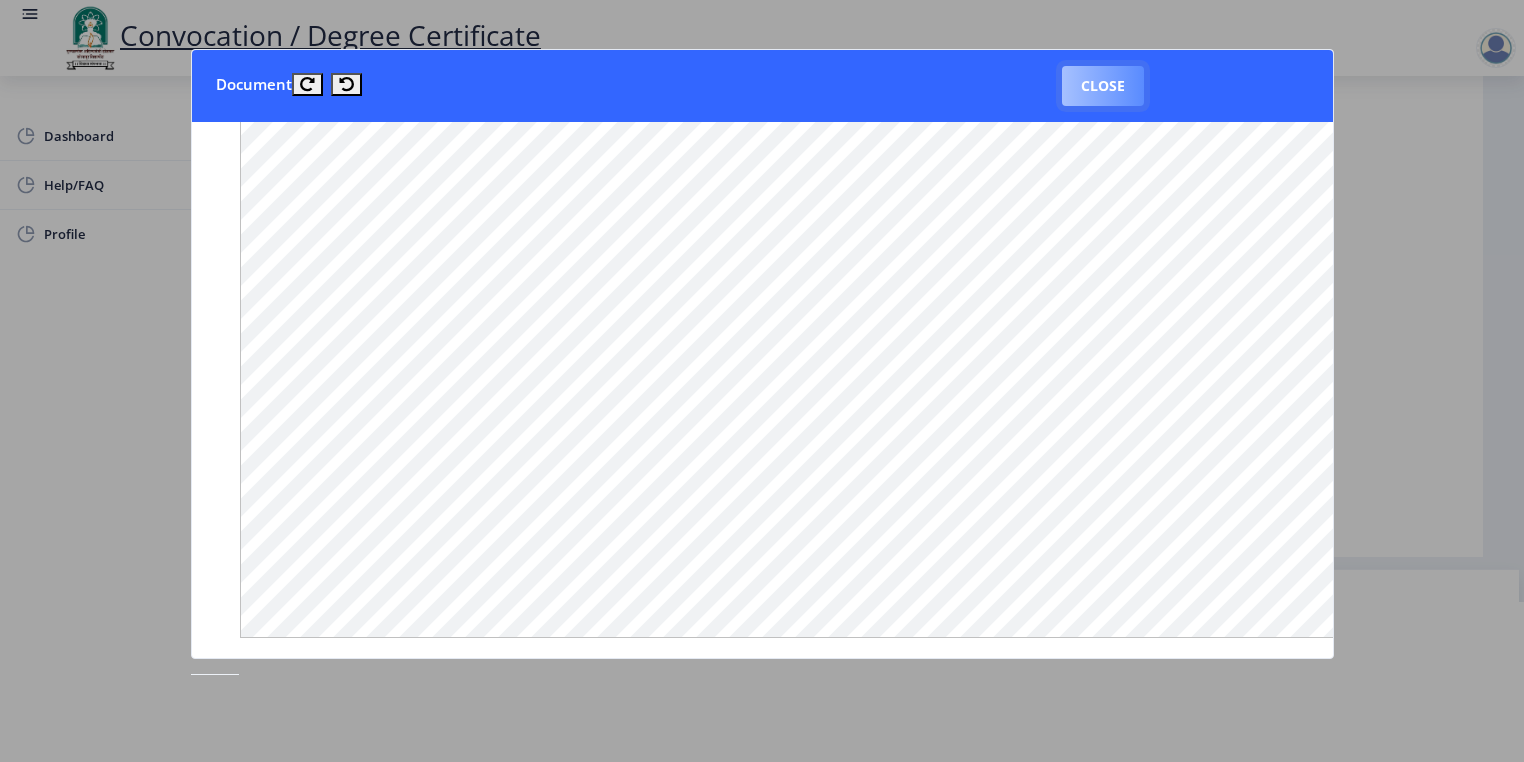 click on "Close" at bounding box center (1103, 86) 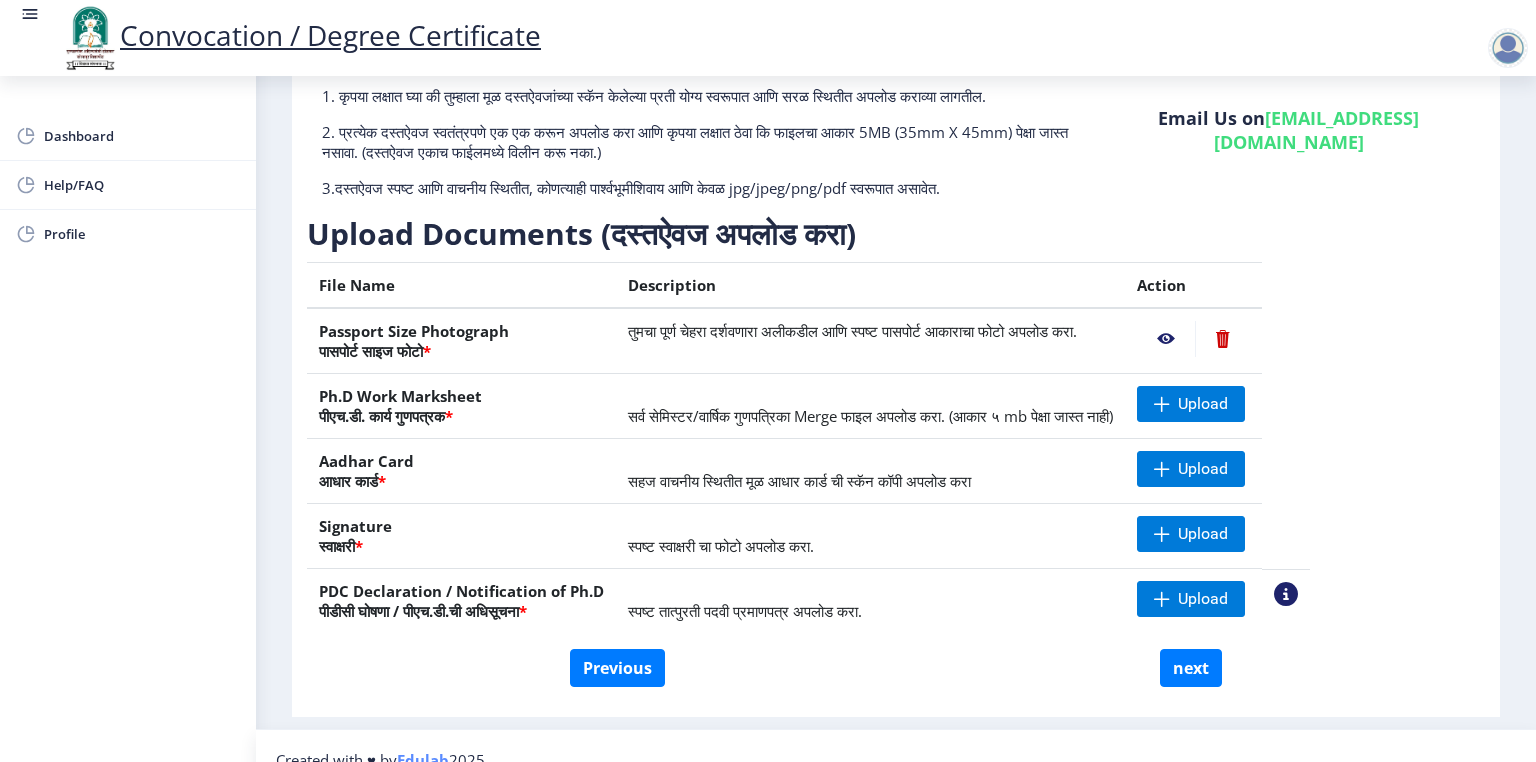 click 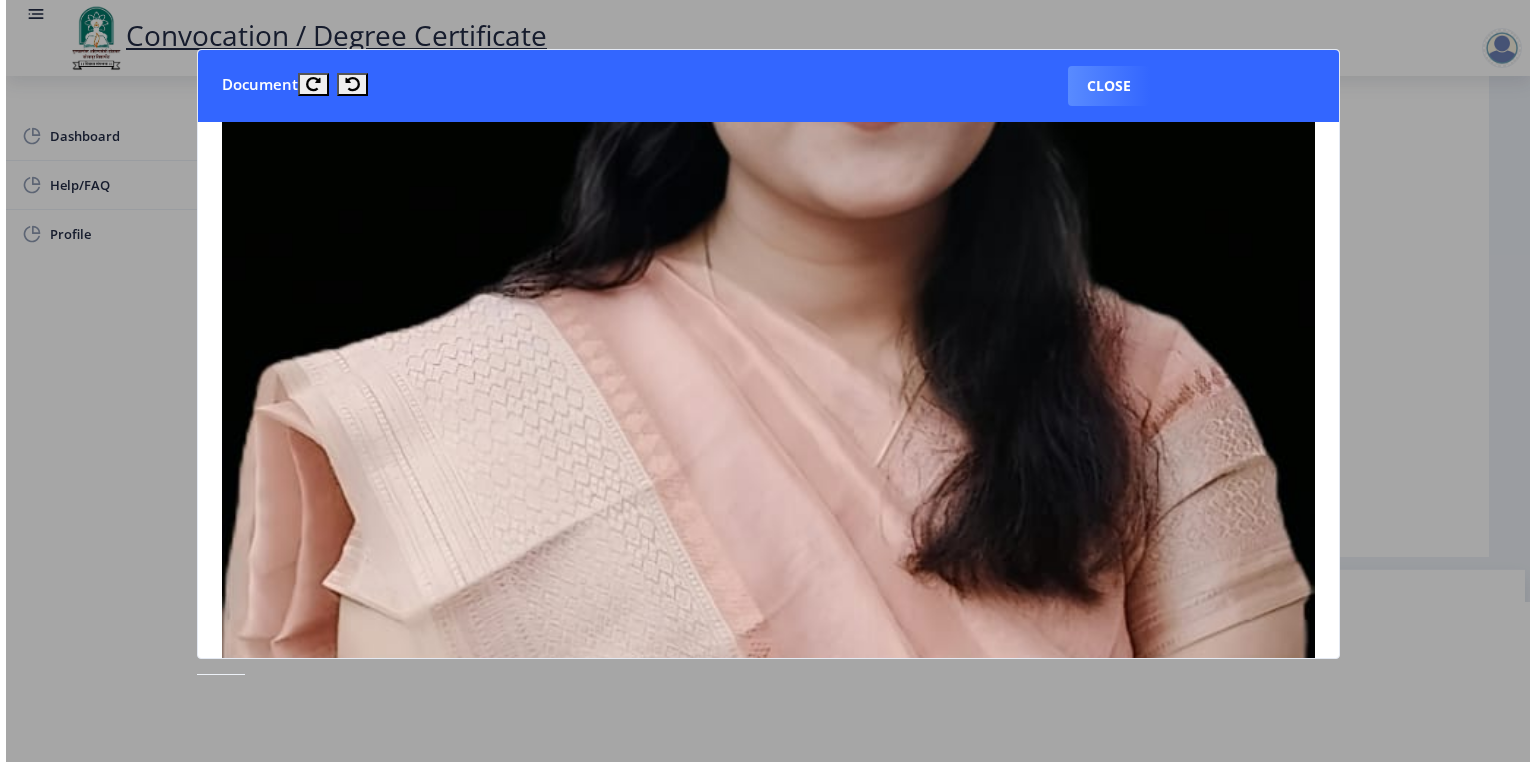 scroll, scrollTop: 0, scrollLeft: 0, axis: both 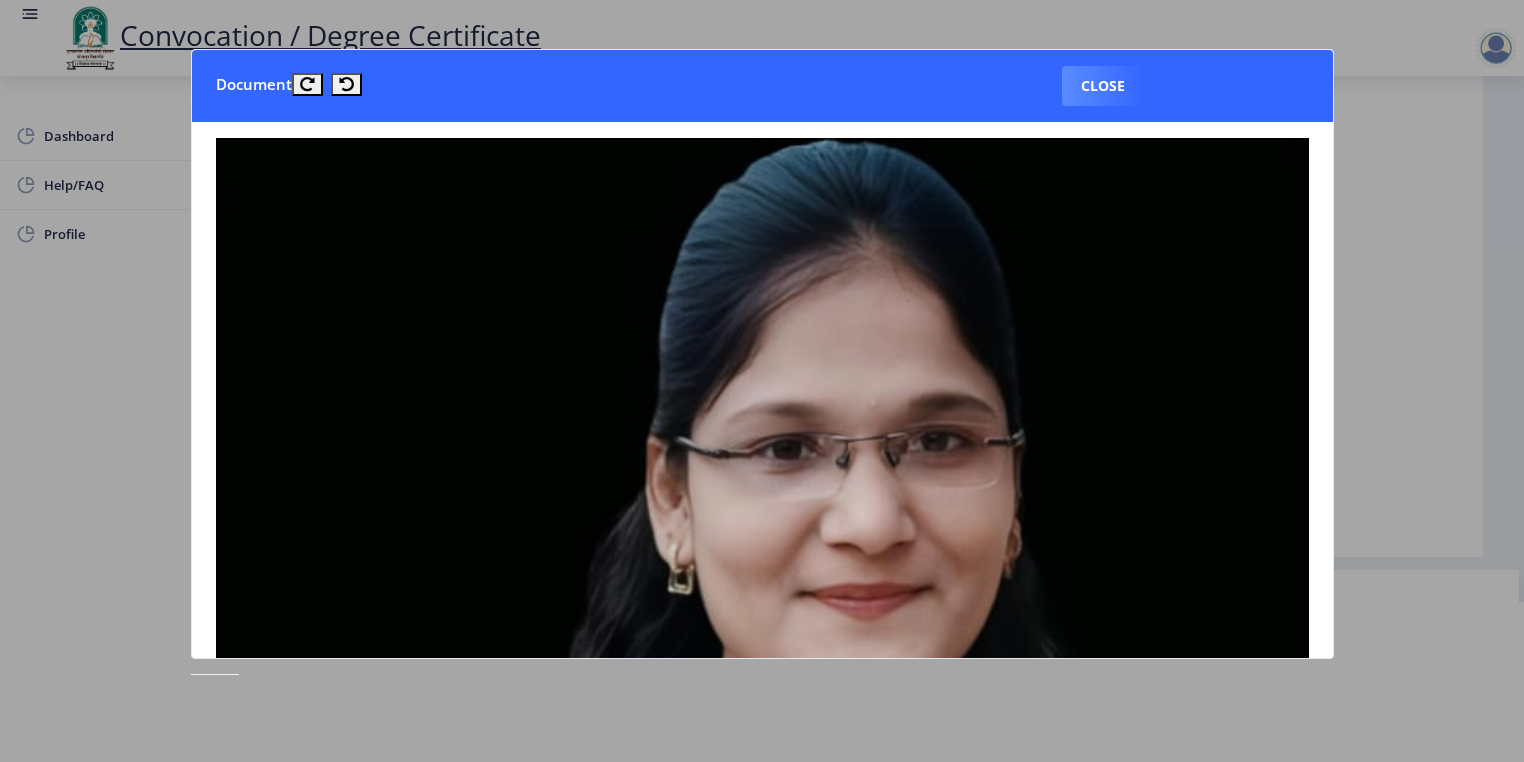 click 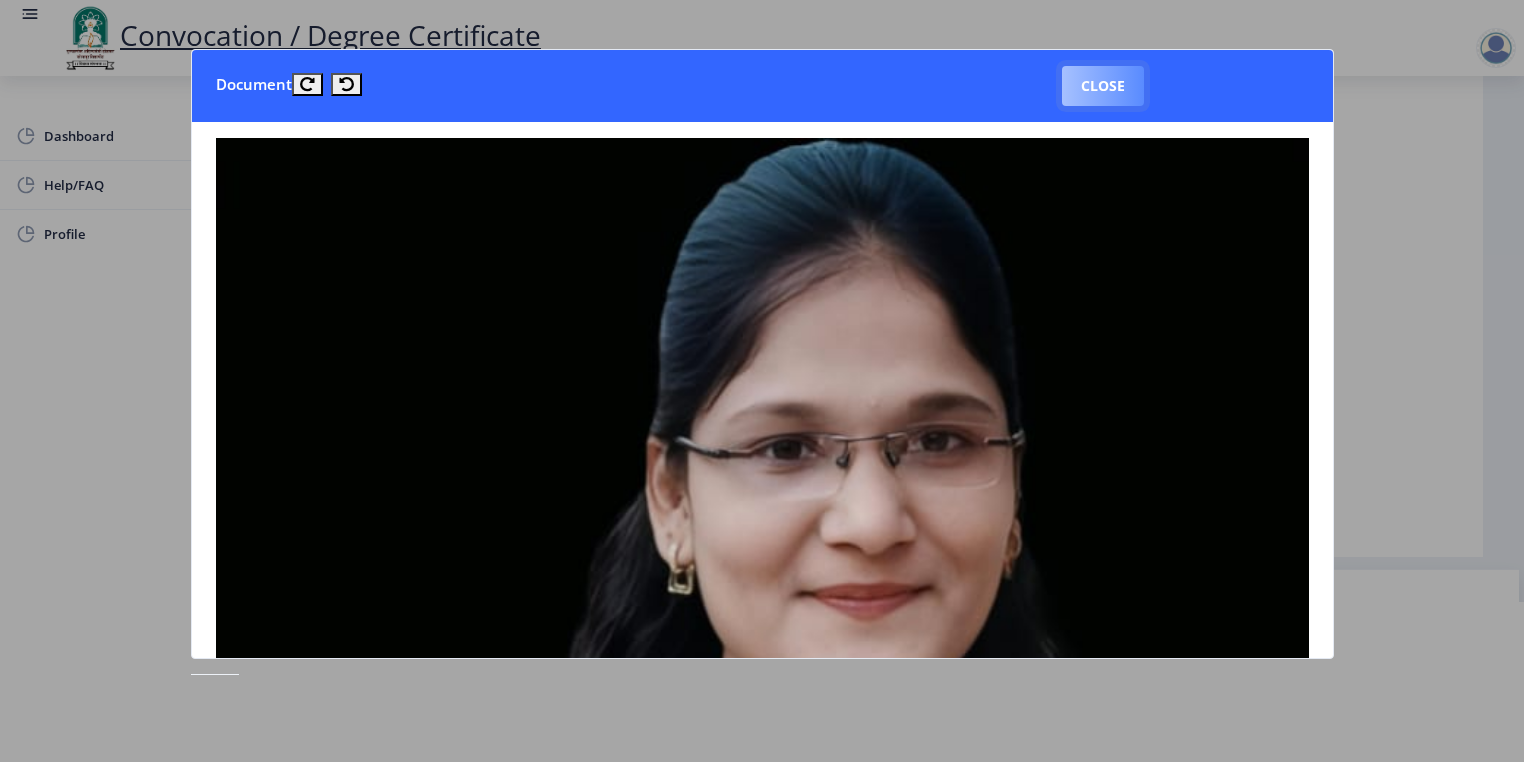 click on "Close" at bounding box center (1103, 86) 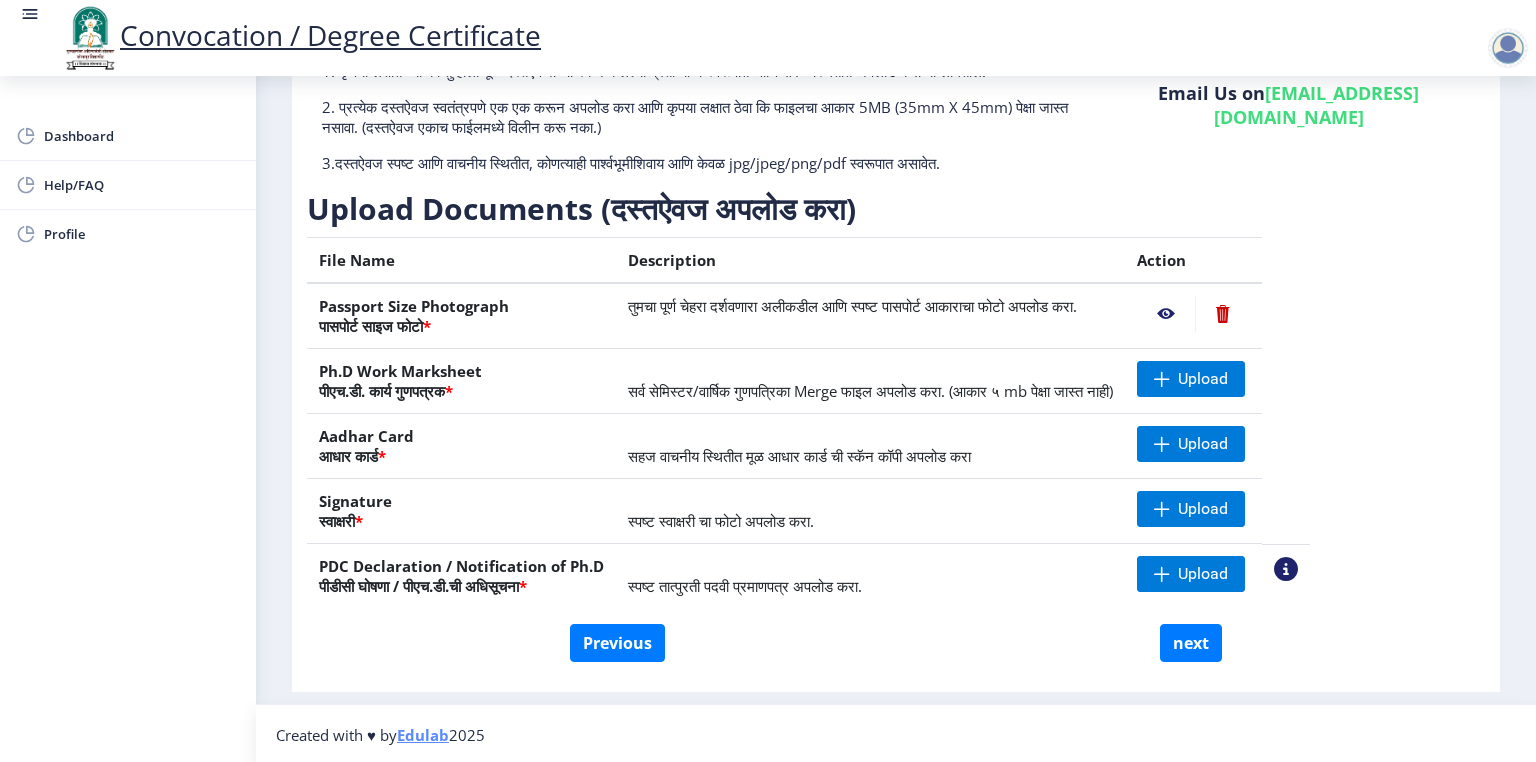 scroll, scrollTop: 0, scrollLeft: 0, axis: both 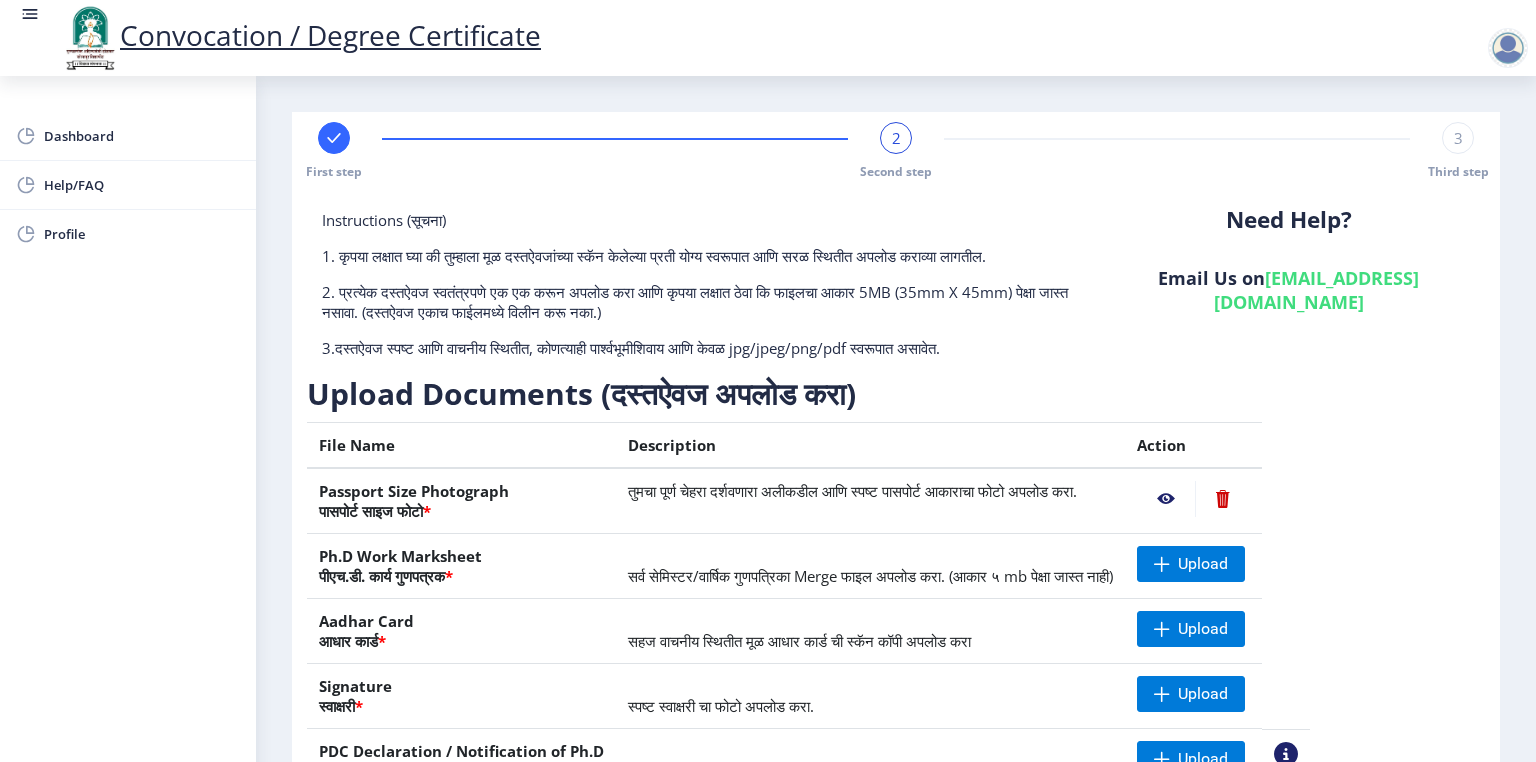 click on "2 Second step" 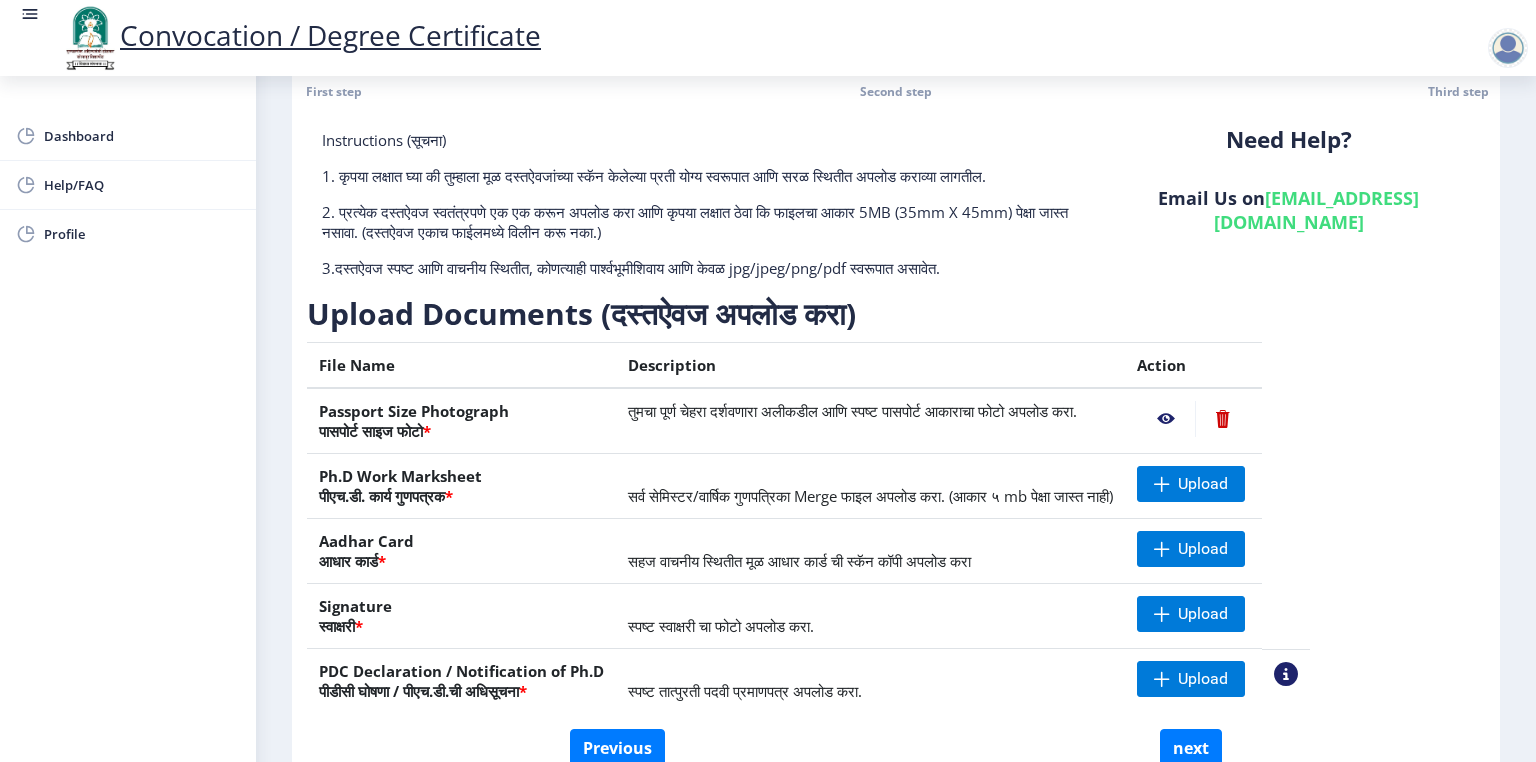 scroll, scrollTop: 185, scrollLeft: 0, axis: vertical 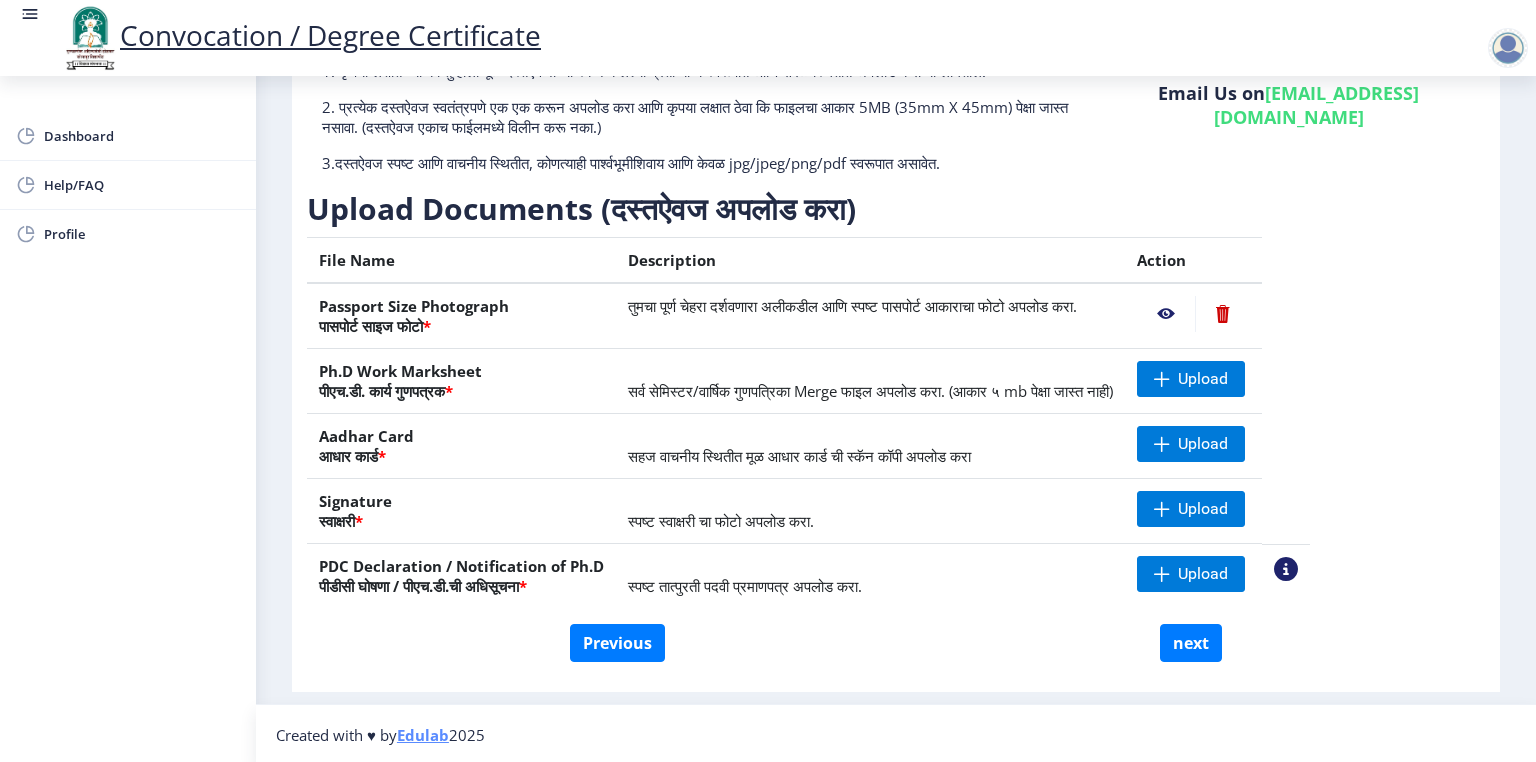 click on "Instructions (सूचना) 1. कृपया लक्षात घ्या की तुम्हाला मूळ दस्तऐवजांच्या स्कॅन केलेल्या प्रती योग्य स्वरूपात आणि सरळ स्थितीत अपलोड कराव्या लागतील.  2. प्रत्येक दस्तऐवज स्वतंत्रपणे एक एक करून अपलोड करा आणि कृपया लक्षात ठेवा कि फाइलचा आकार 5MB (35mm X 45mm) पेक्षा जास्त नसावा. (दस्तऐवज एकाच फाईलमध्ये विलीन करू नका.)  Need Help? Email Us on   [EMAIL_ADDRESS][DOMAIN_NAME]  Upload Documents (दस्तऐवज अपलोड करा)  File Name Description Action Passport Size Photograph  पासपोर्ट साइज फोटो  * Ph.D Work Marksheet  * * *" 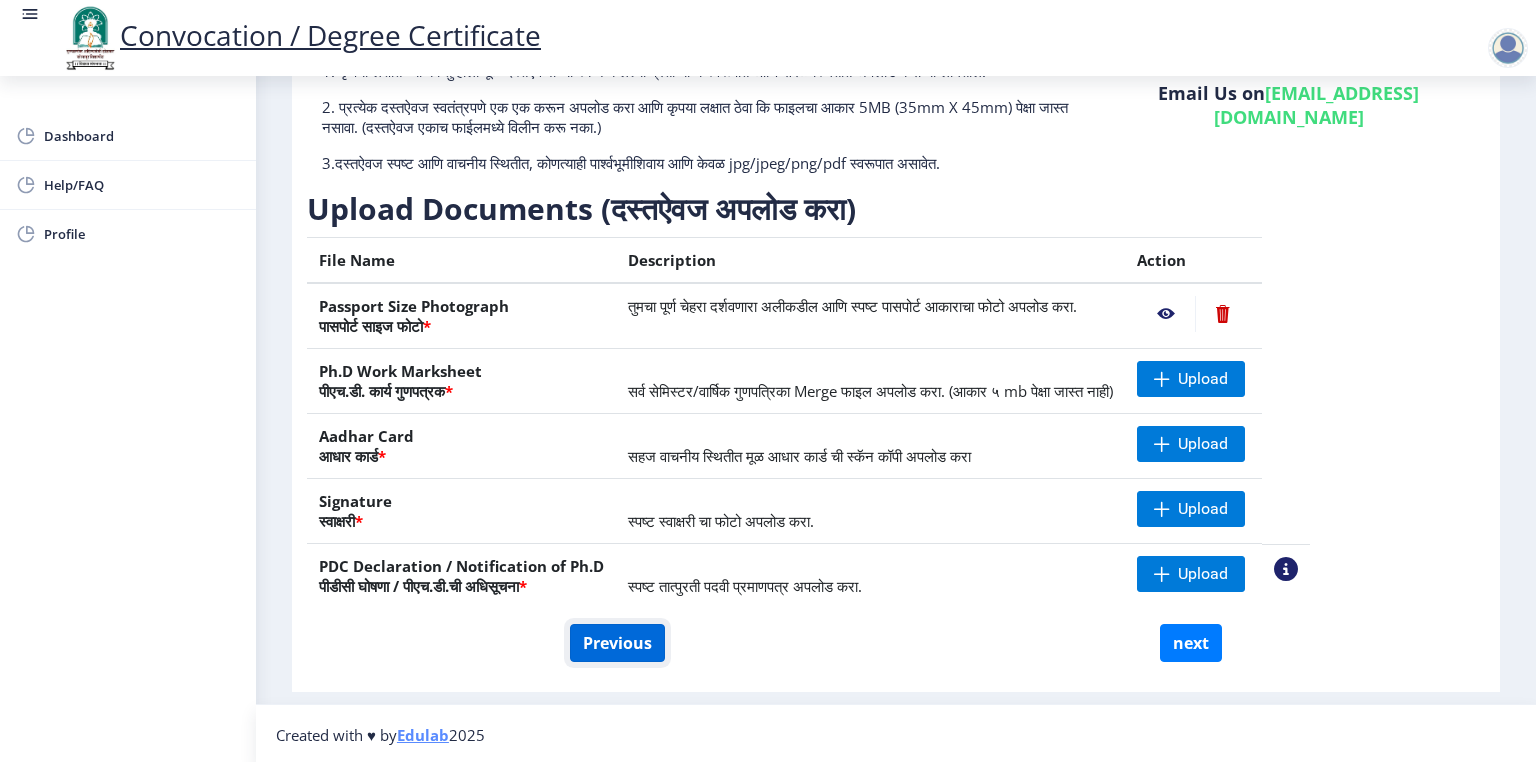 click on "Previous" 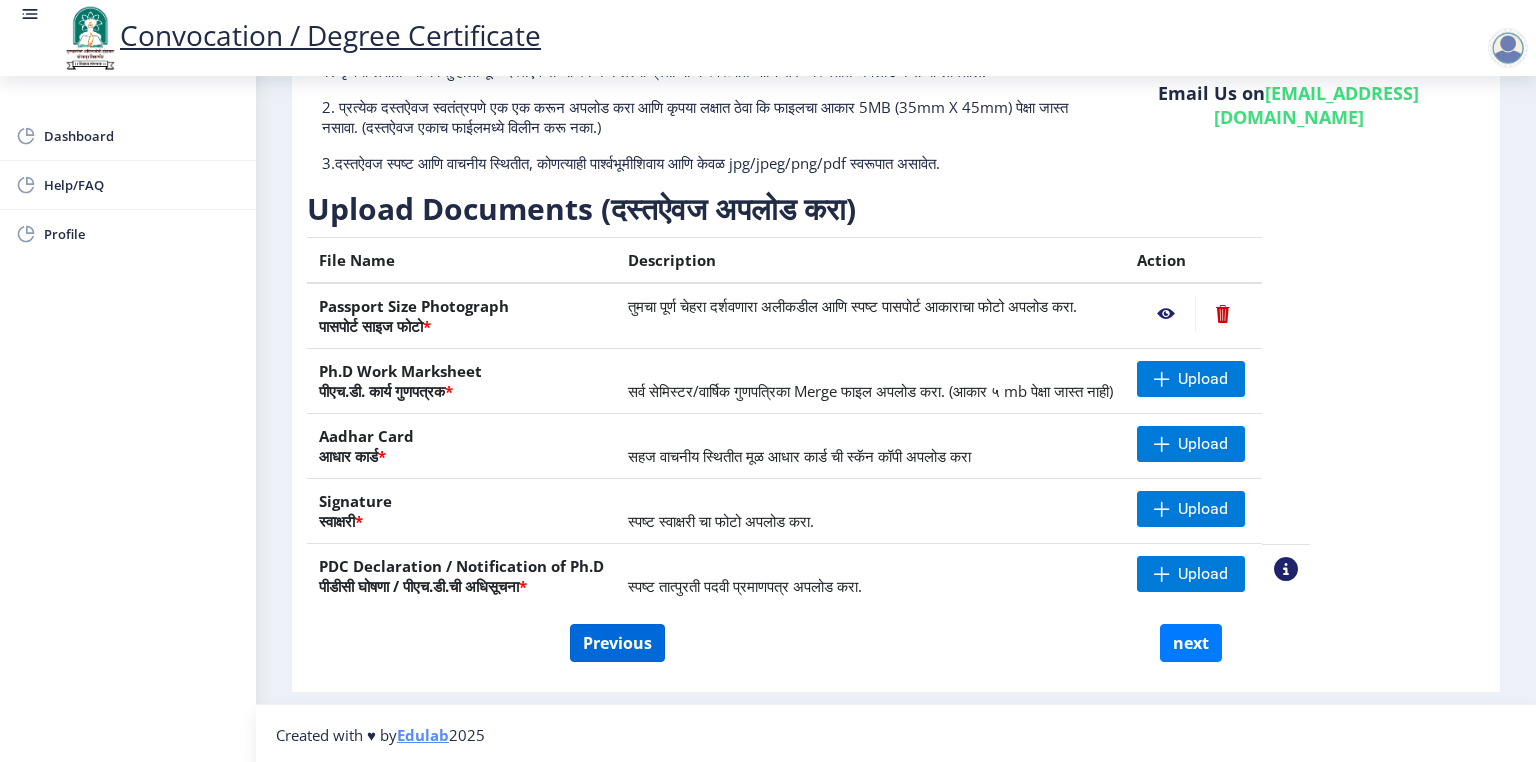 select on "Regular" 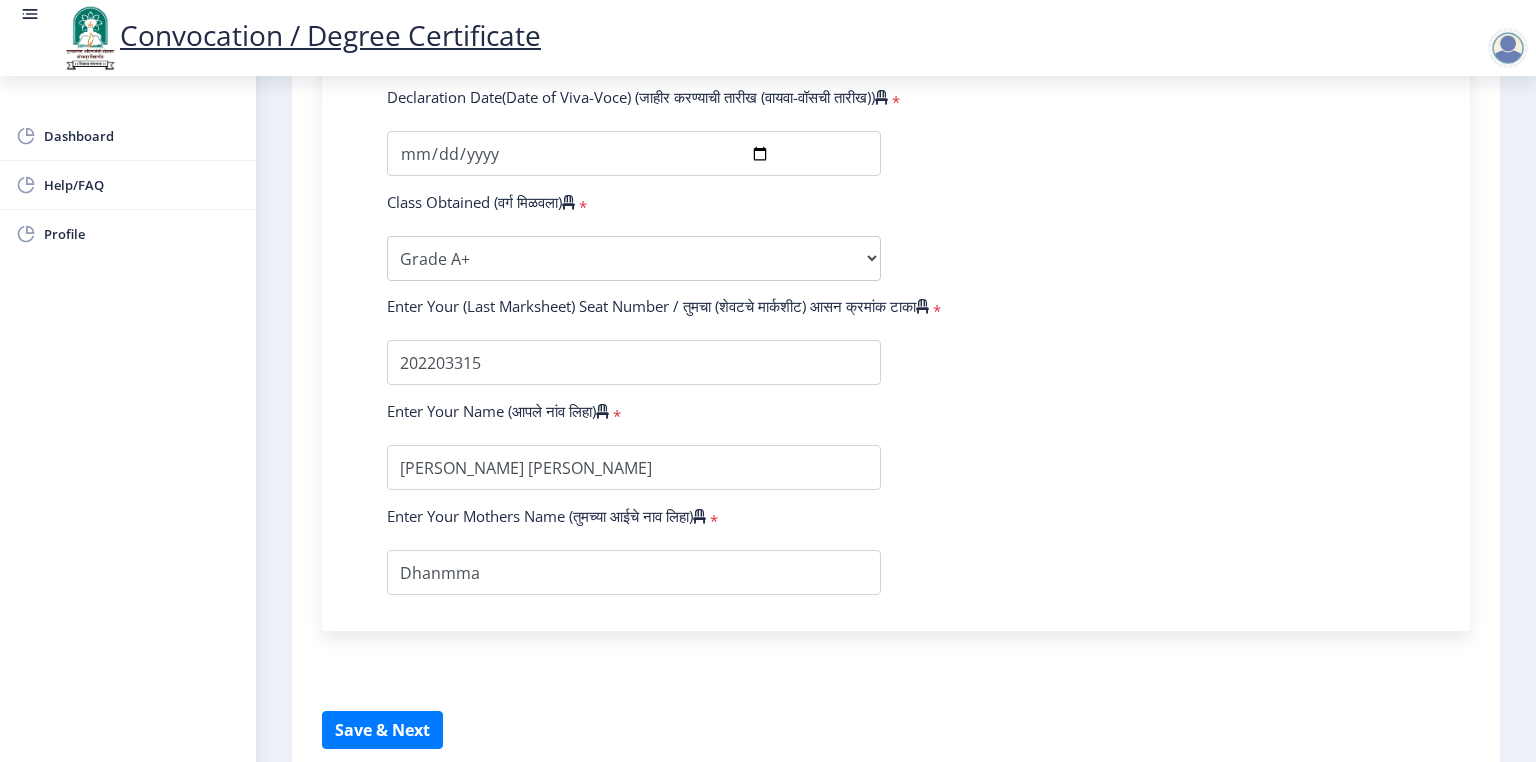scroll, scrollTop: 1381, scrollLeft: 0, axis: vertical 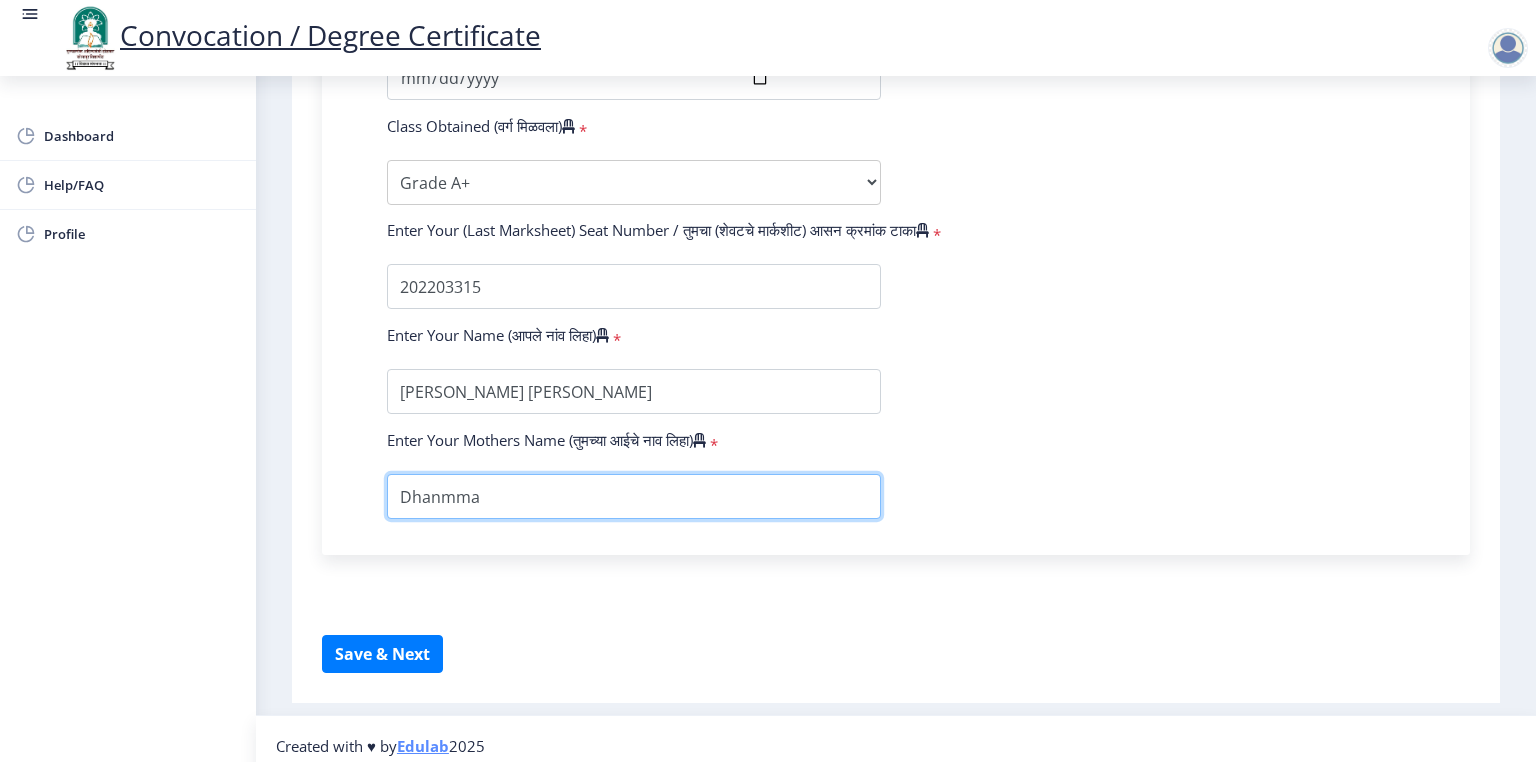 click at bounding box center [634, 496] 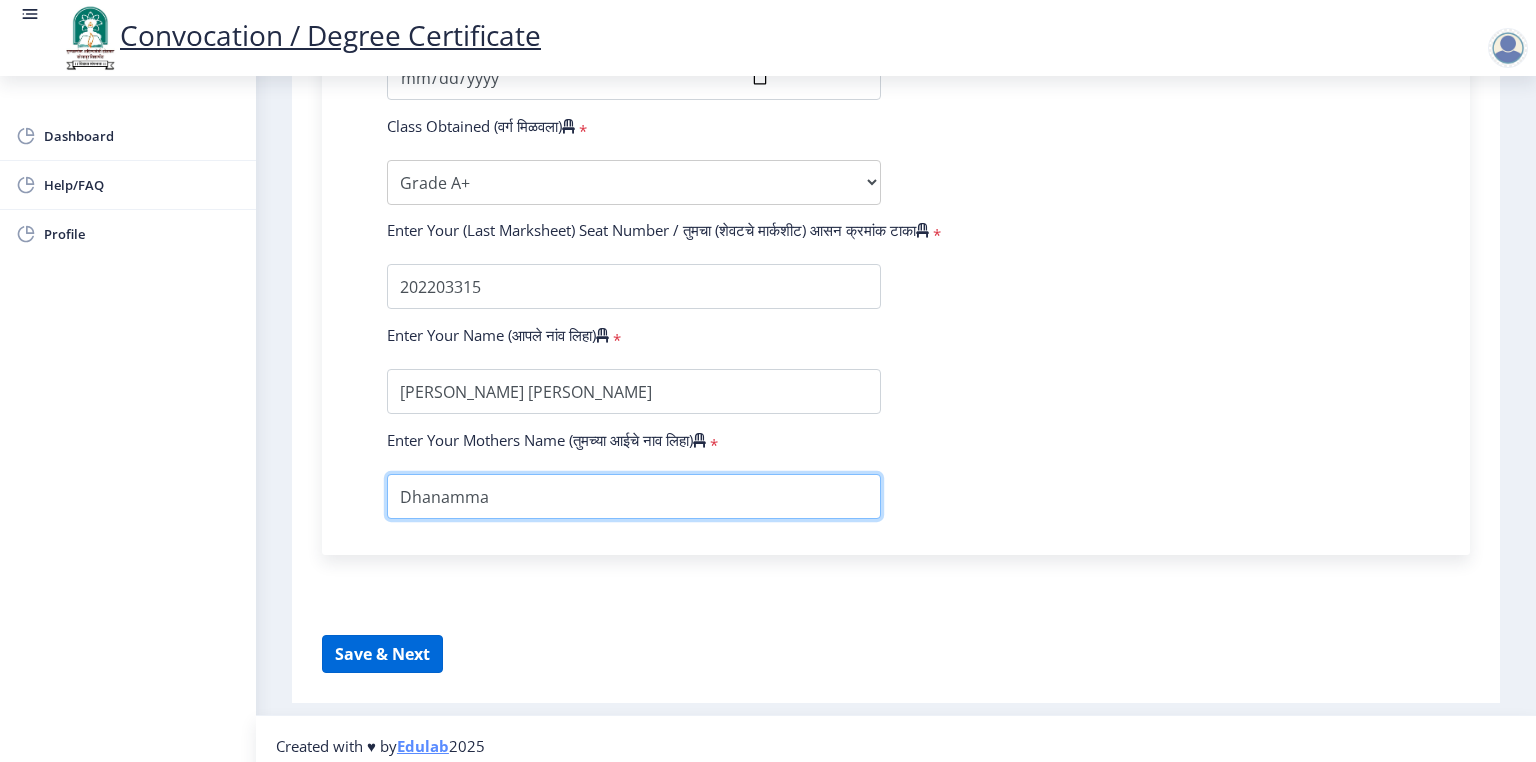 type on "Dhanamma" 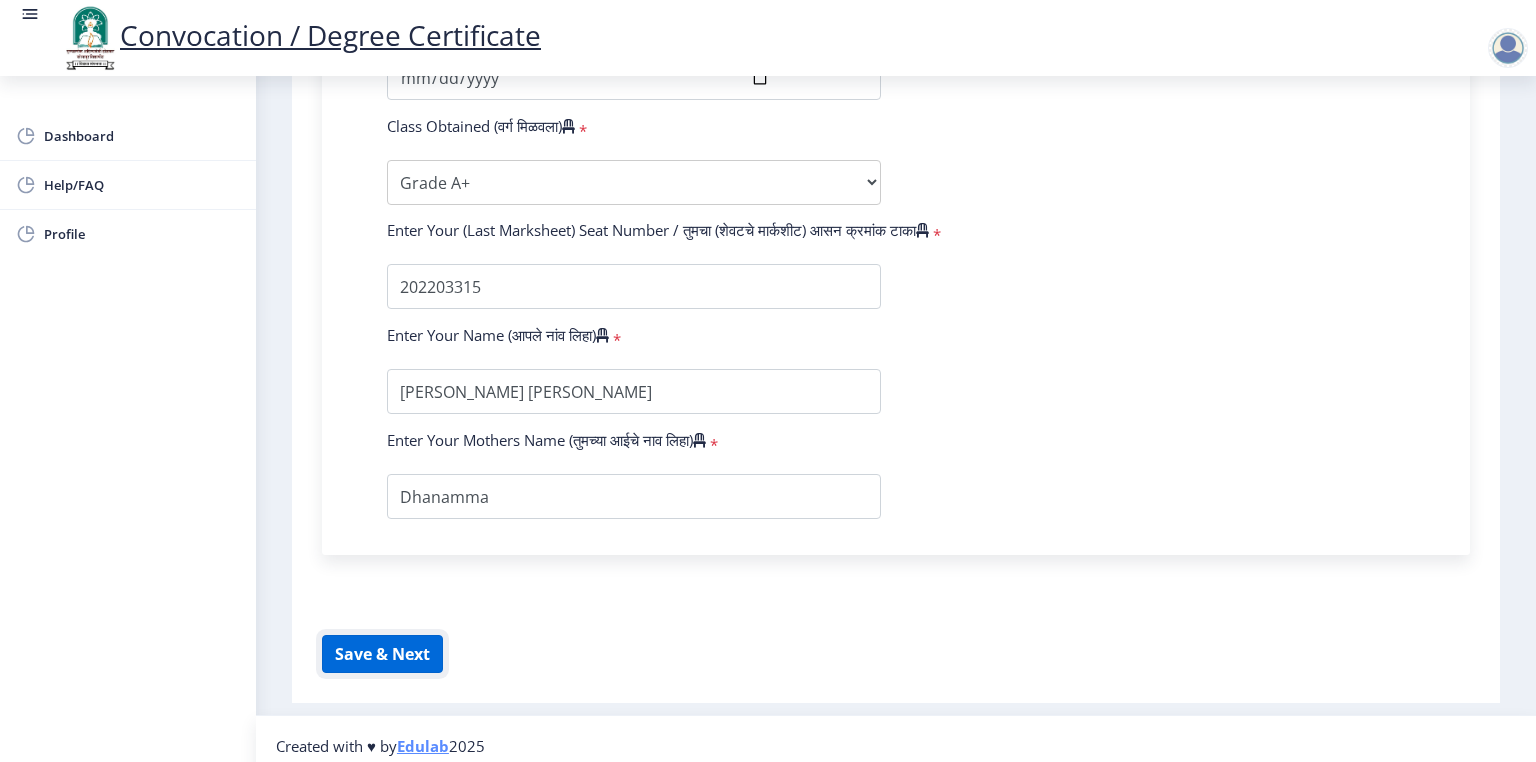 click on "Save & Next" 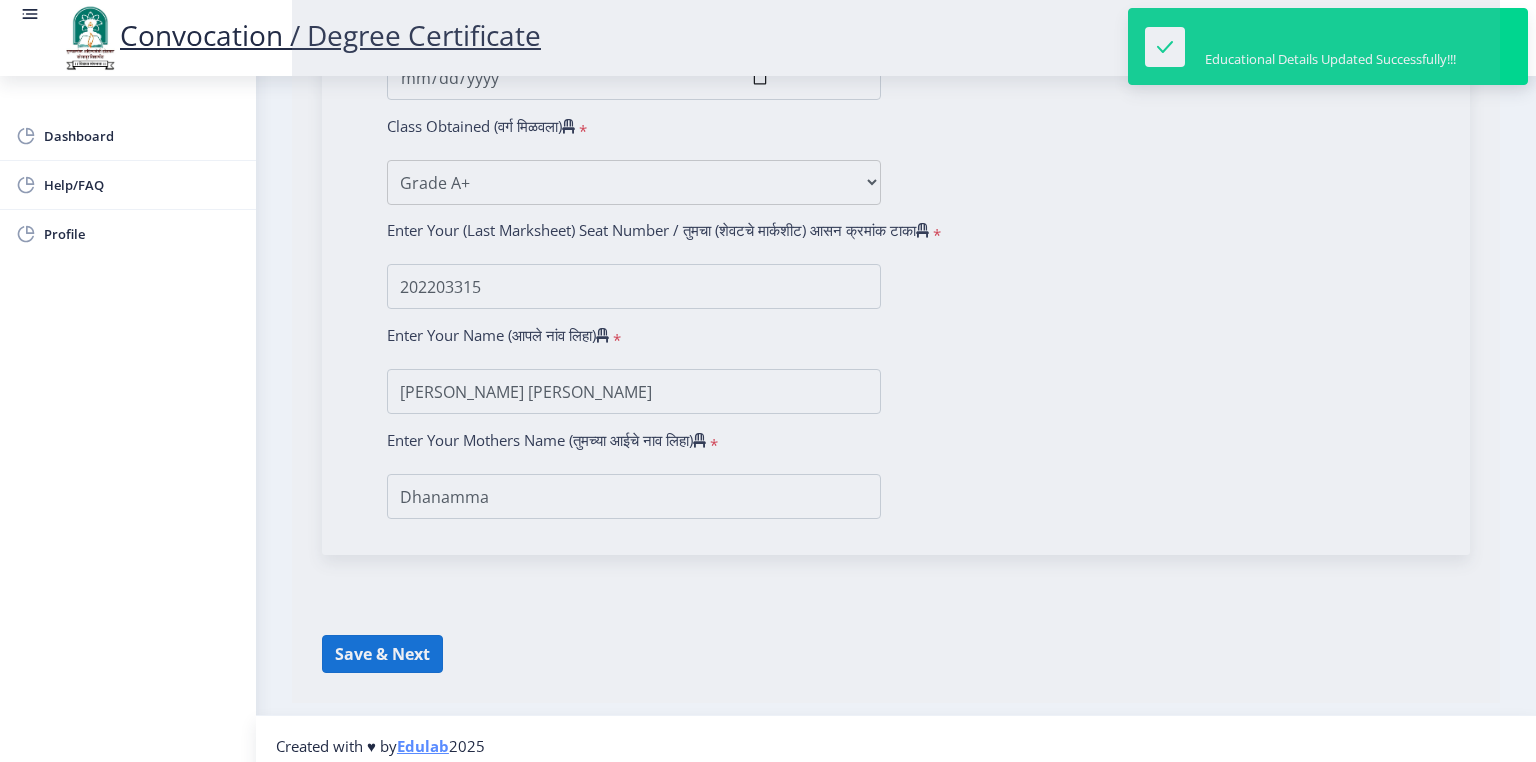 select 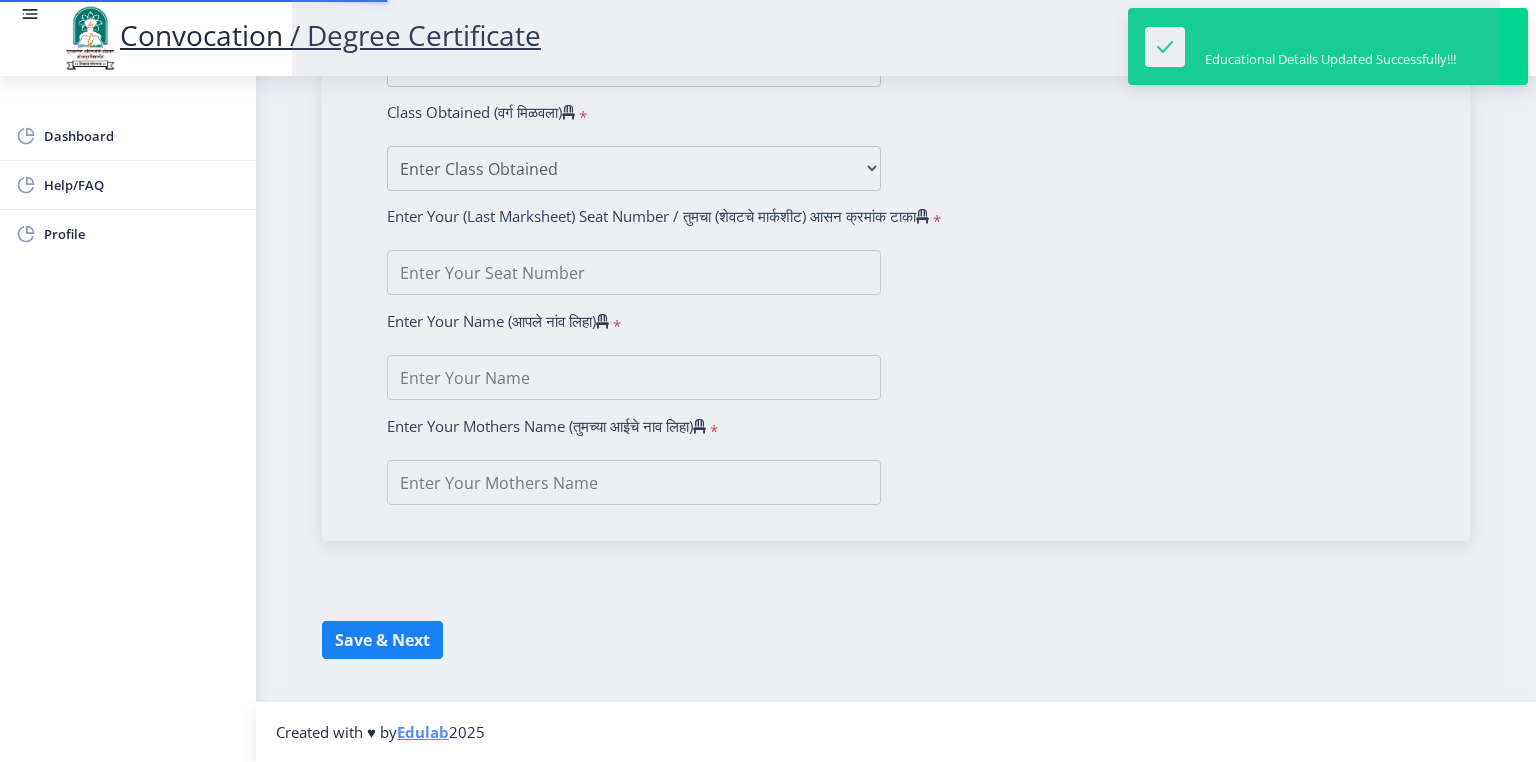 scroll, scrollTop: 0, scrollLeft: 0, axis: both 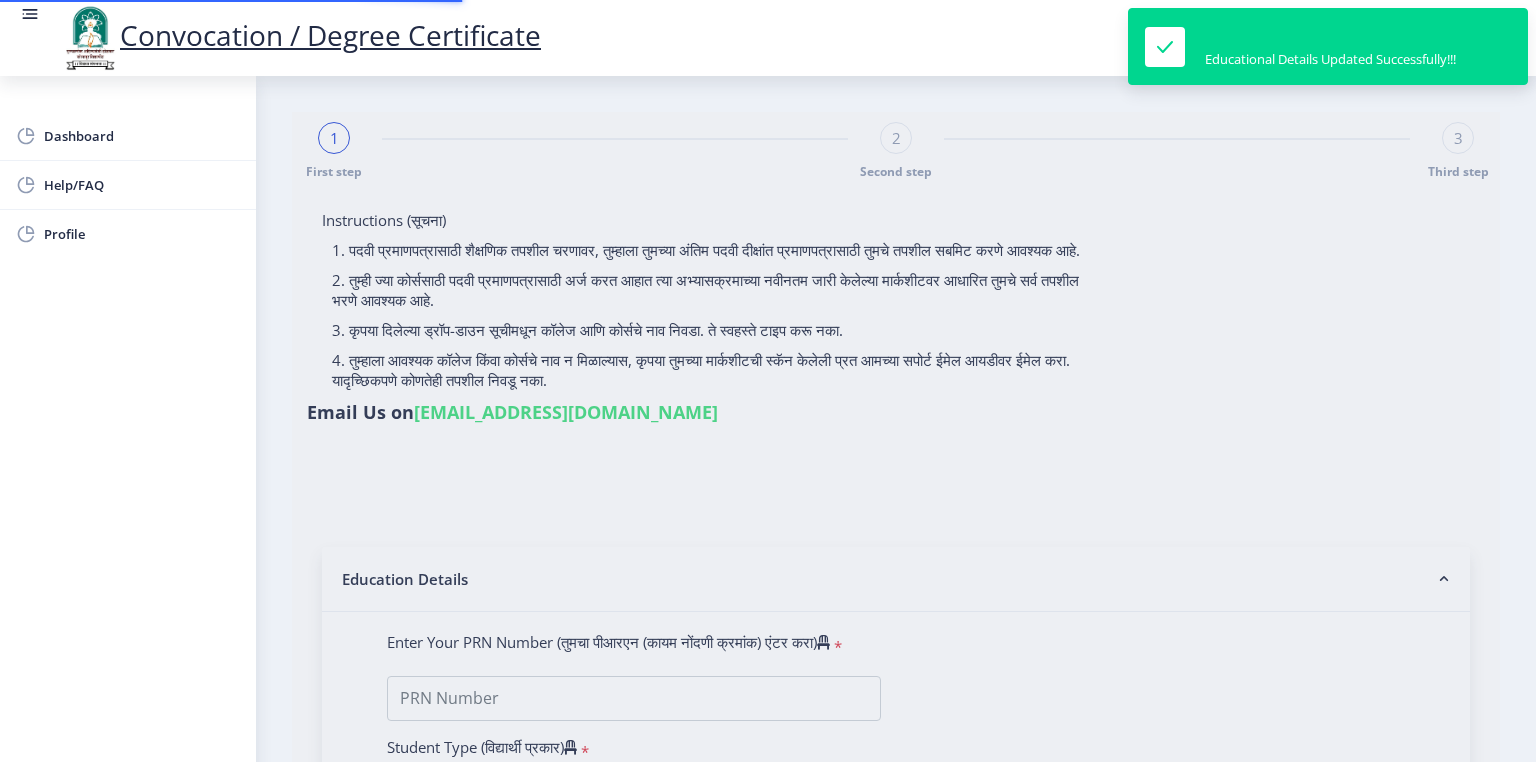 type on "[PERSON_NAME] [PERSON_NAME]" 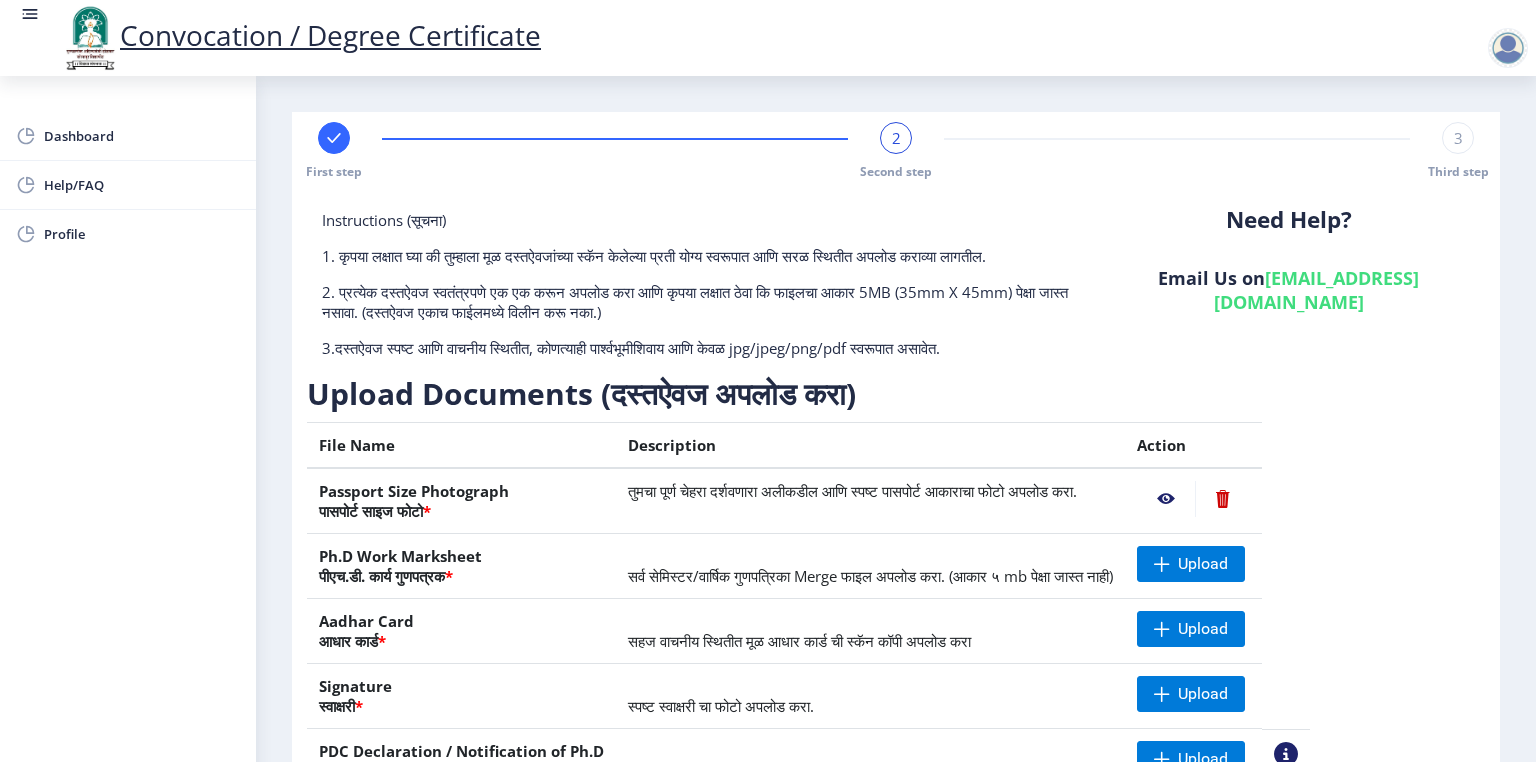 scroll, scrollTop: 160, scrollLeft: 0, axis: vertical 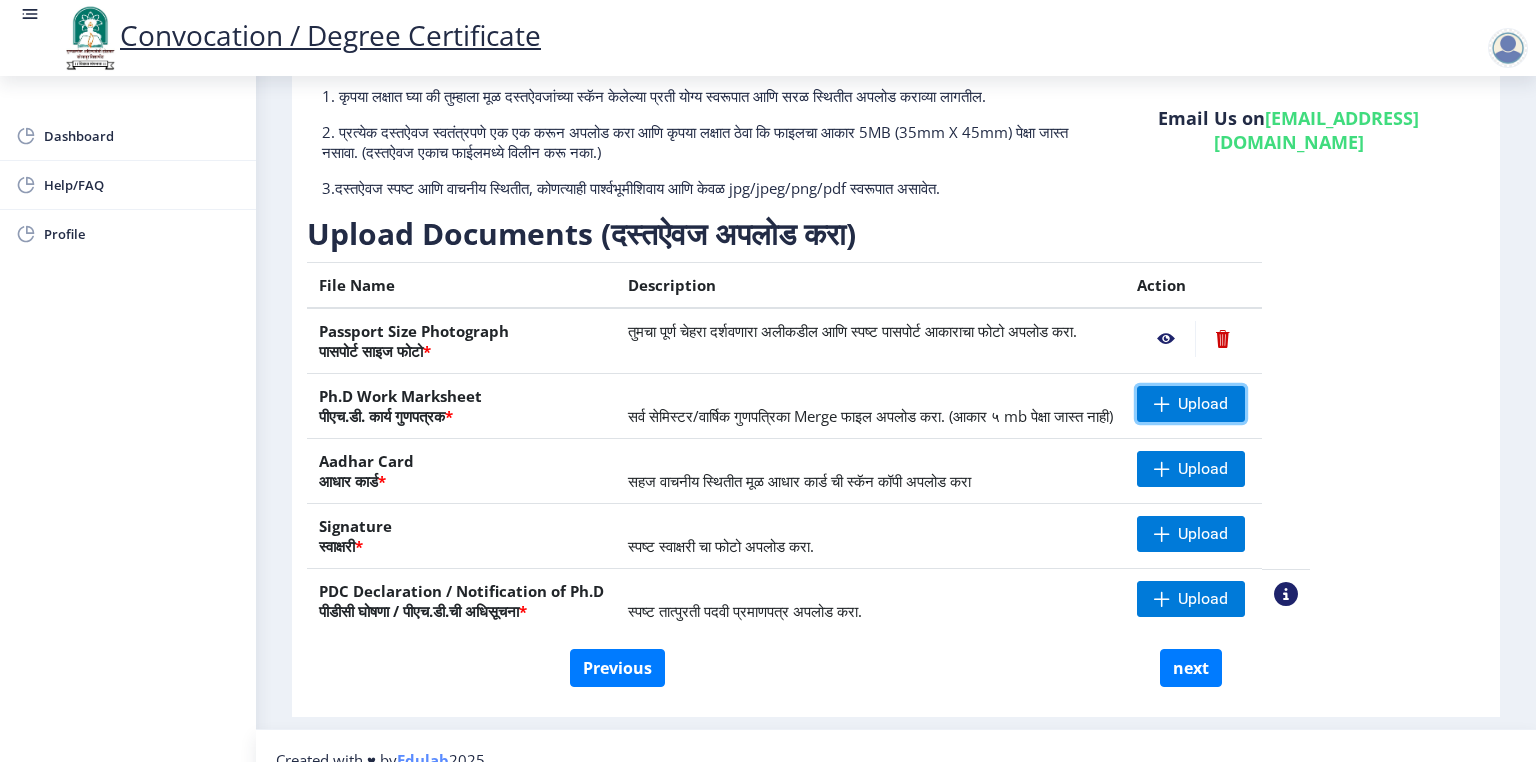 drag, startPoint x: 1232, startPoint y: 397, endPoint x: 1260, endPoint y: 374, distance: 36.23534 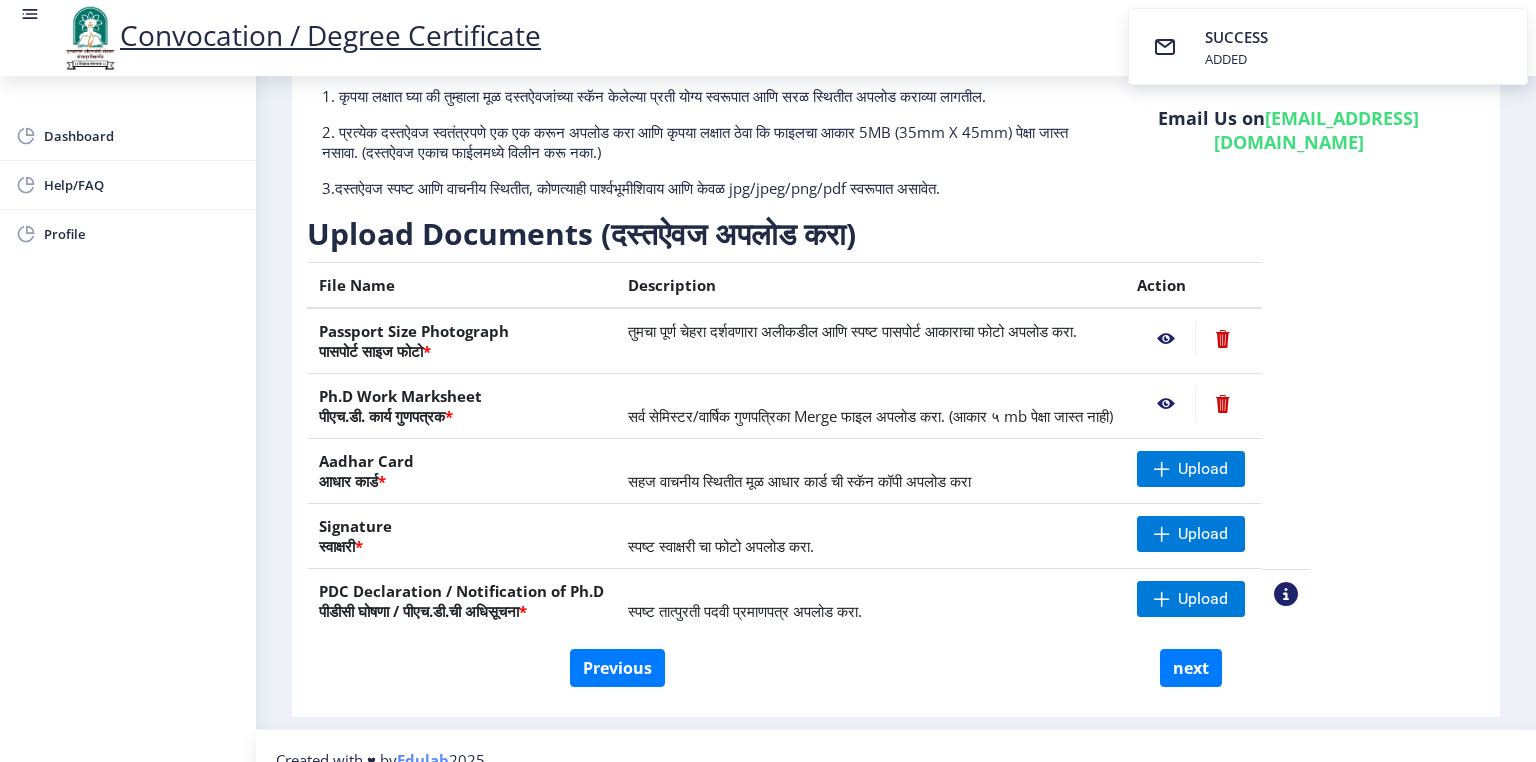 click 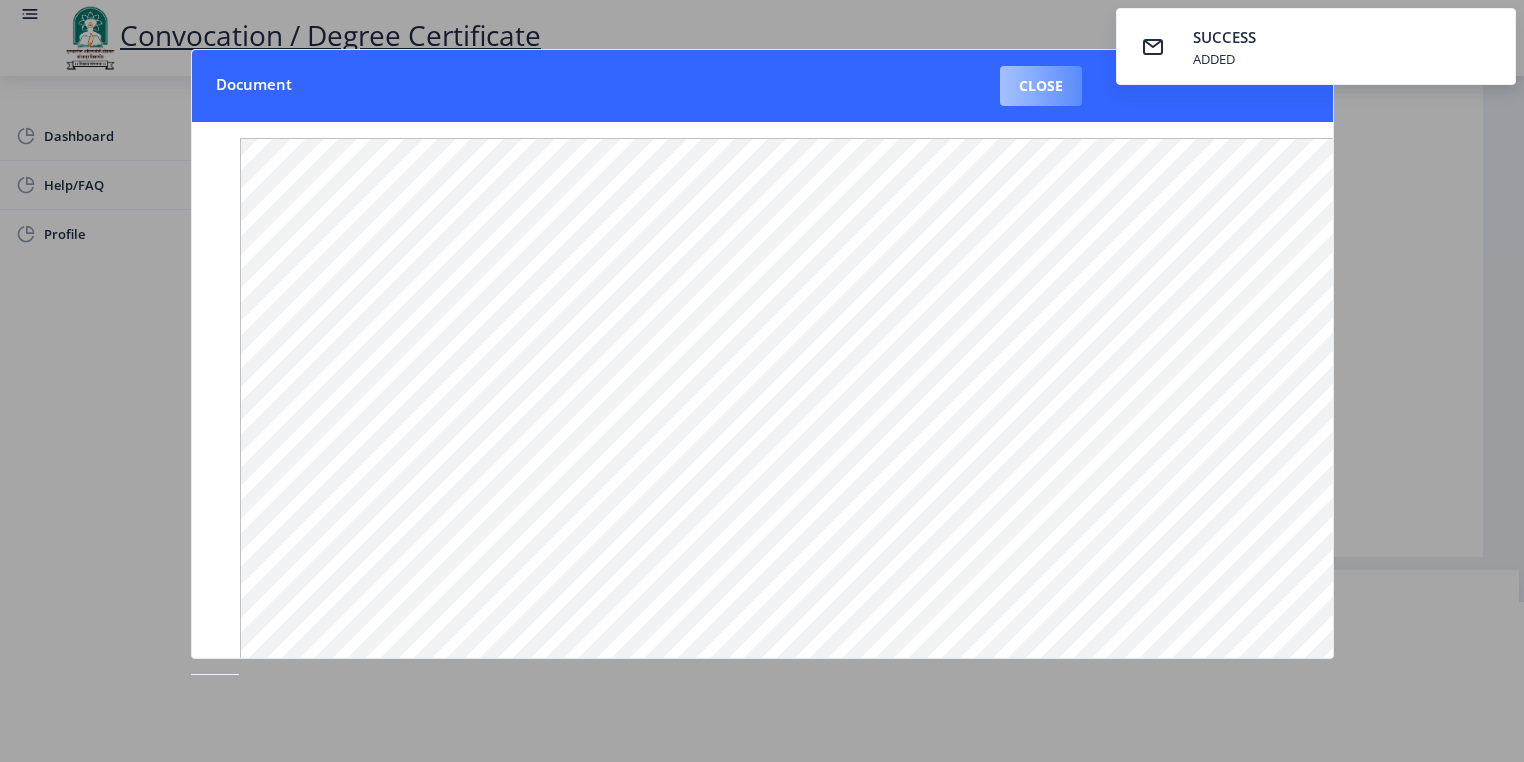 click on "Close" at bounding box center (1041, 86) 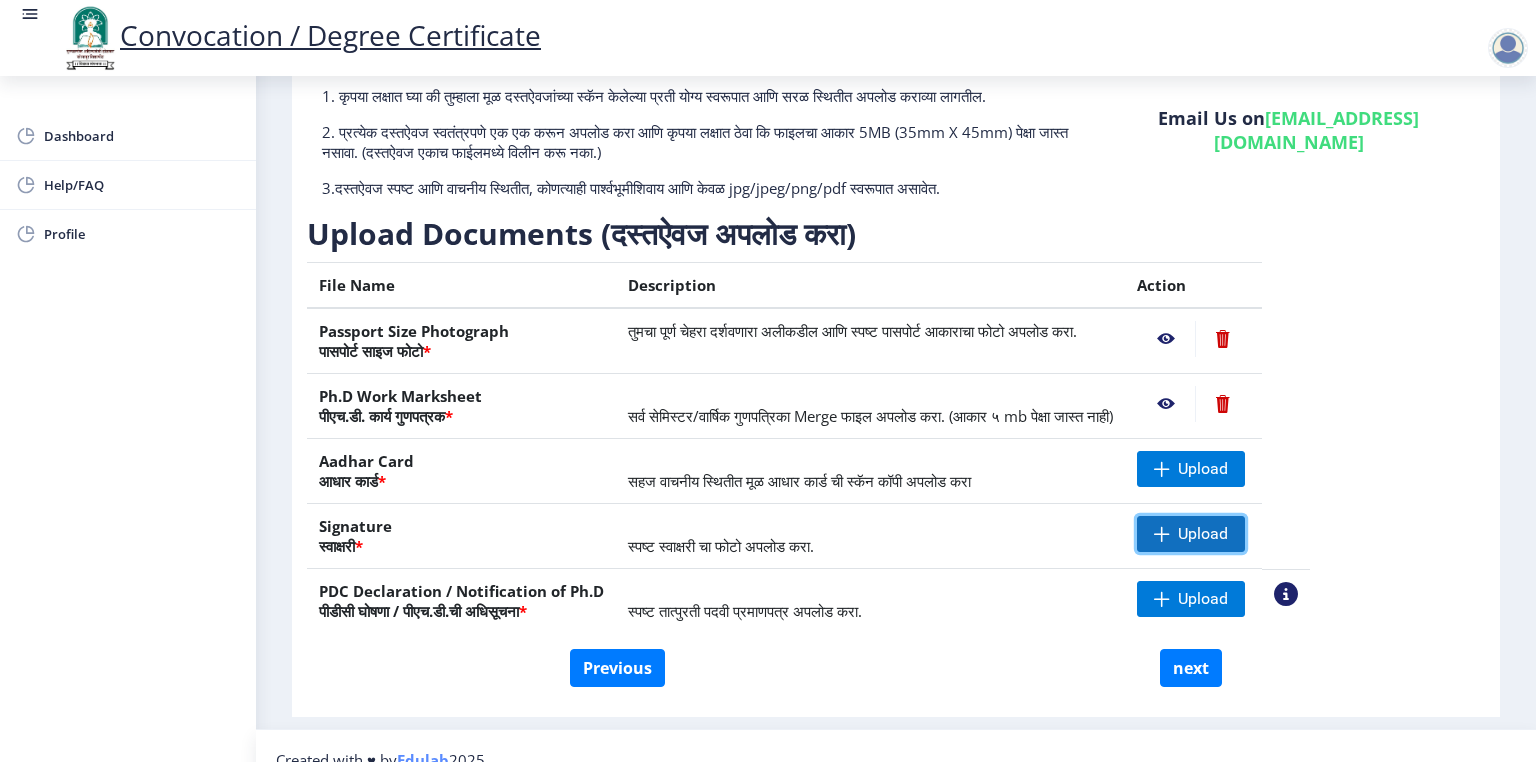 click on "Upload" 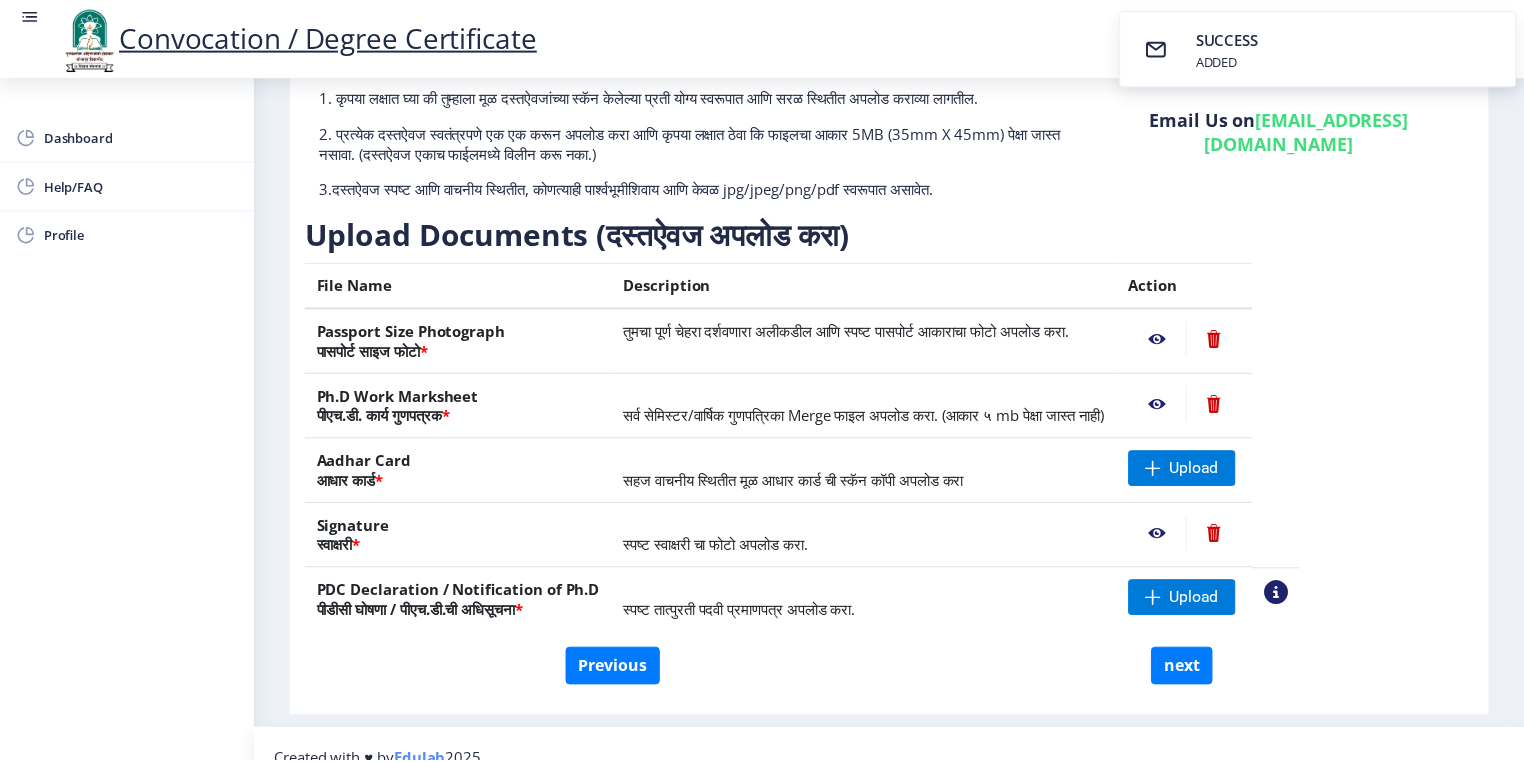 scroll, scrollTop: 185, scrollLeft: 0, axis: vertical 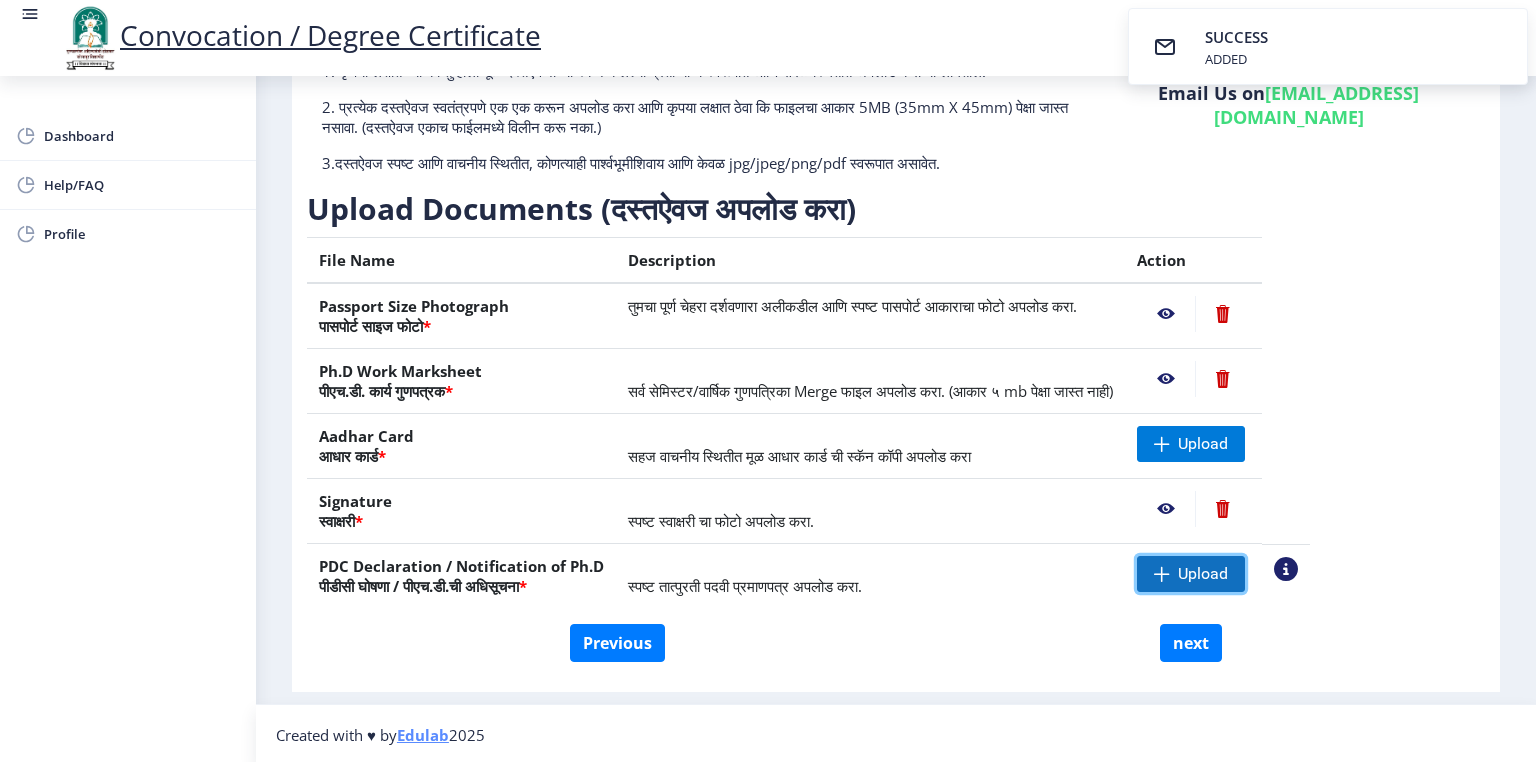 click on "Upload" 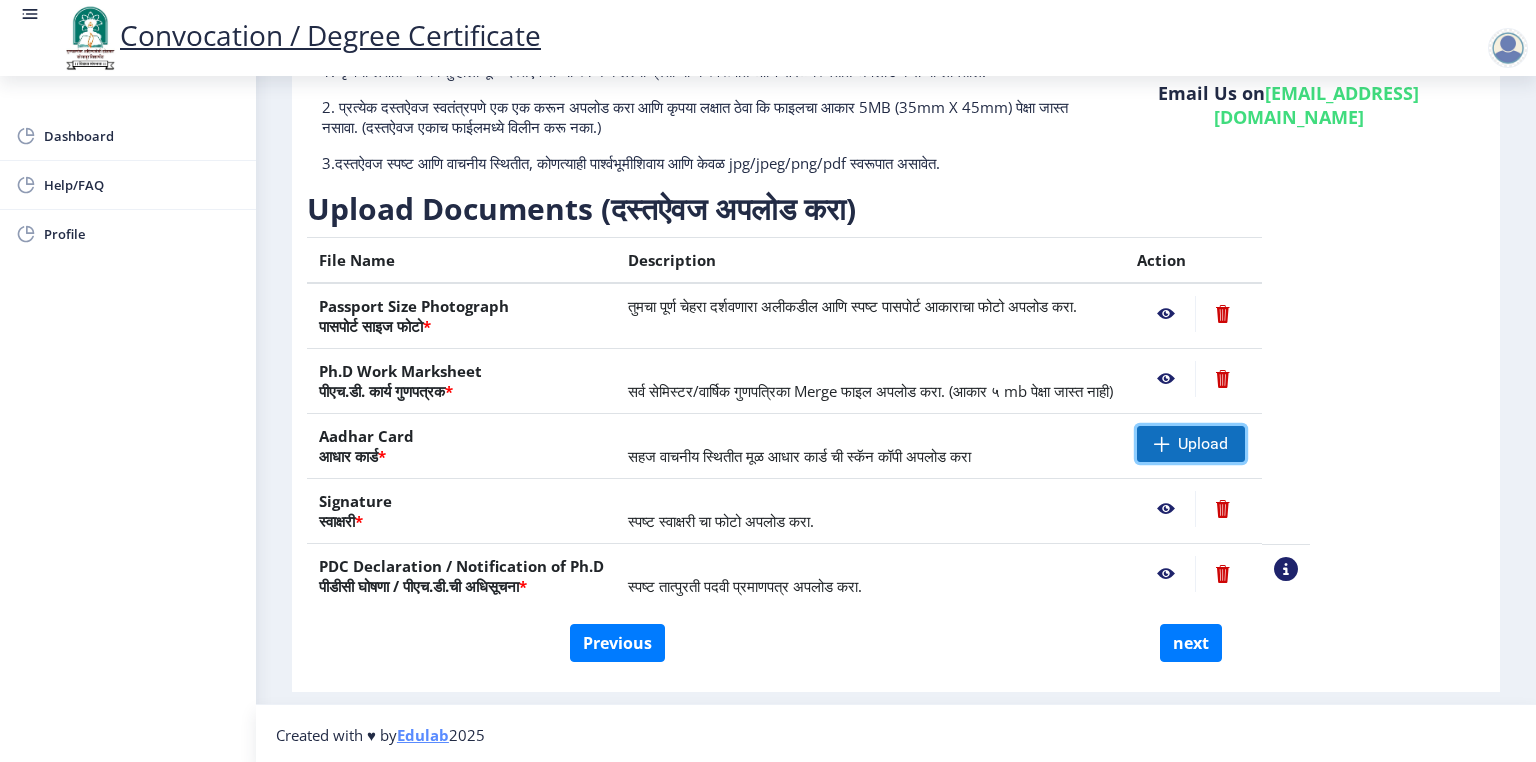 click 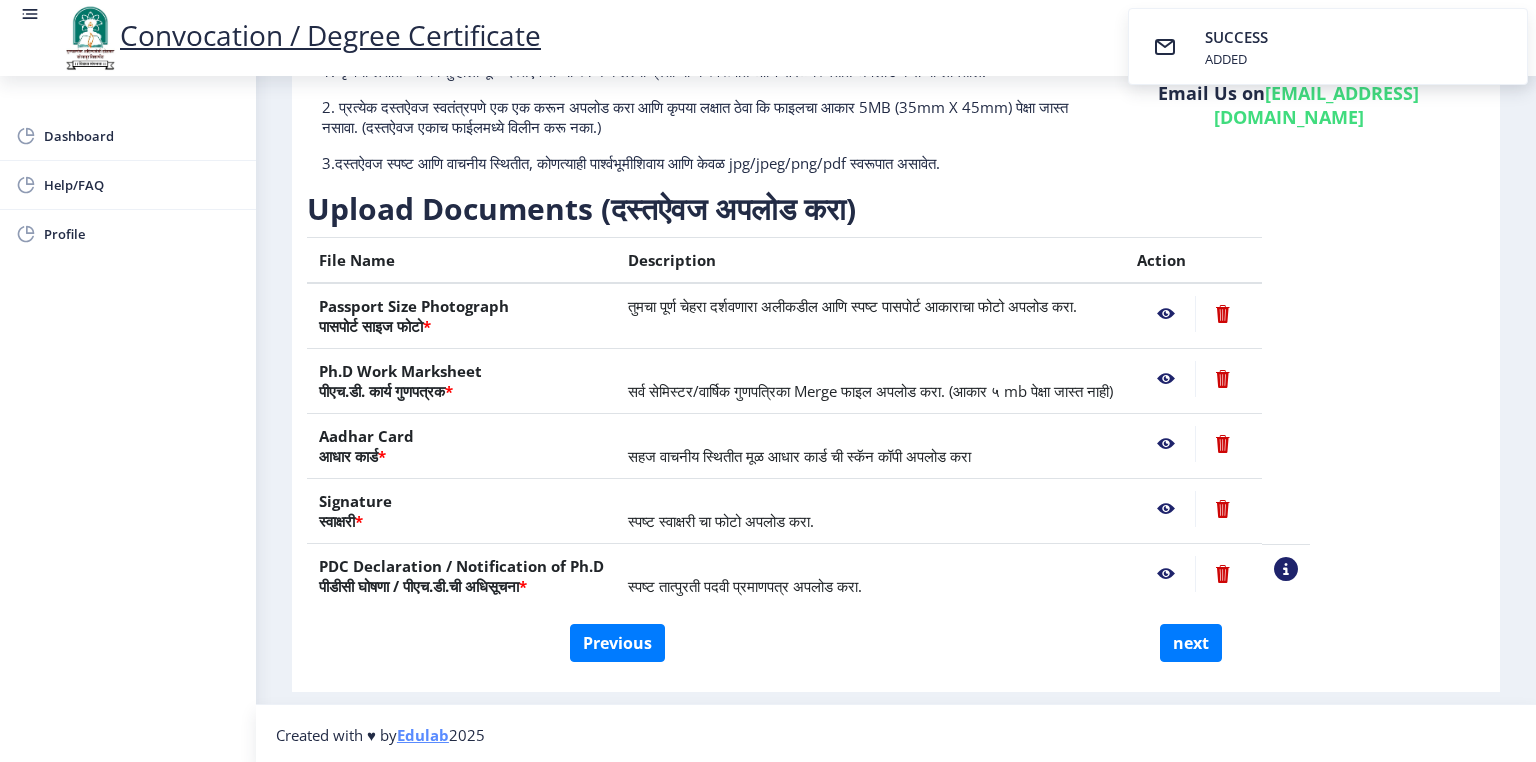 click 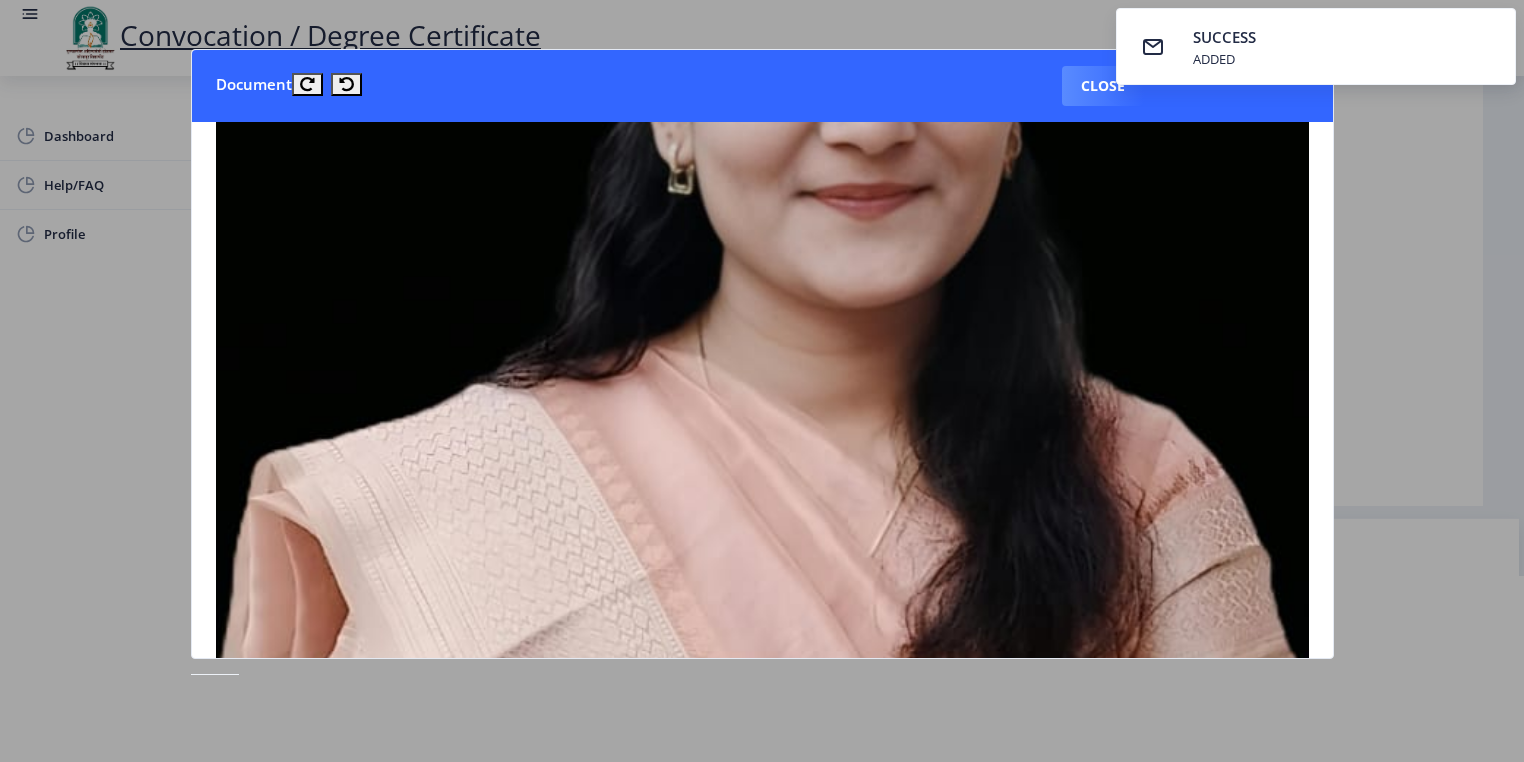 scroll, scrollTop: 0, scrollLeft: 0, axis: both 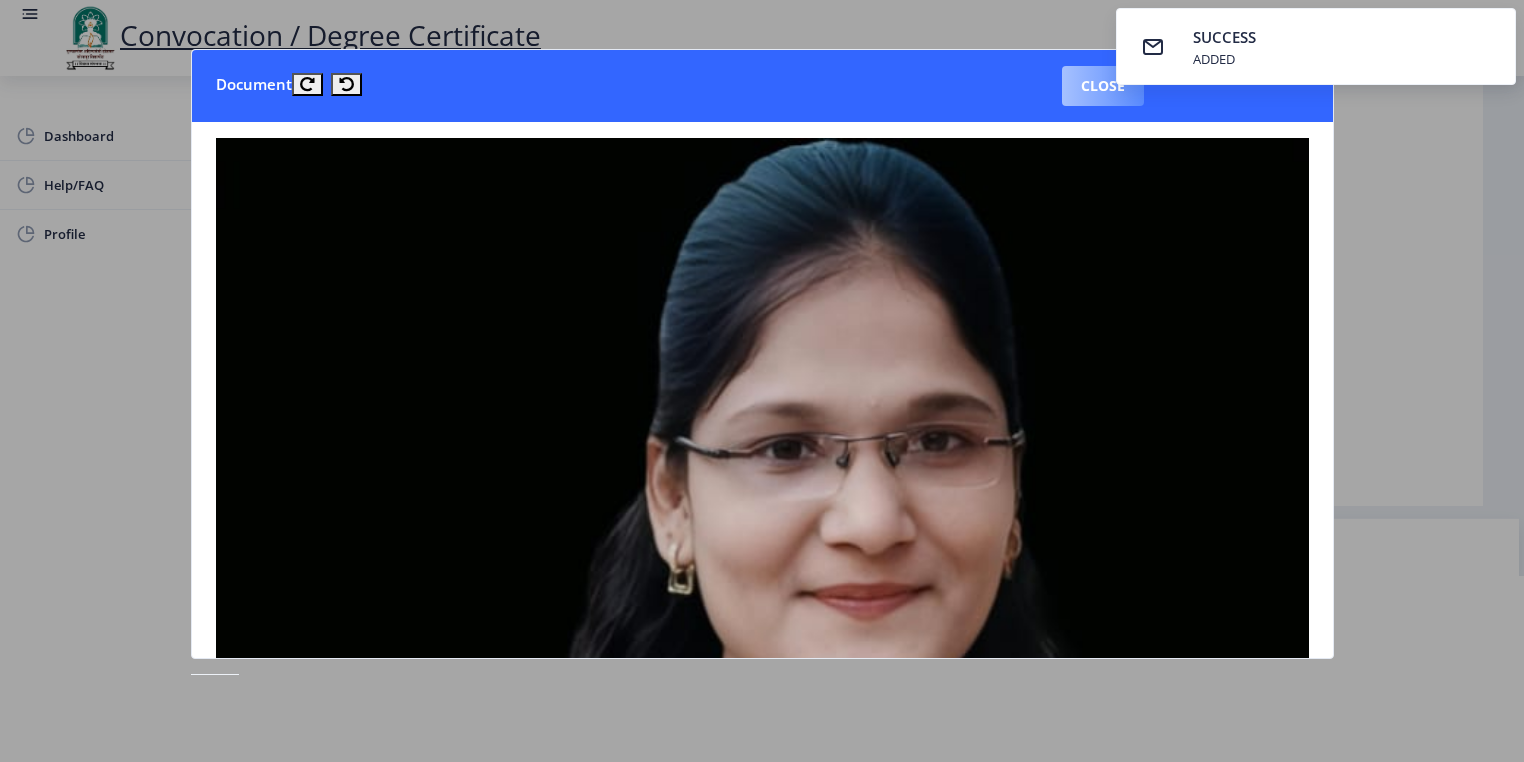 click on "Close" at bounding box center (1103, 86) 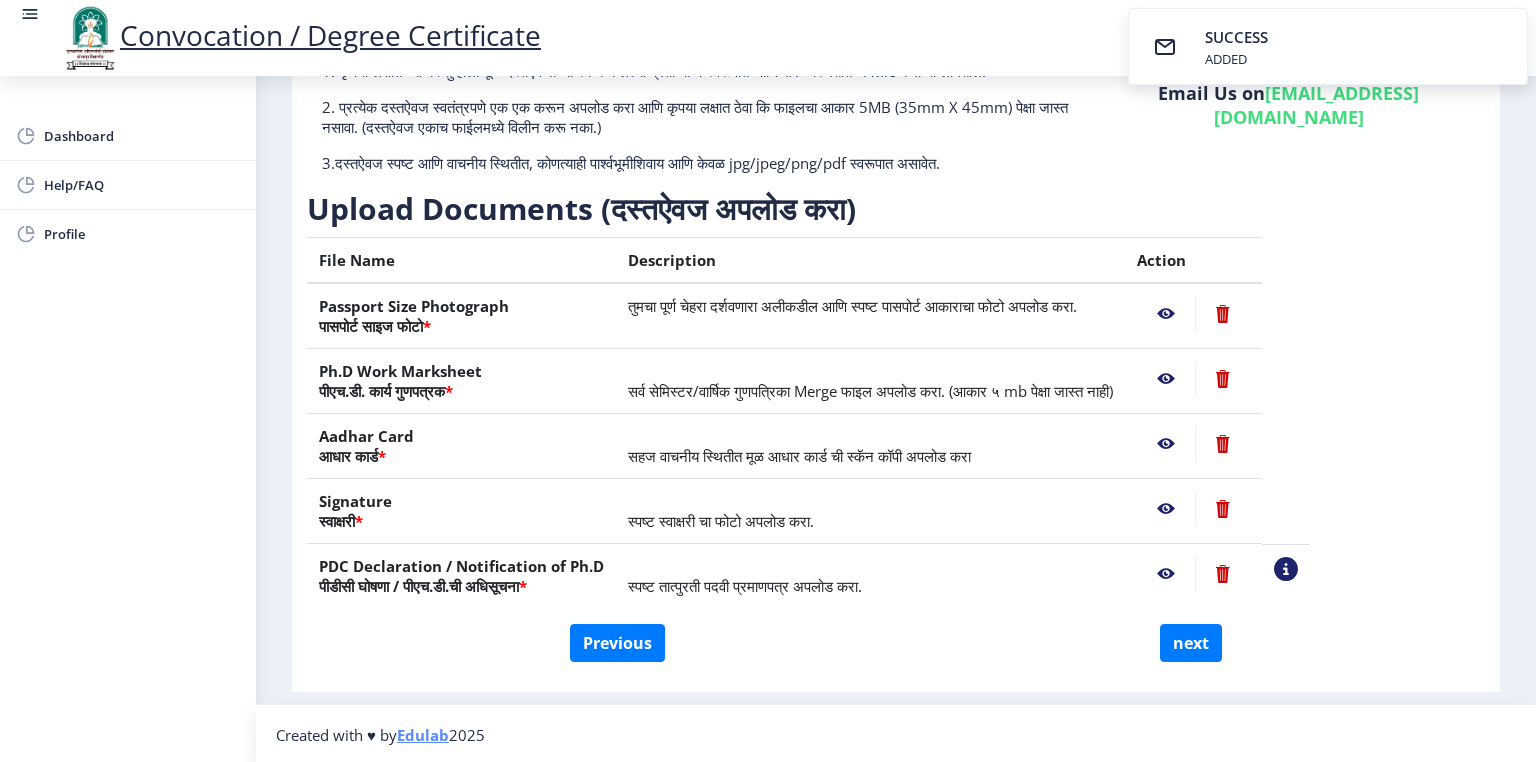 click 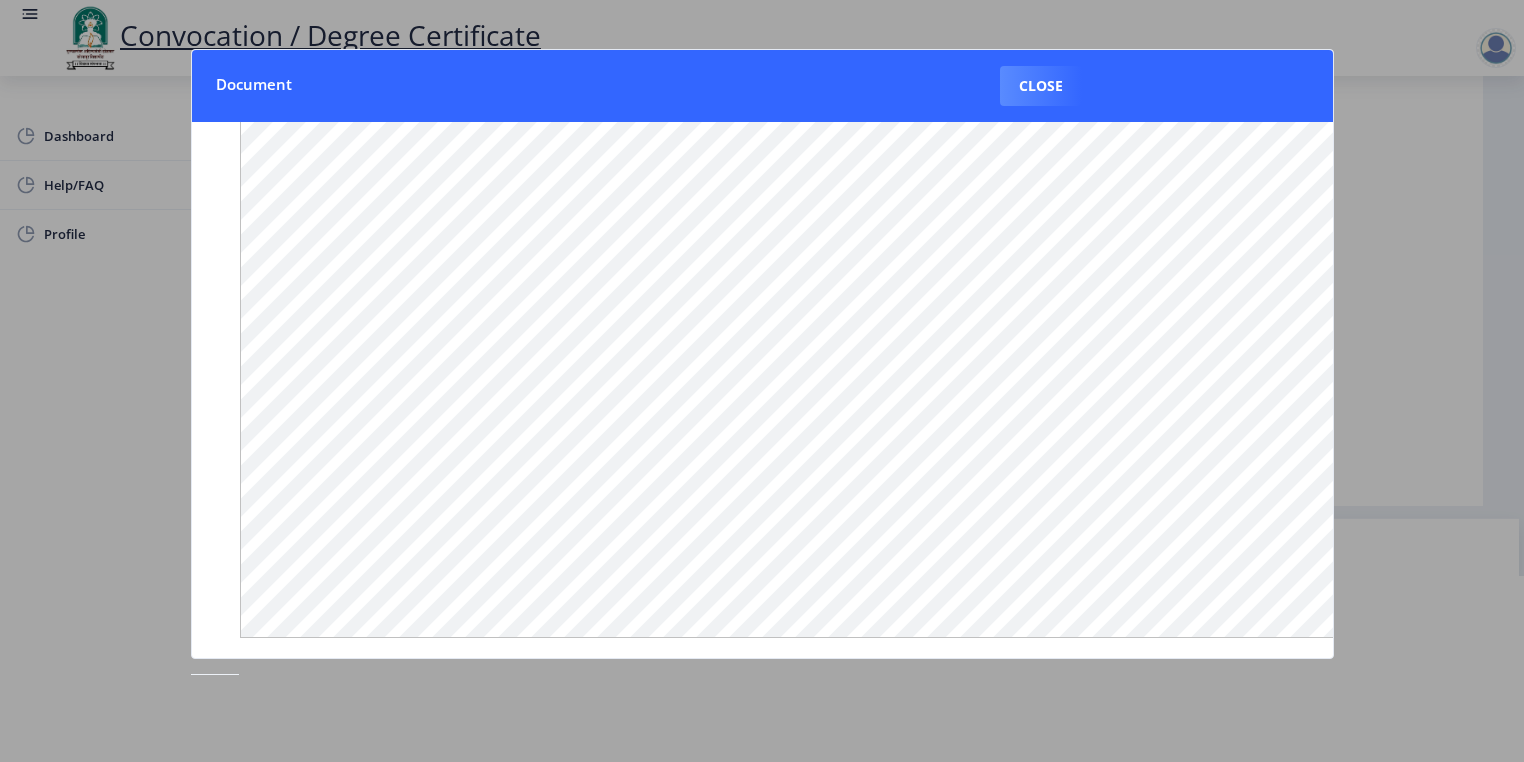 scroll, scrollTop: 0, scrollLeft: 0, axis: both 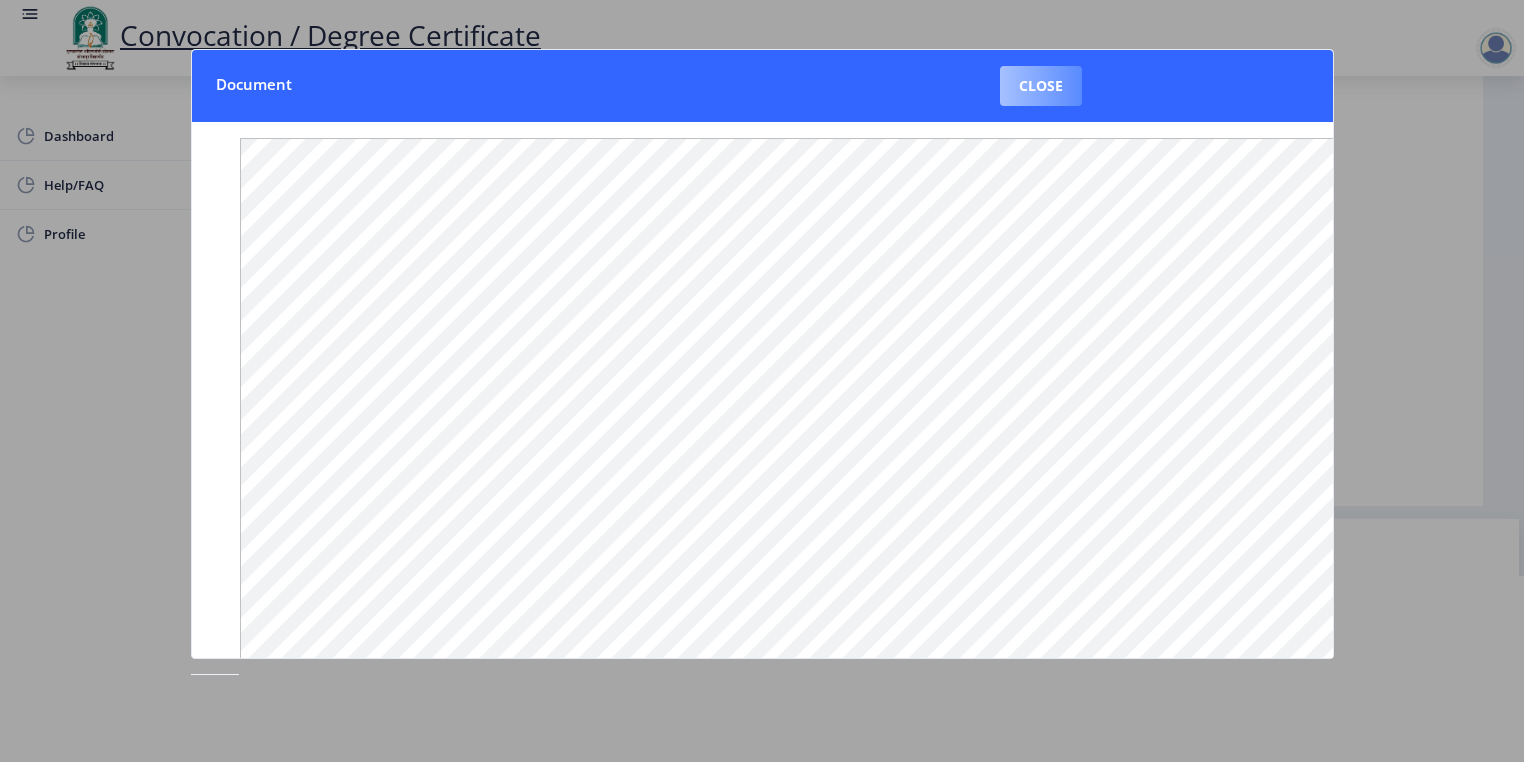 click on "Close" at bounding box center (1041, 86) 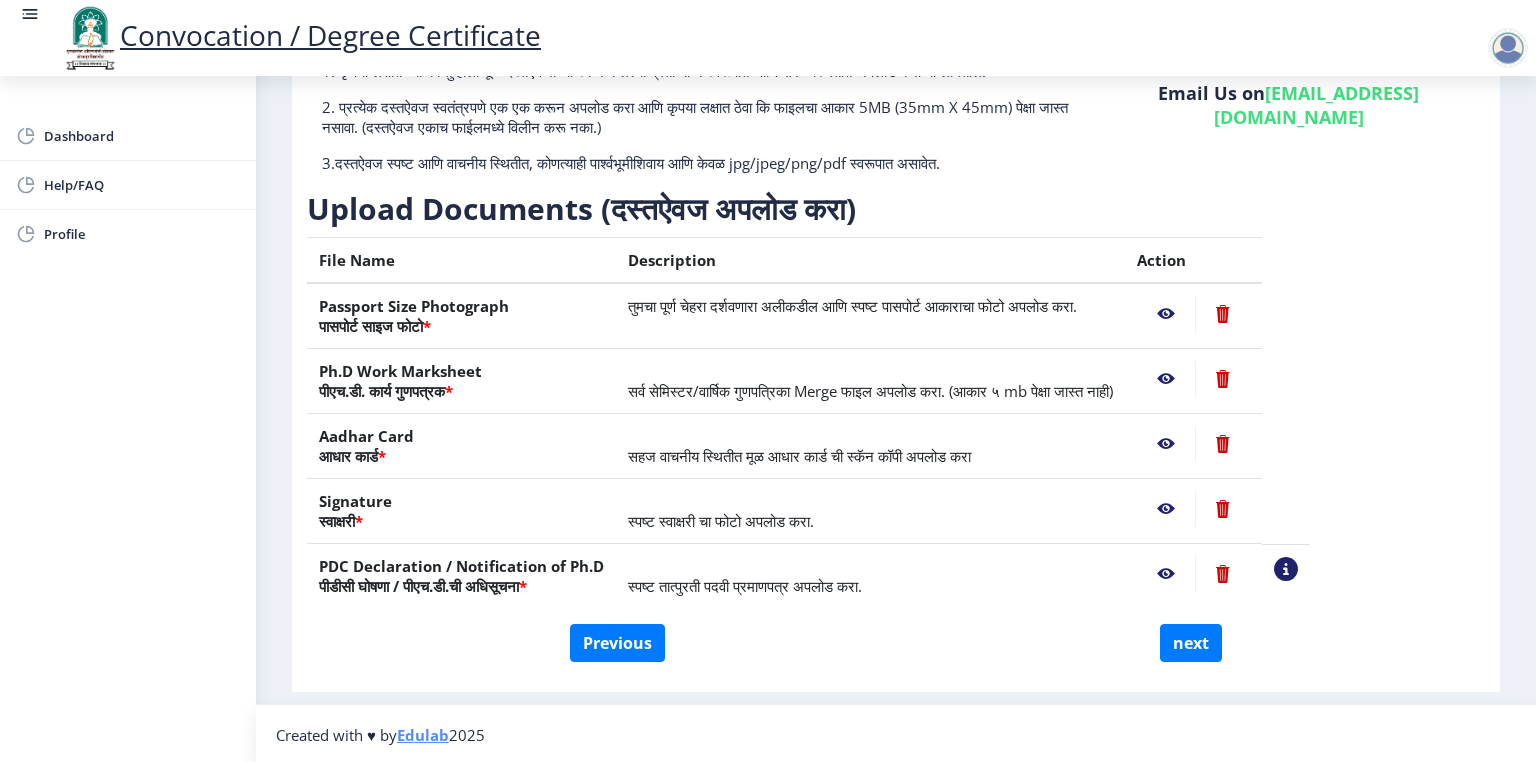 click 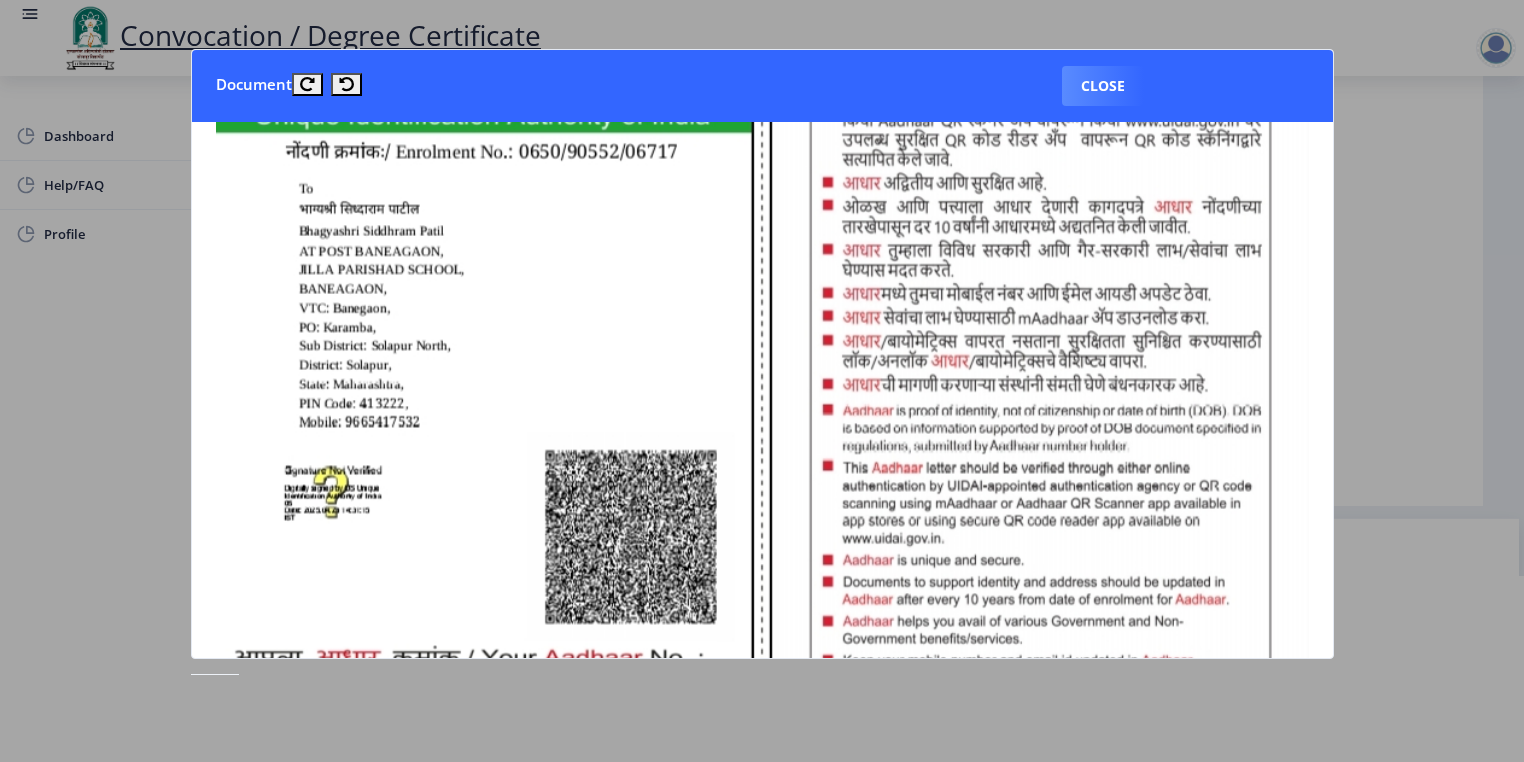 scroll, scrollTop: 0, scrollLeft: 0, axis: both 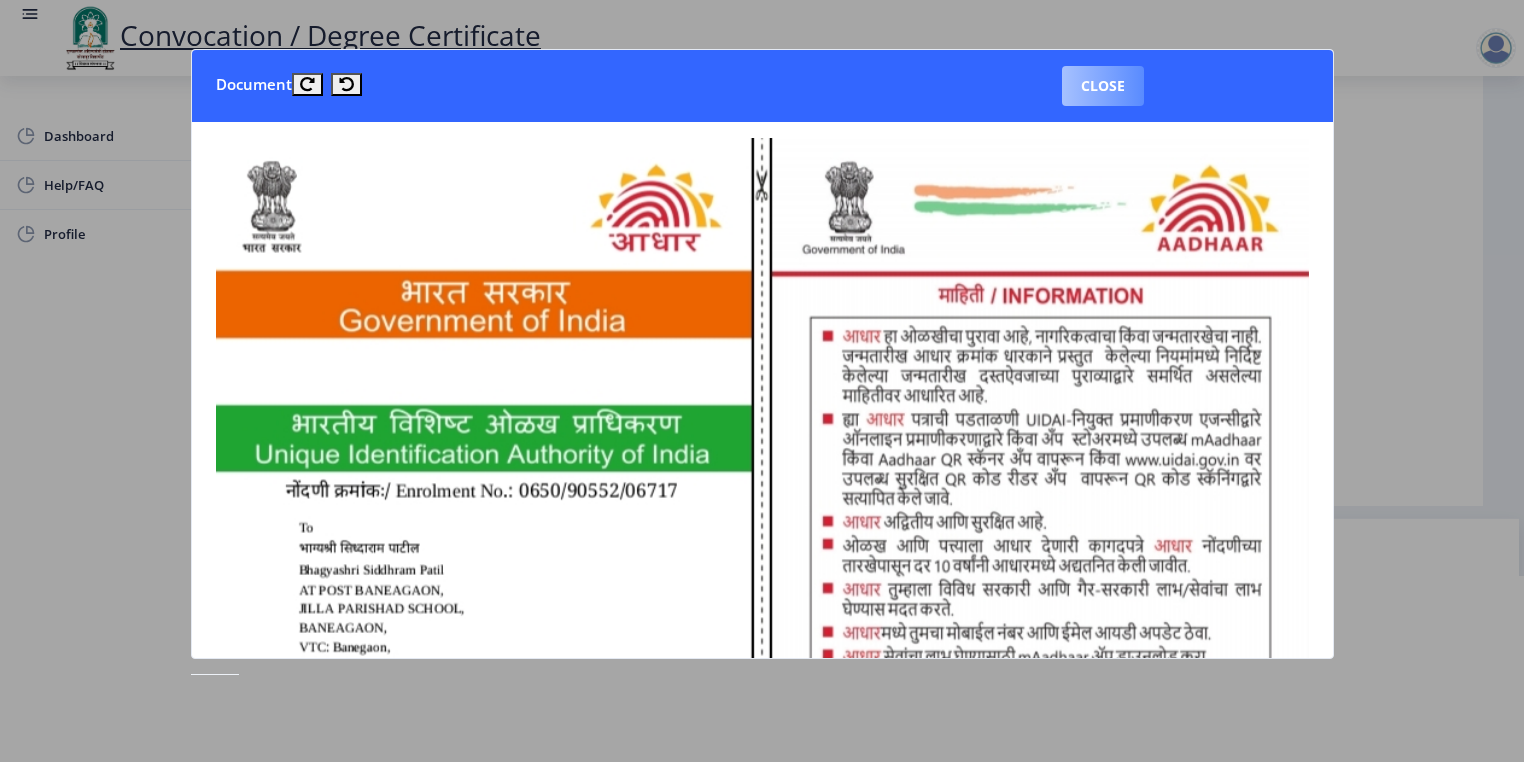 click on "Close" at bounding box center (1103, 86) 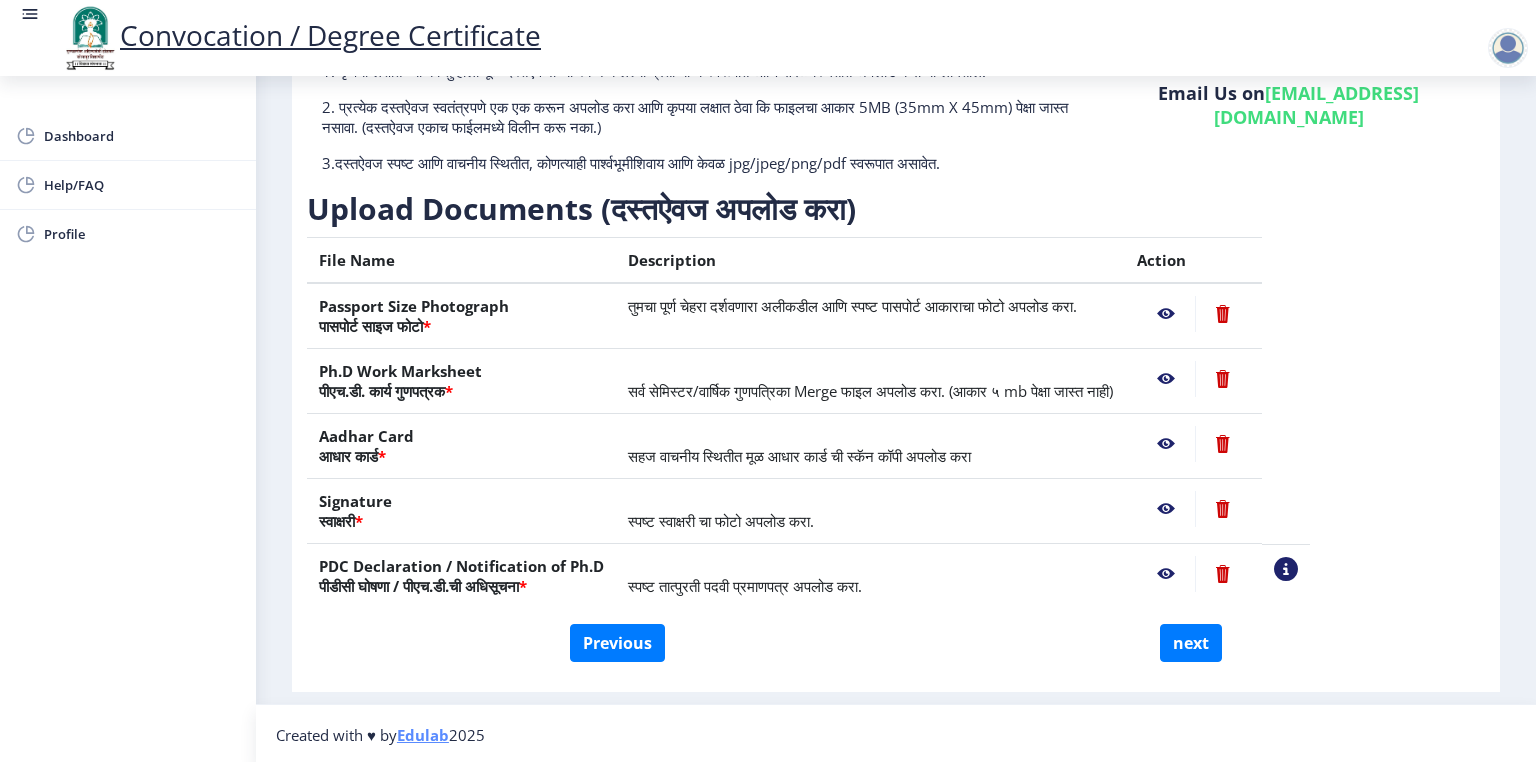 click 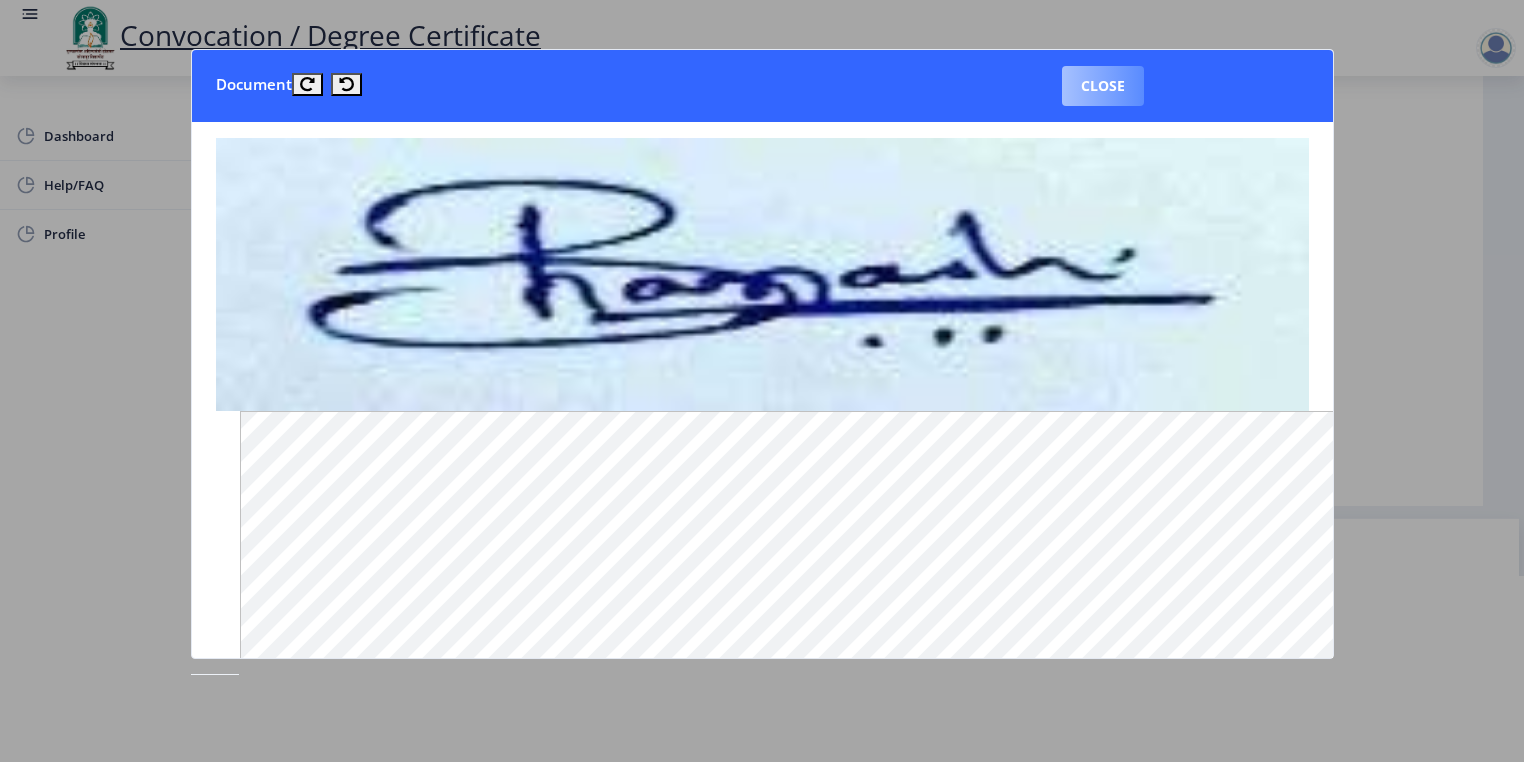 click on "Close" at bounding box center [1103, 86] 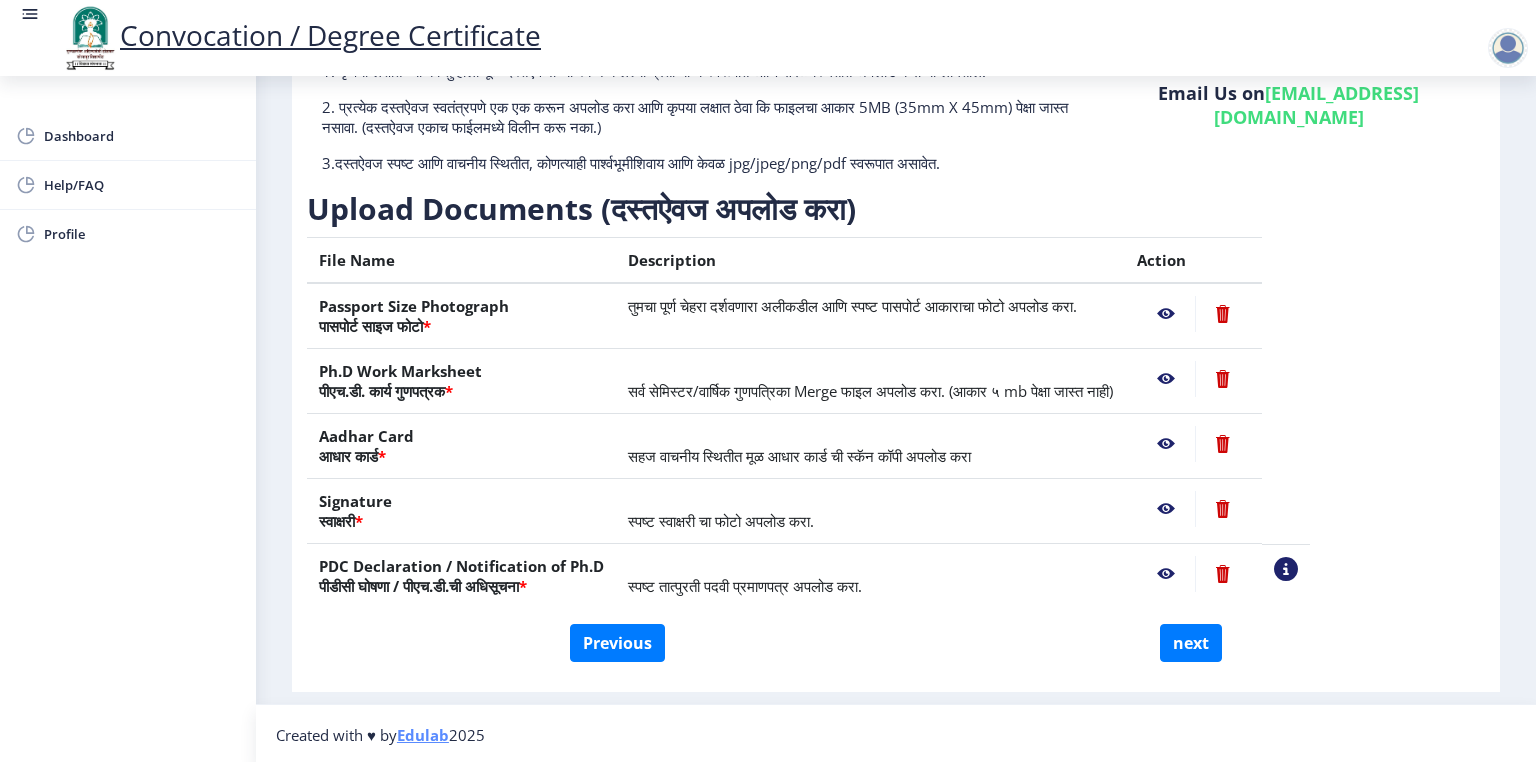 click 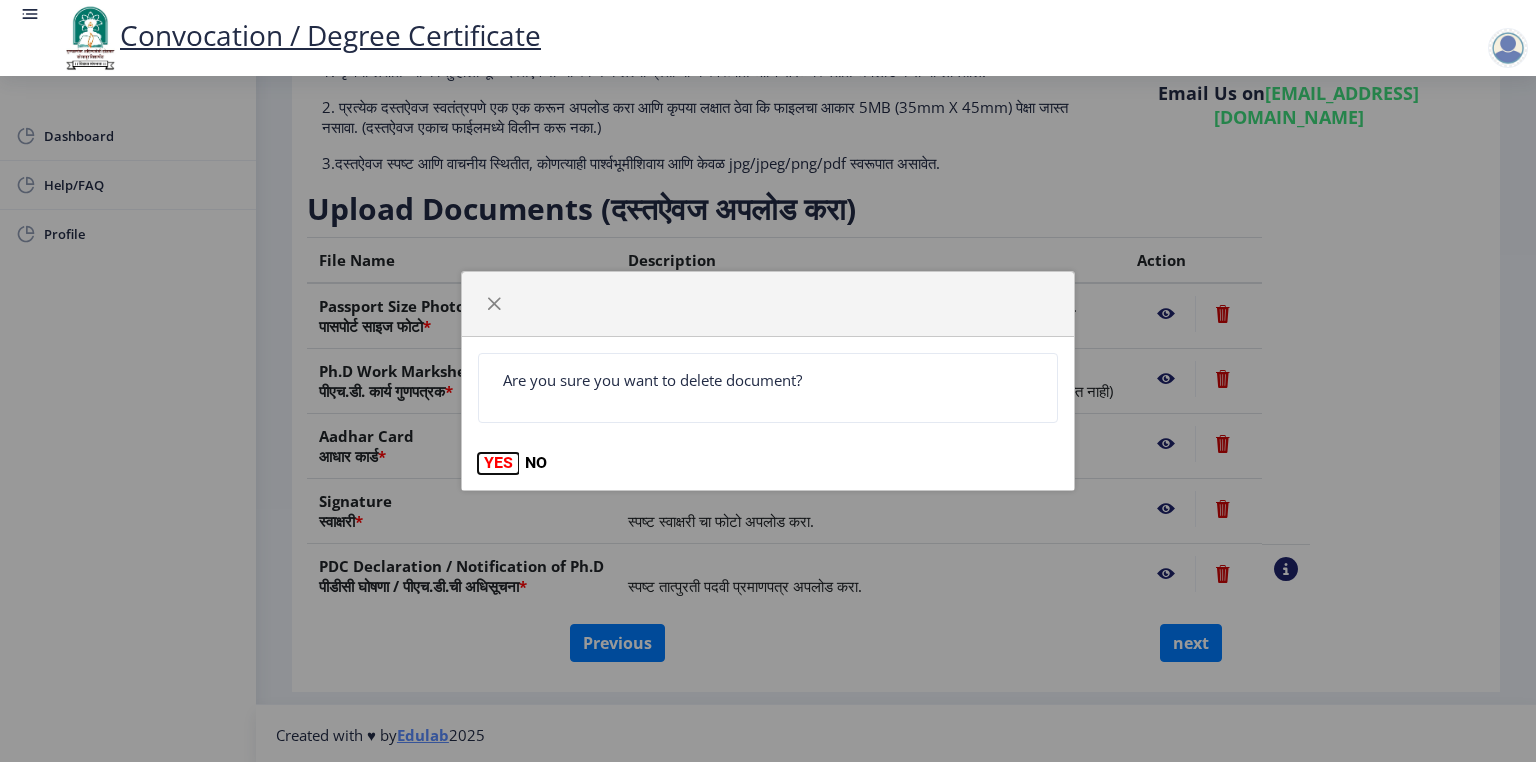 click on "YES" 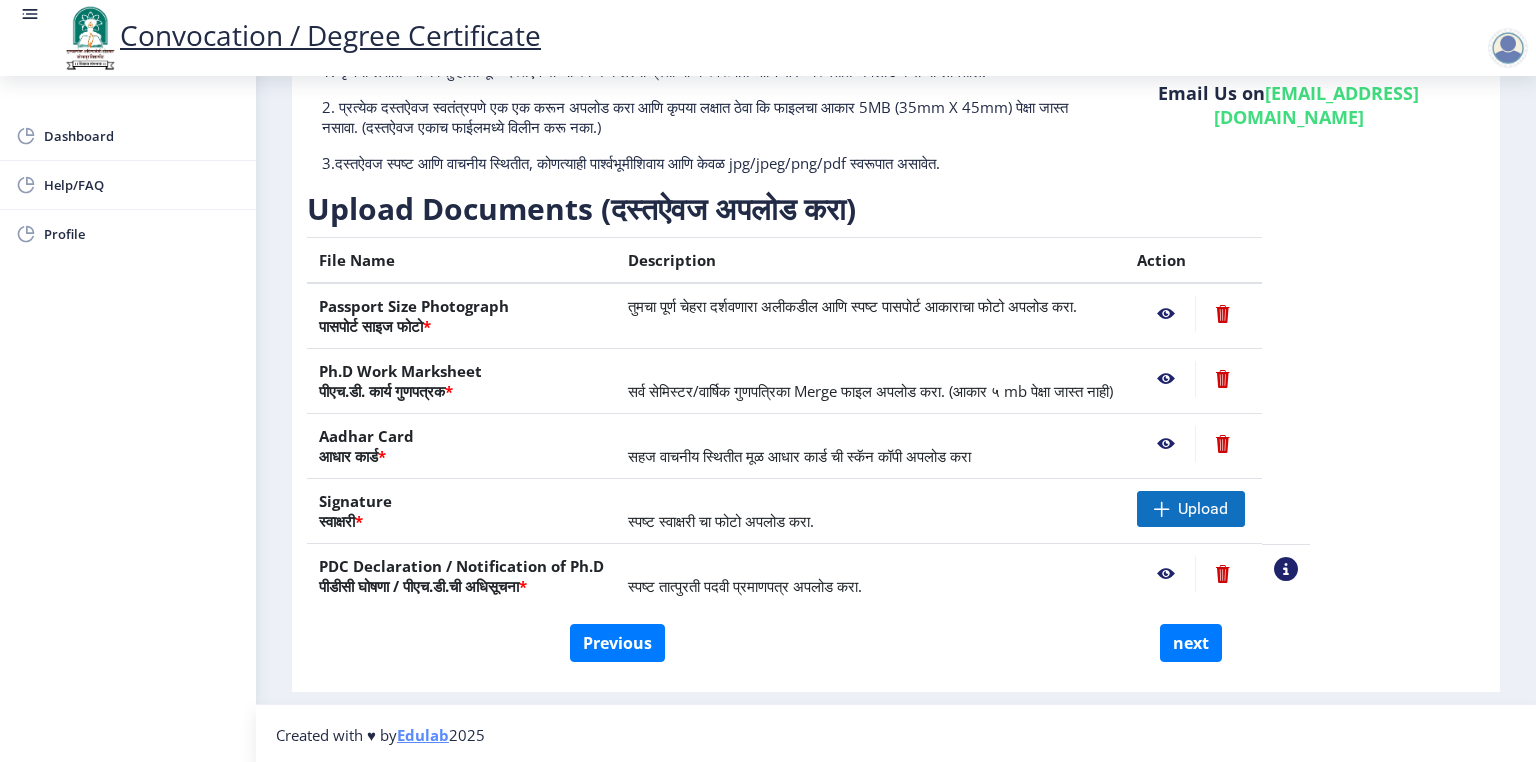 drag, startPoint x: 1235, startPoint y: 486, endPoint x: 1230, endPoint y: 501, distance: 15.811388 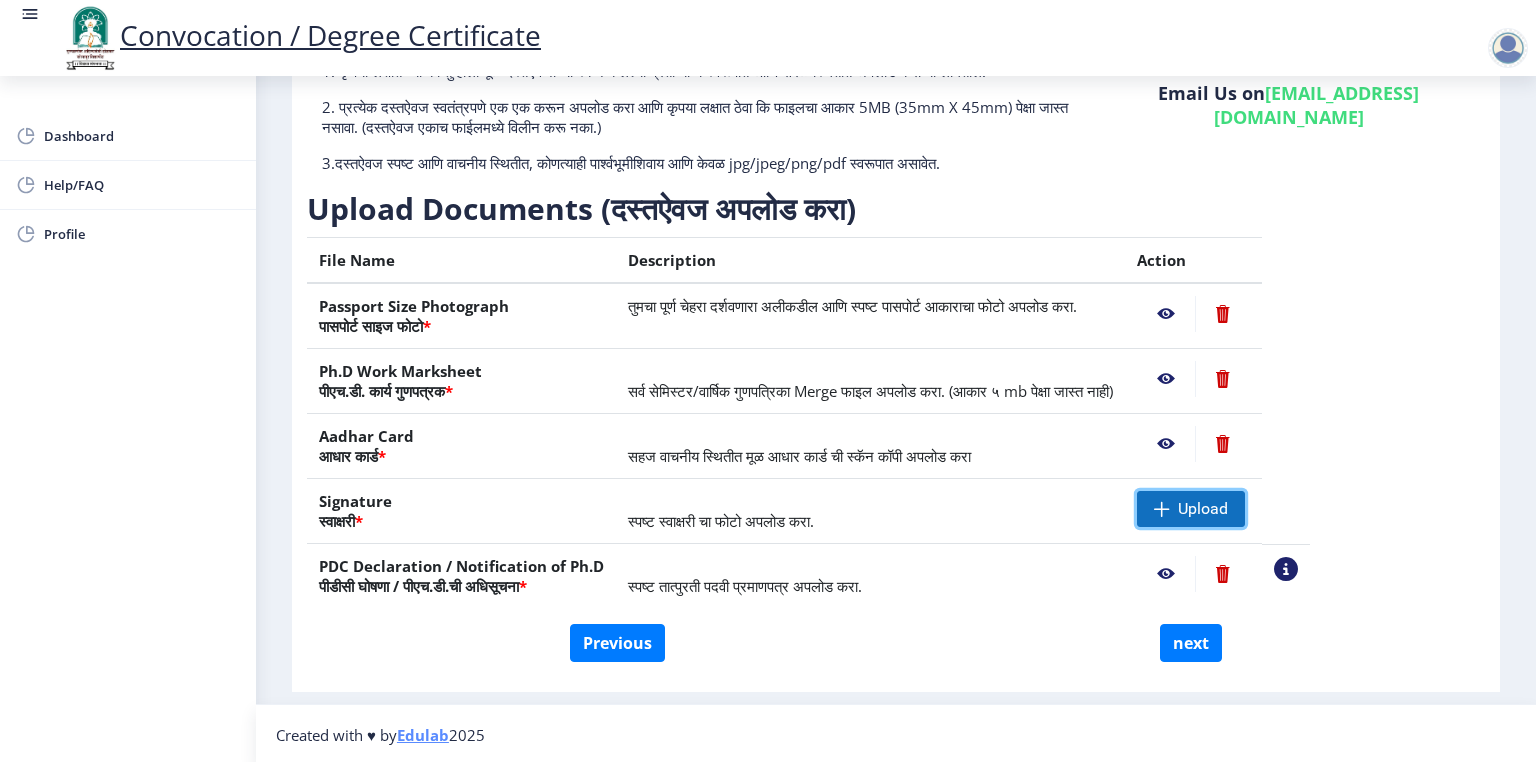 click on "Upload" 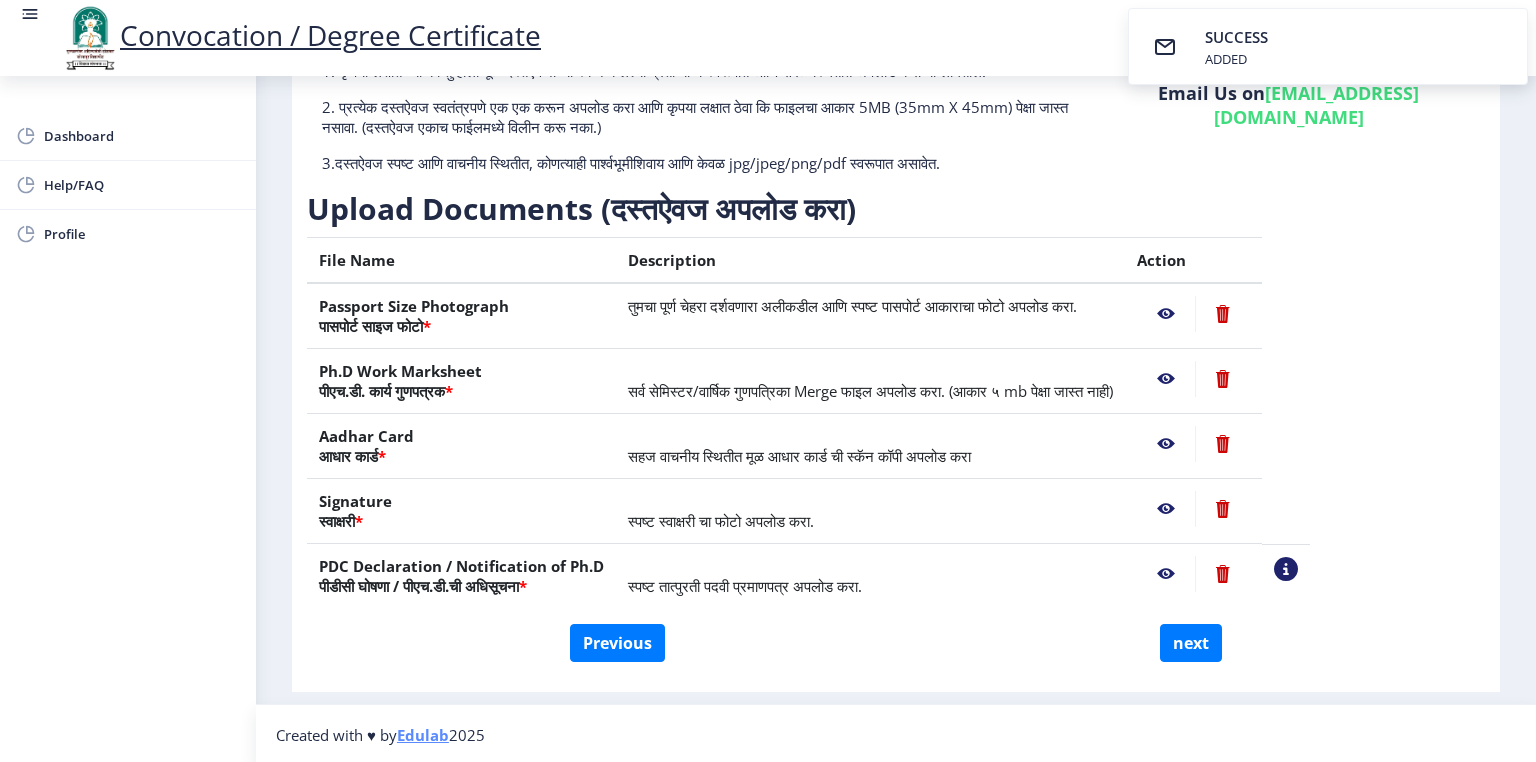 click 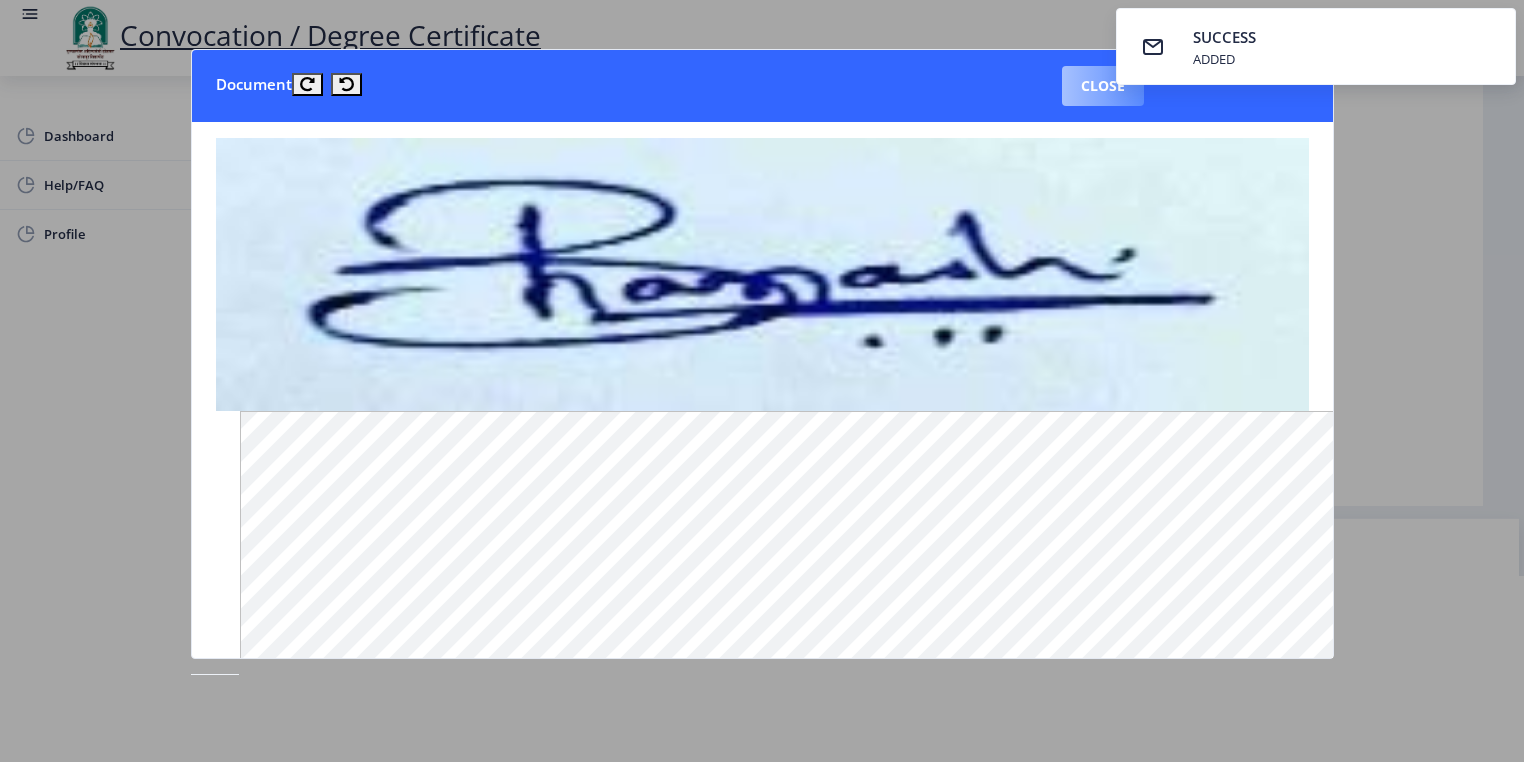 click on "Close" at bounding box center (1103, 86) 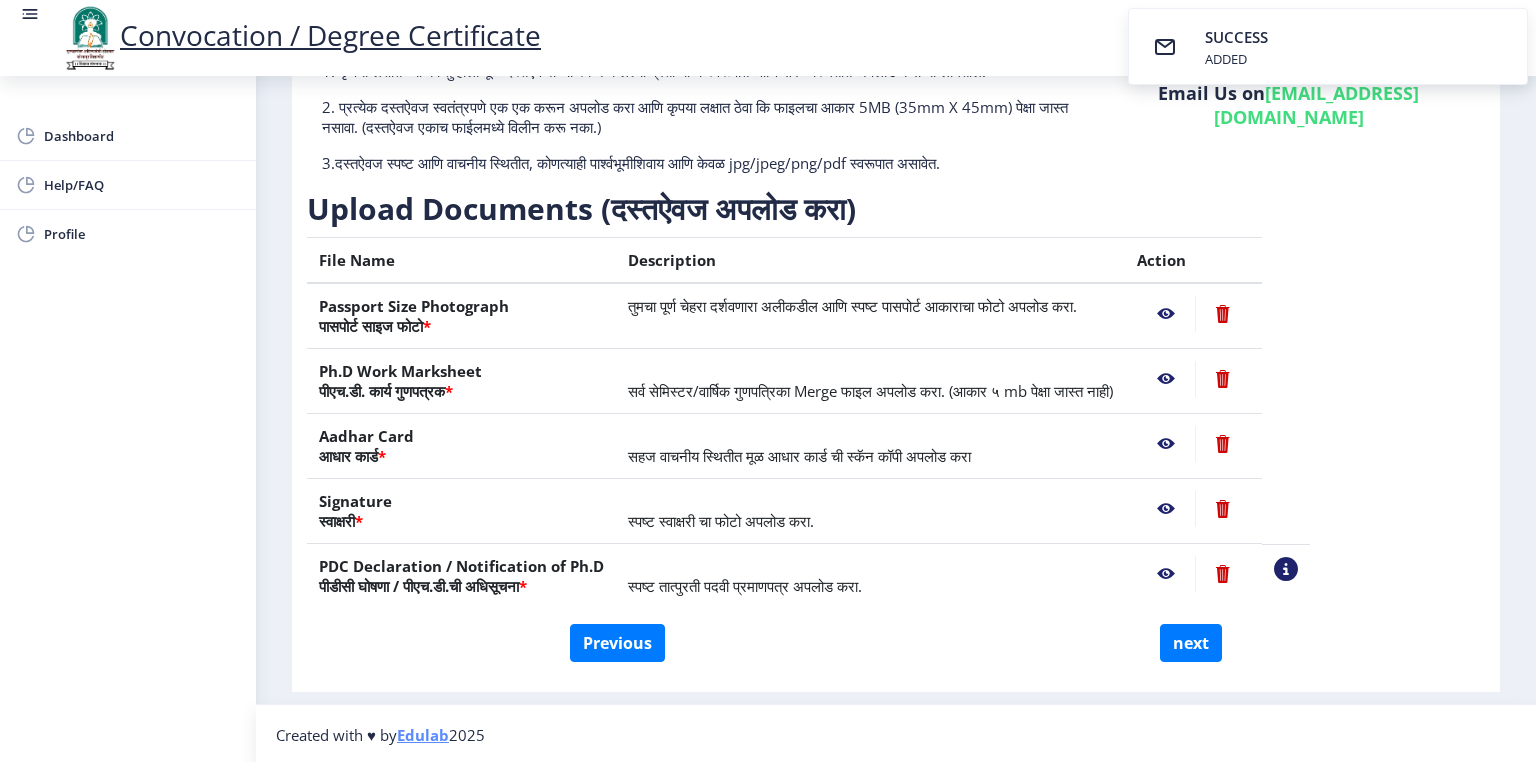 click 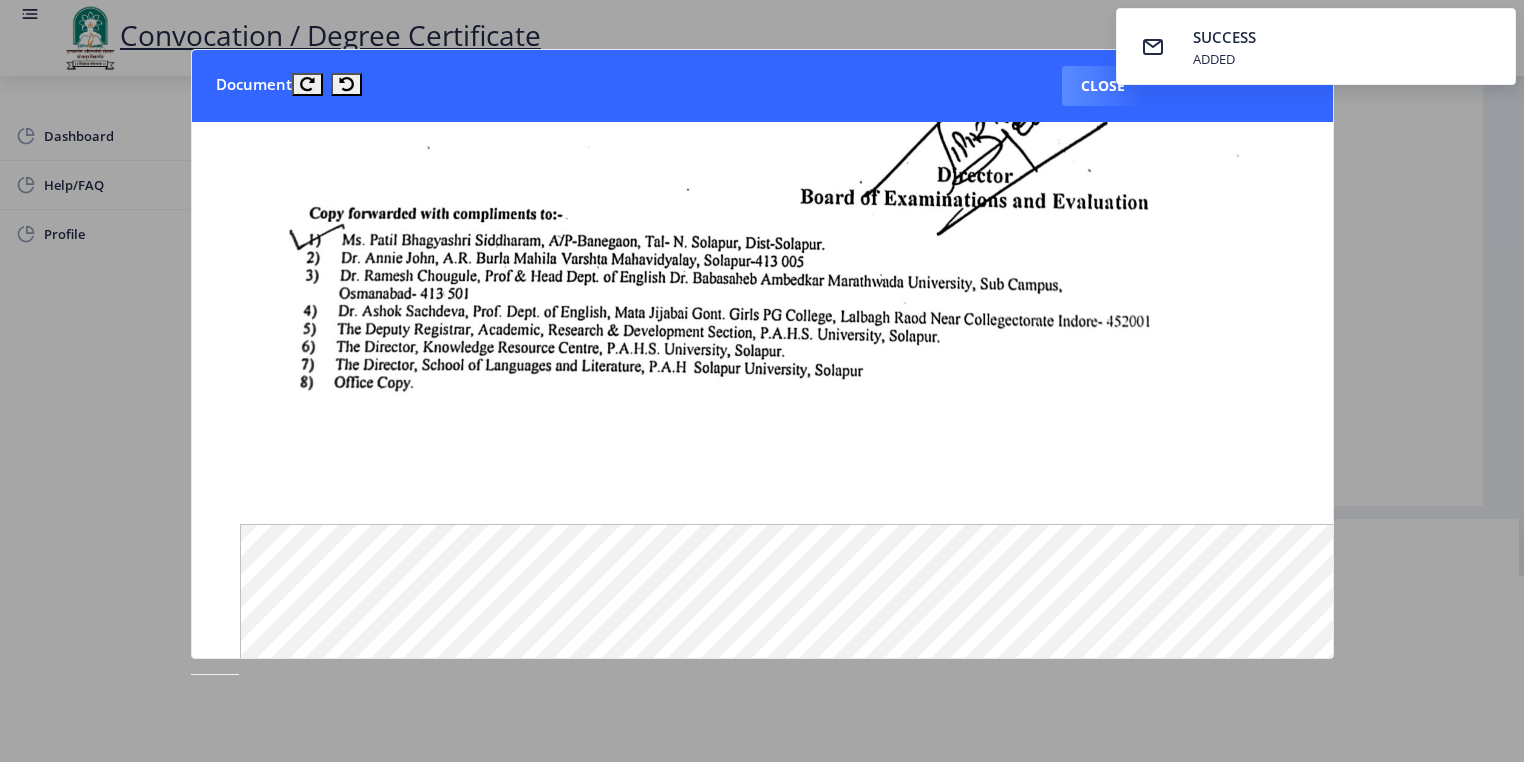scroll, scrollTop: 1680, scrollLeft: 0, axis: vertical 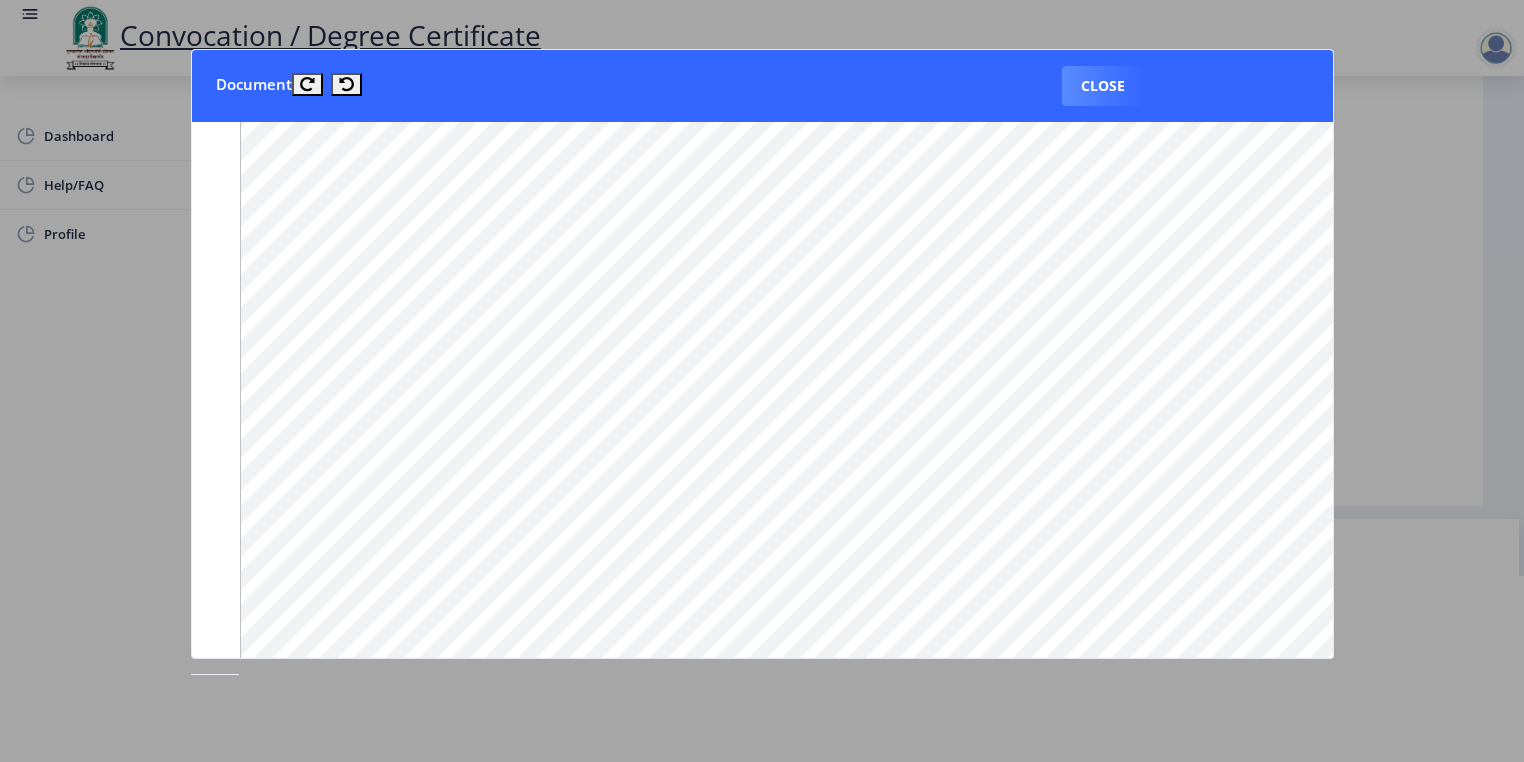 click on "Document     Close" at bounding box center [762, 86] 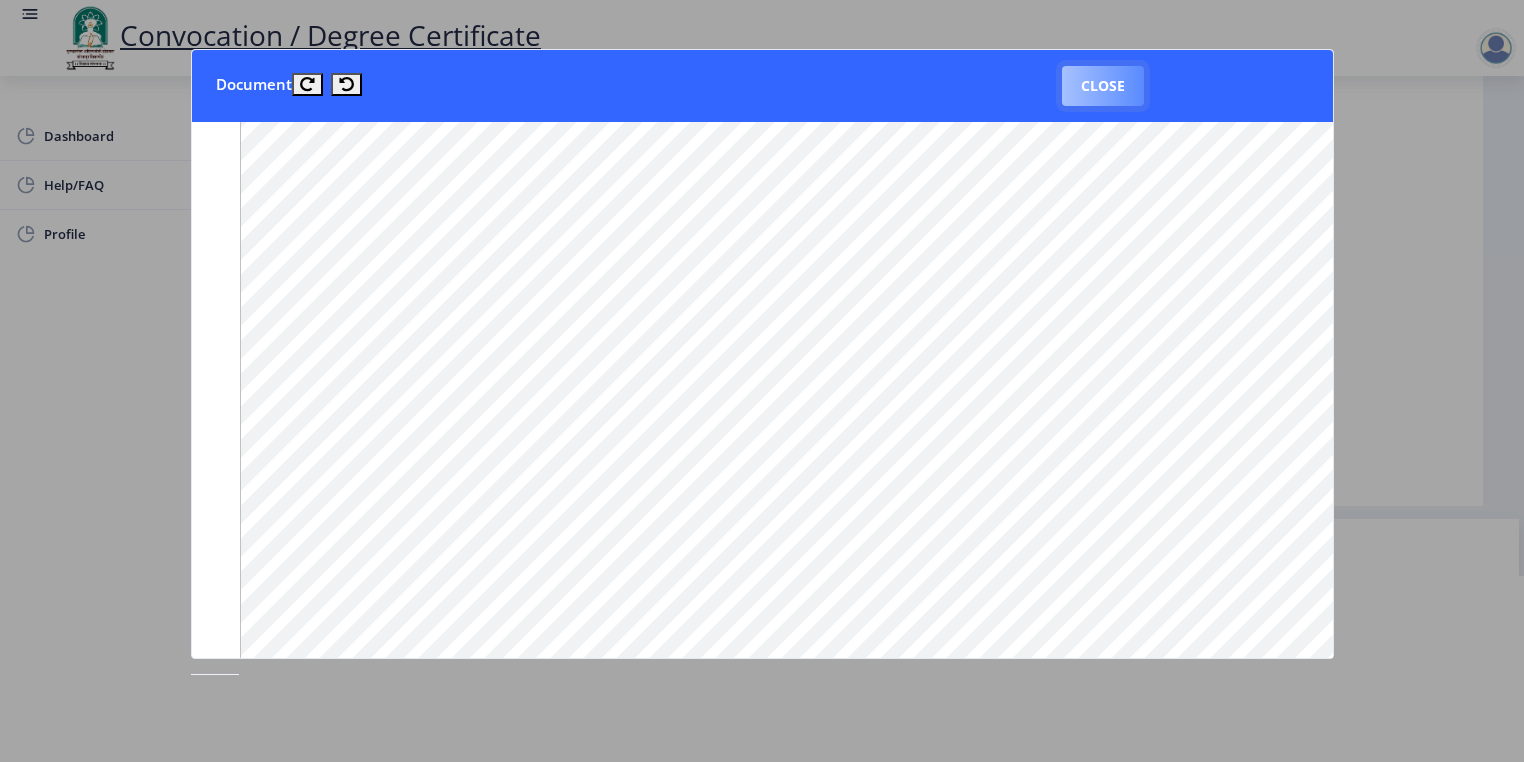 click on "Close" at bounding box center [1103, 86] 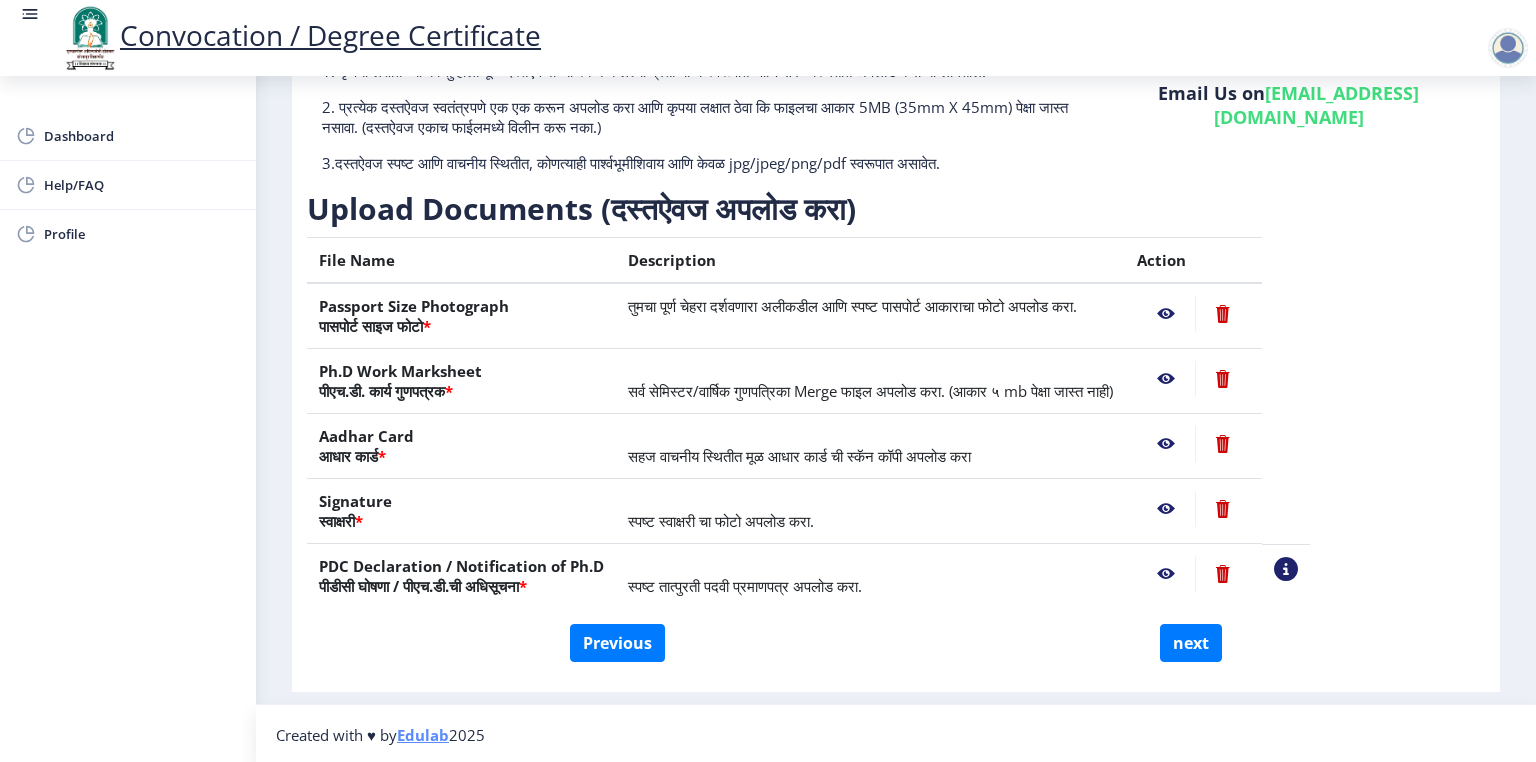 click 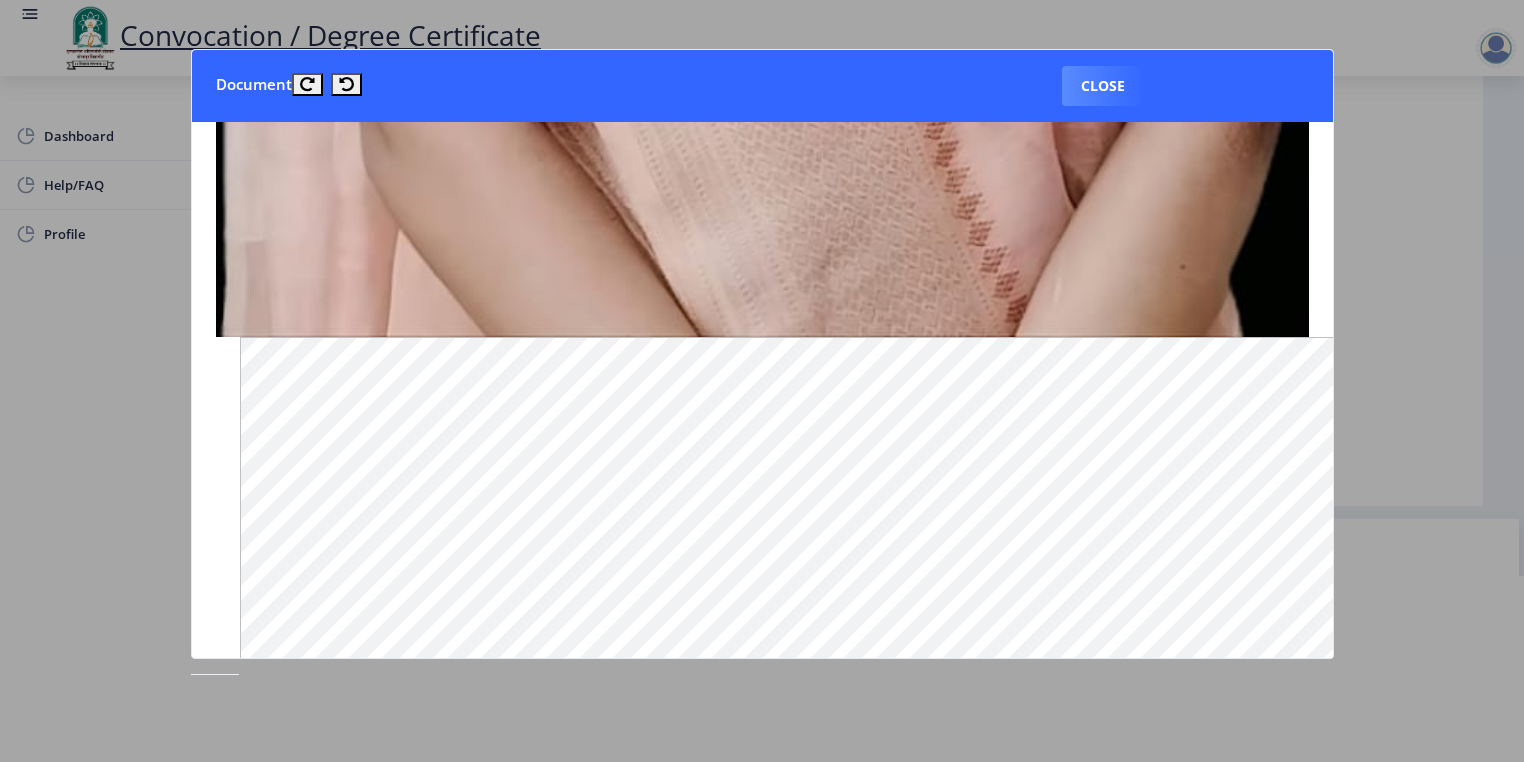 scroll, scrollTop: 1840, scrollLeft: 0, axis: vertical 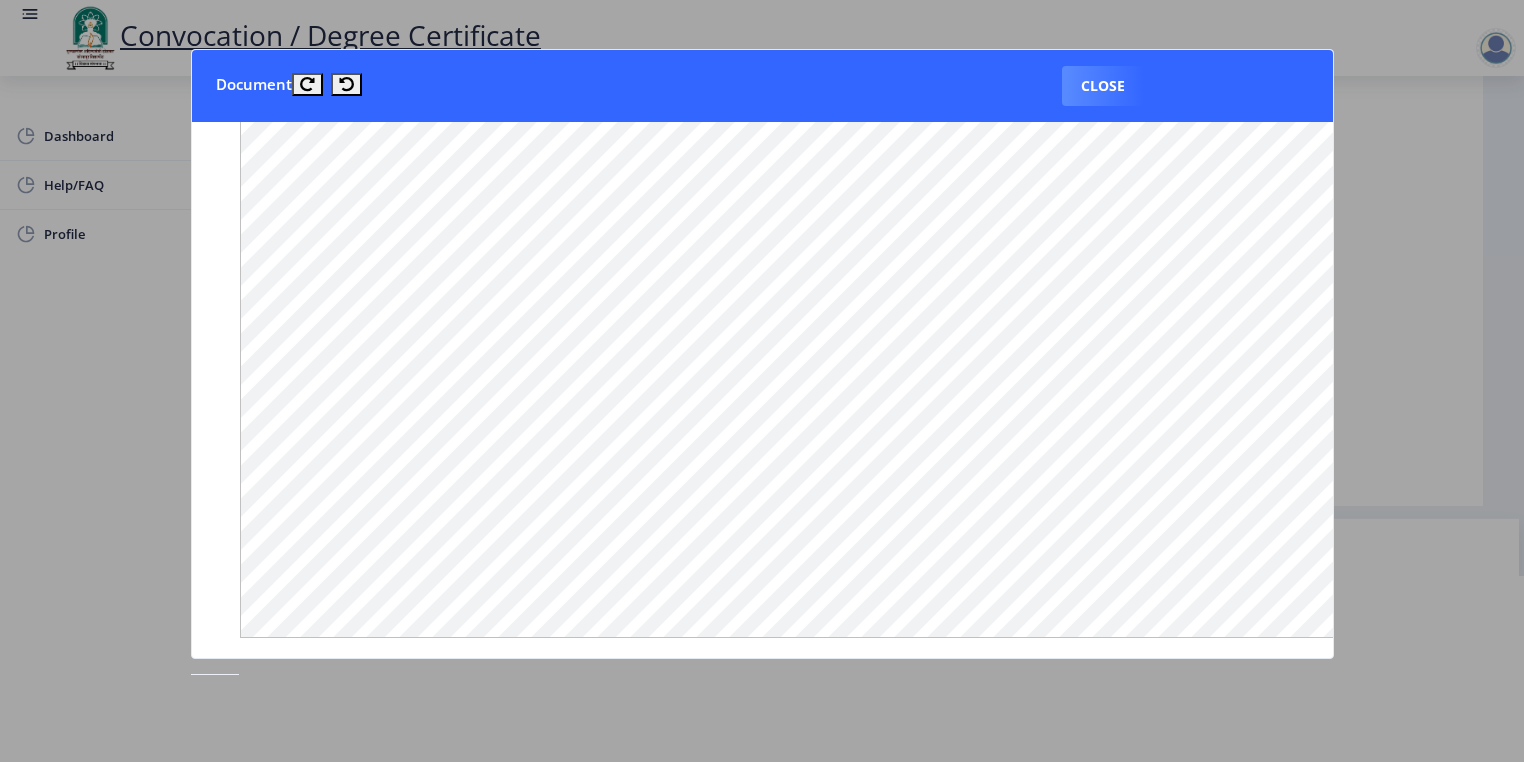 click on "Close" at bounding box center [1103, 86] 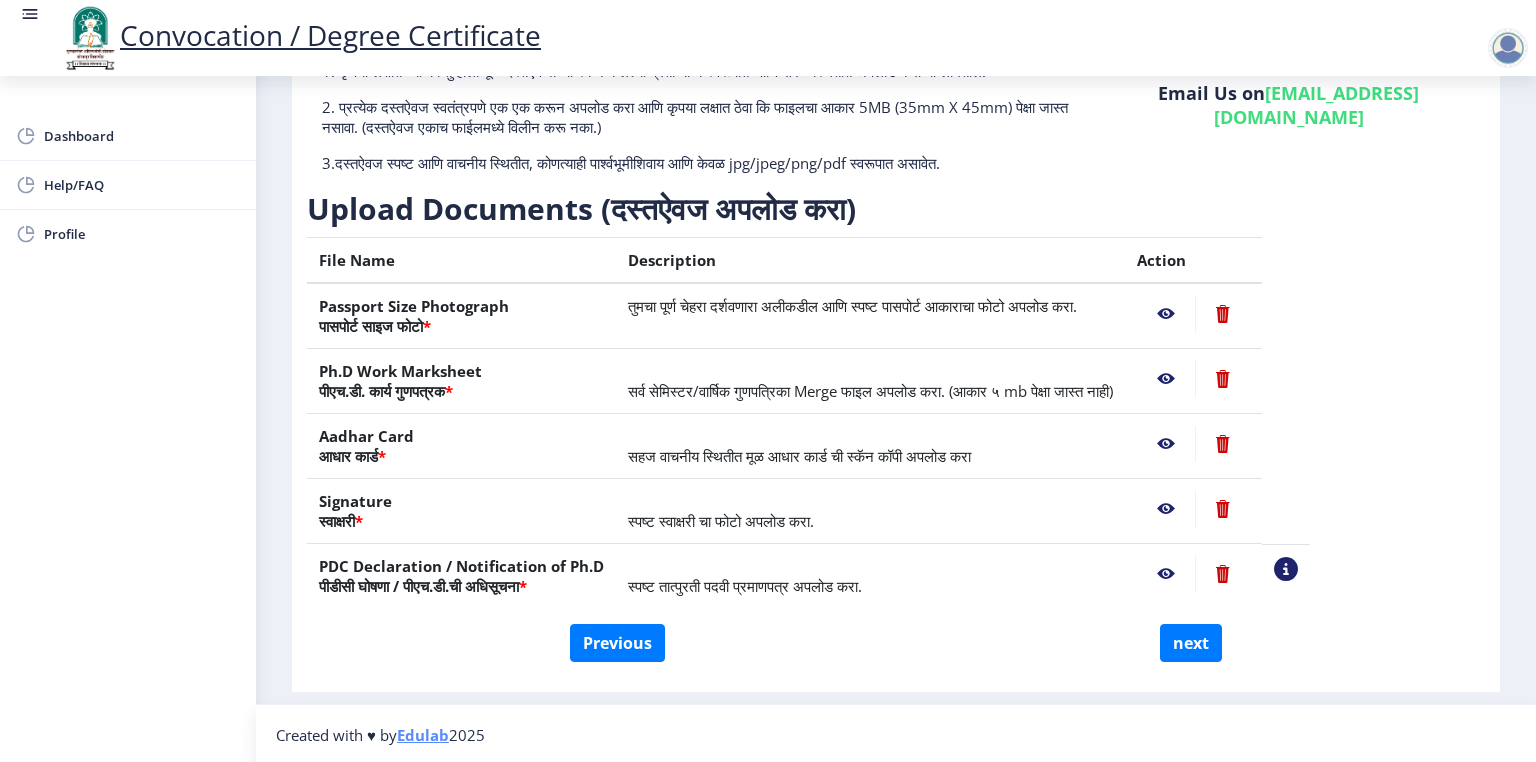 click 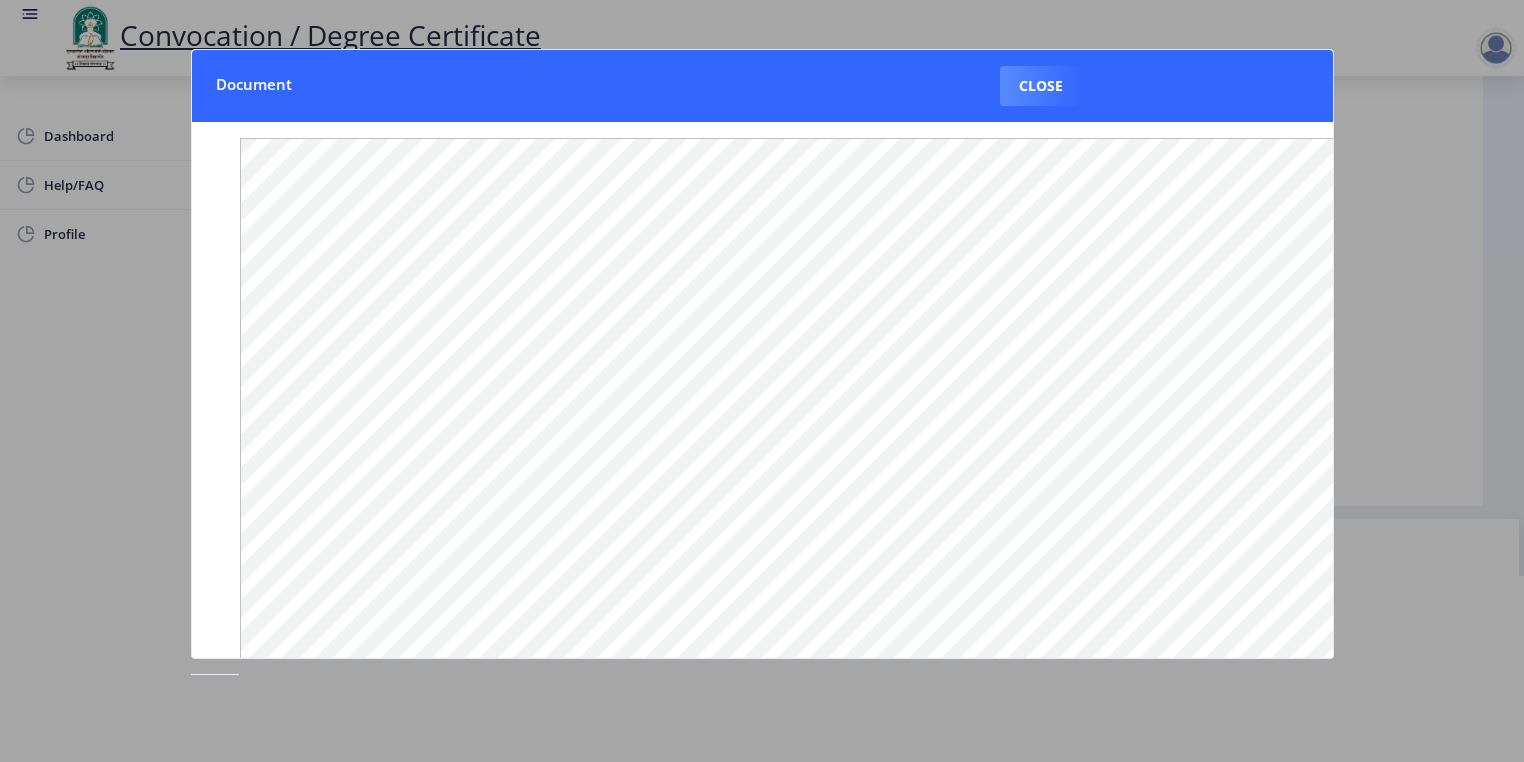 scroll, scrollTop: 204, scrollLeft: 0, axis: vertical 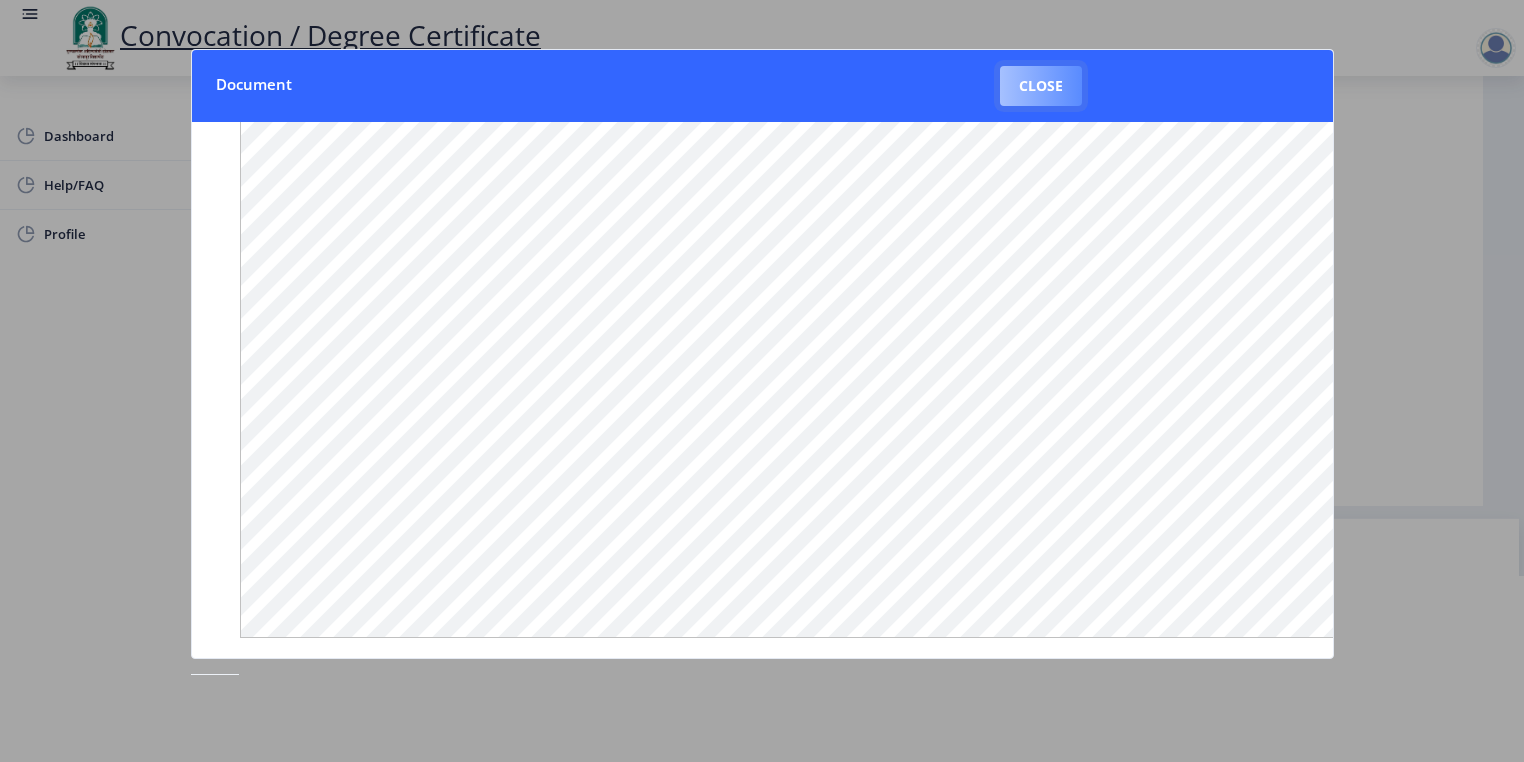 click on "Close" at bounding box center [1041, 86] 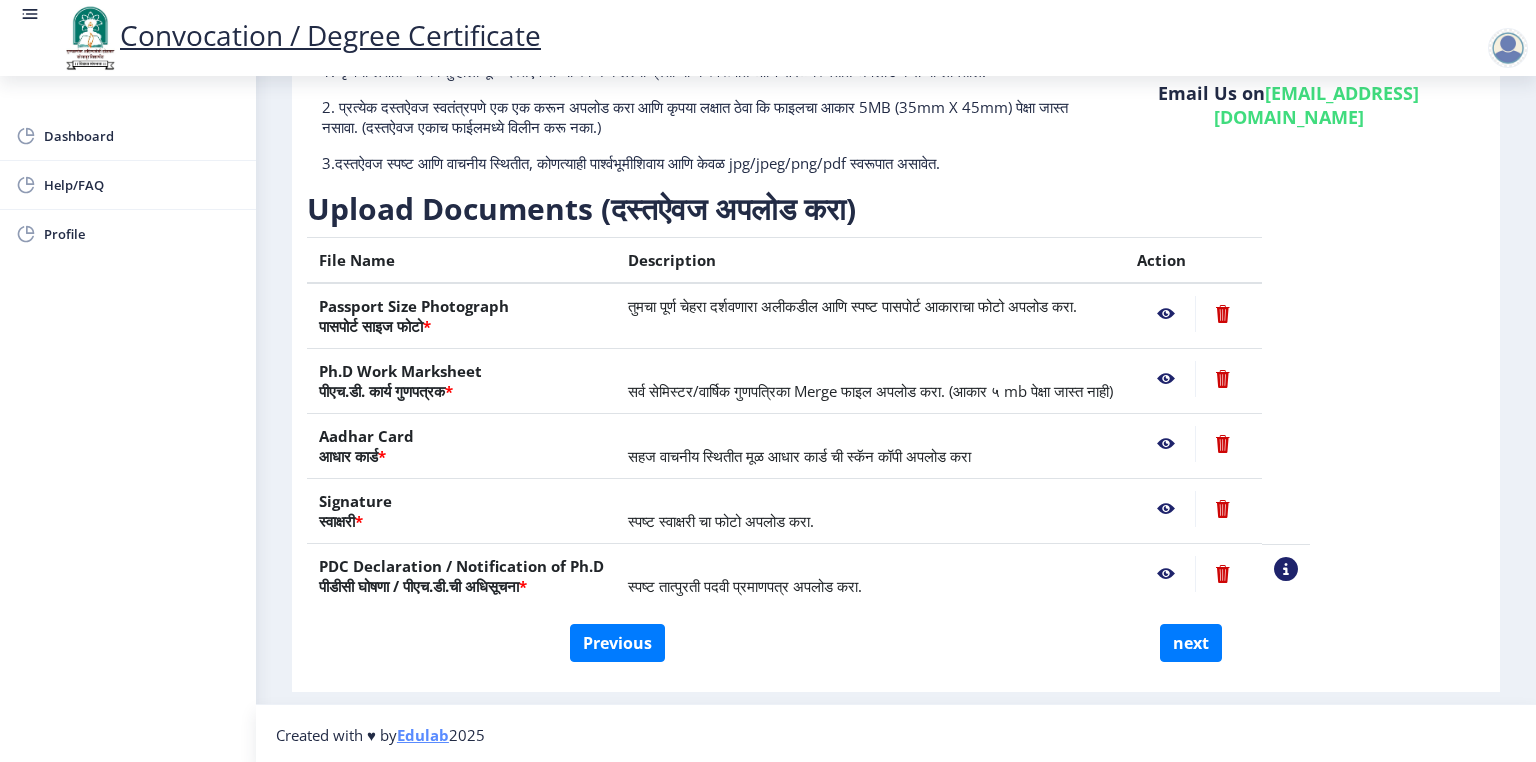 click 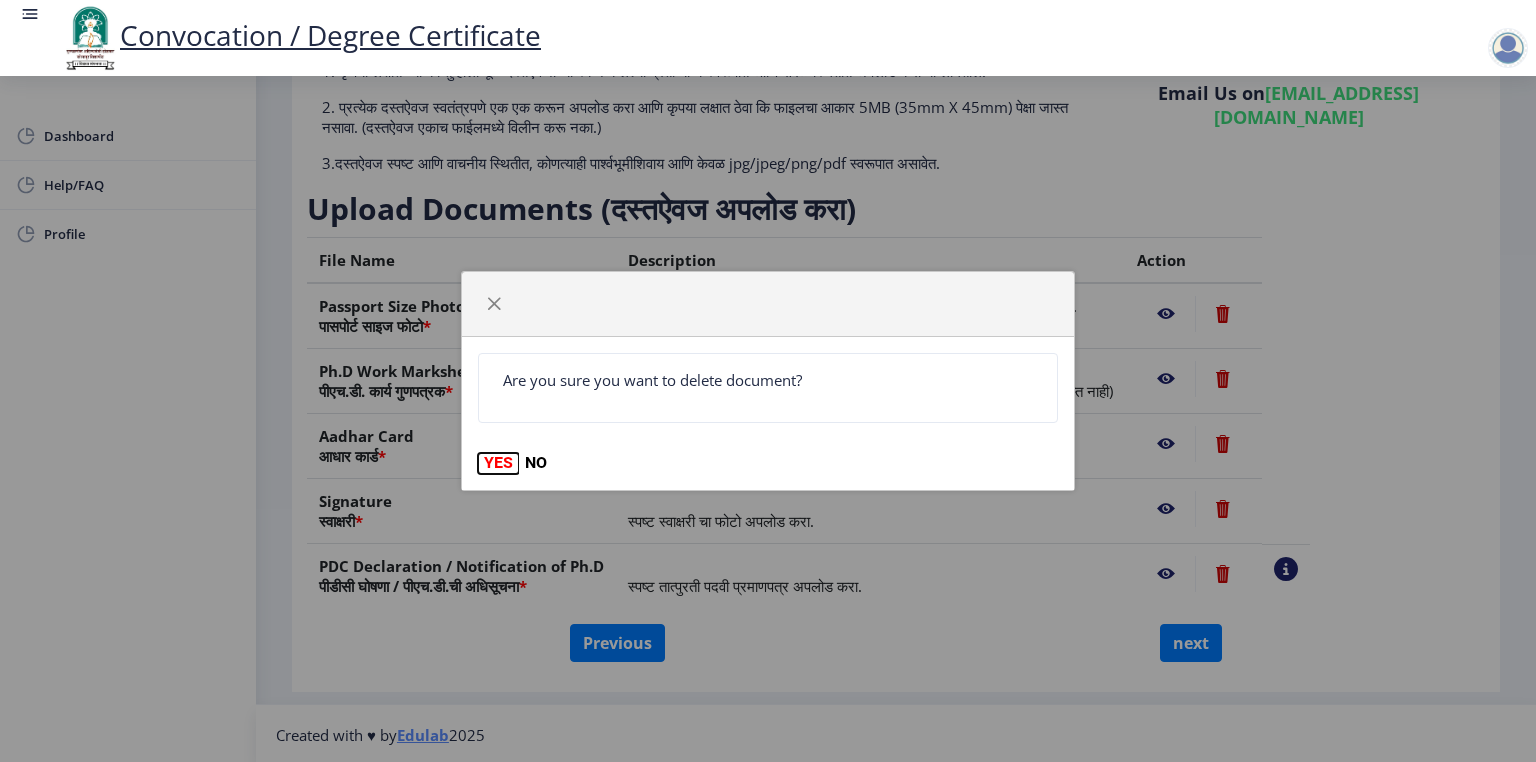 click on "YES" 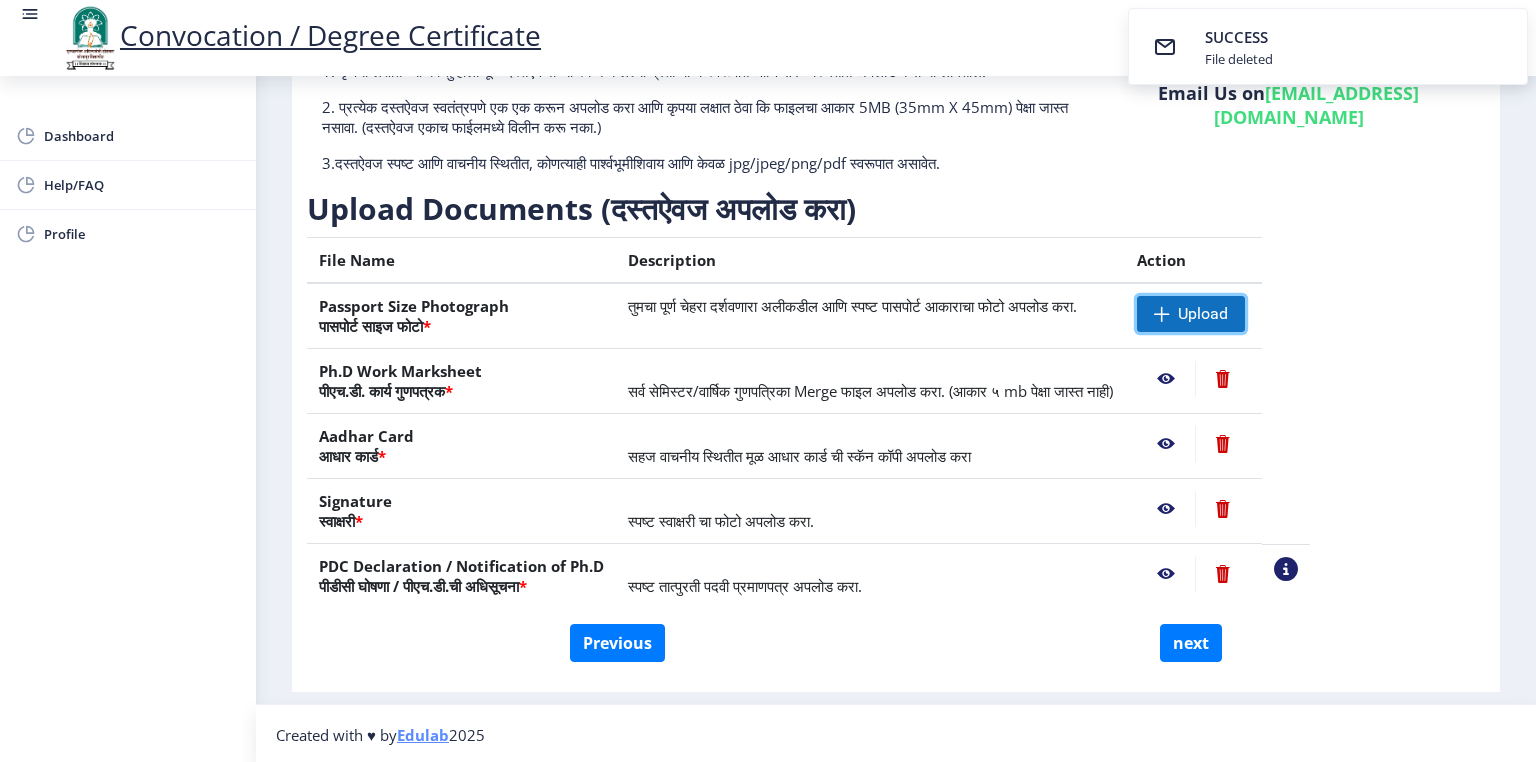 click on "Upload" 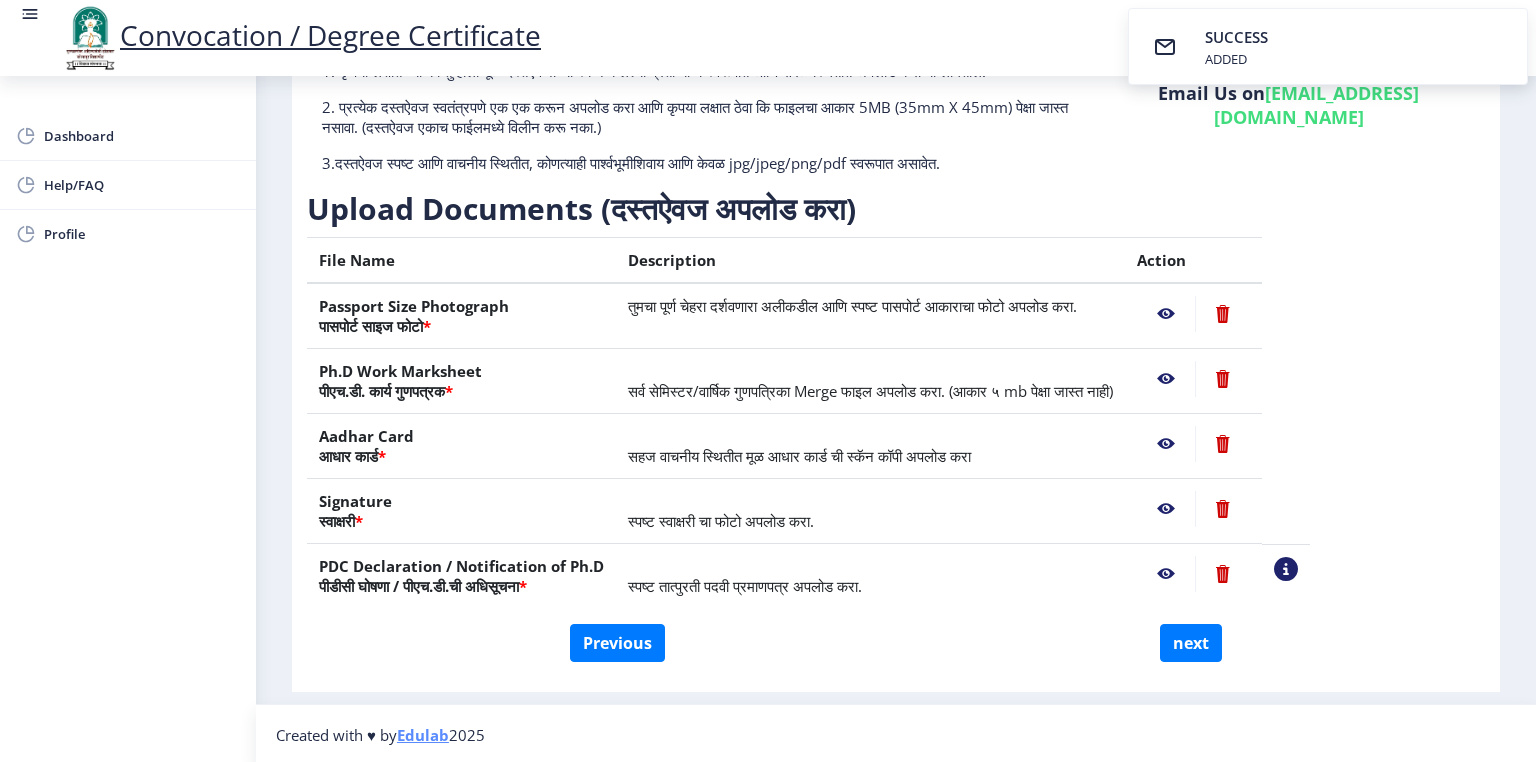 click 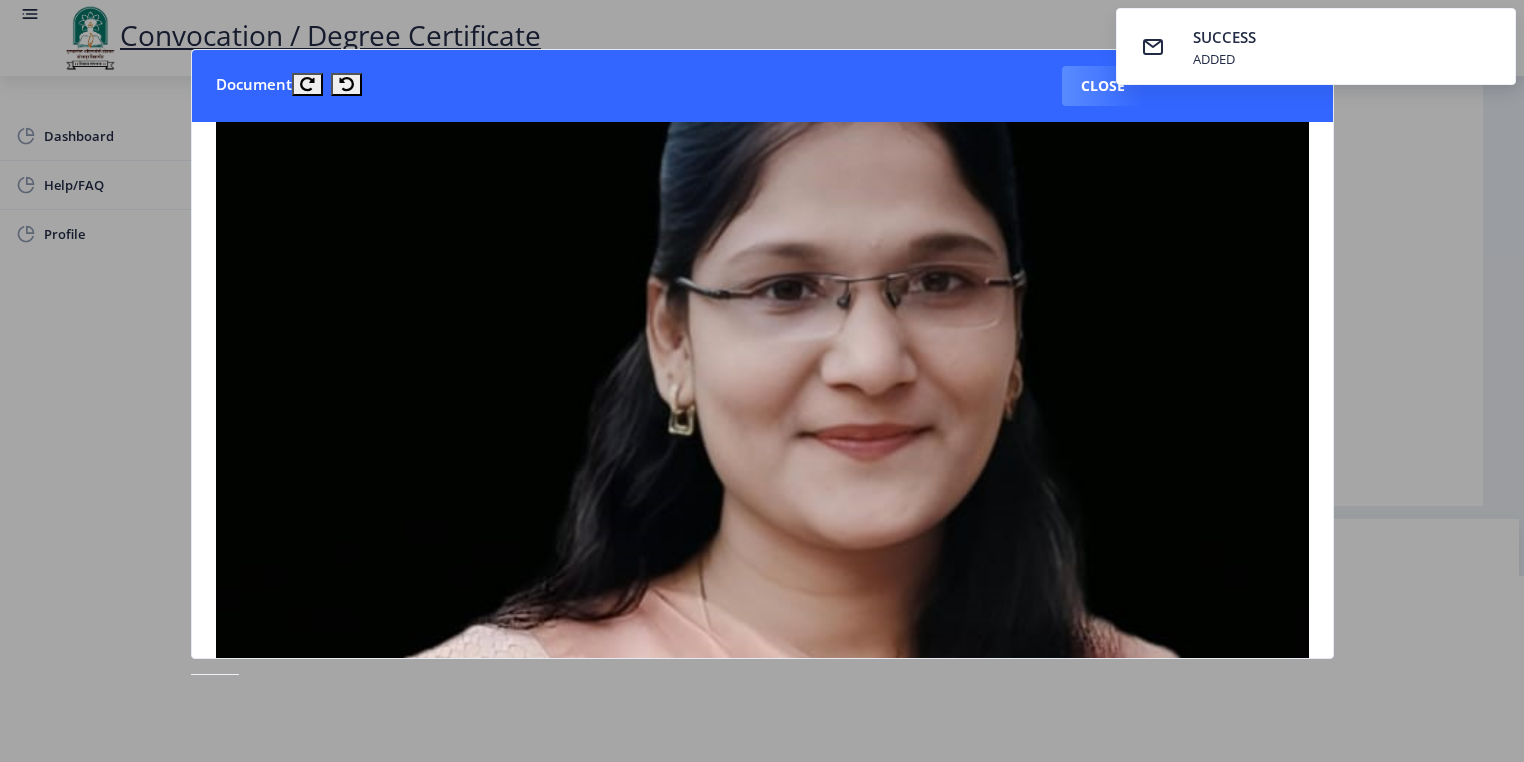scroll, scrollTop: 0, scrollLeft: 0, axis: both 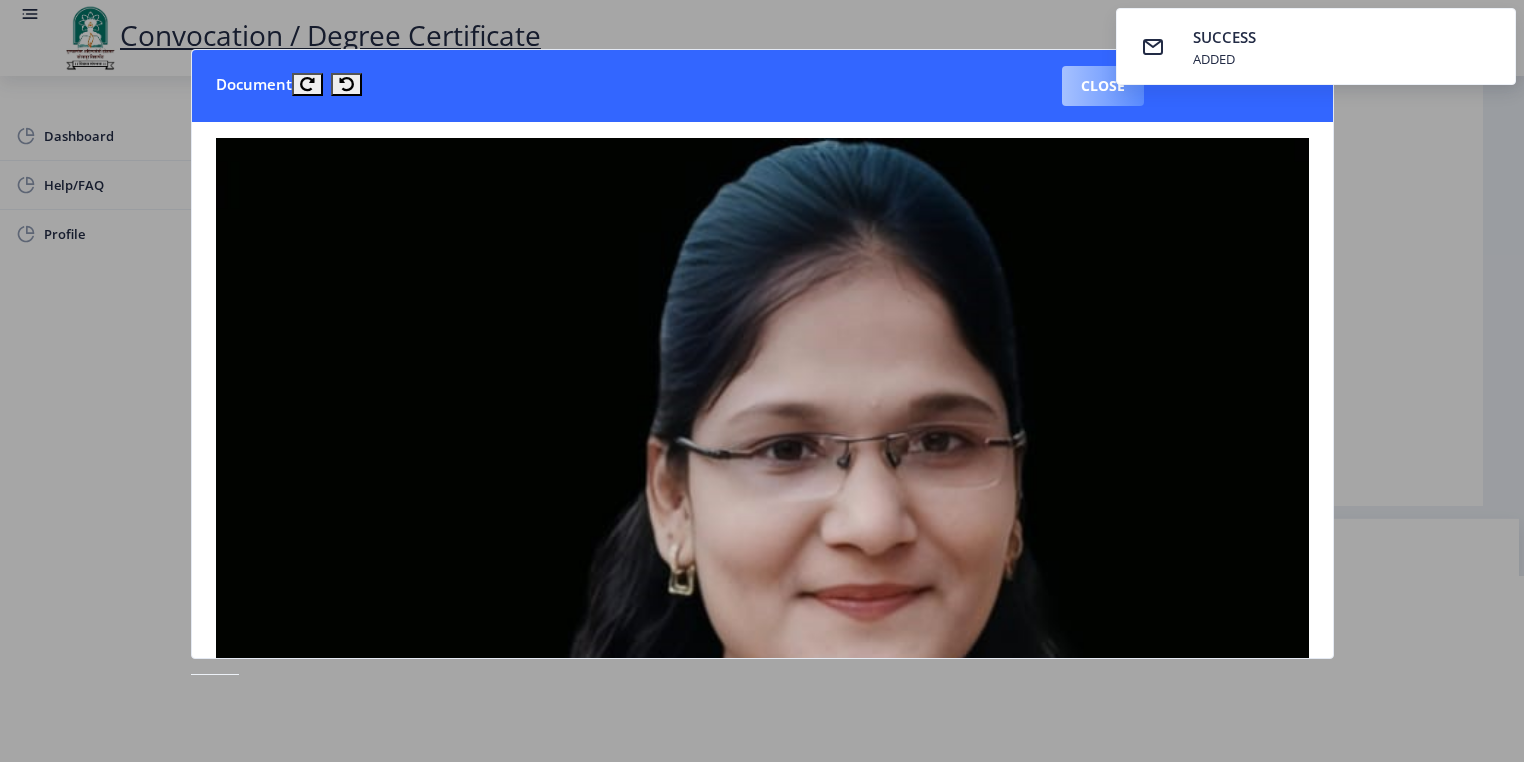 click on "Close" at bounding box center [1103, 86] 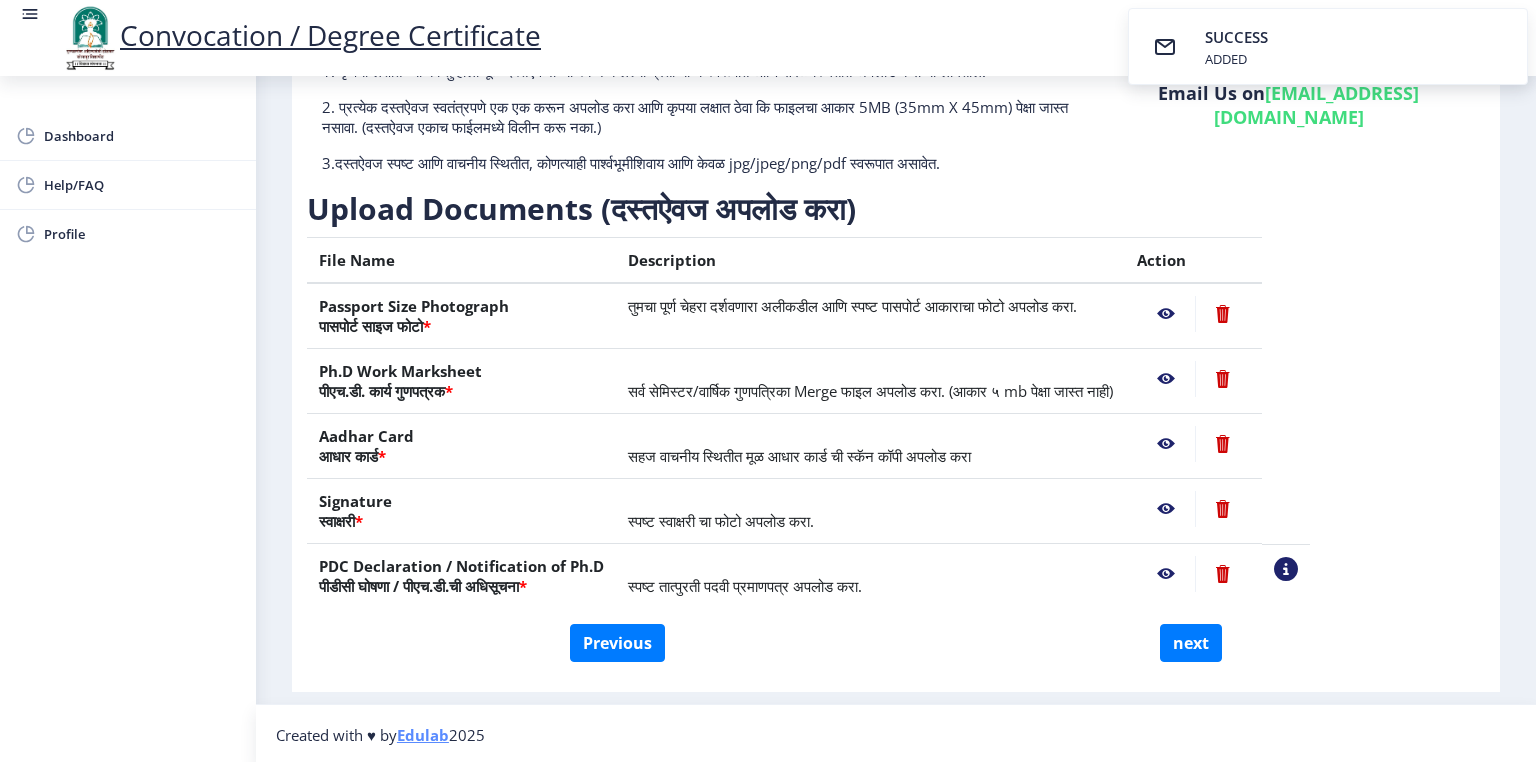 click 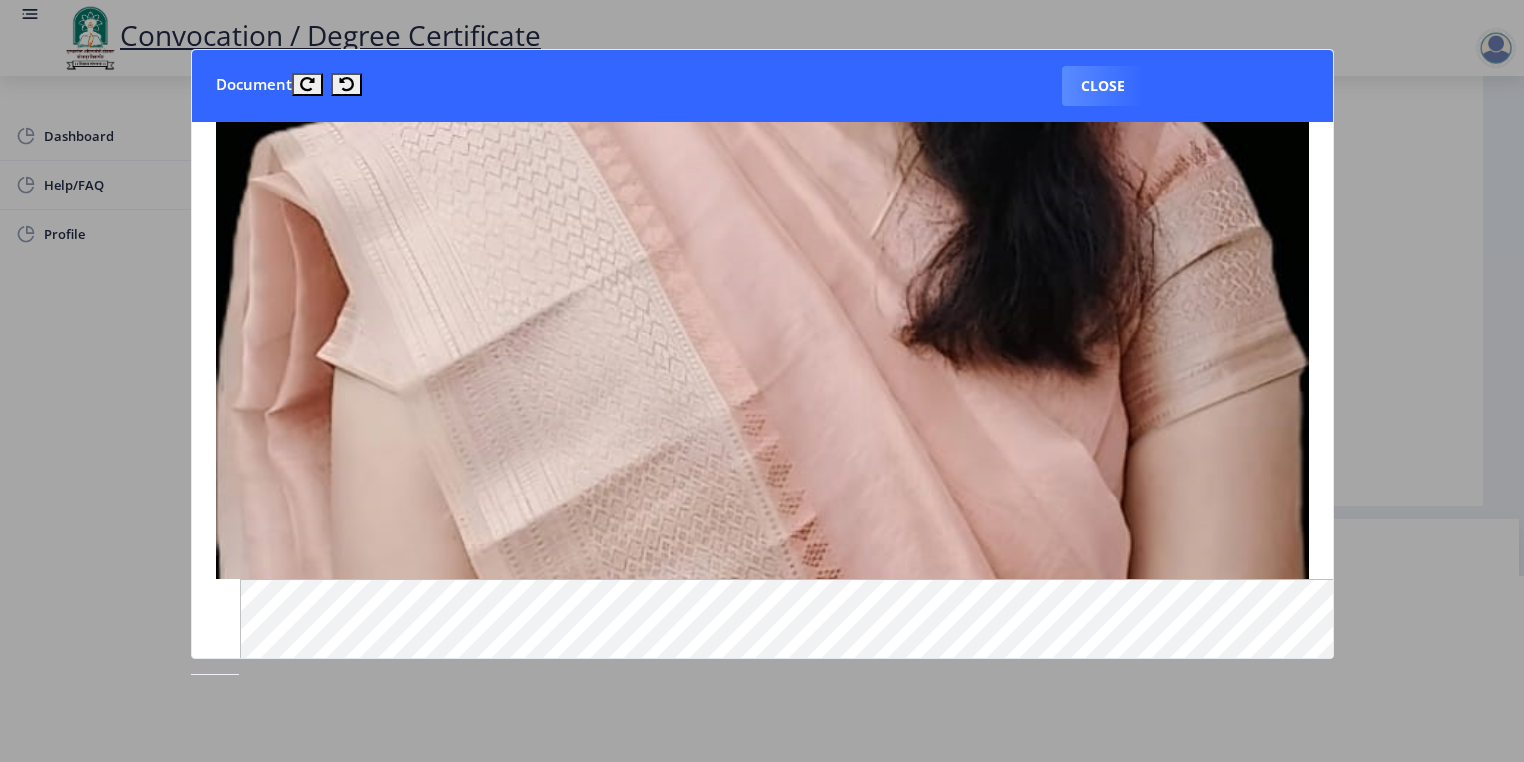 scroll, scrollTop: 240, scrollLeft: 0, axis: vertical 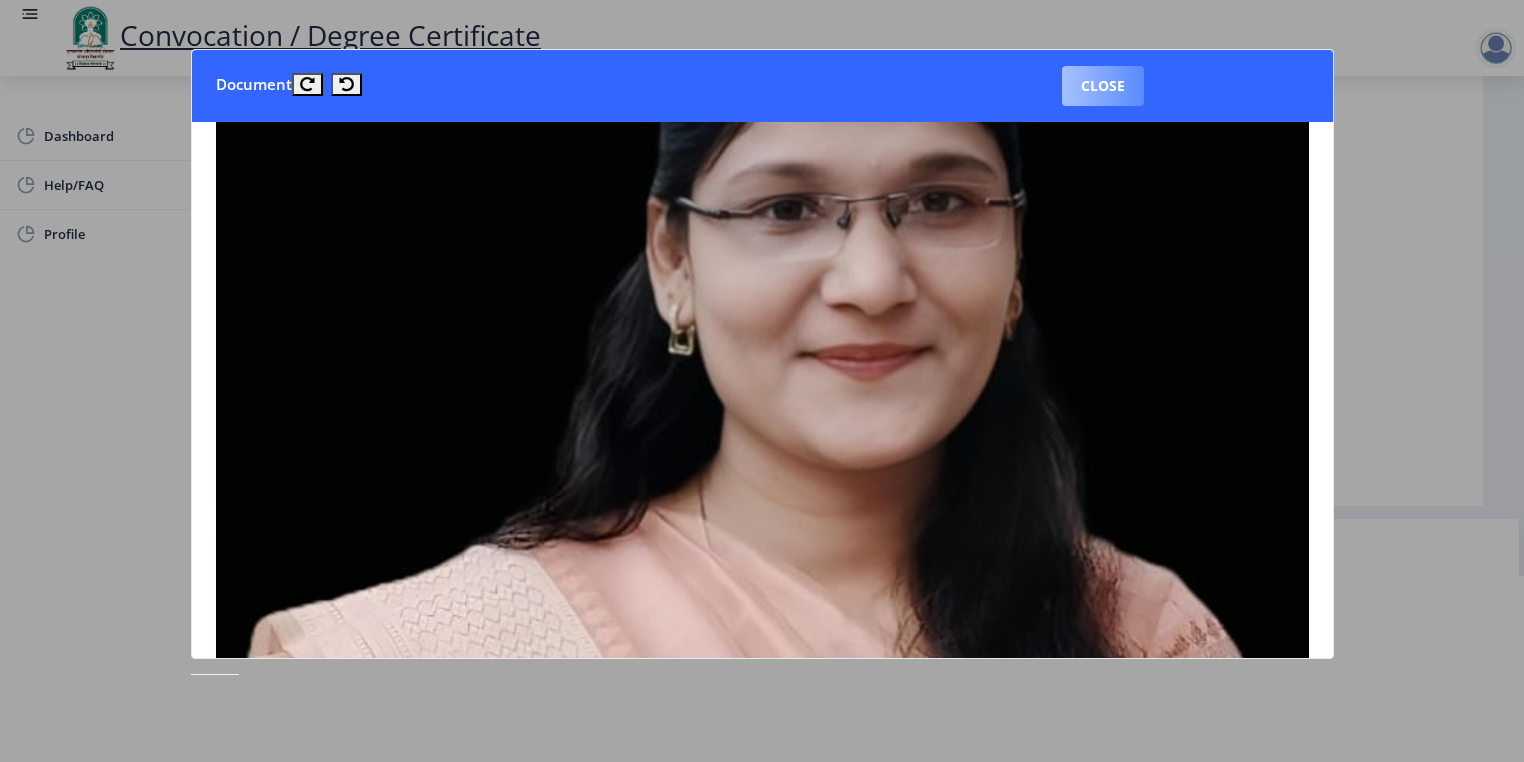 click on "Close" at bounding box center (1103, 86) 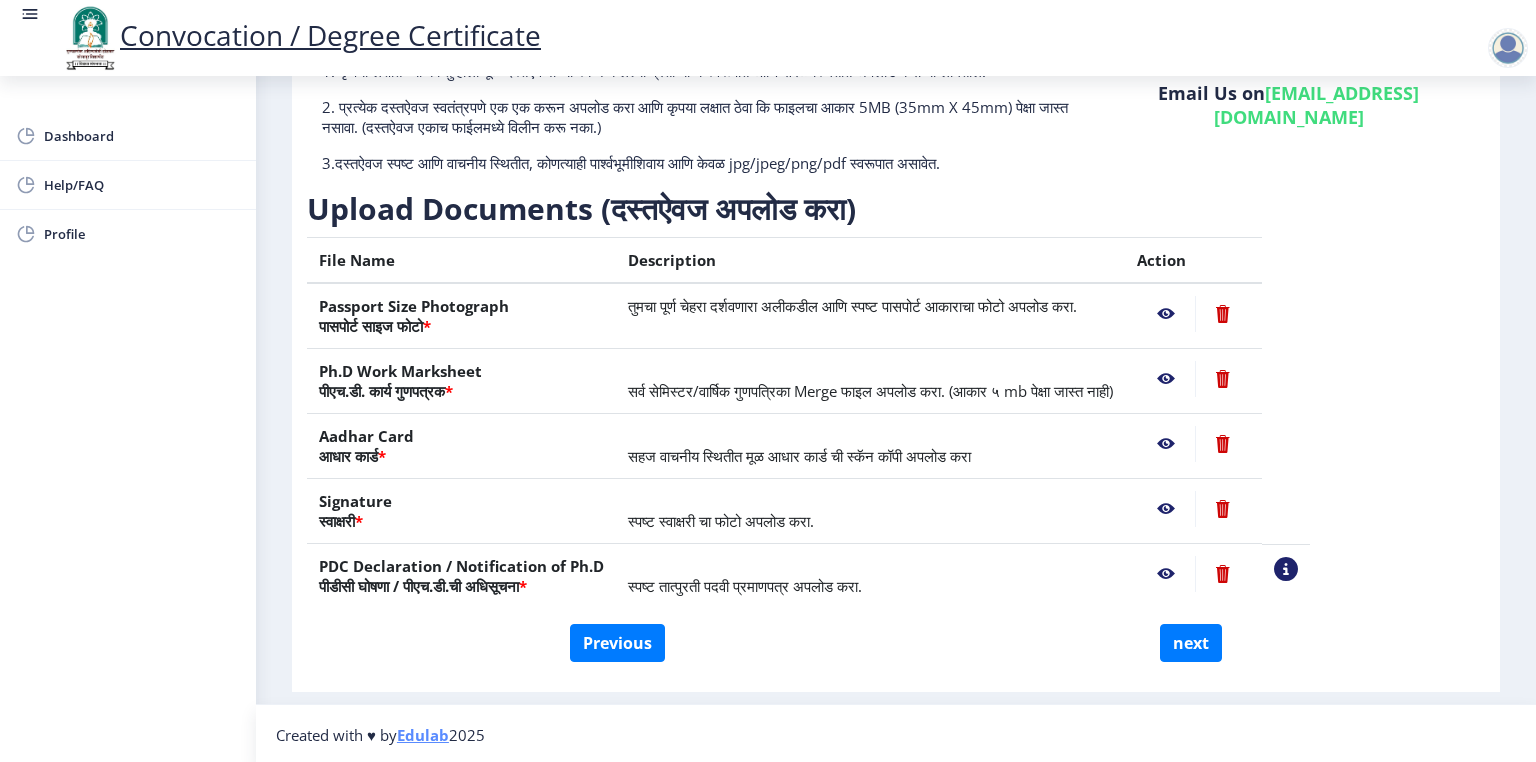 click 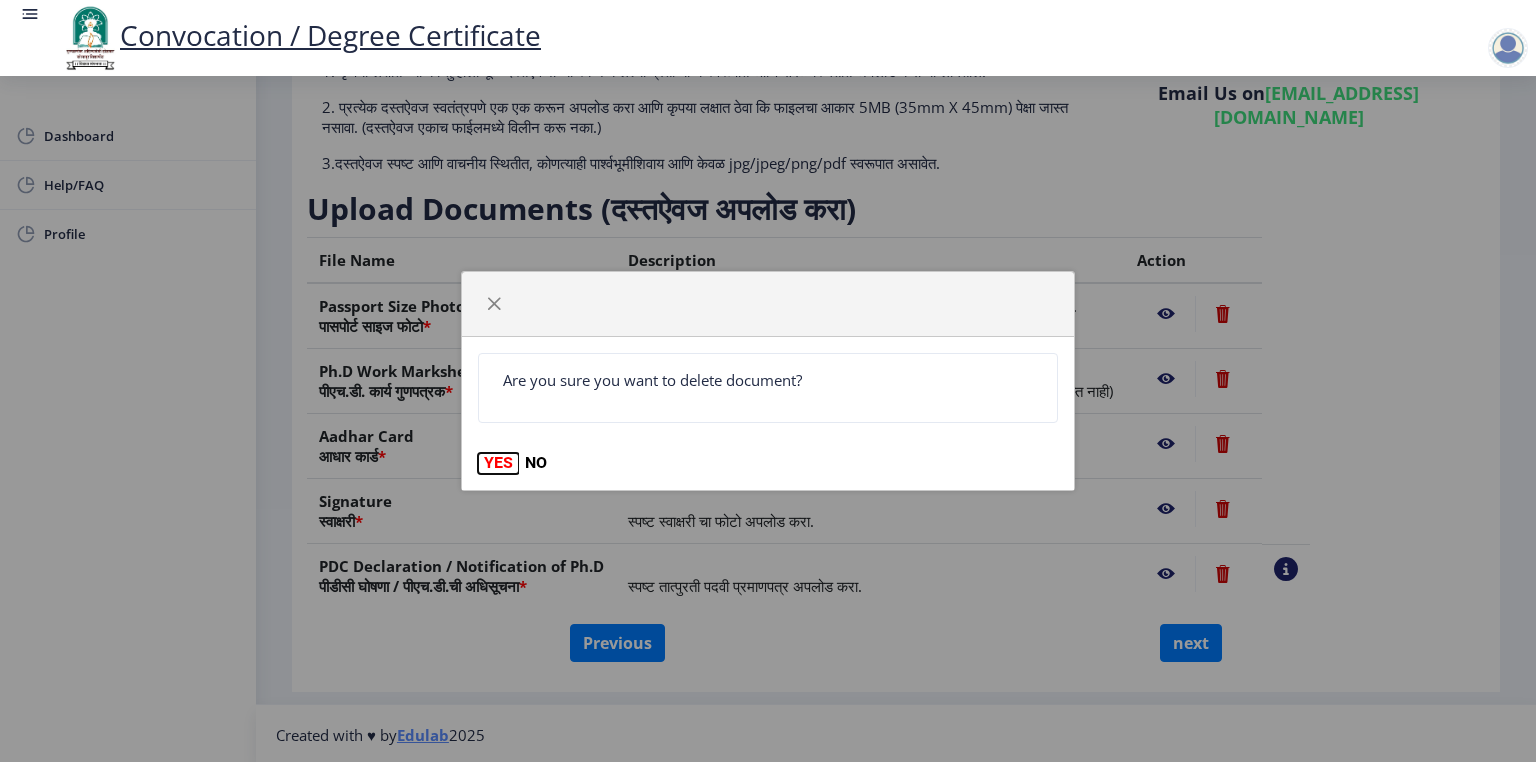 click on "YES" 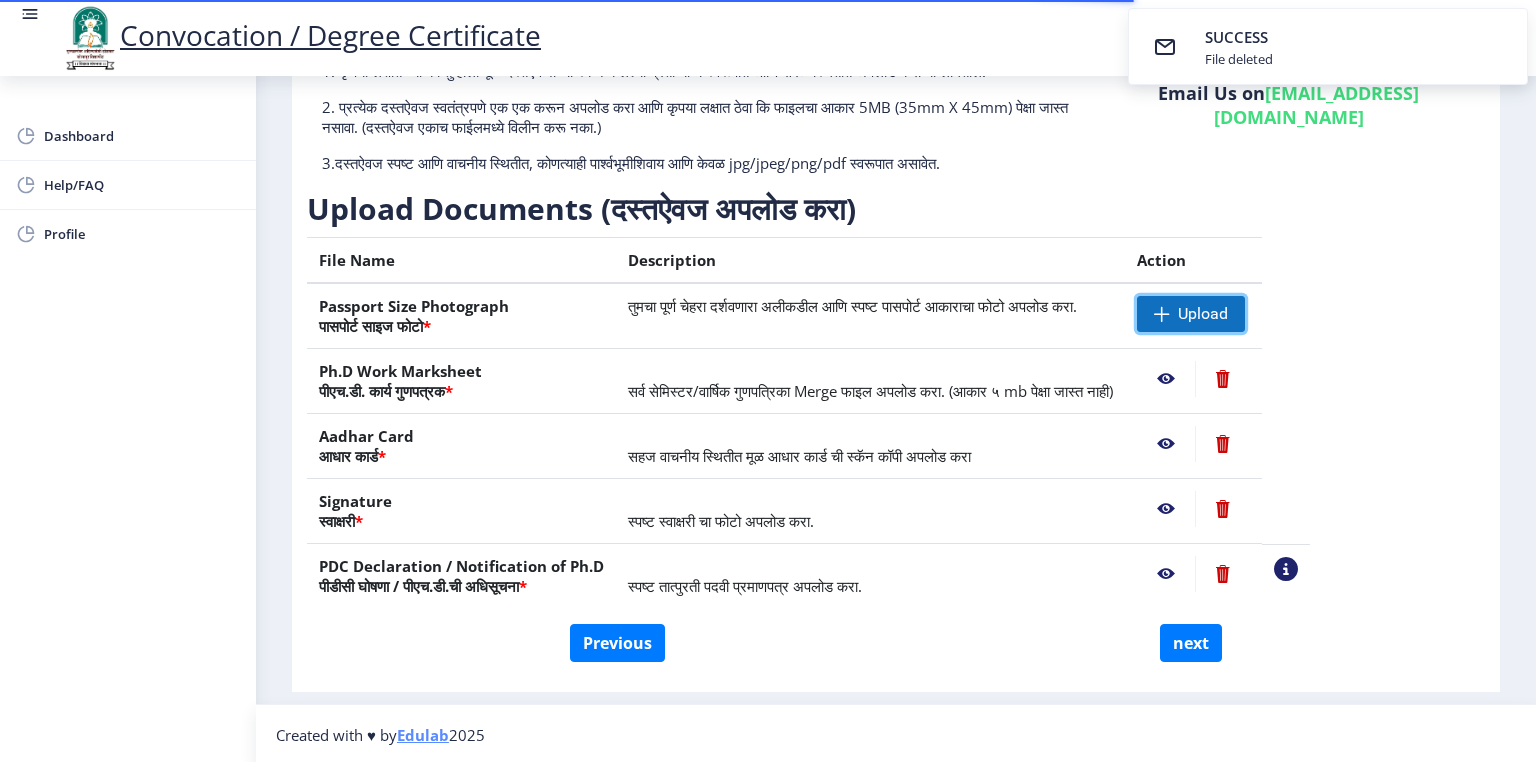 click 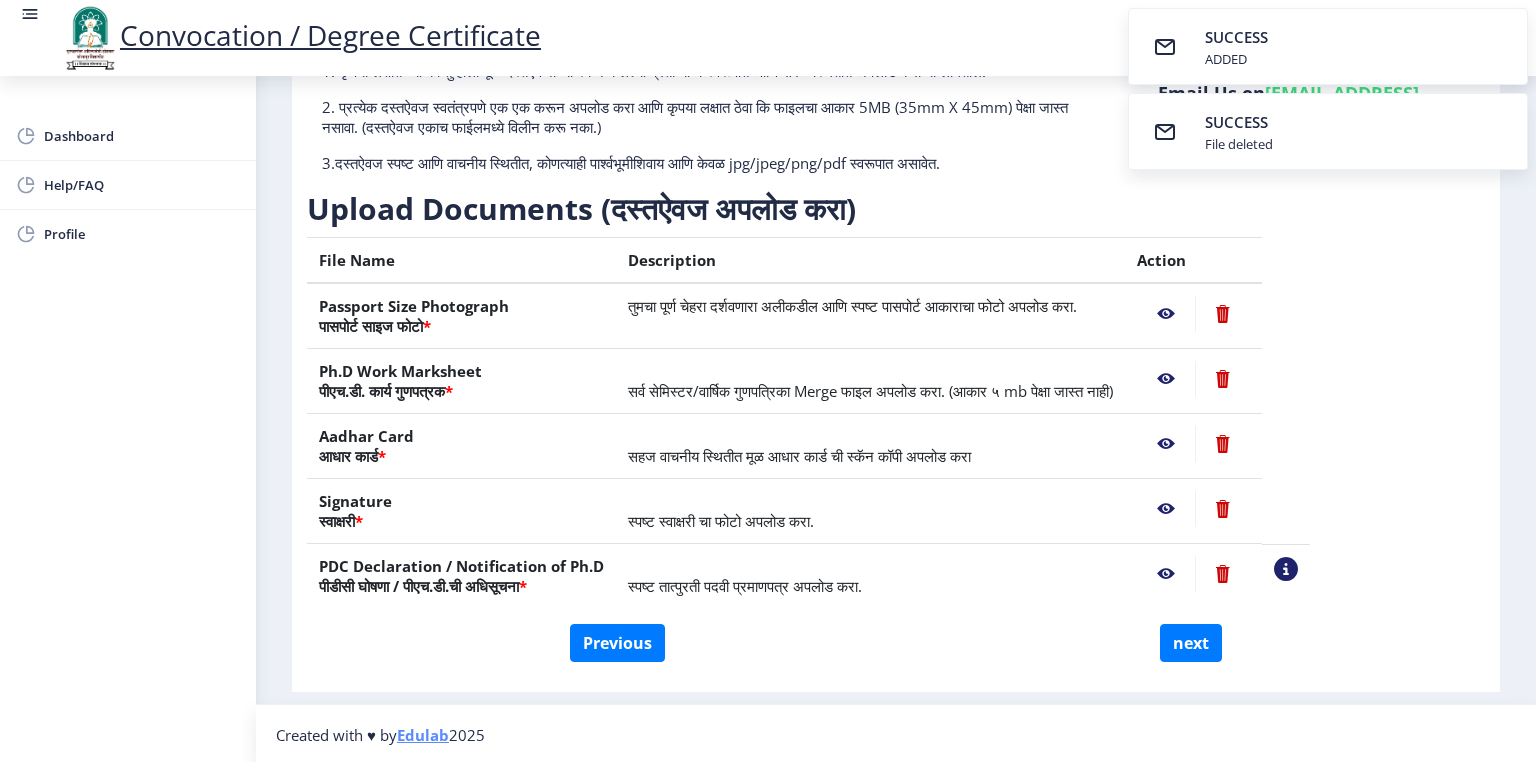 click 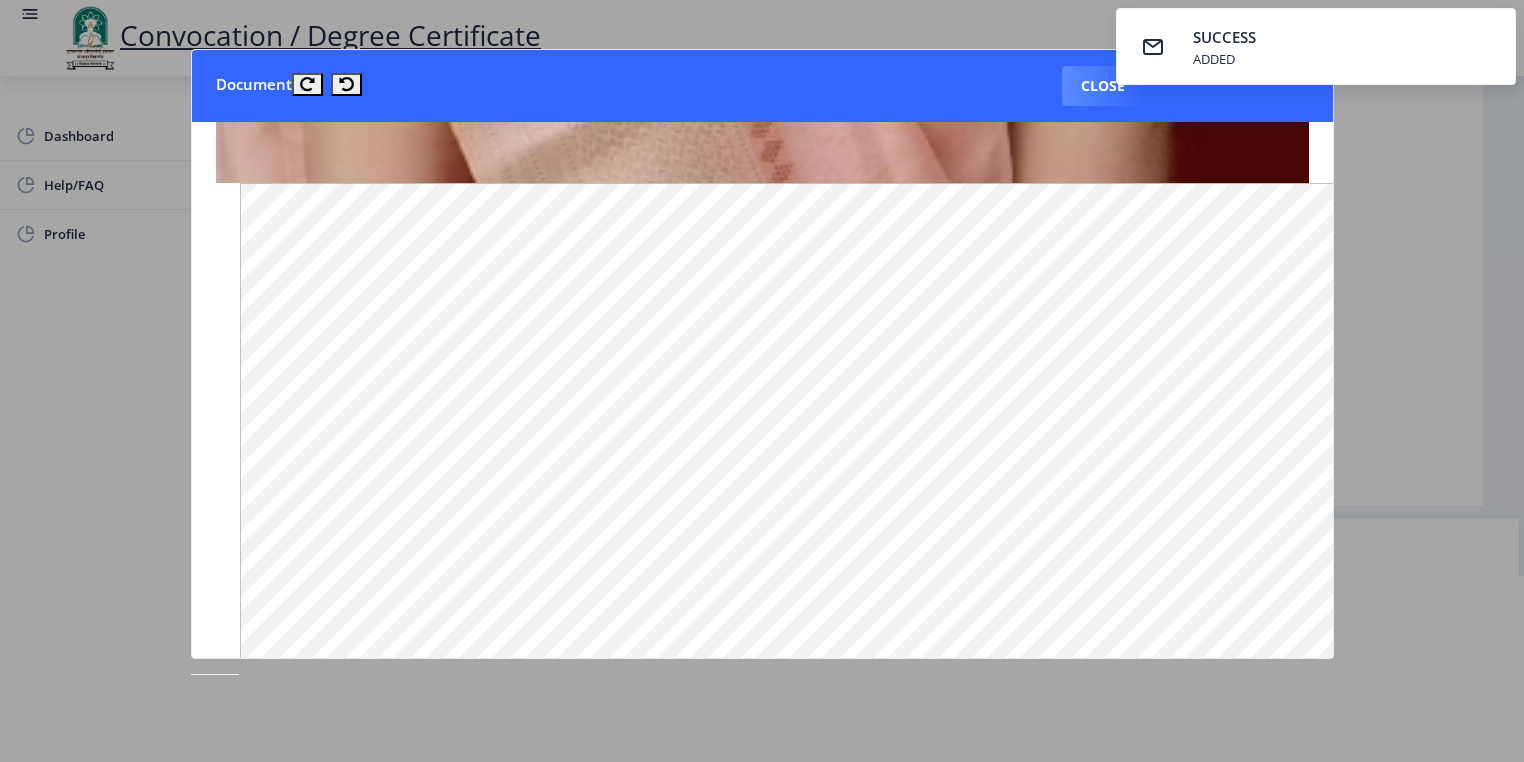 scroll, scrollTop: 880, scrollLeft: 0, axis: vertical 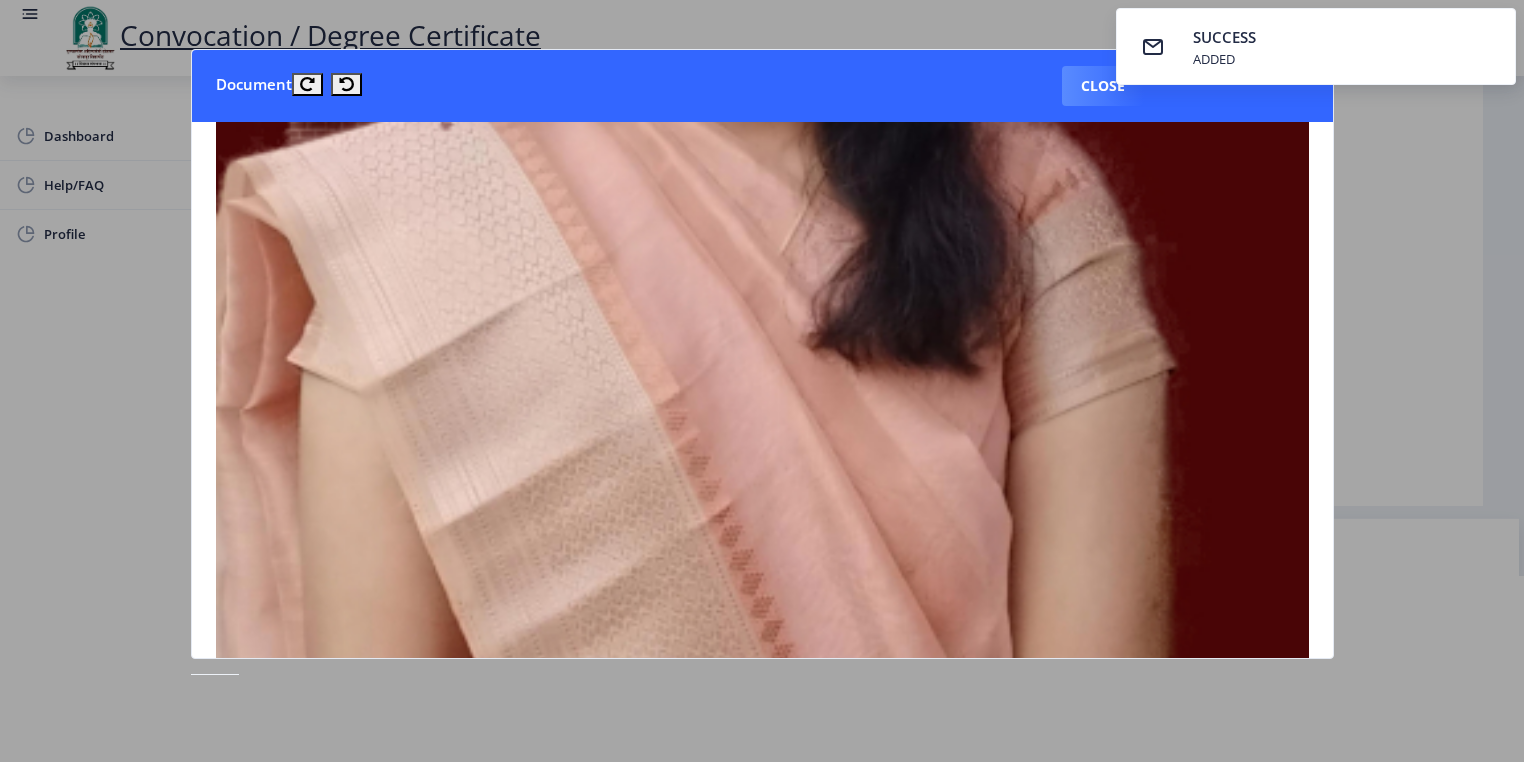 click on "Document     Close" at bounding box center (762, 86) 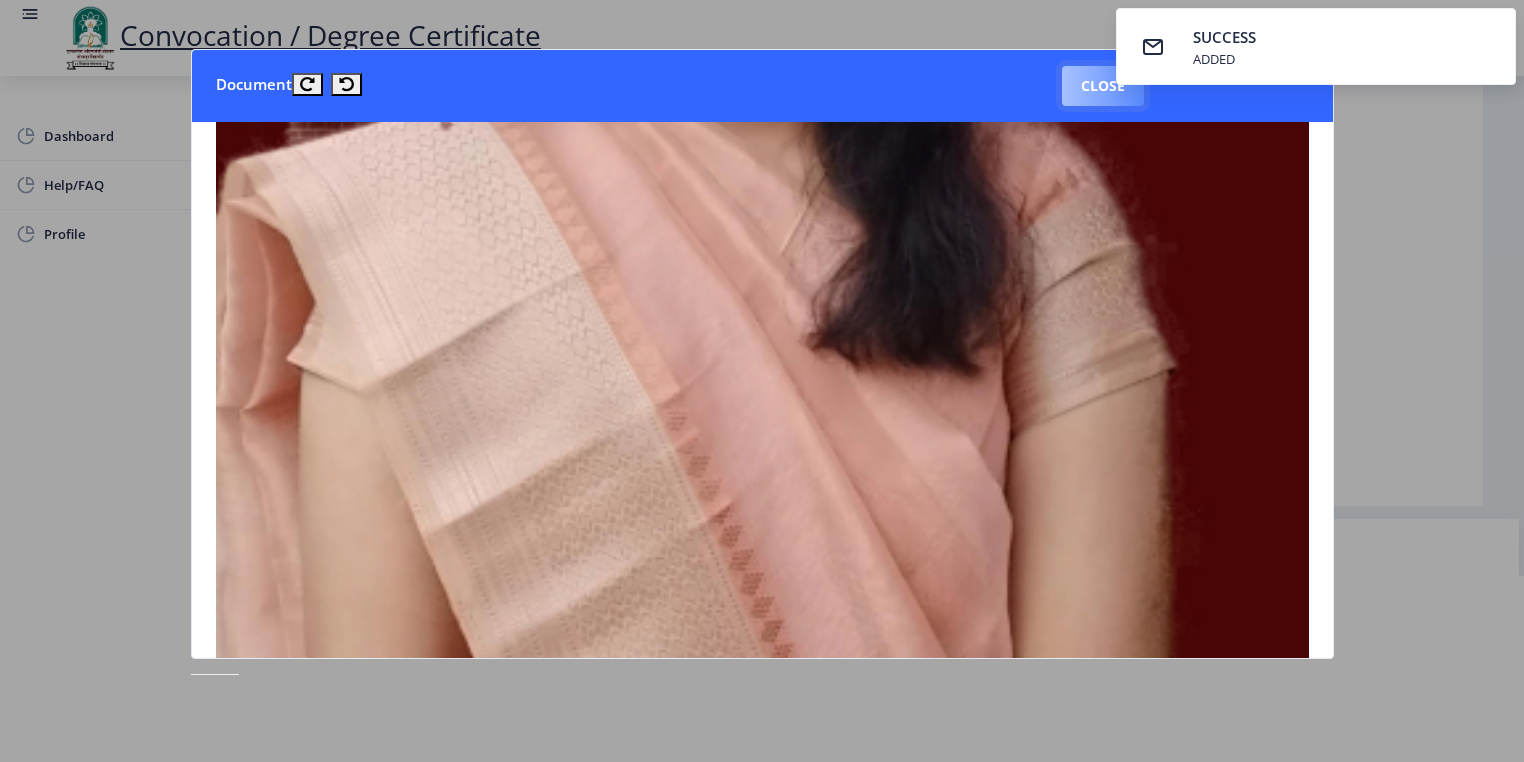 click on "Close" at bounding box center (1103, 86) 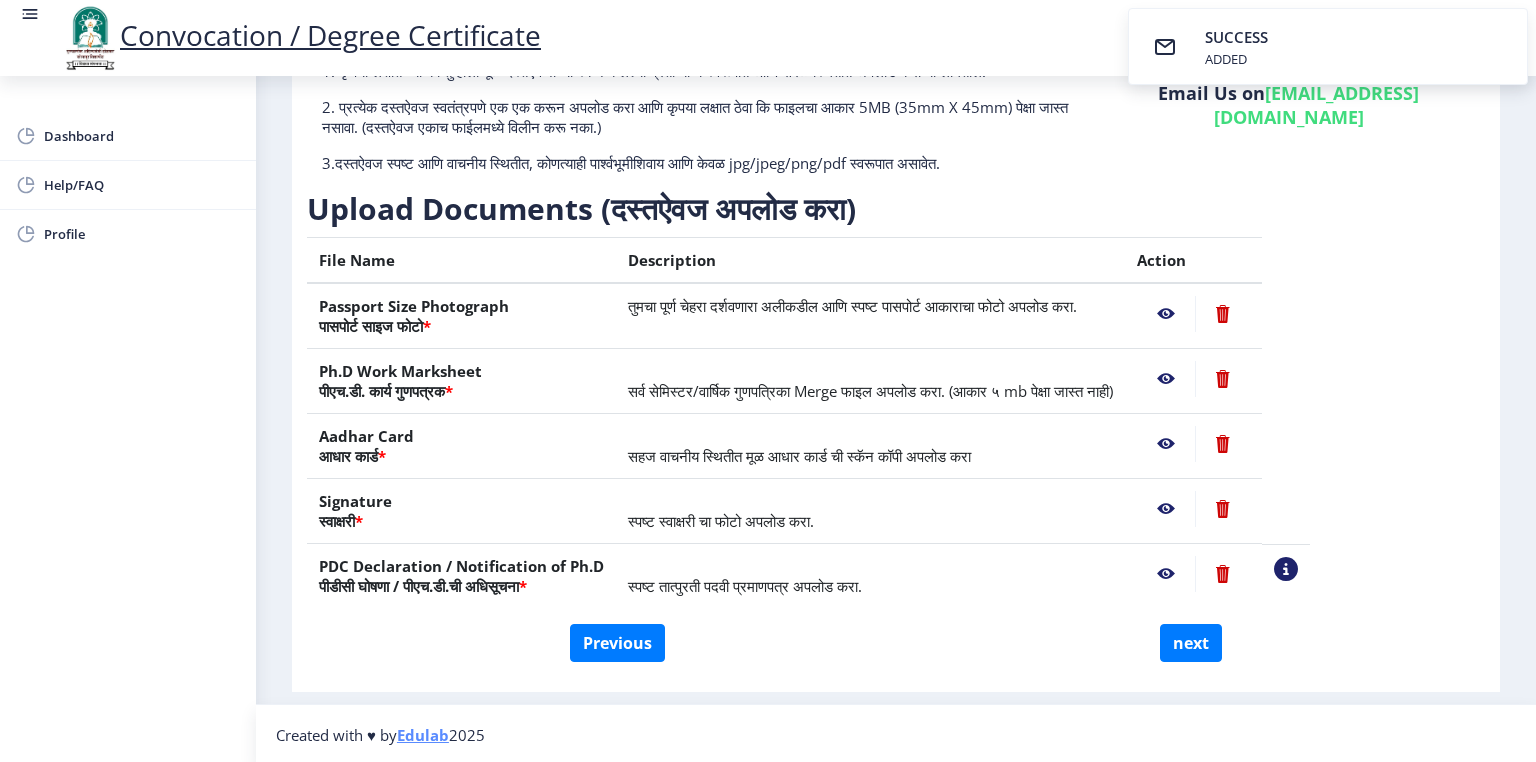 click 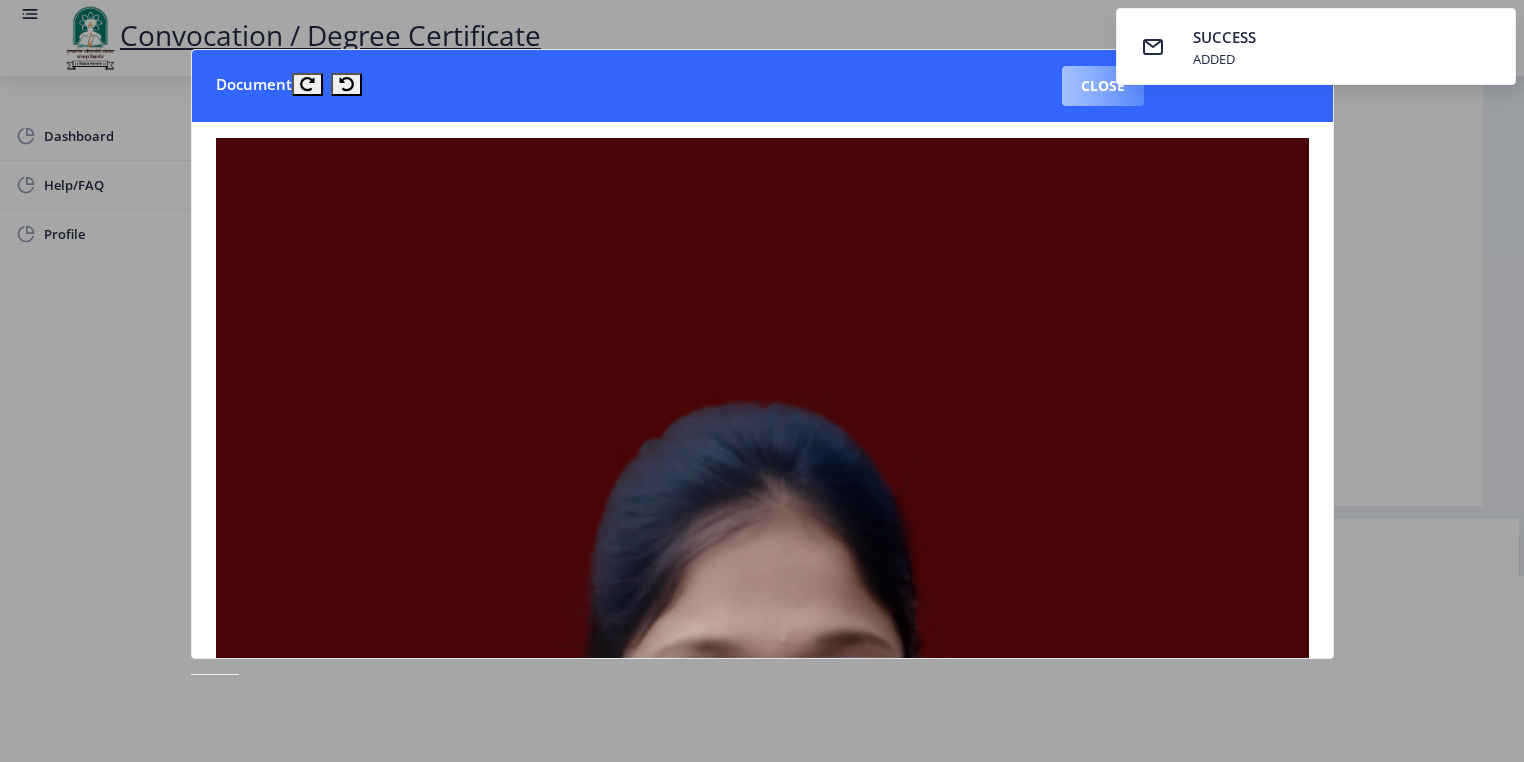 click on "Close" at bounding box center (1103, 86) 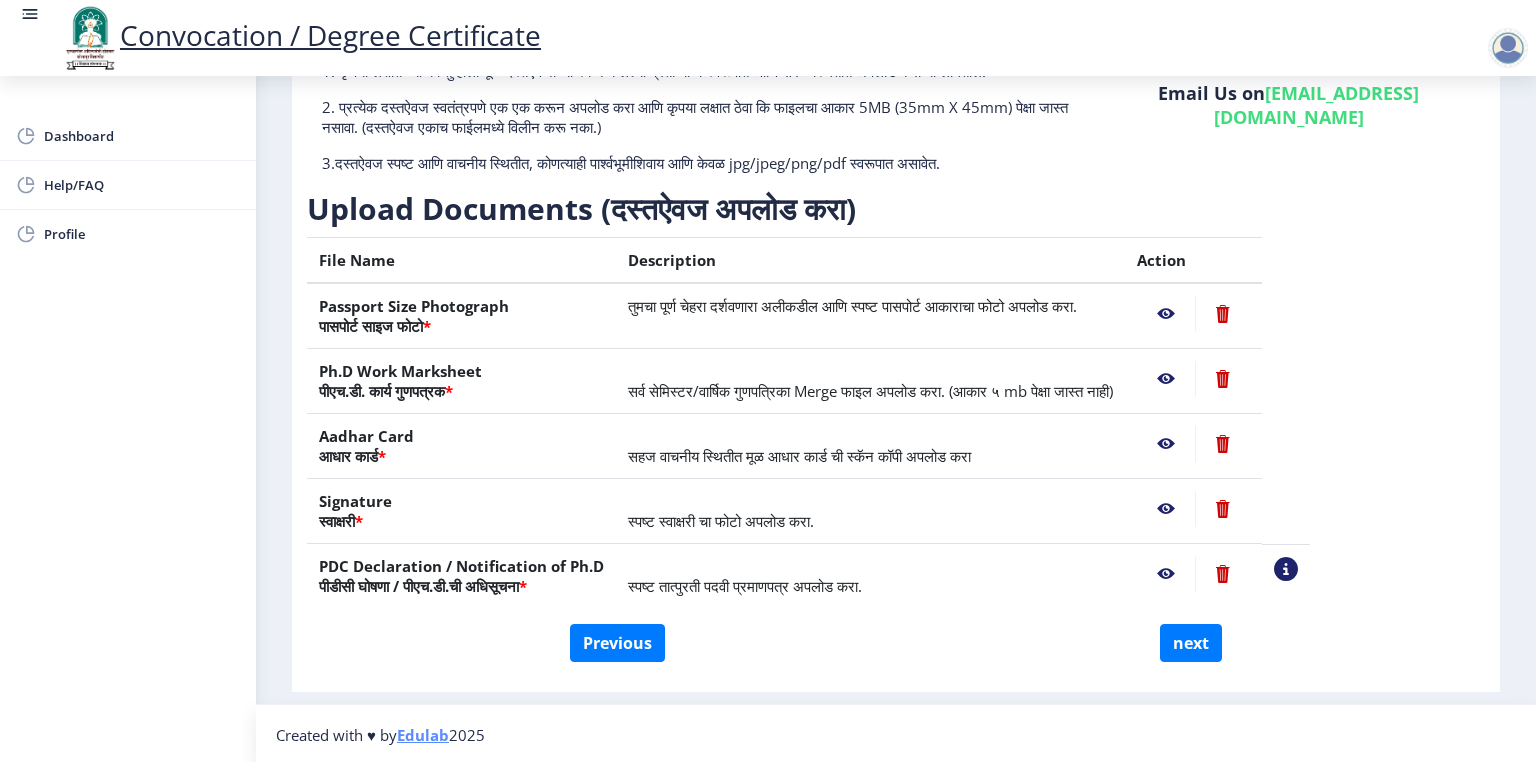 click 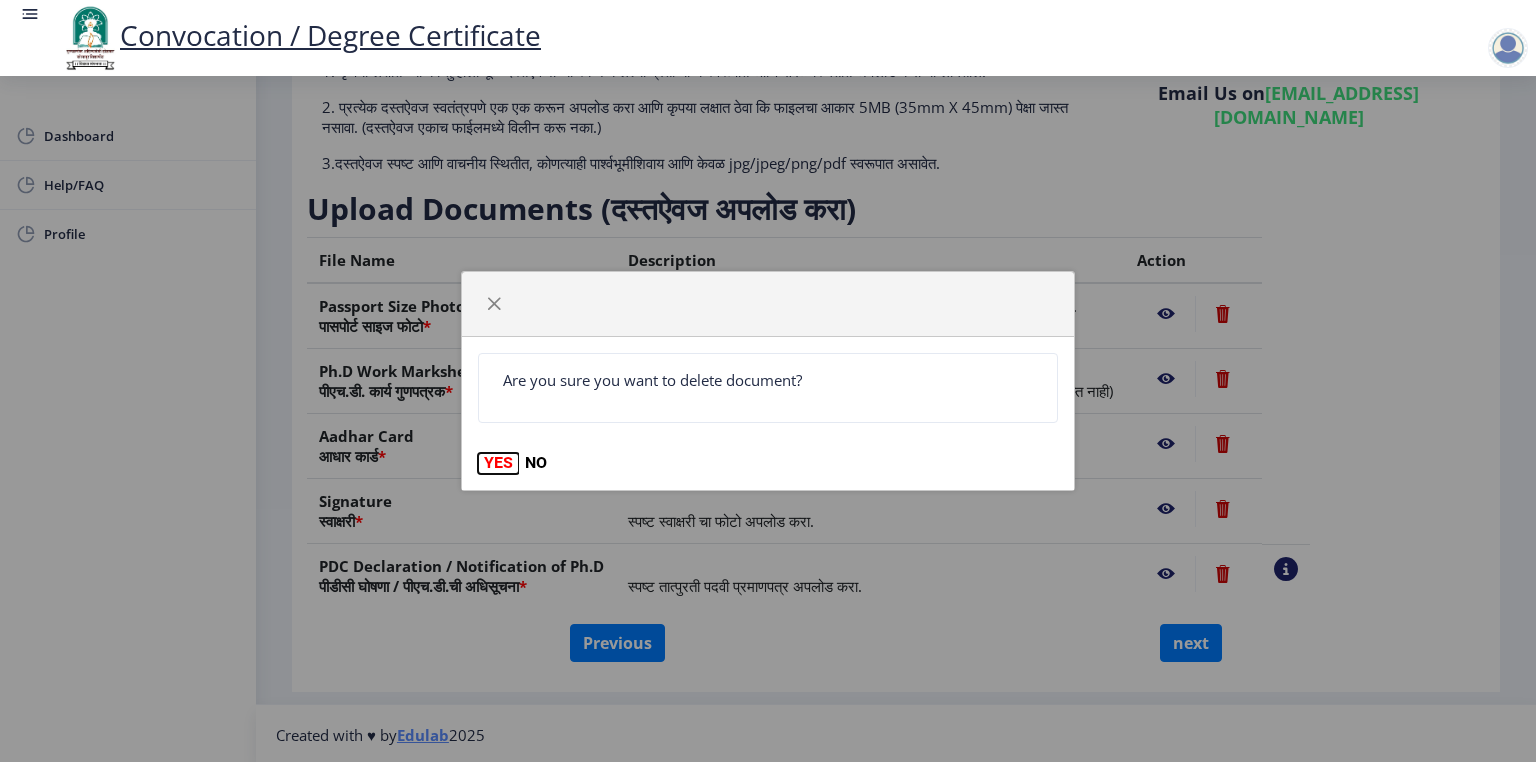 click on "YES" 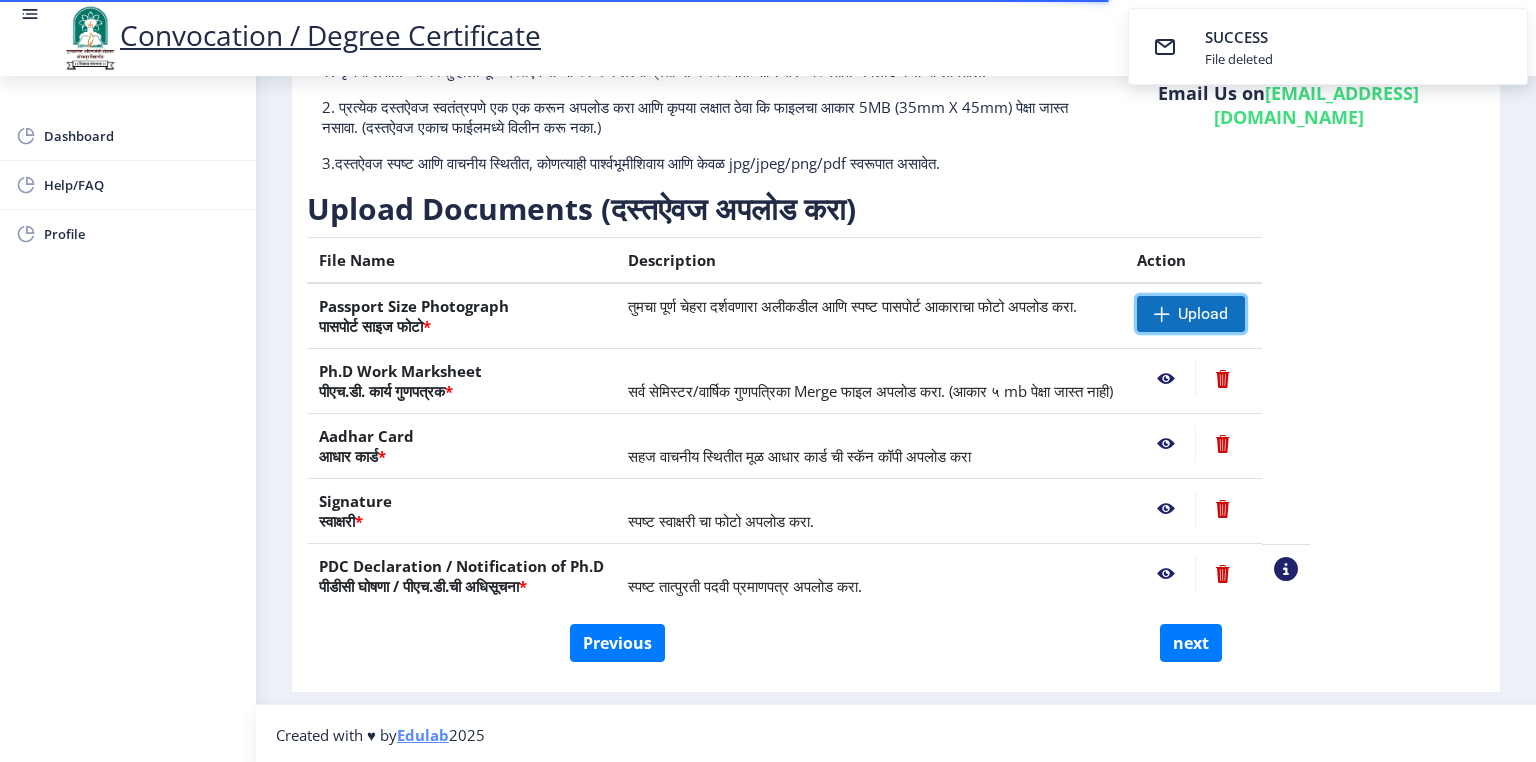 click on "Upload" 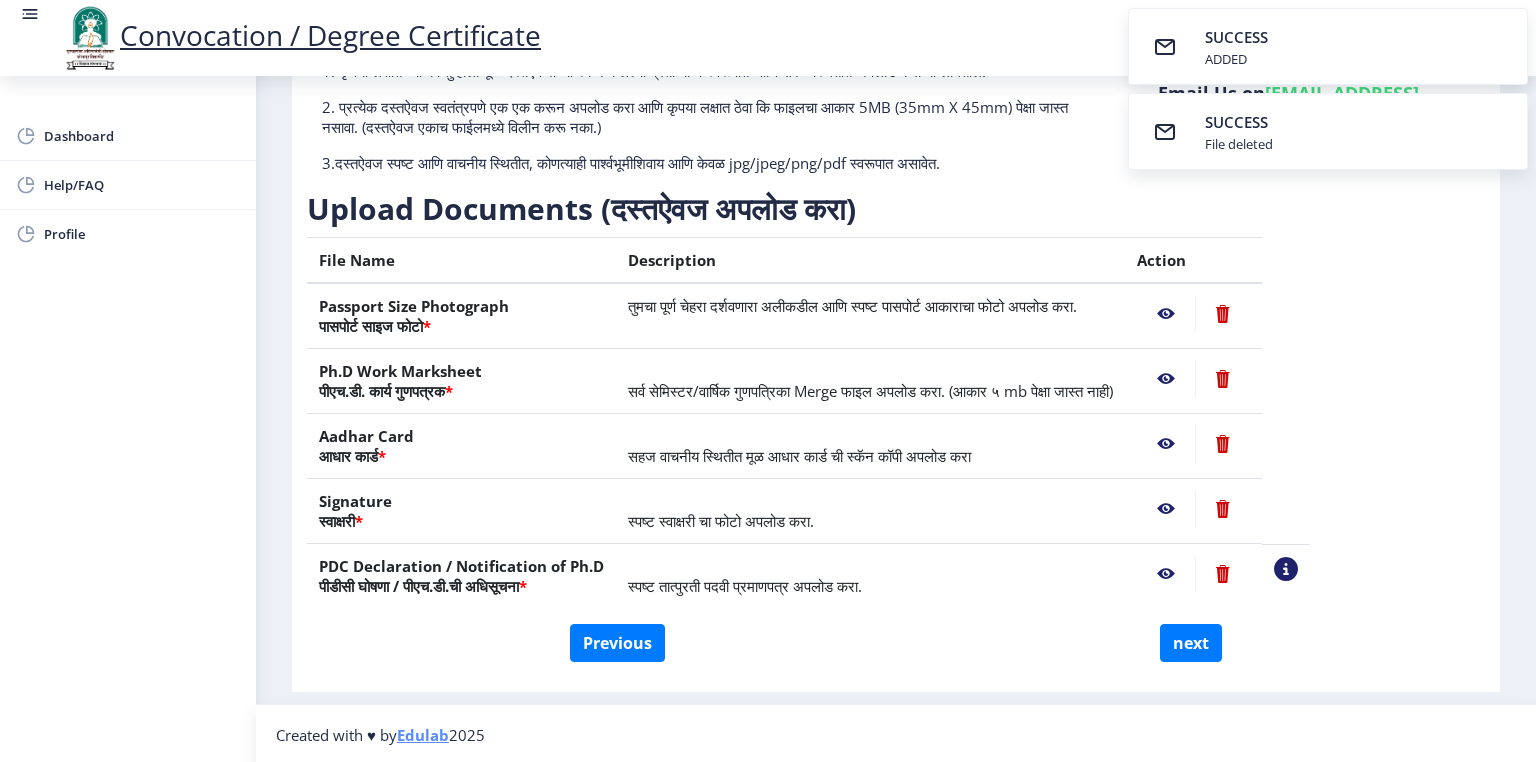 click 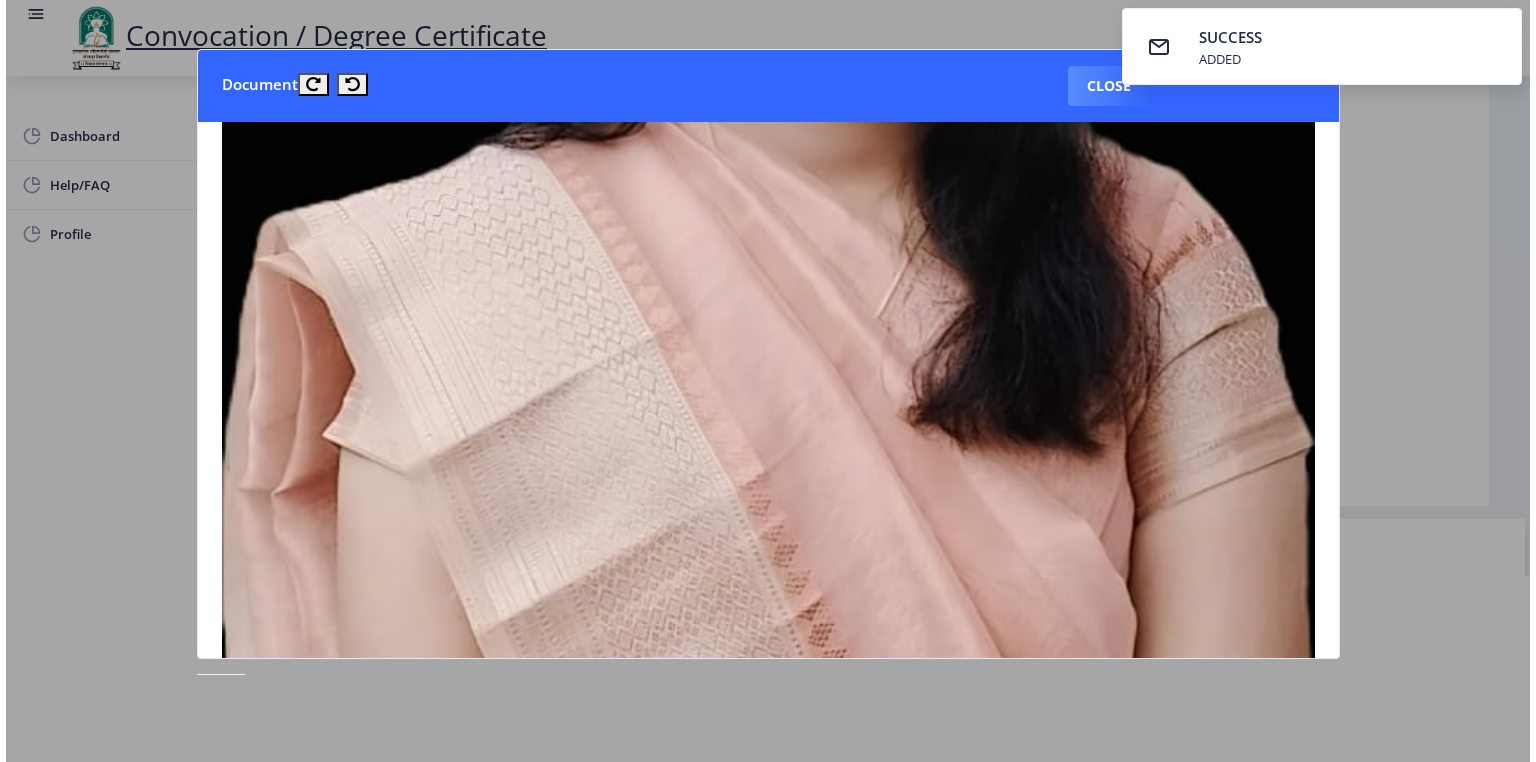 scroll, scrollTop: 80, scrollLeft: 0, axis: vertical 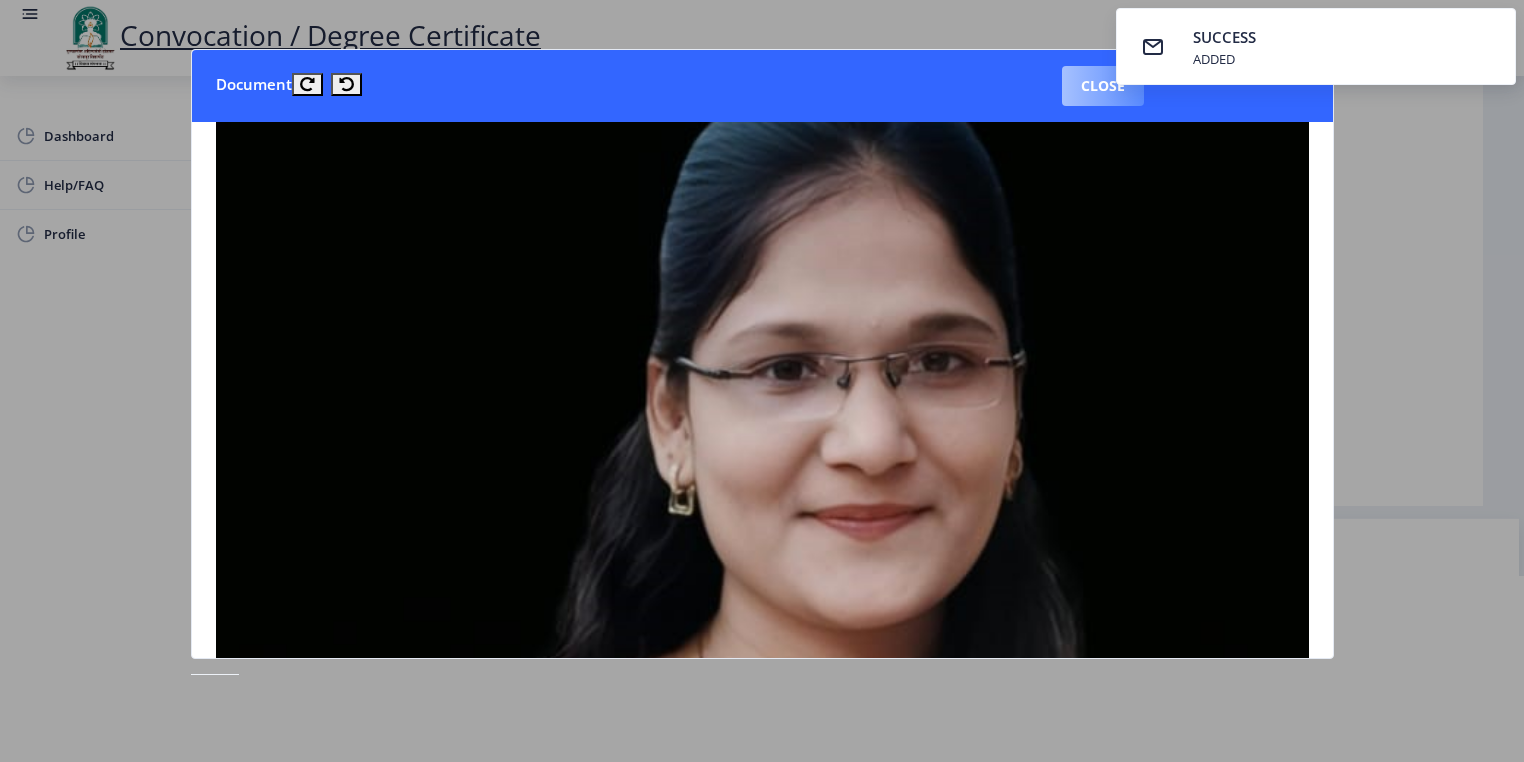 click on "Close" at bounding box center (1103, 86) 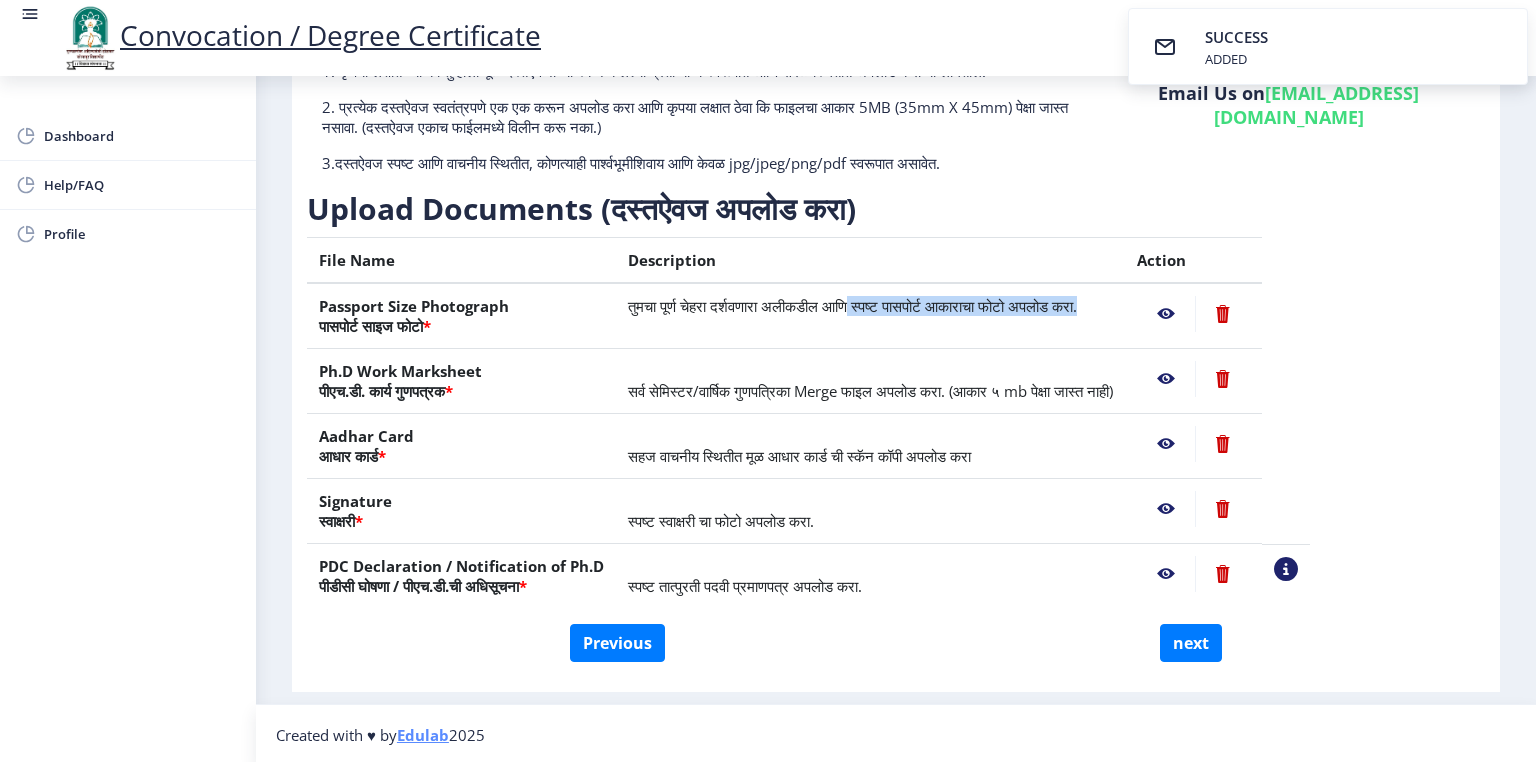 drag, startPoint x: 883, startPoint y: 310, endPoint x: 1137, endPoint y: 310, distance: 254 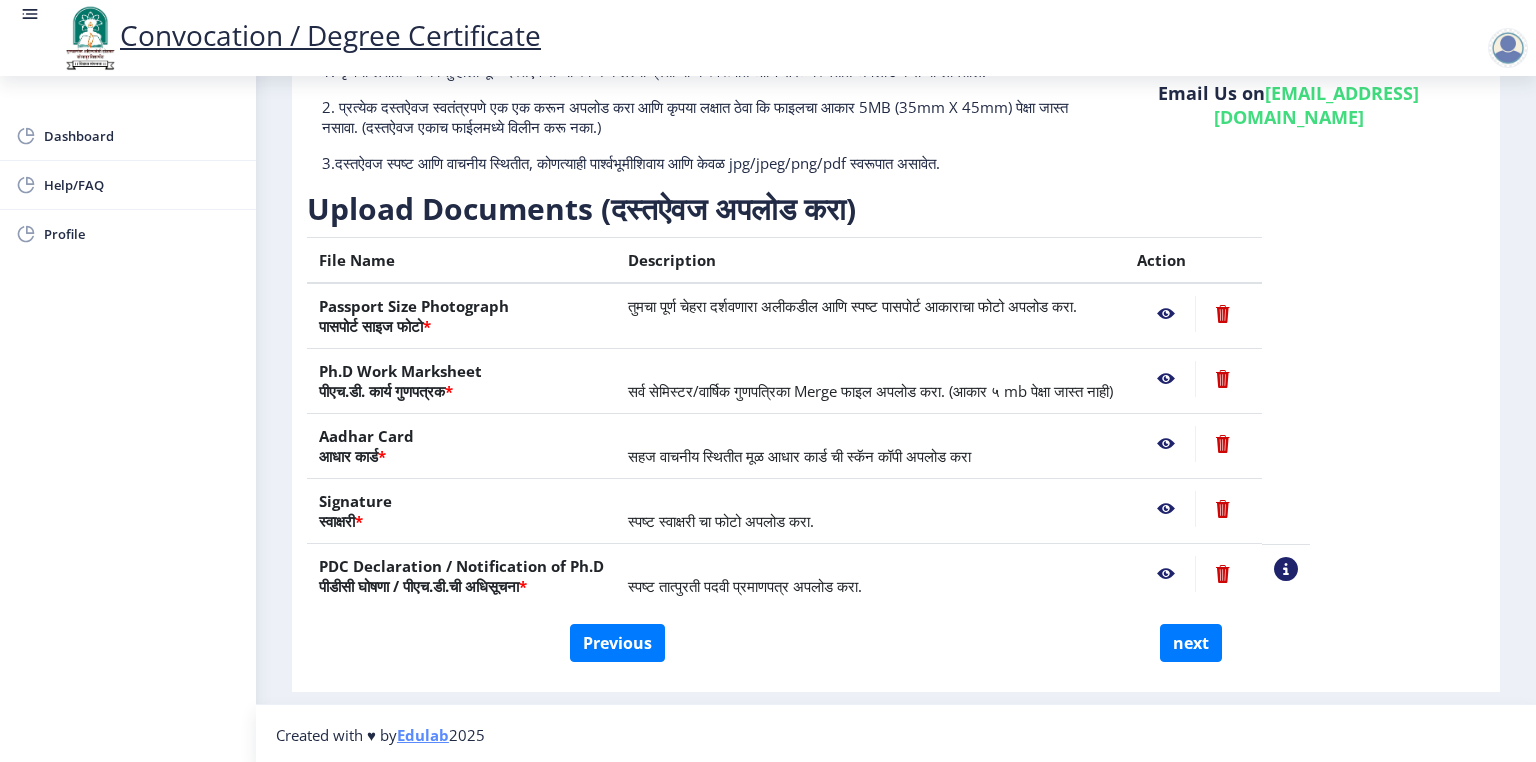 click on "Previous next" 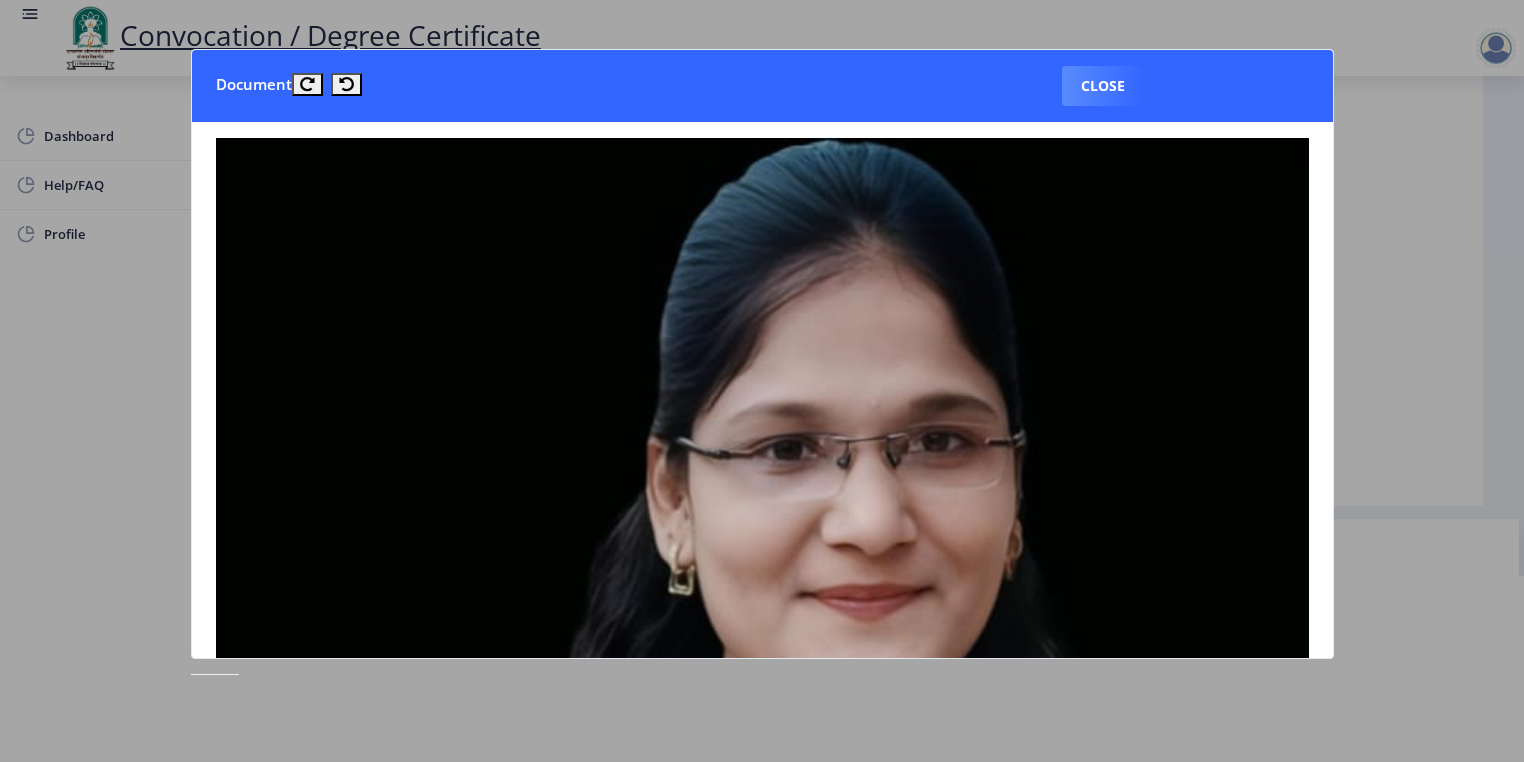 click on "Close" at bounding box center [1103, 86] 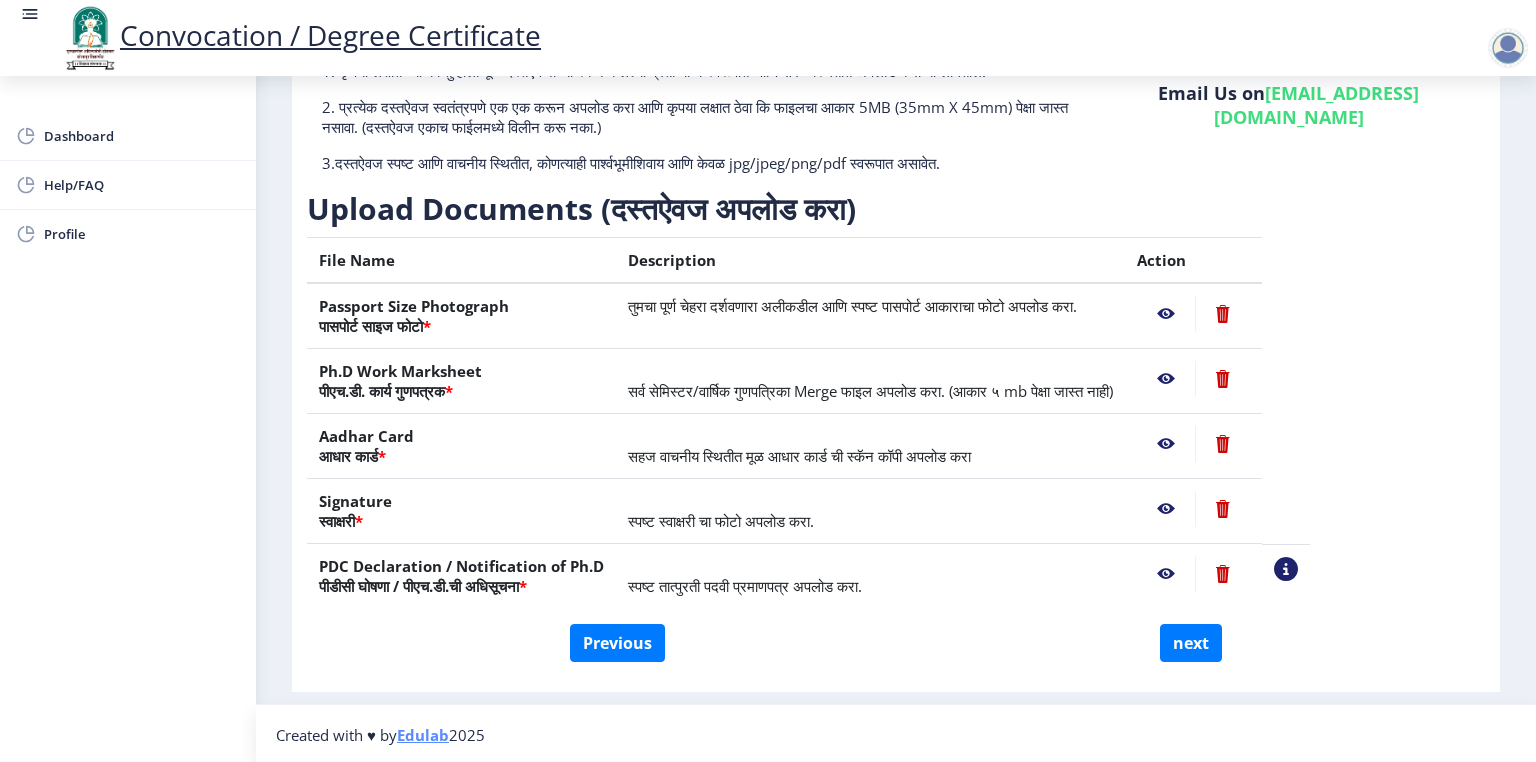 click 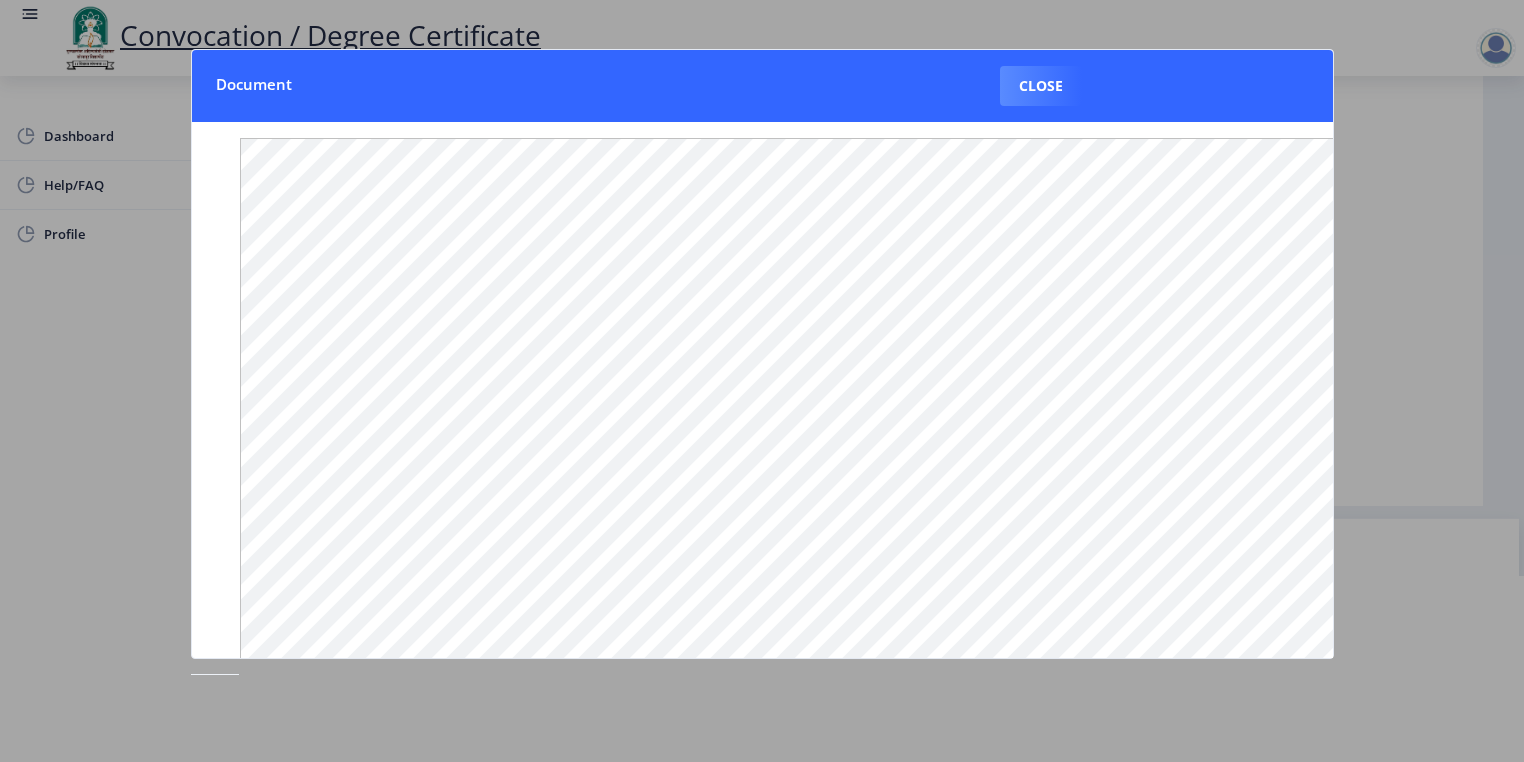 click on "Close" at bounding box center [1041, 86] 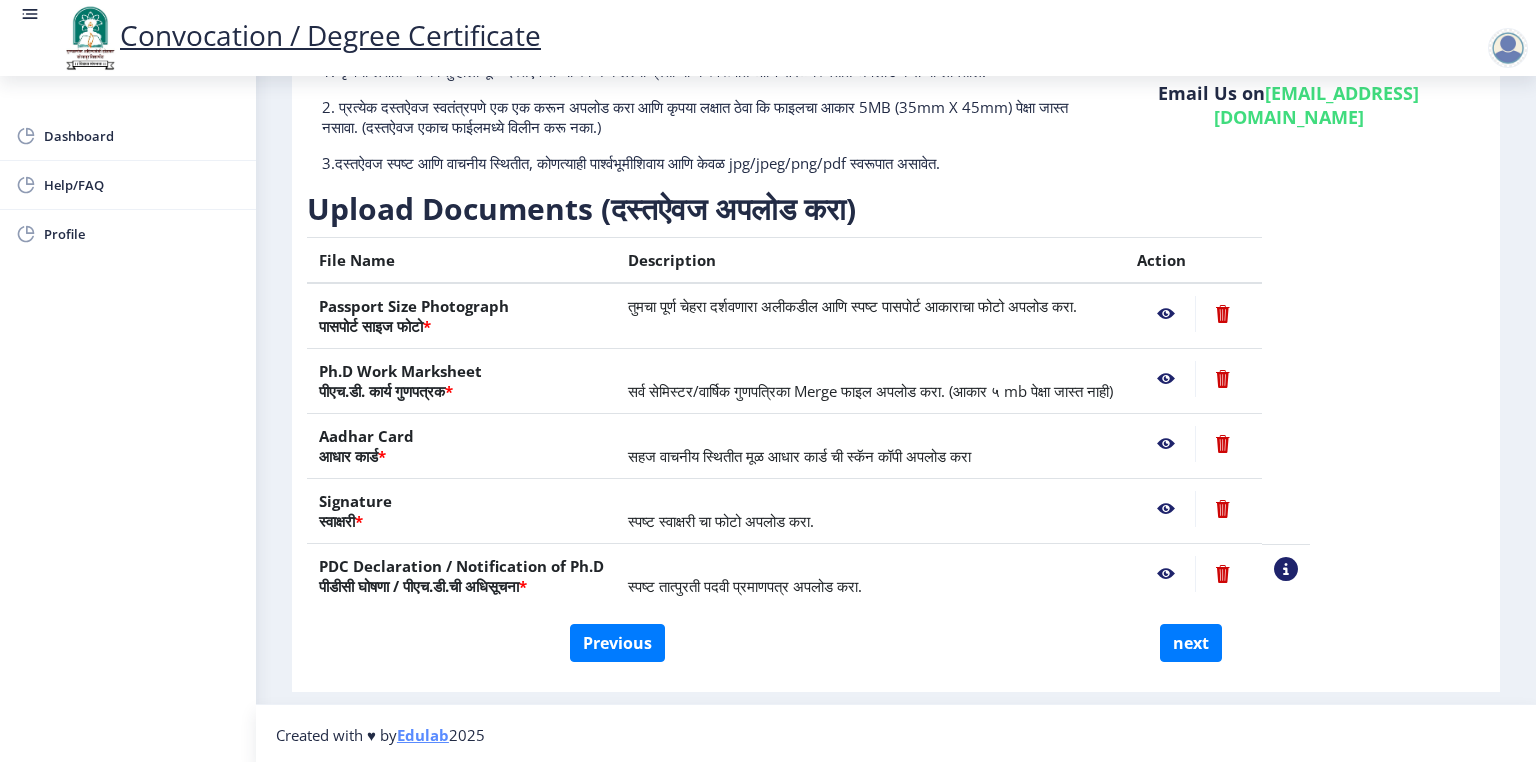 click 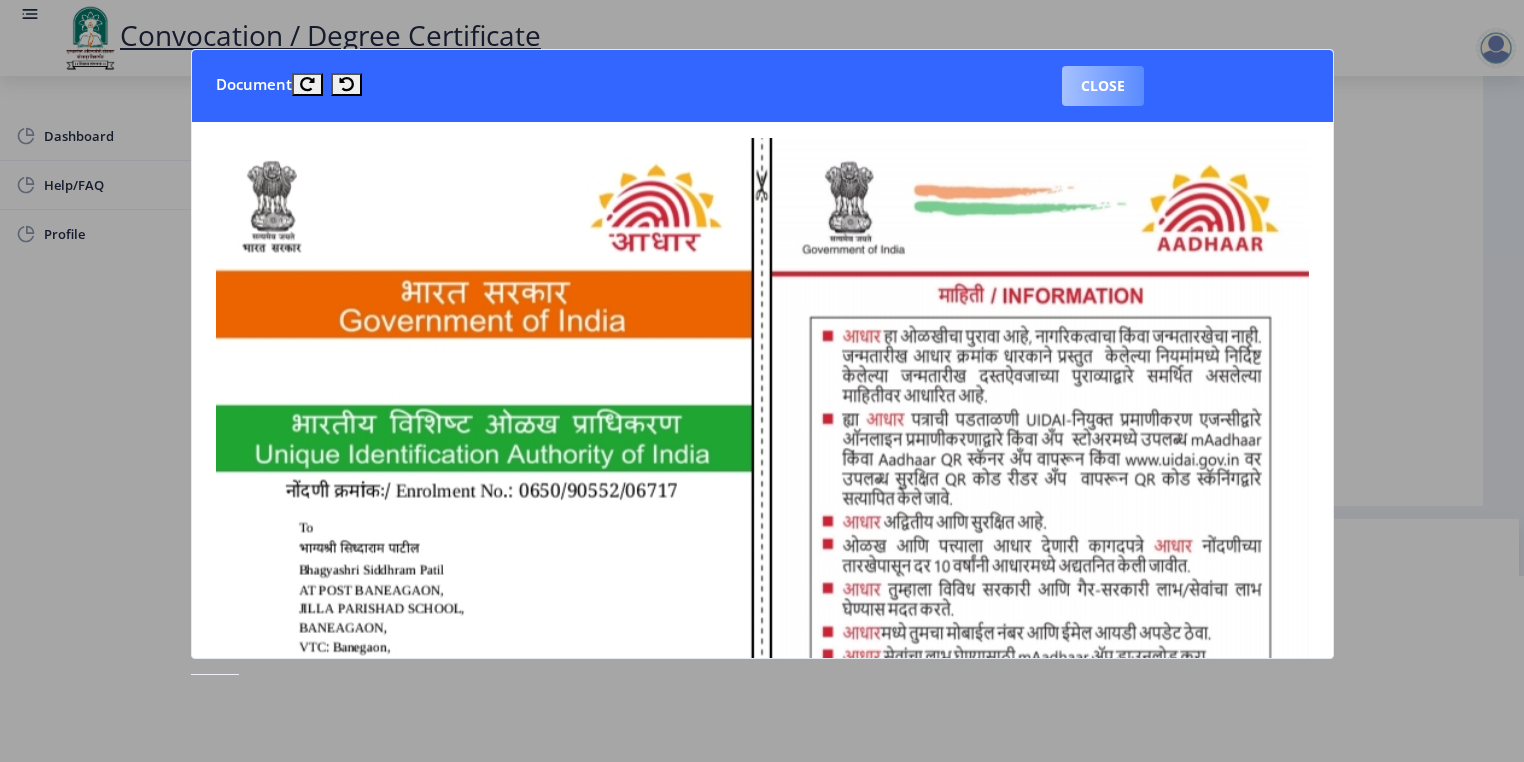 click on "Close" at bounding box center (1103, 86) 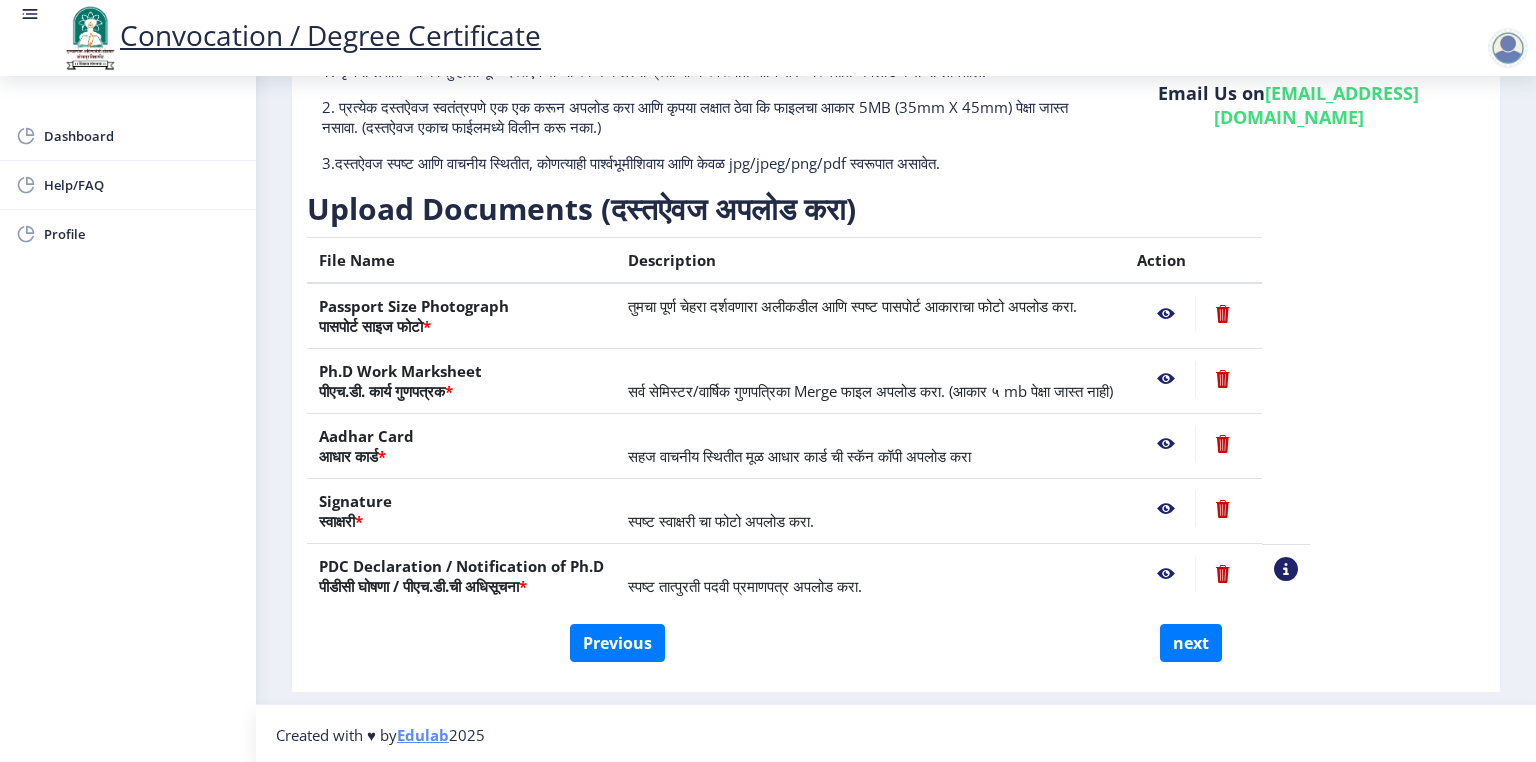 click 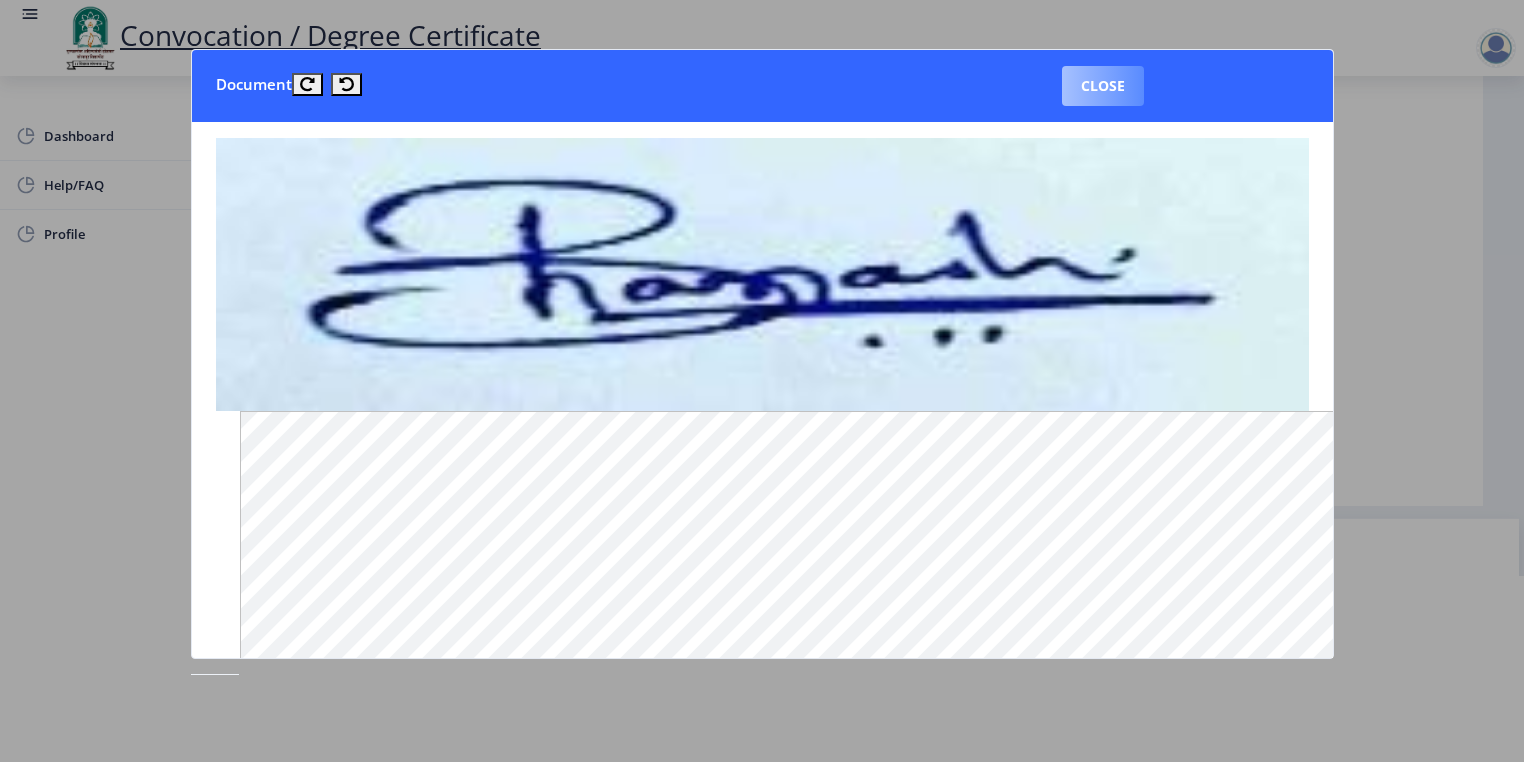 click on "Close" at bounding box center (1103, 86) 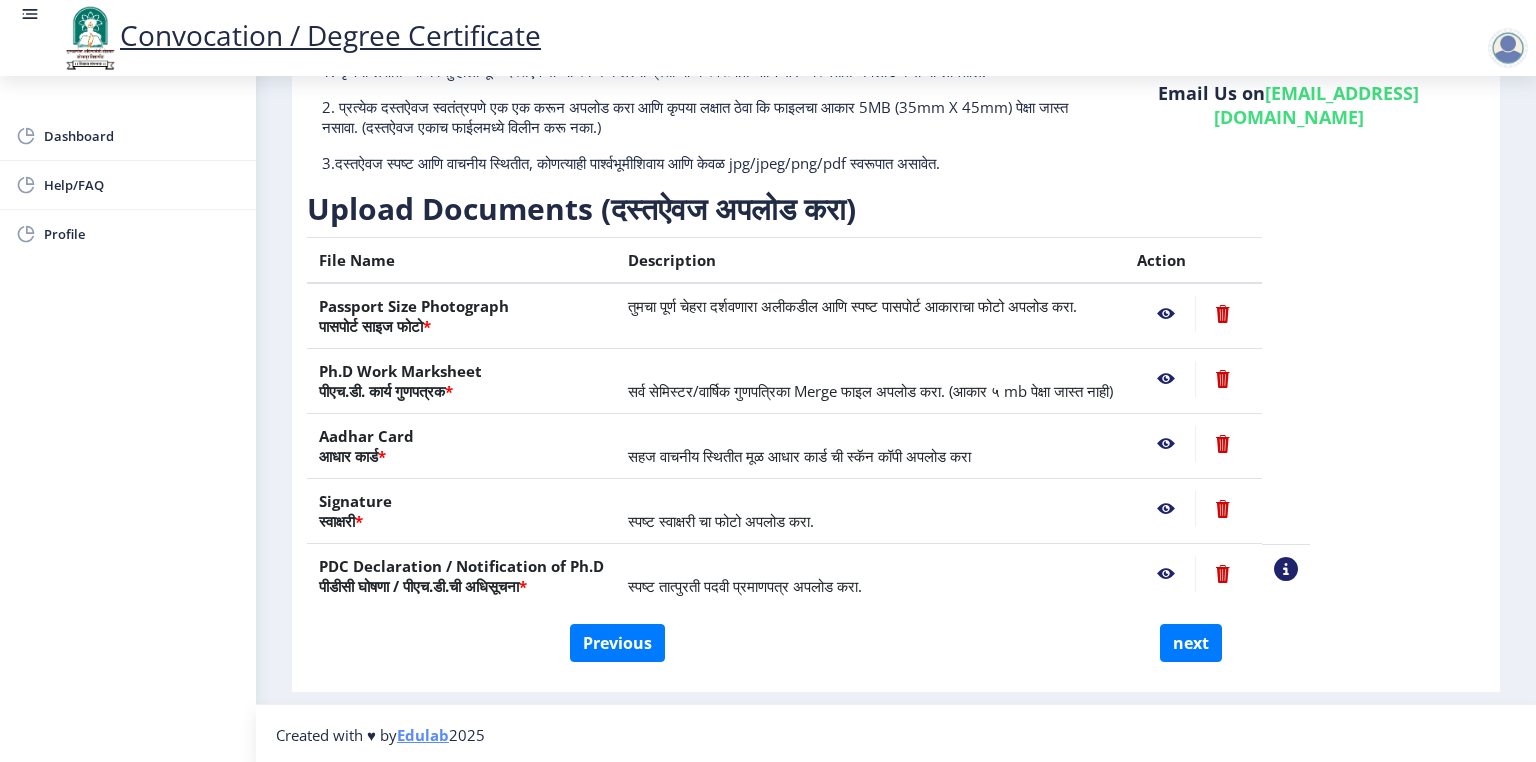 click 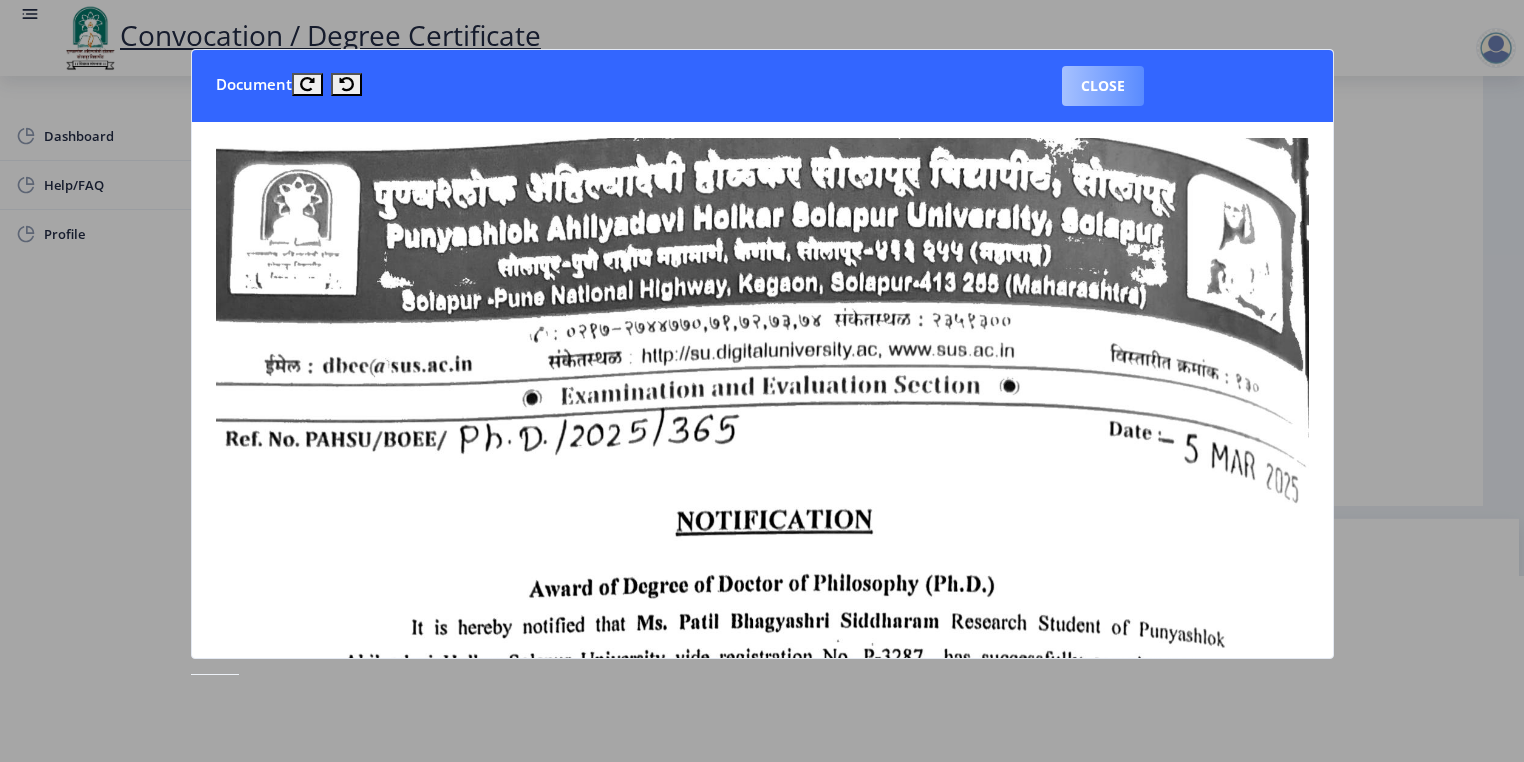 click on "Close" at bounding box center [1103, 86] 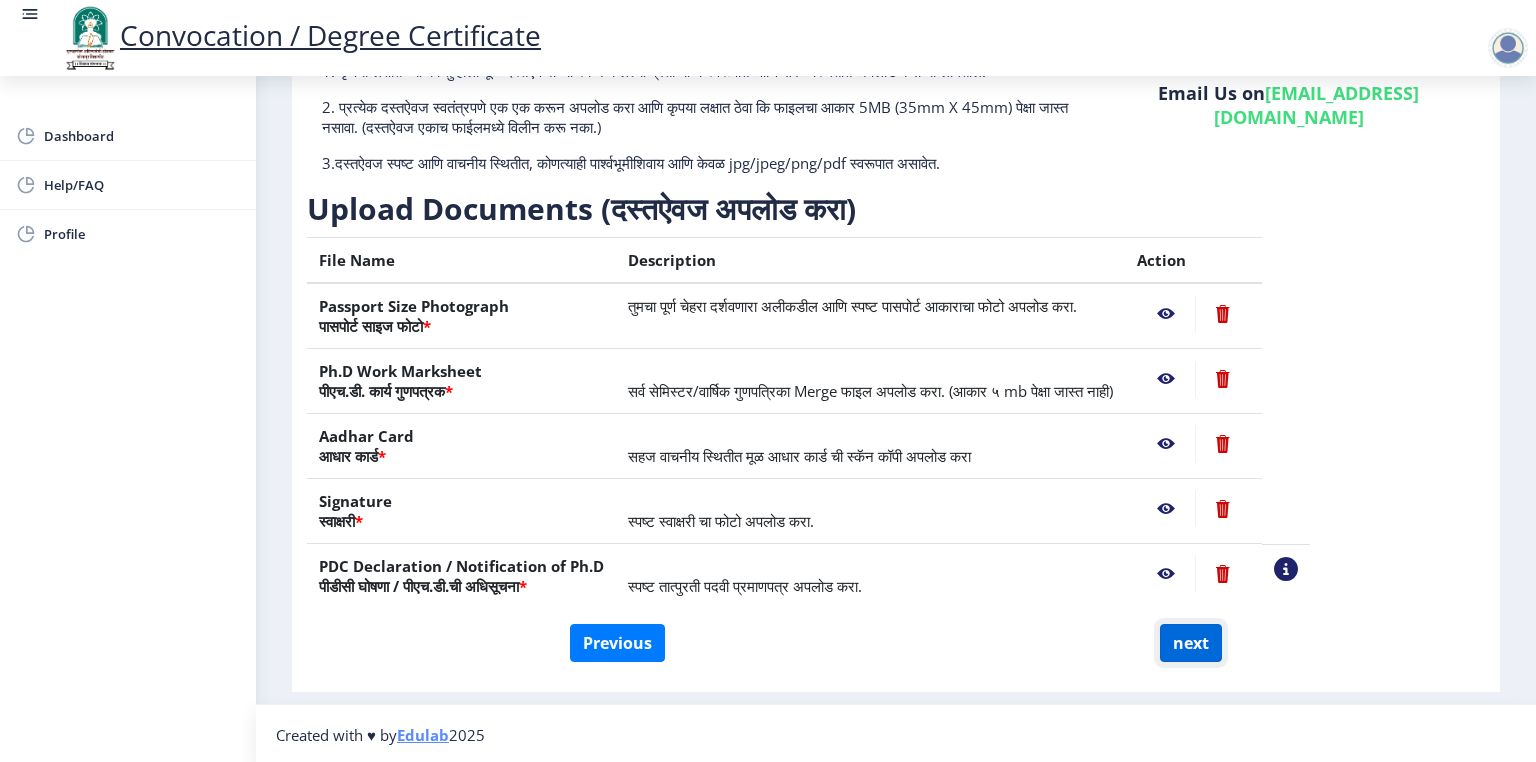 click on "next" 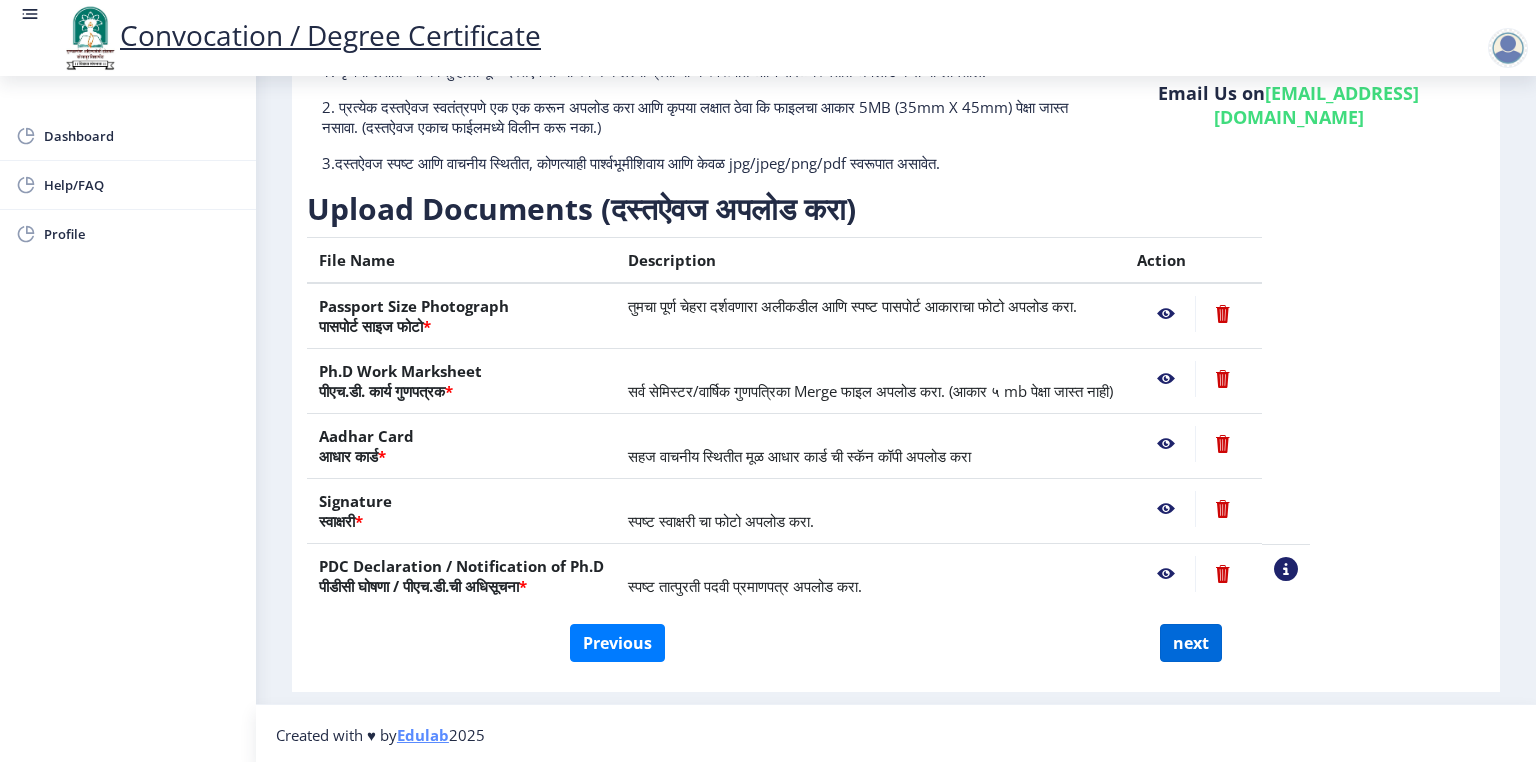 select 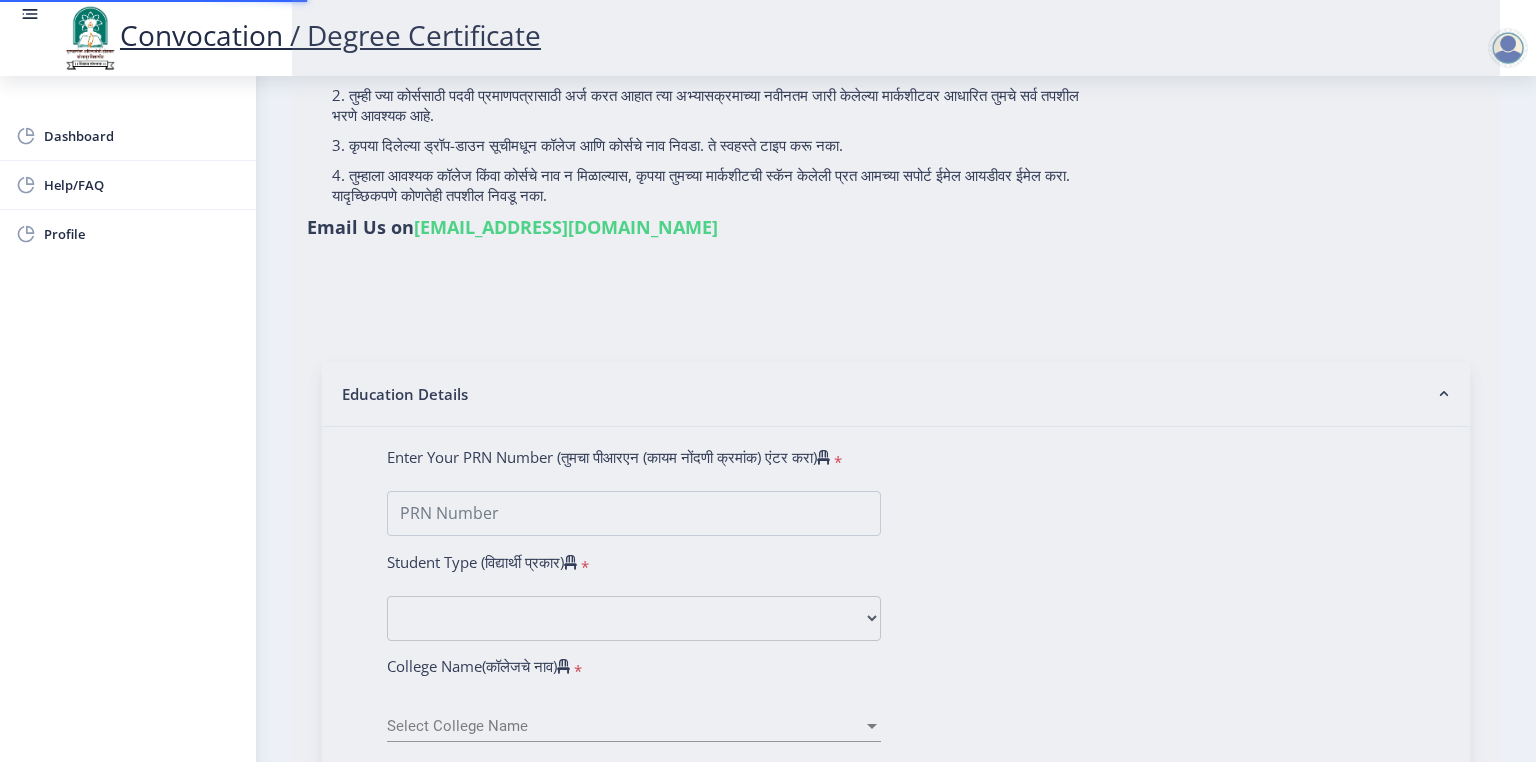 scroll, scrollTop: 0, scrollLeft: 0, axis: both 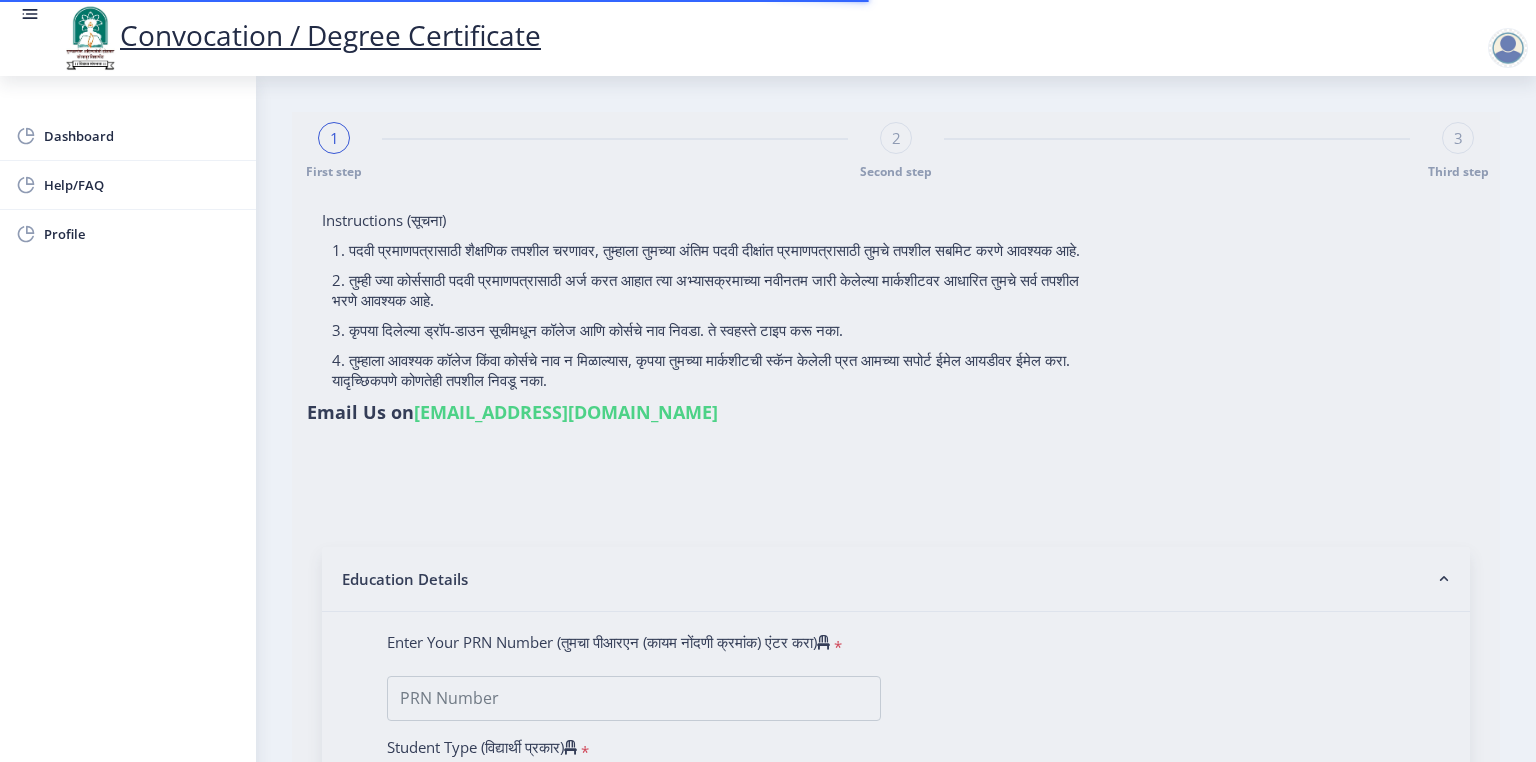select 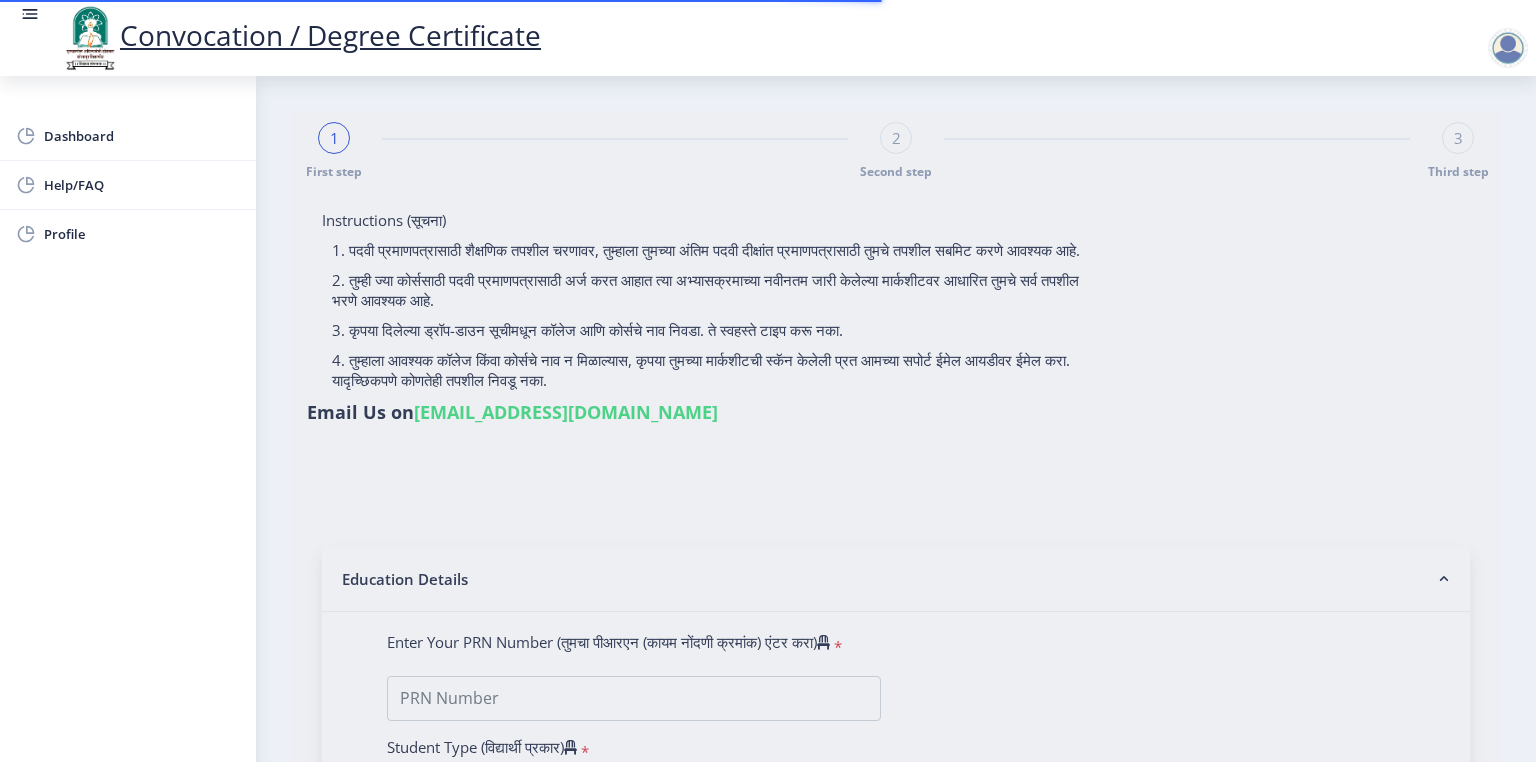 select 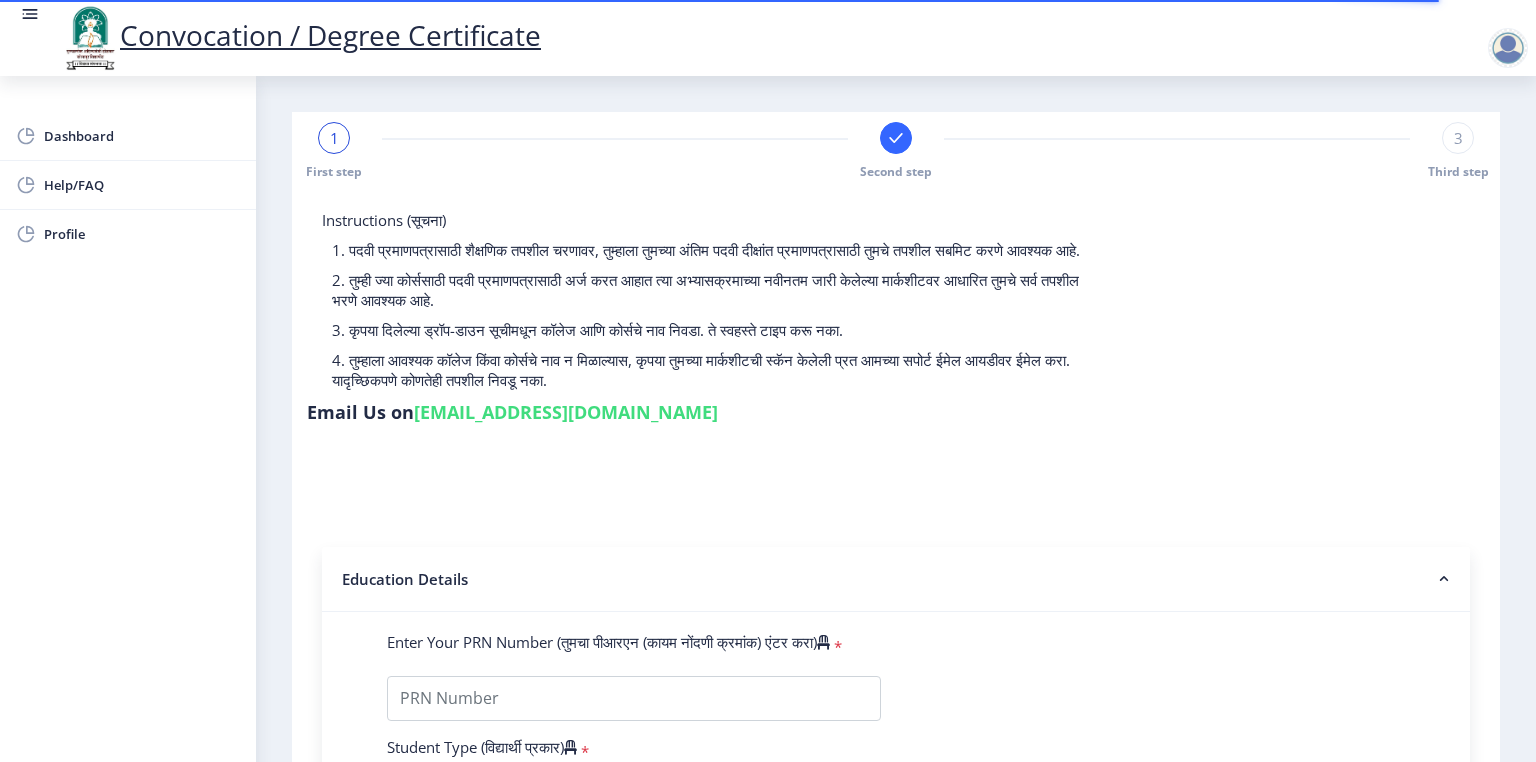 type on "[PERSON_NAME] [PERSON_NAME]" 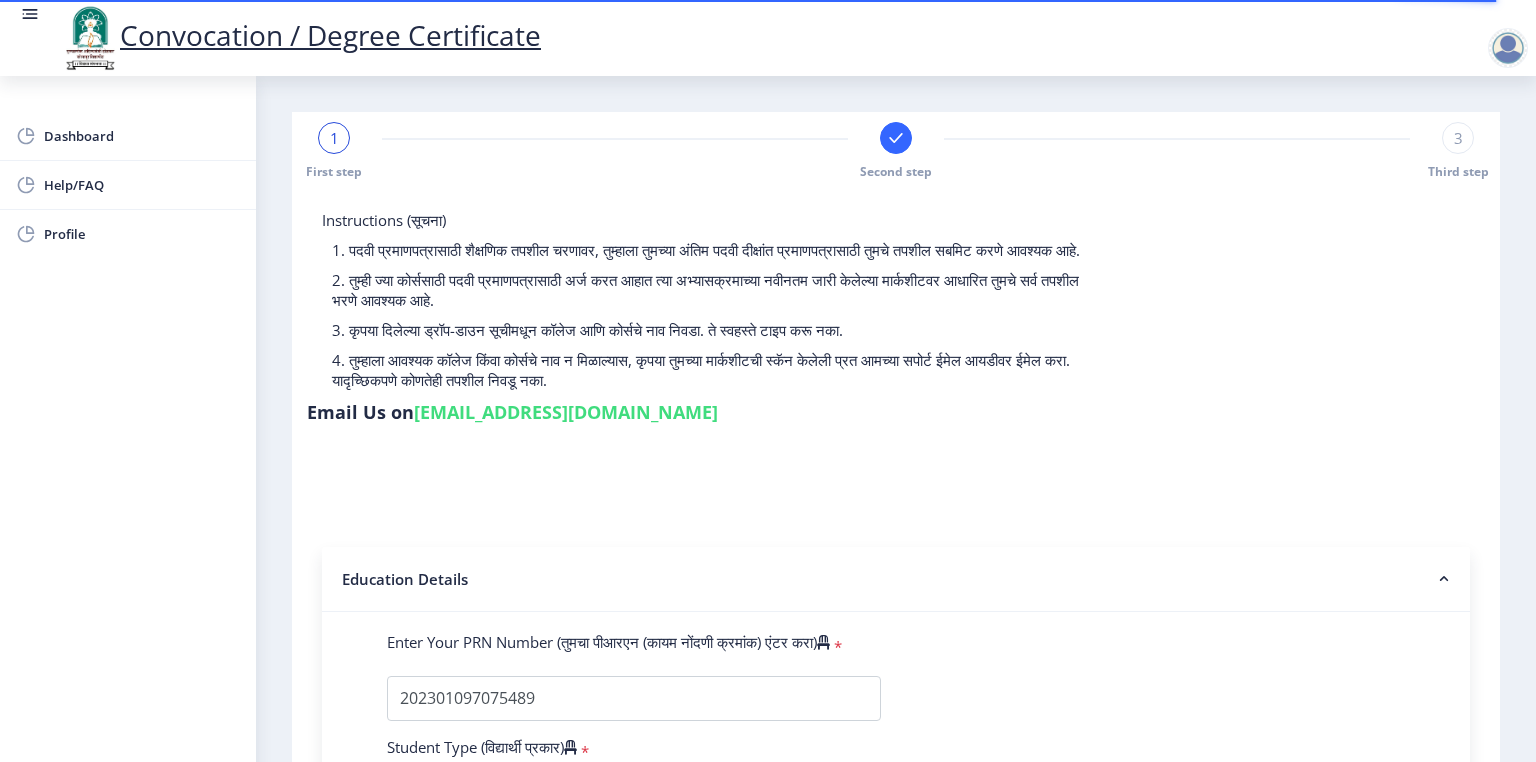 select 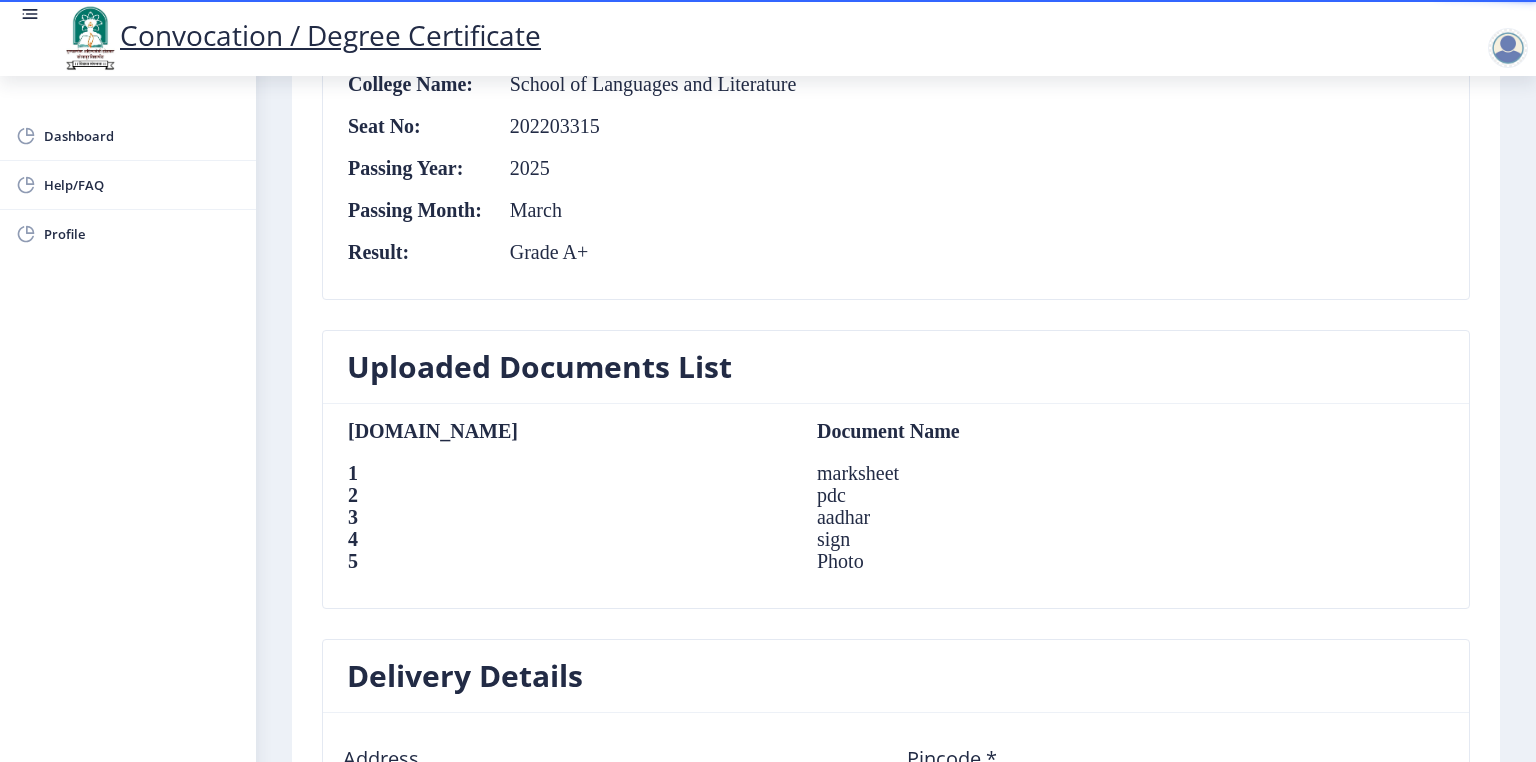 scroll, scrollTop: 1520, scrollLeft: 0, axis: vertical 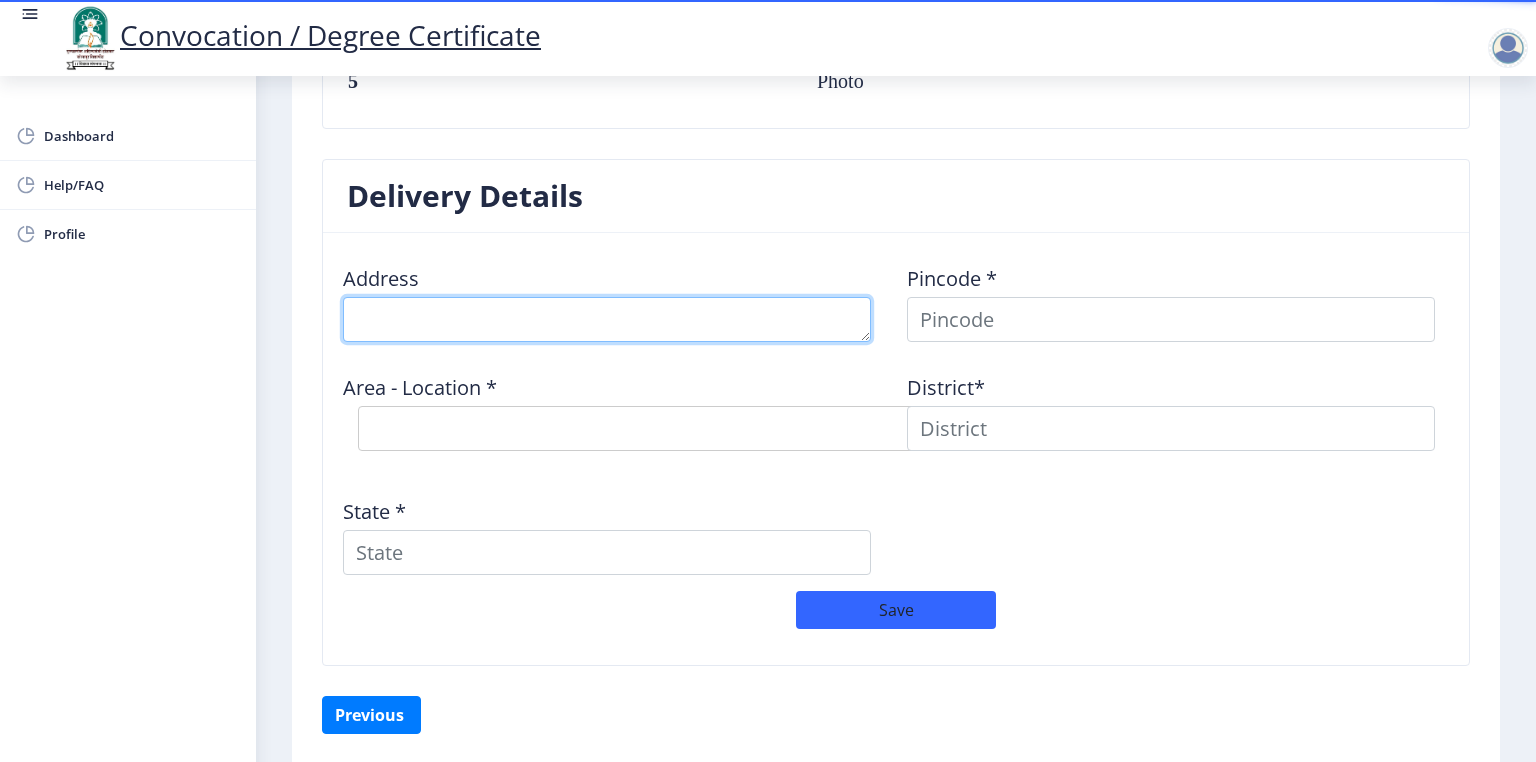 click at bounding box center [607, 319] 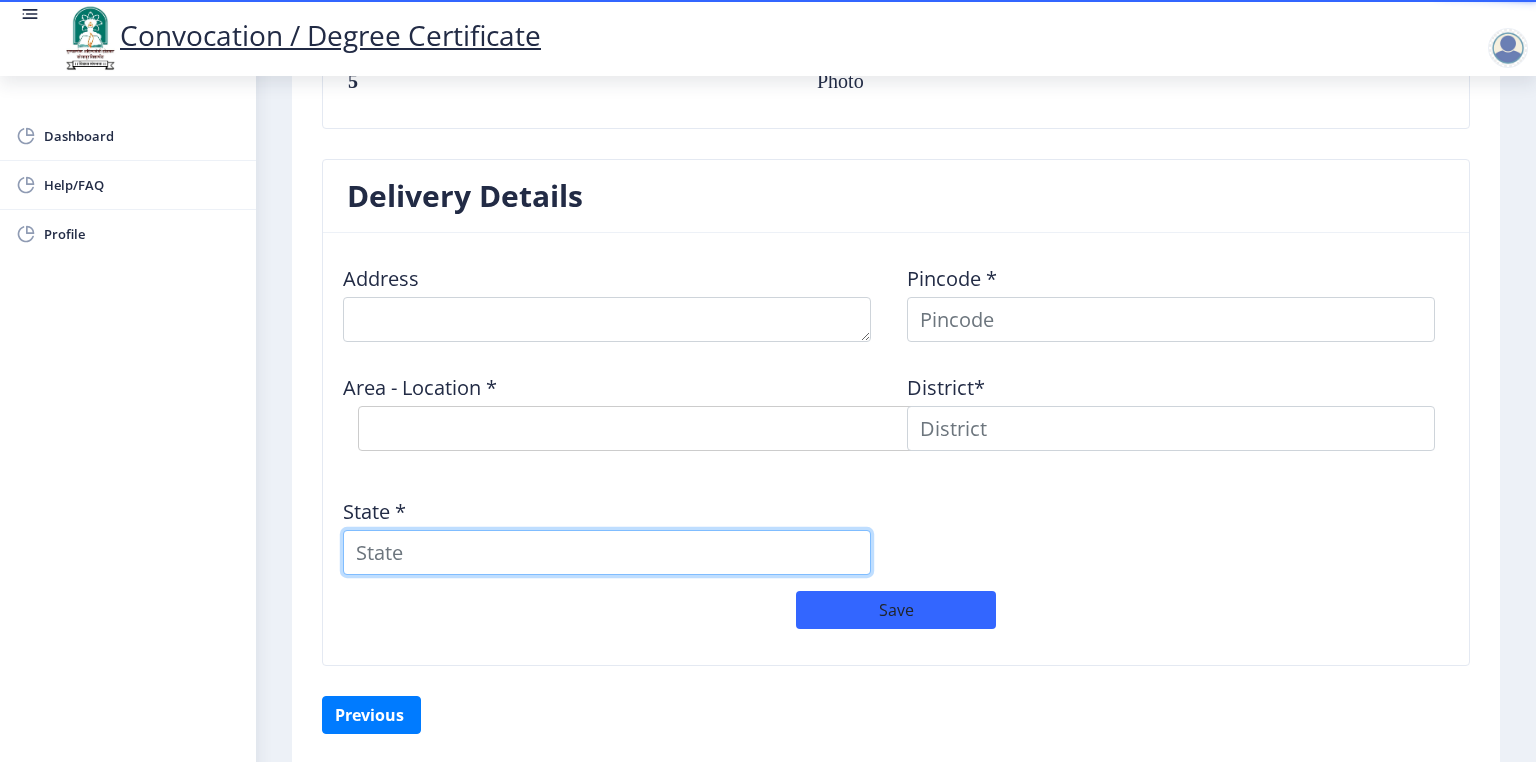 click on "State *" 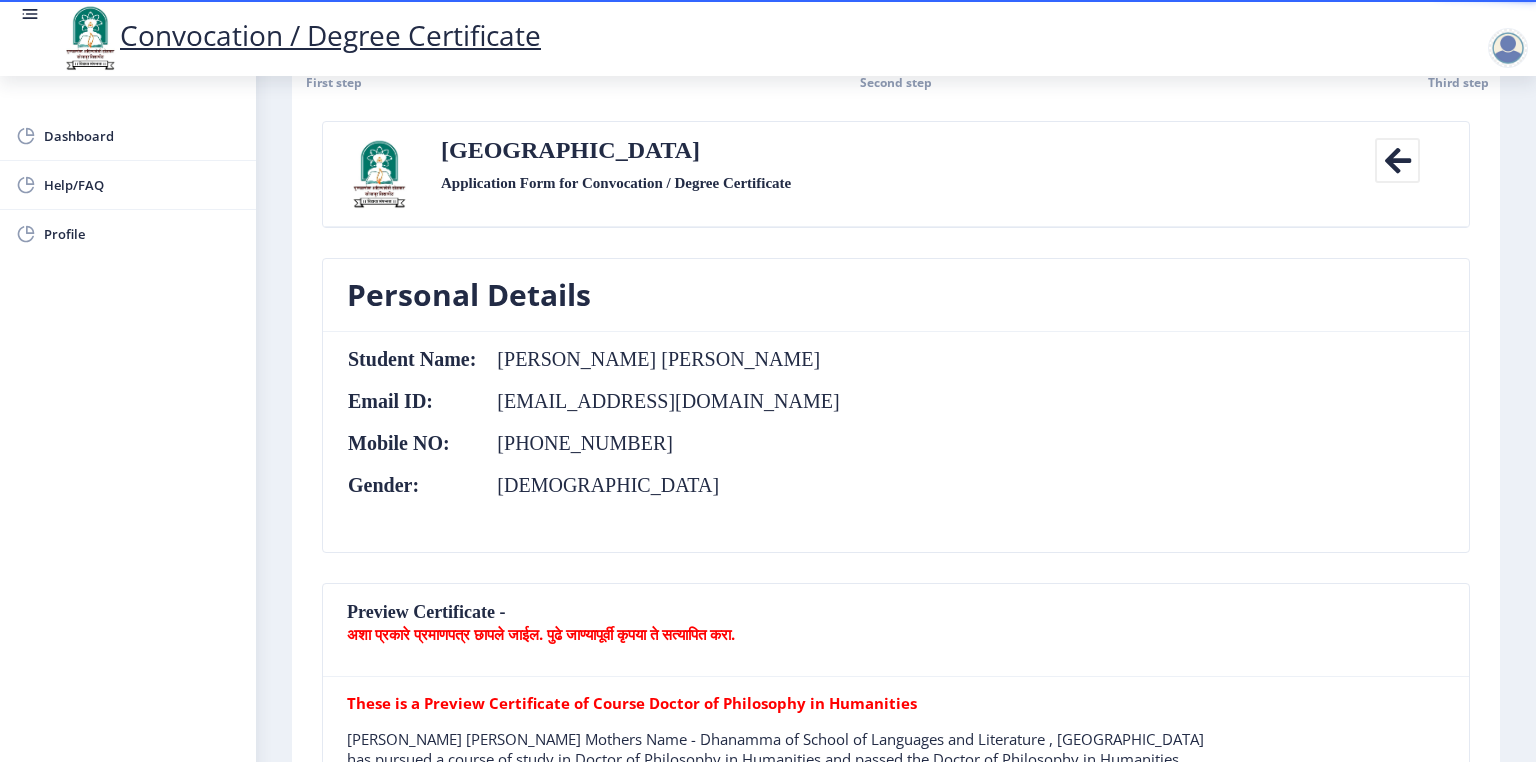 scroll, scrollTop: 0, scrollLeft: 0, axis: both 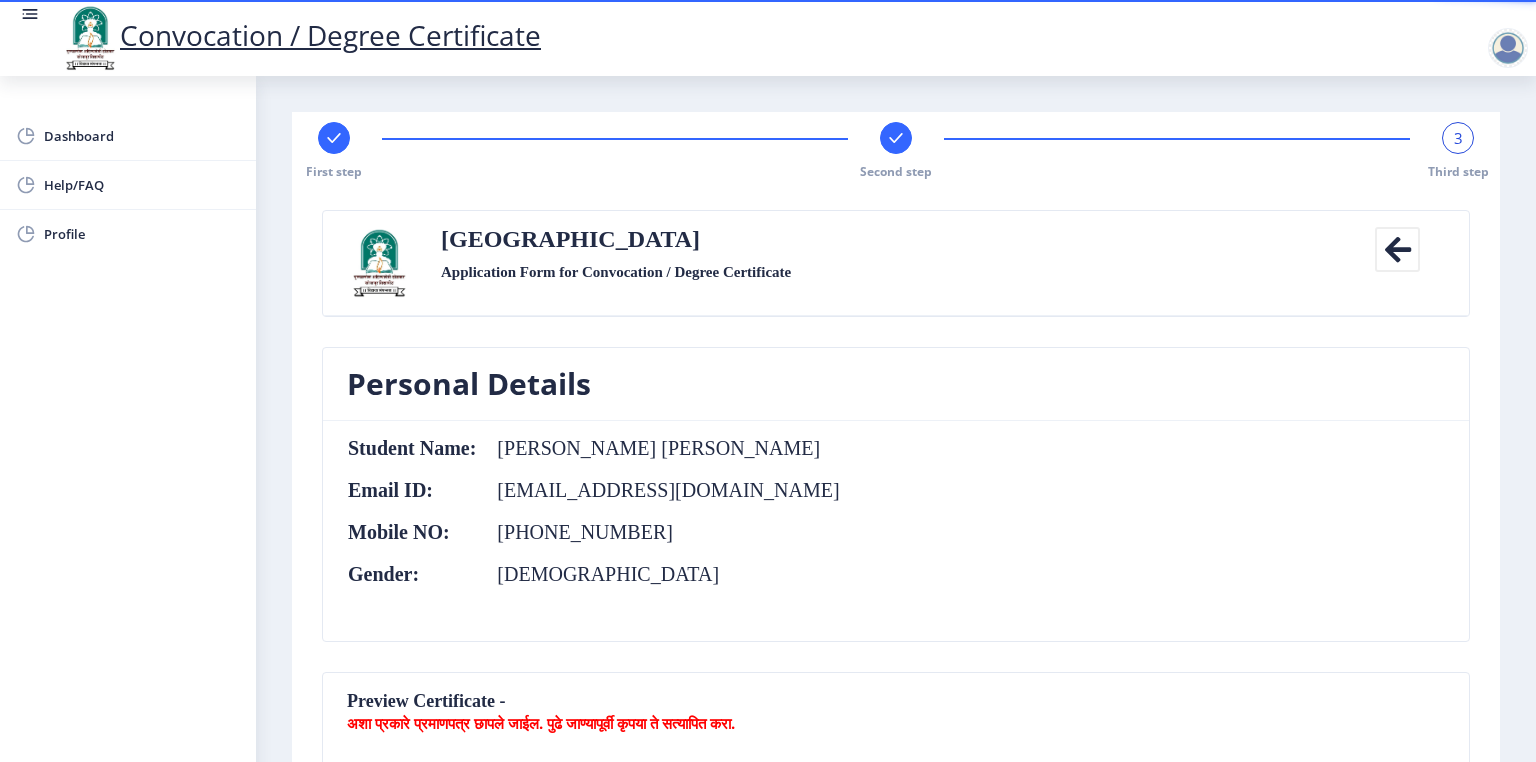 click on "Second step" 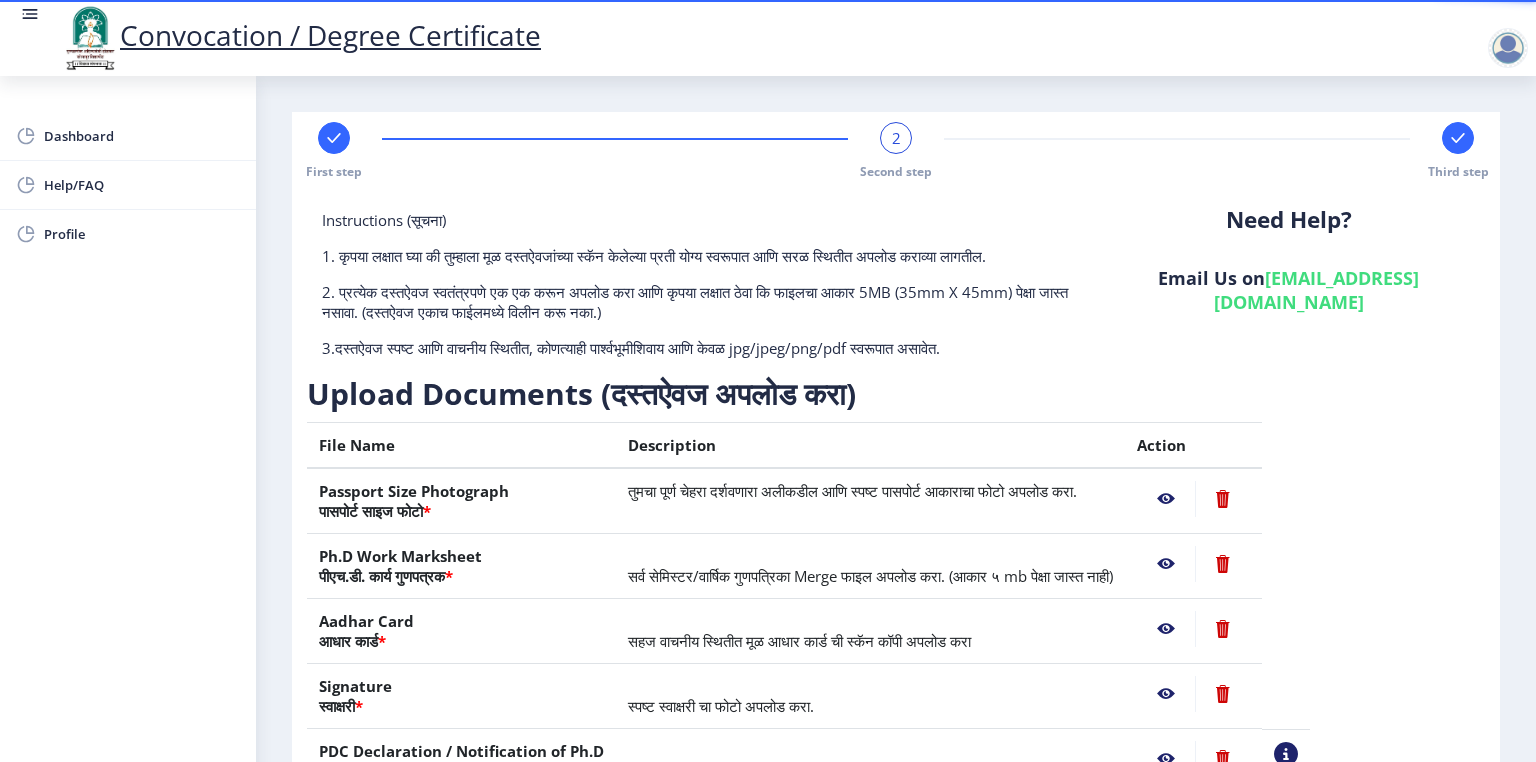 click 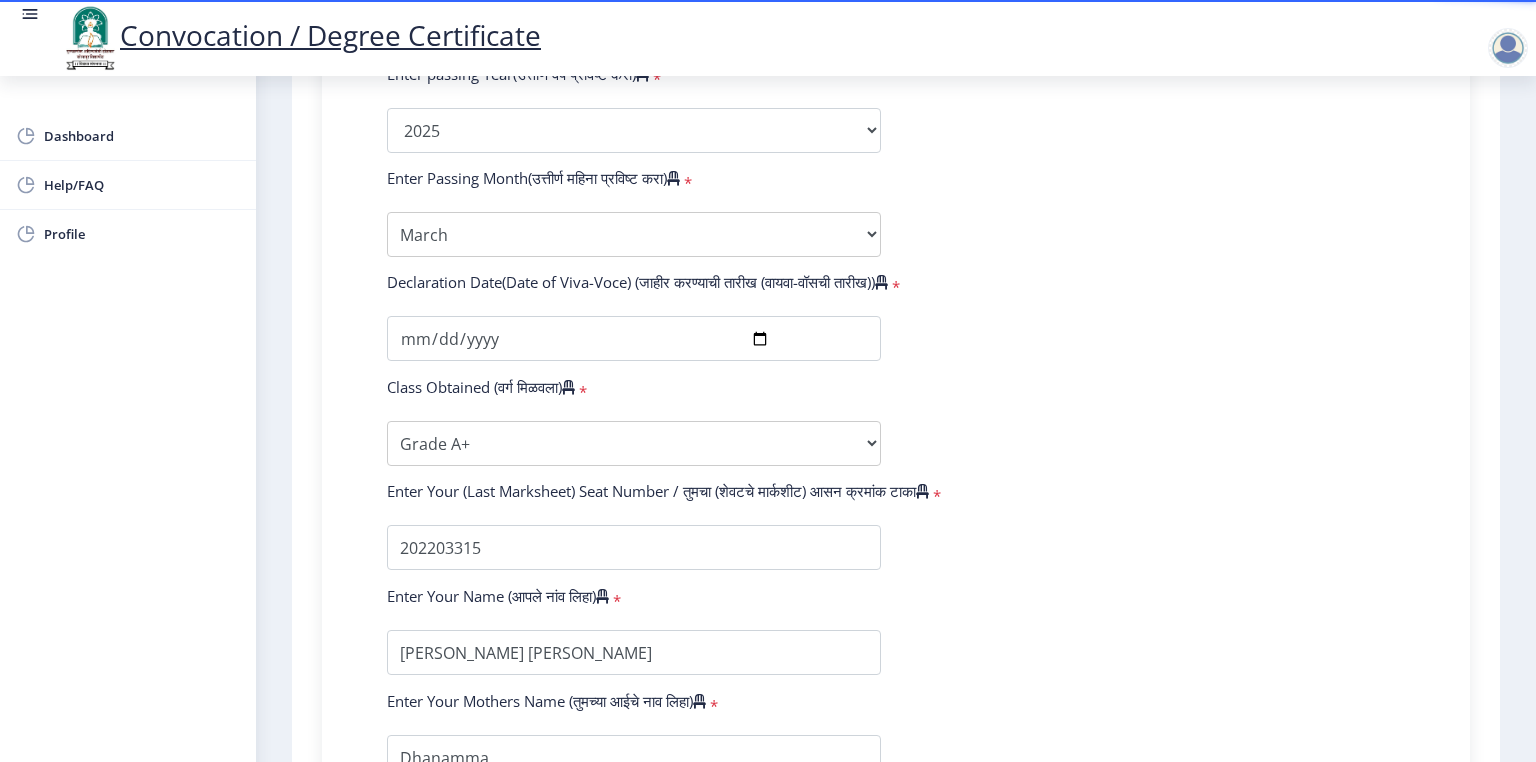 scroll, scrollTop: 1200, scrollLeft: 0, axis: vertical 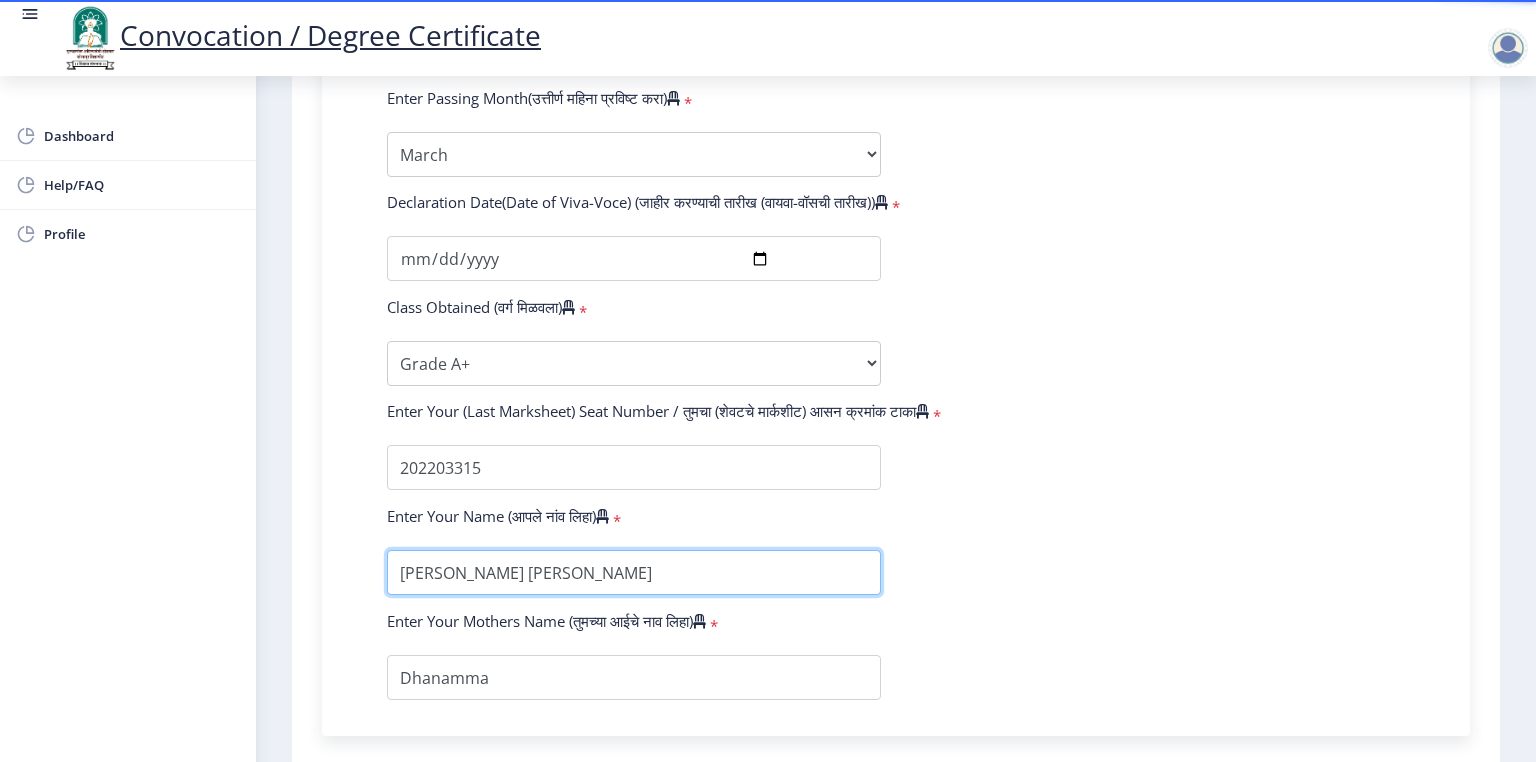click at bounding box center [634, 572] 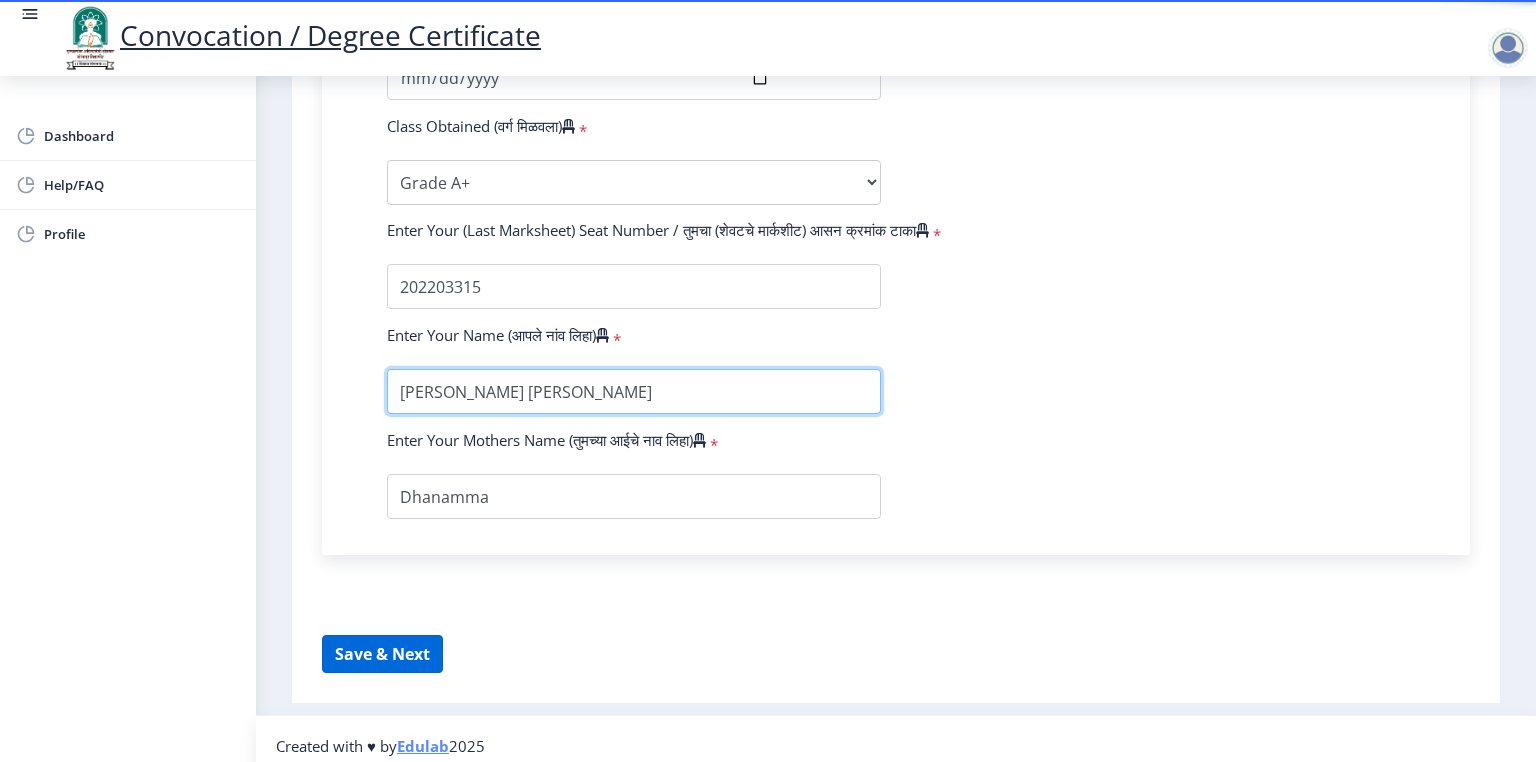 type on "[PERSON_NAME] [PERSON_NAME]" 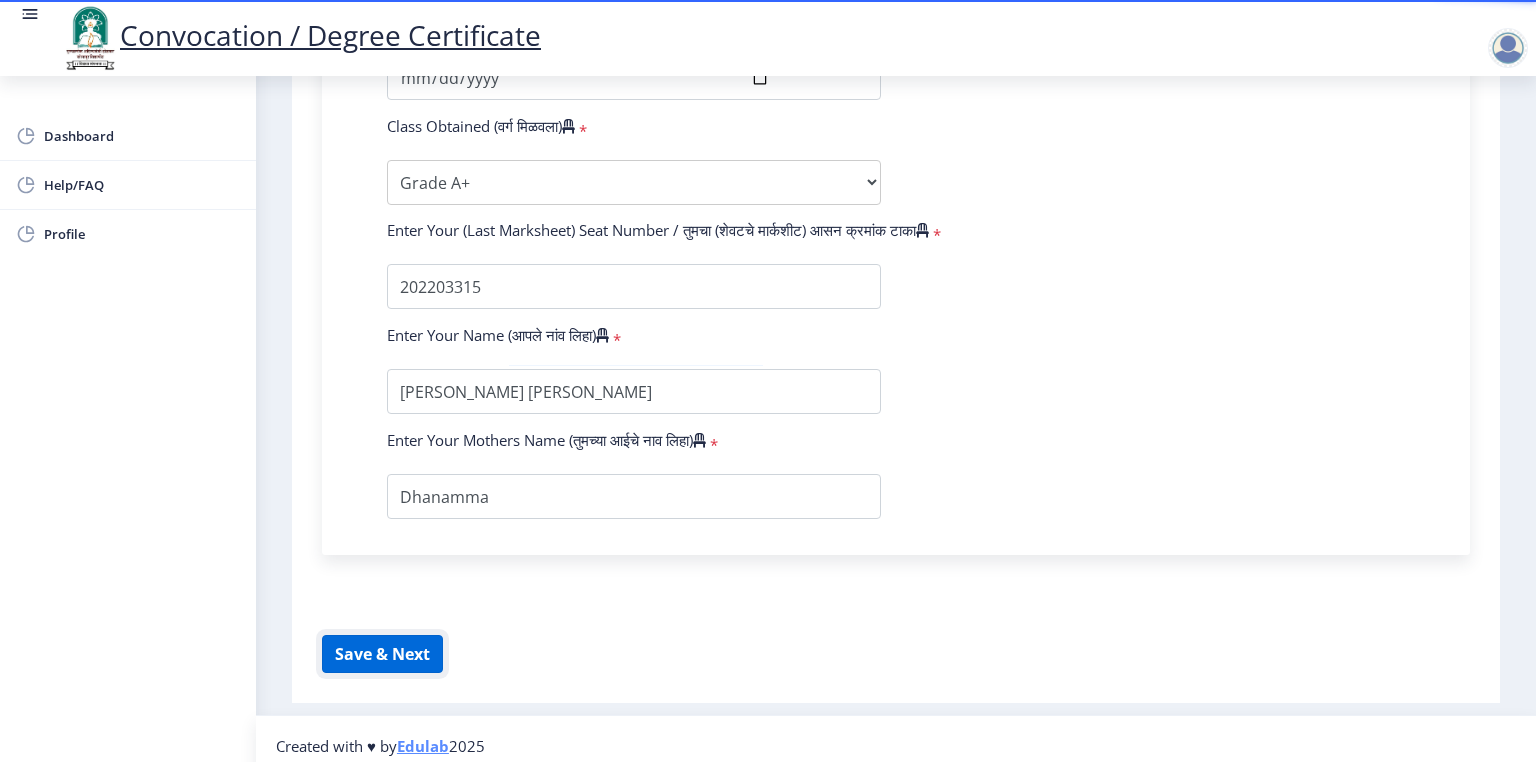click on "Save & Next" 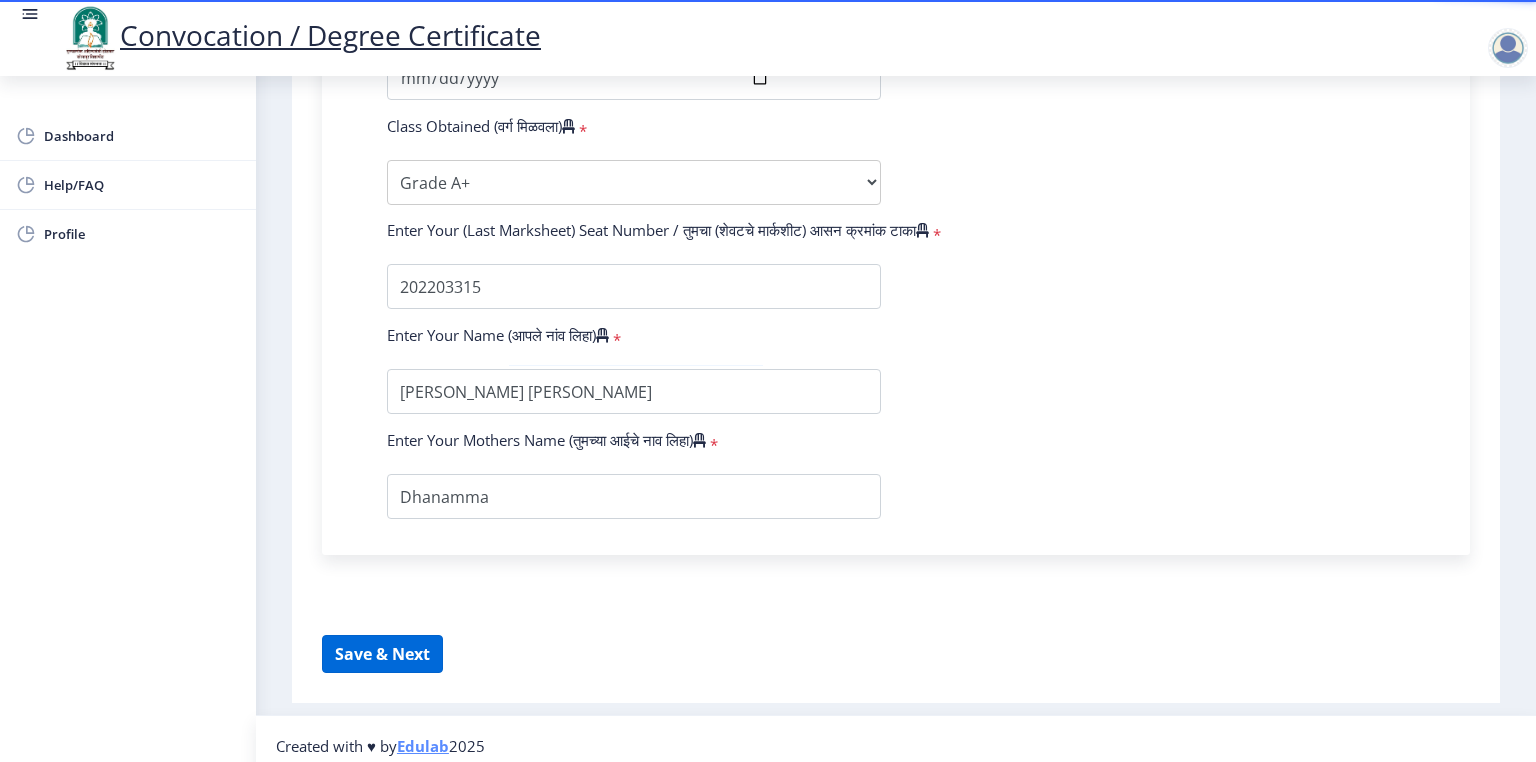 select 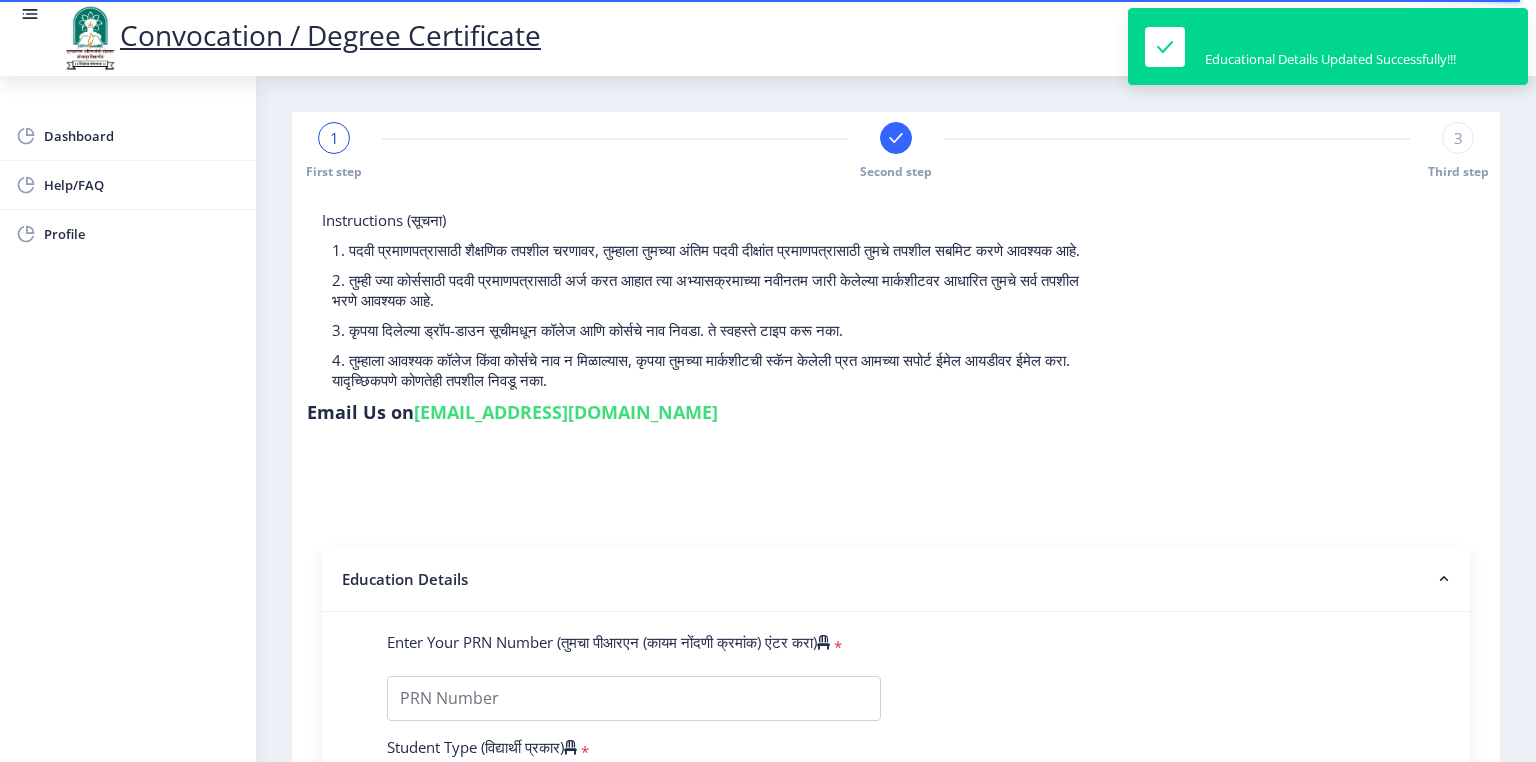 scroll, scrollTop: 0, scrollLeft: 0, axis: both 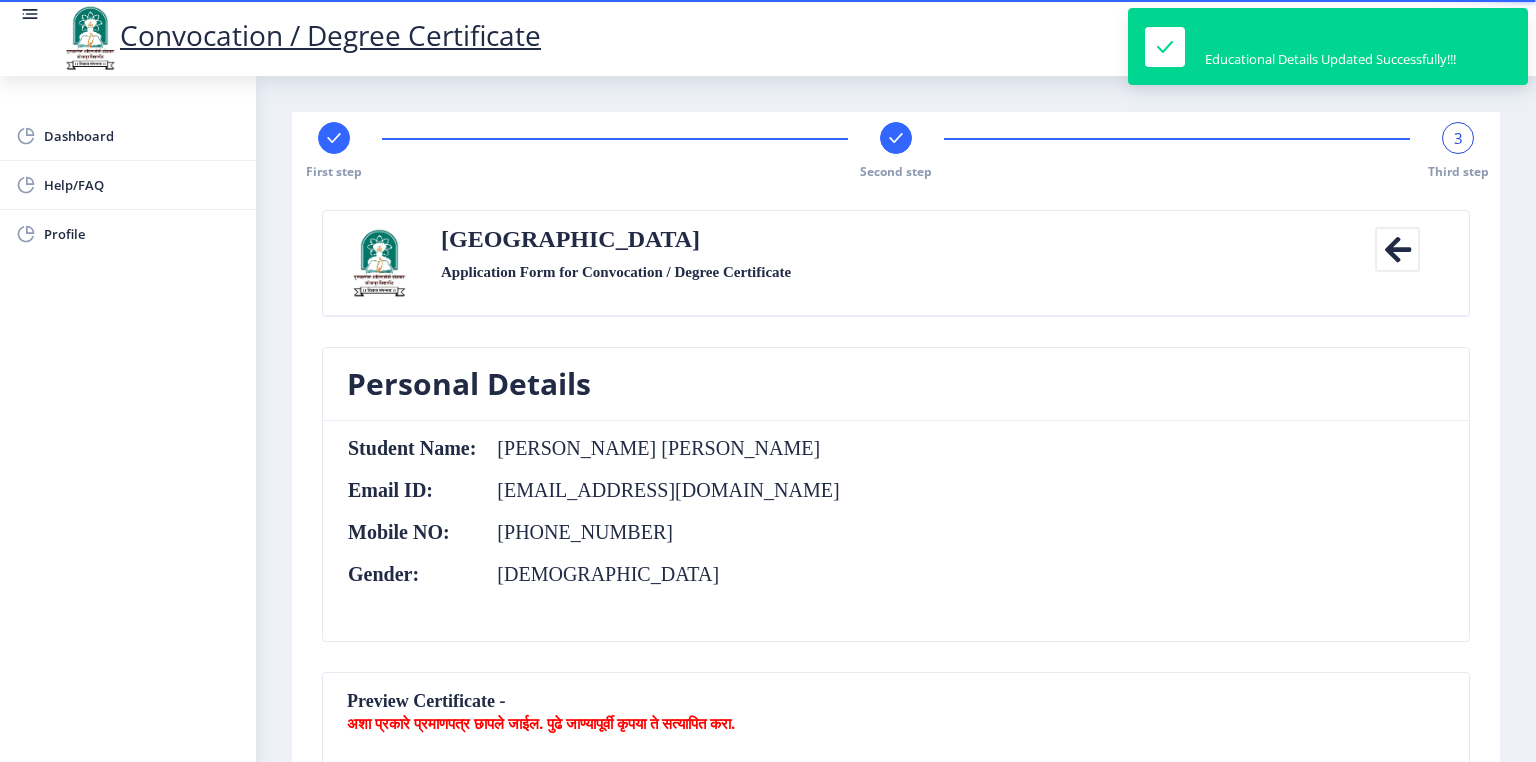click on "First step Second step 3 Third step" 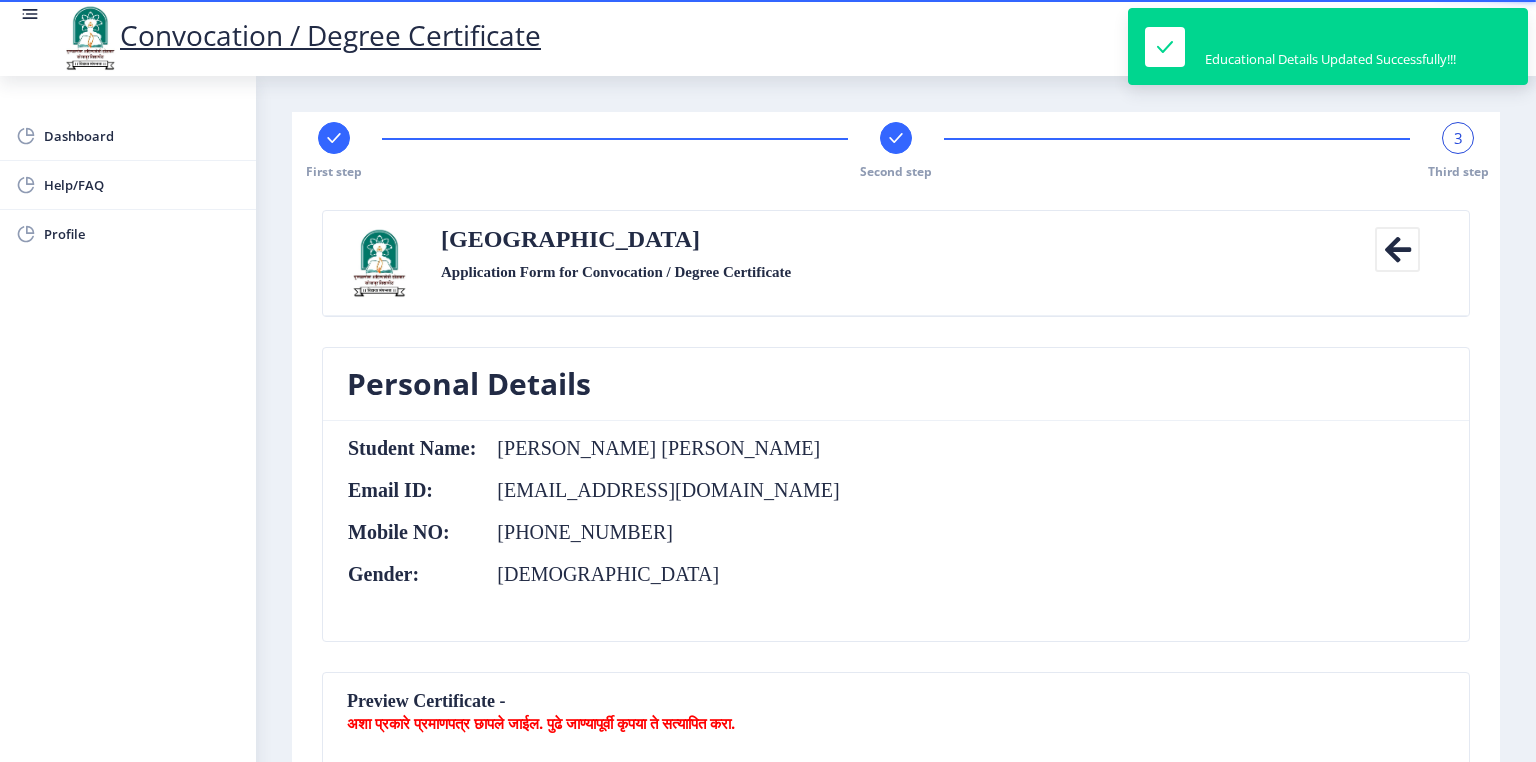 click on "3" 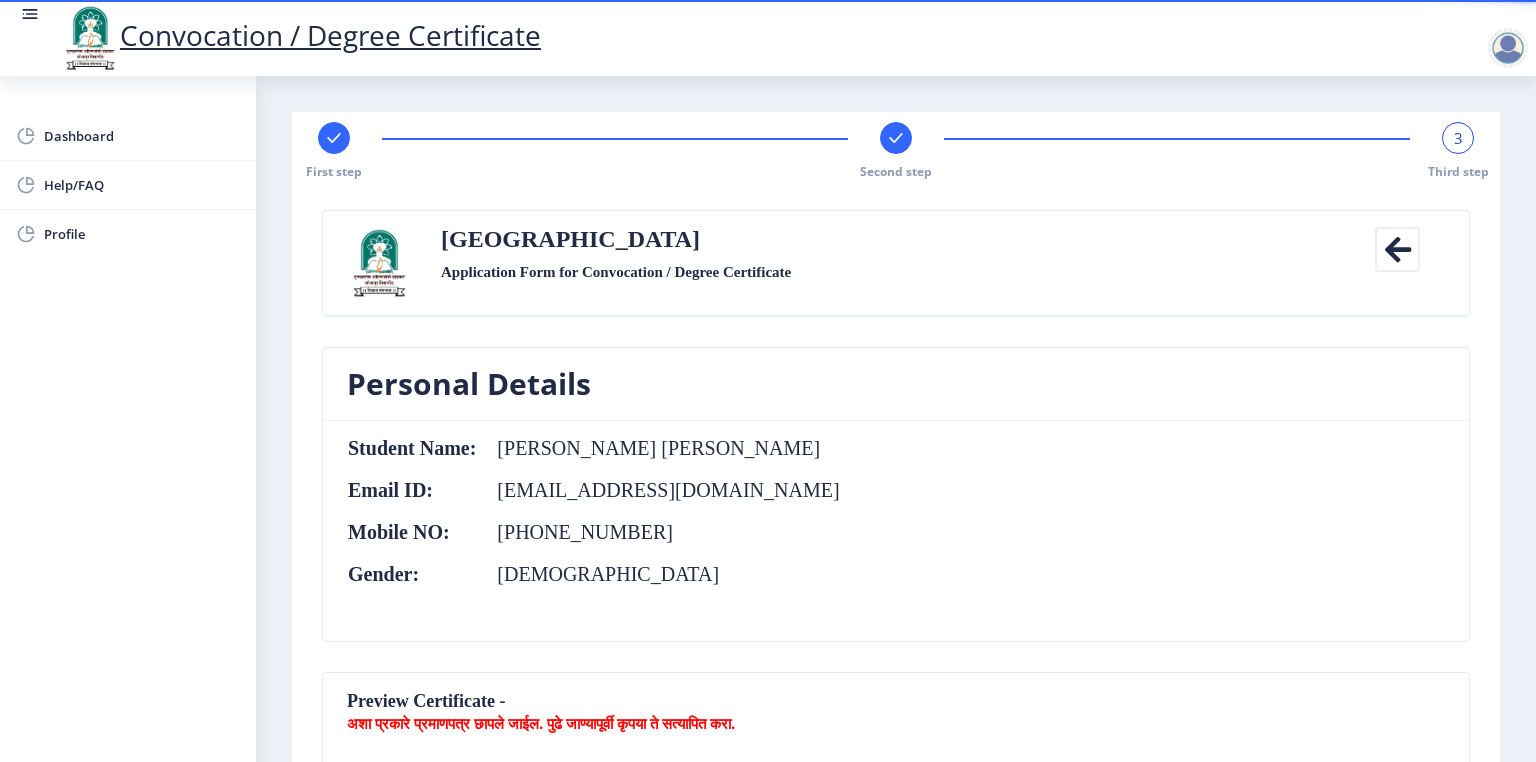 click on "First step Second step 3 Third step" 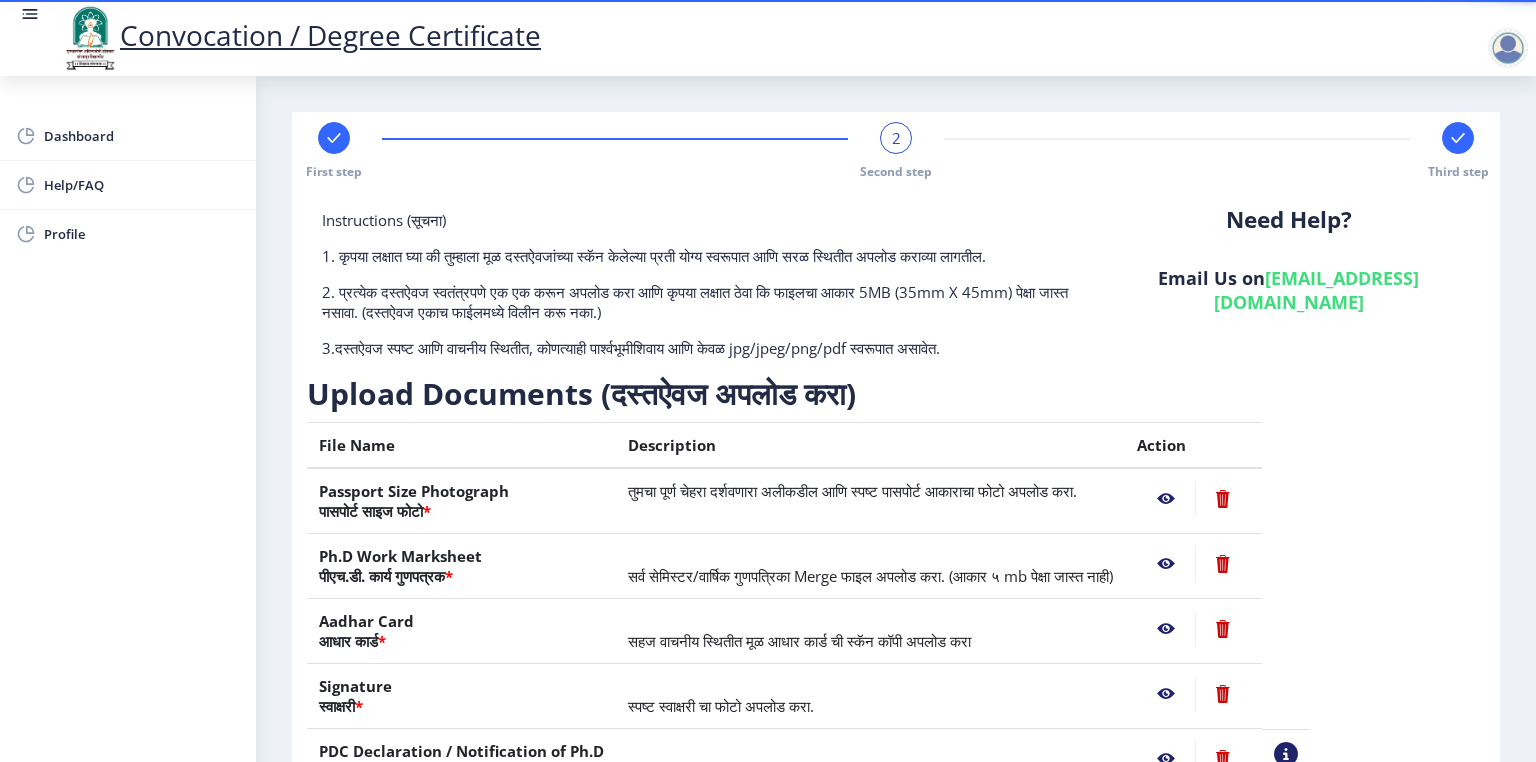 scroll, scrollTop: 185, scrollLeft: 0, axis: vertical 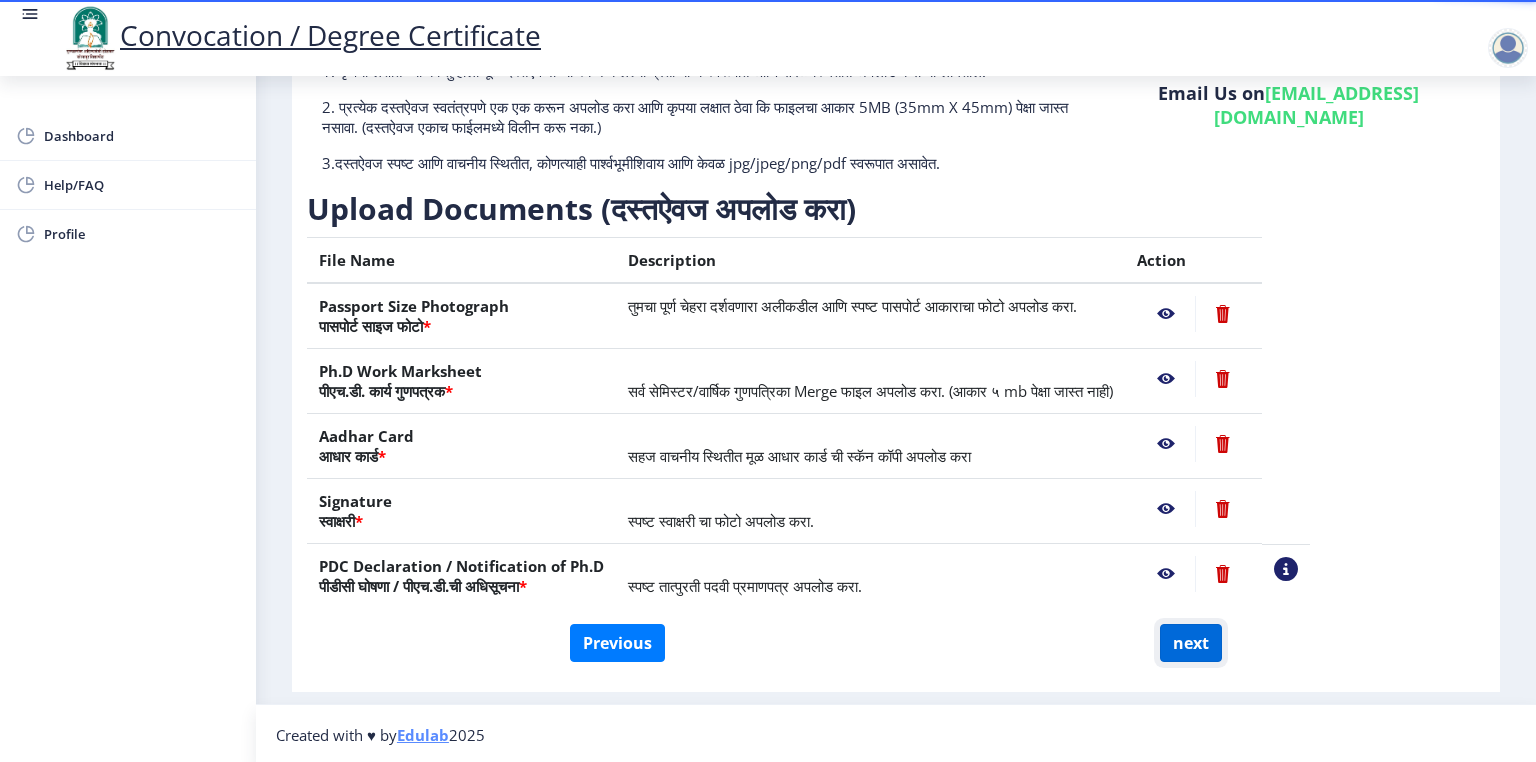 click on "next" 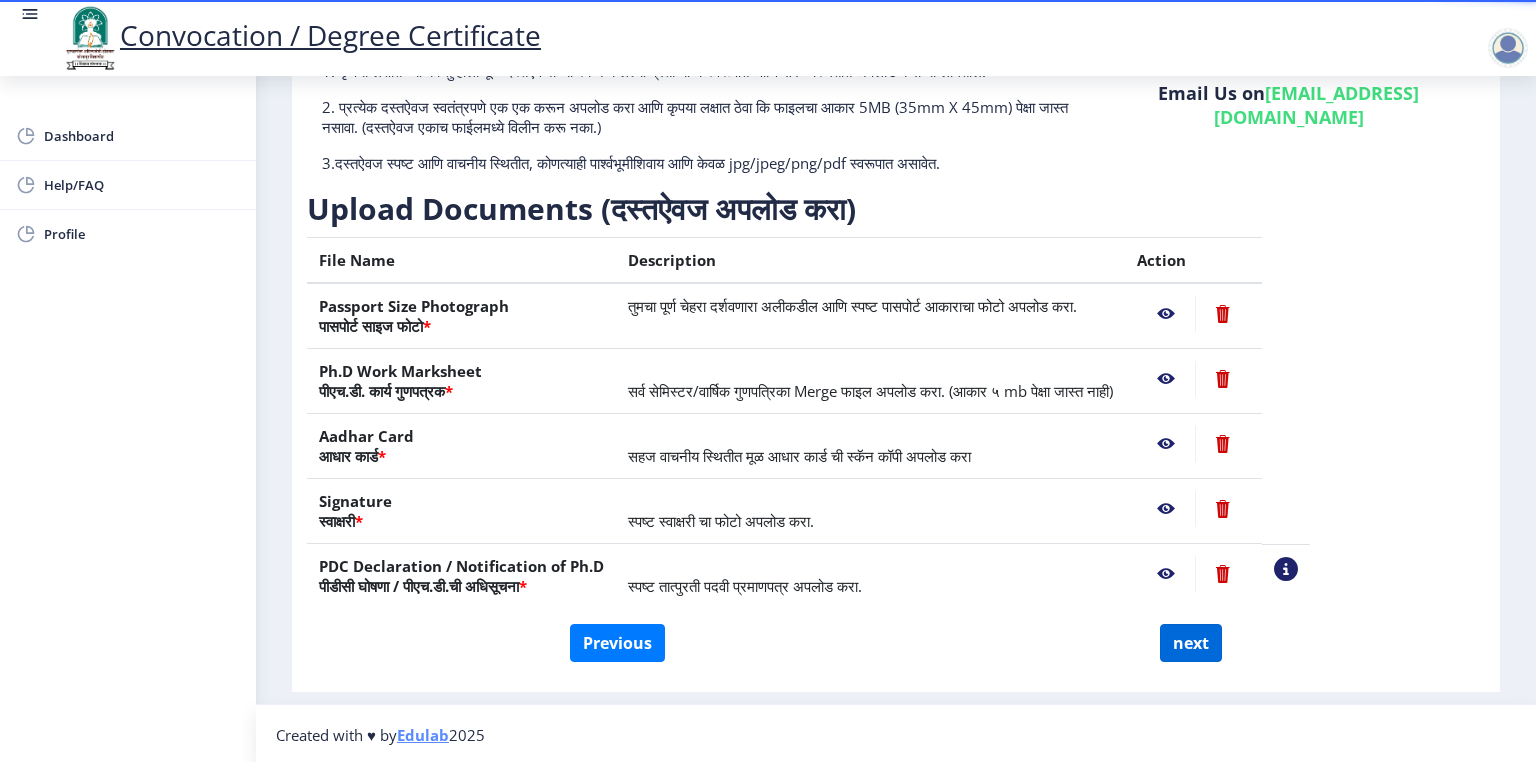 select 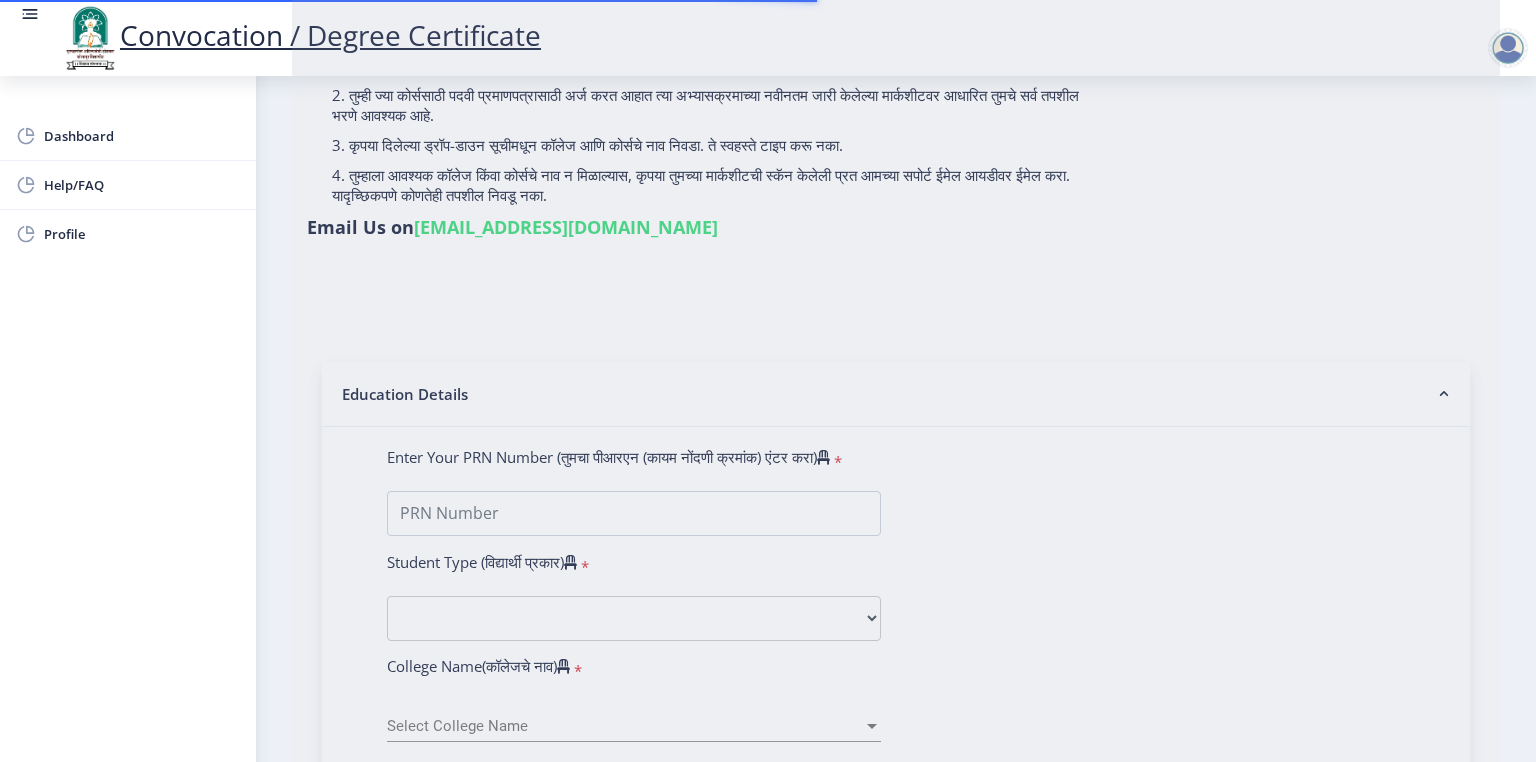 scroll, scrollTop: 0, scrollLeft: 0, axis: both 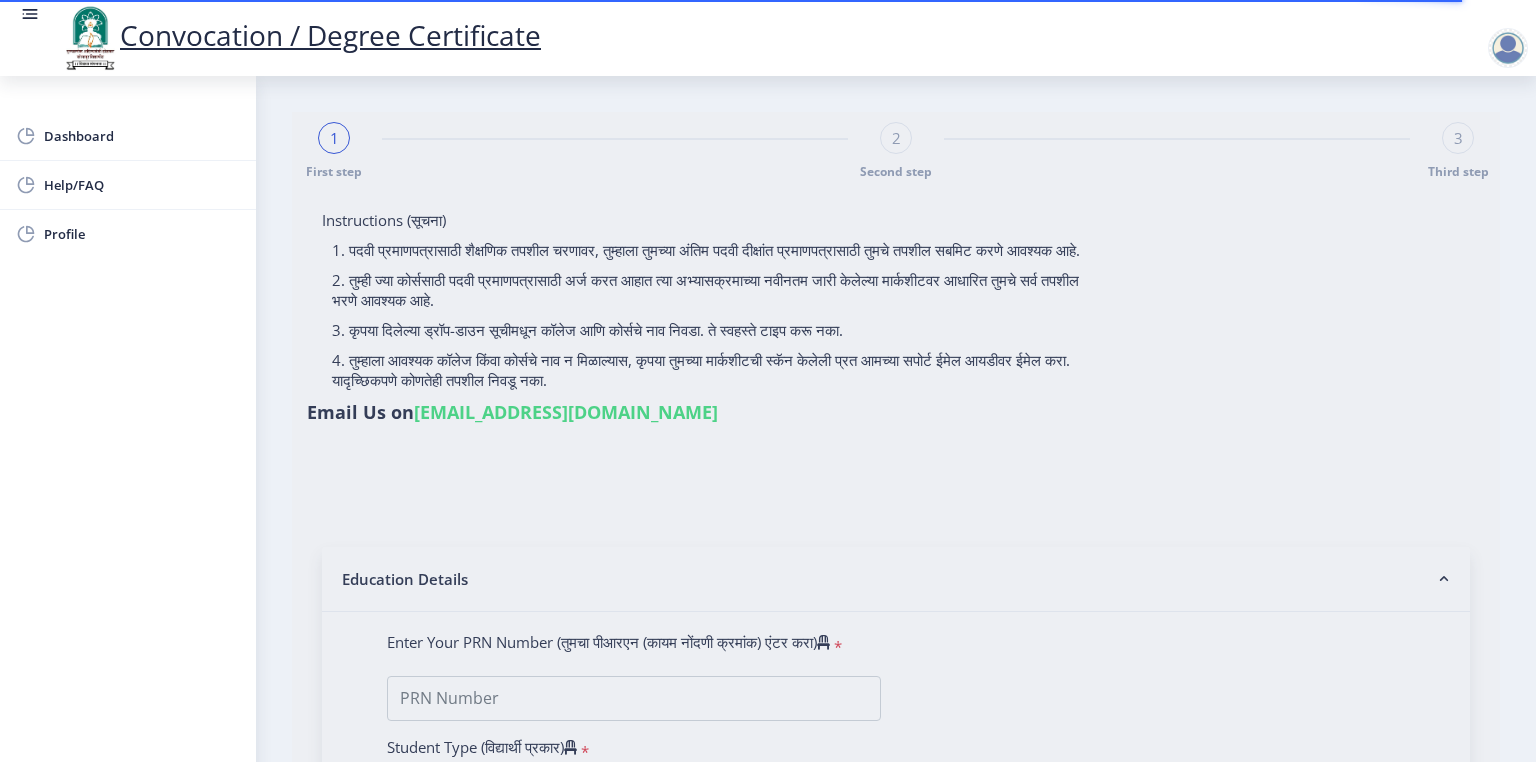select 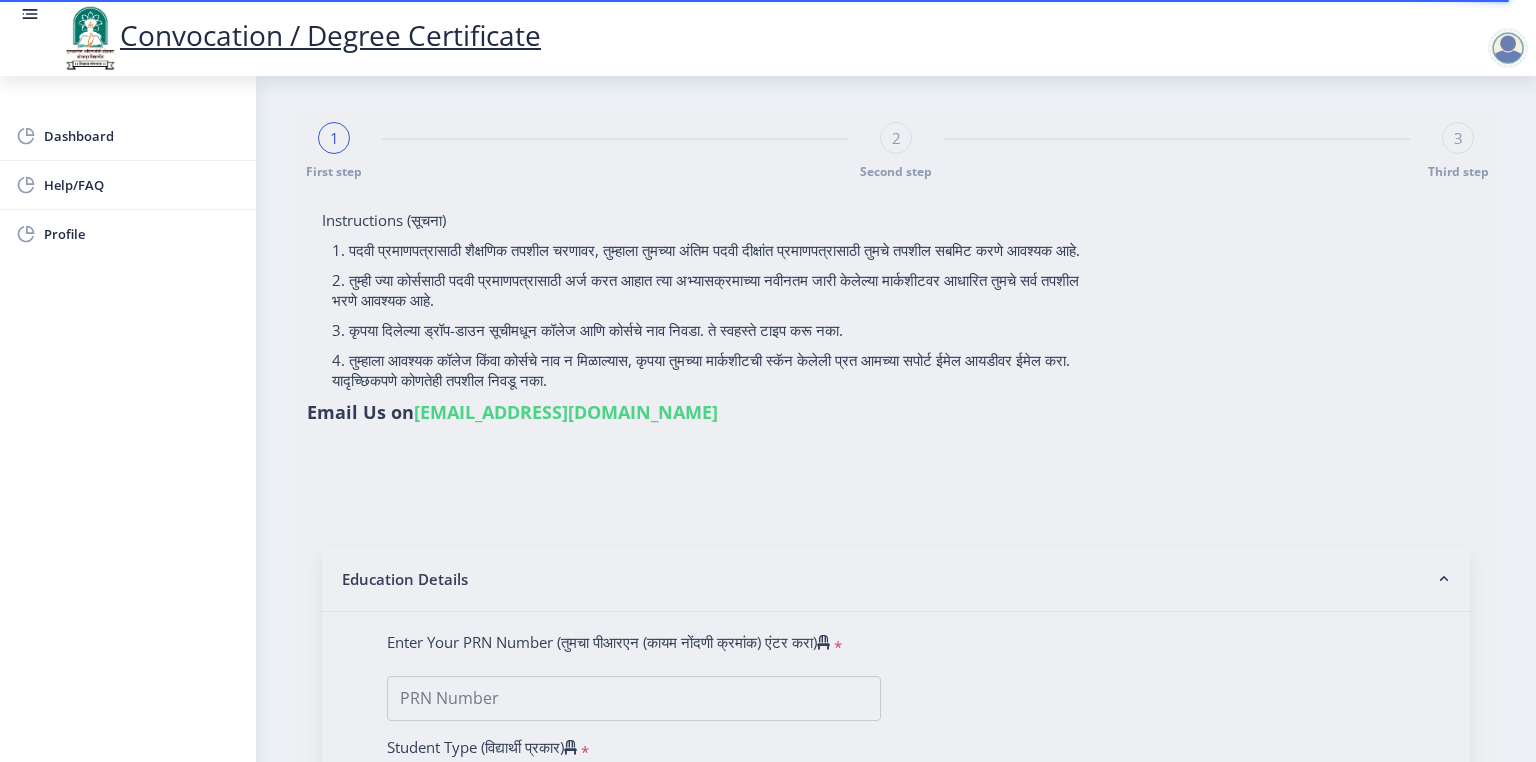 select 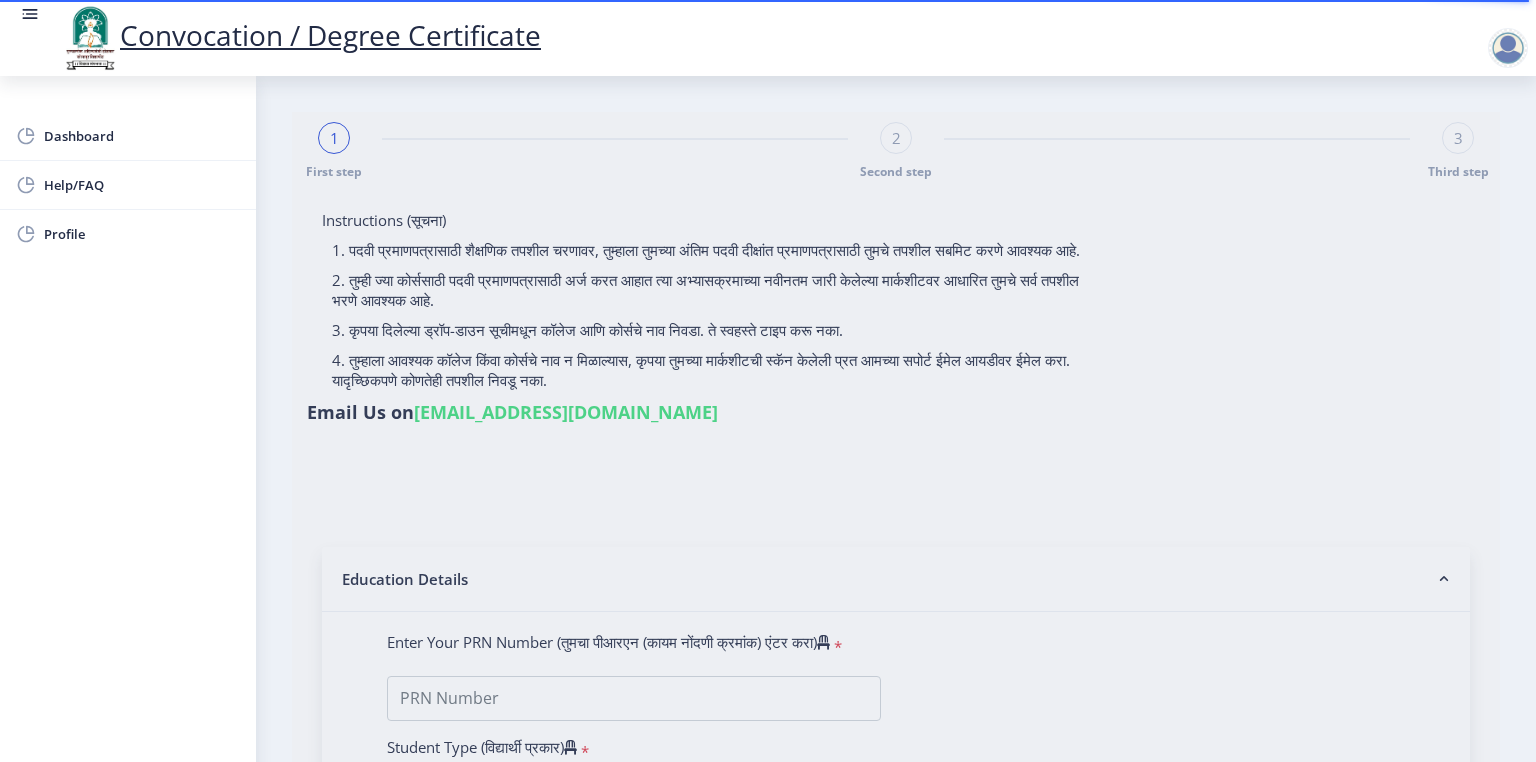 type on "[PERSON_NAME] [PERSON_NAME]" 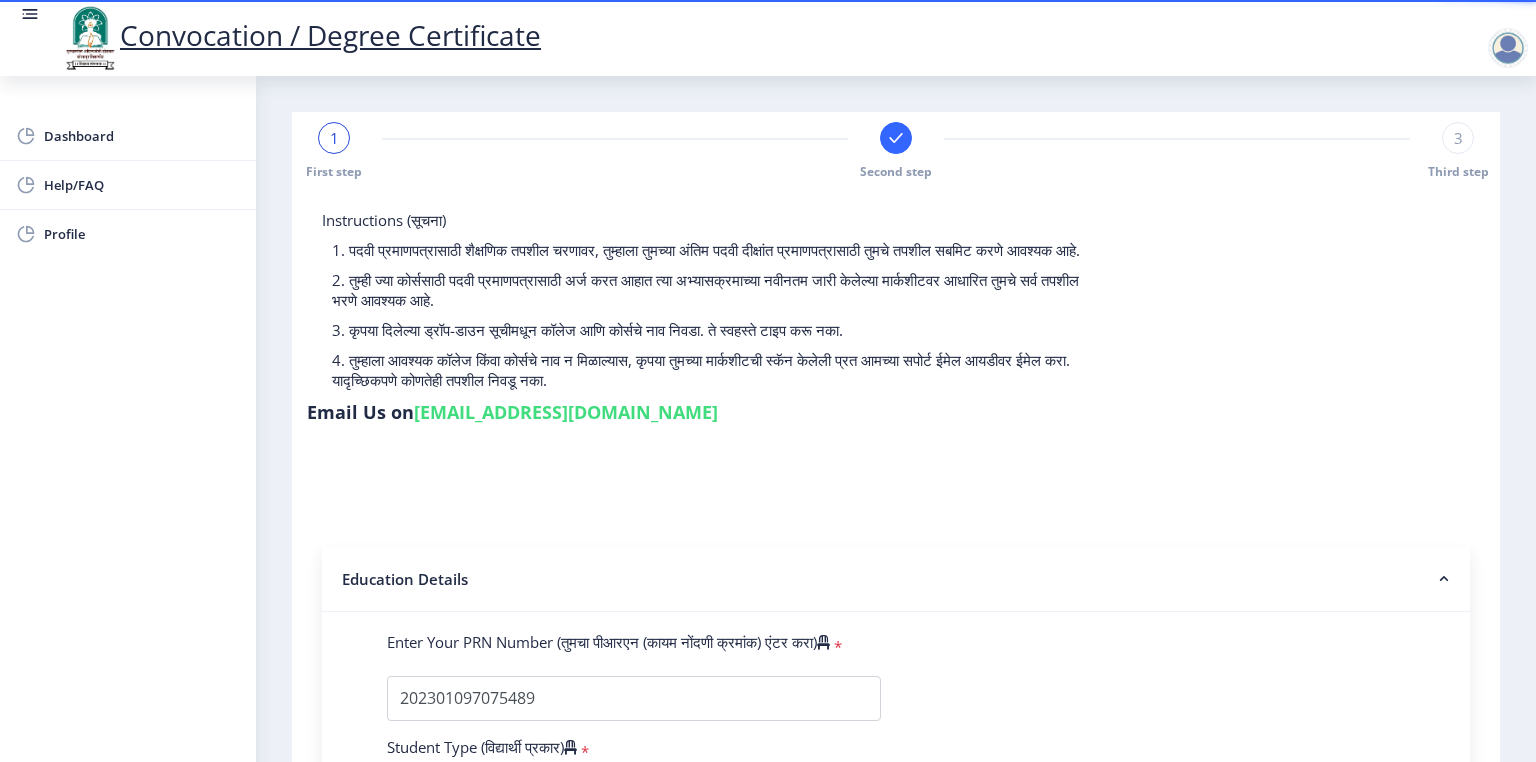 select 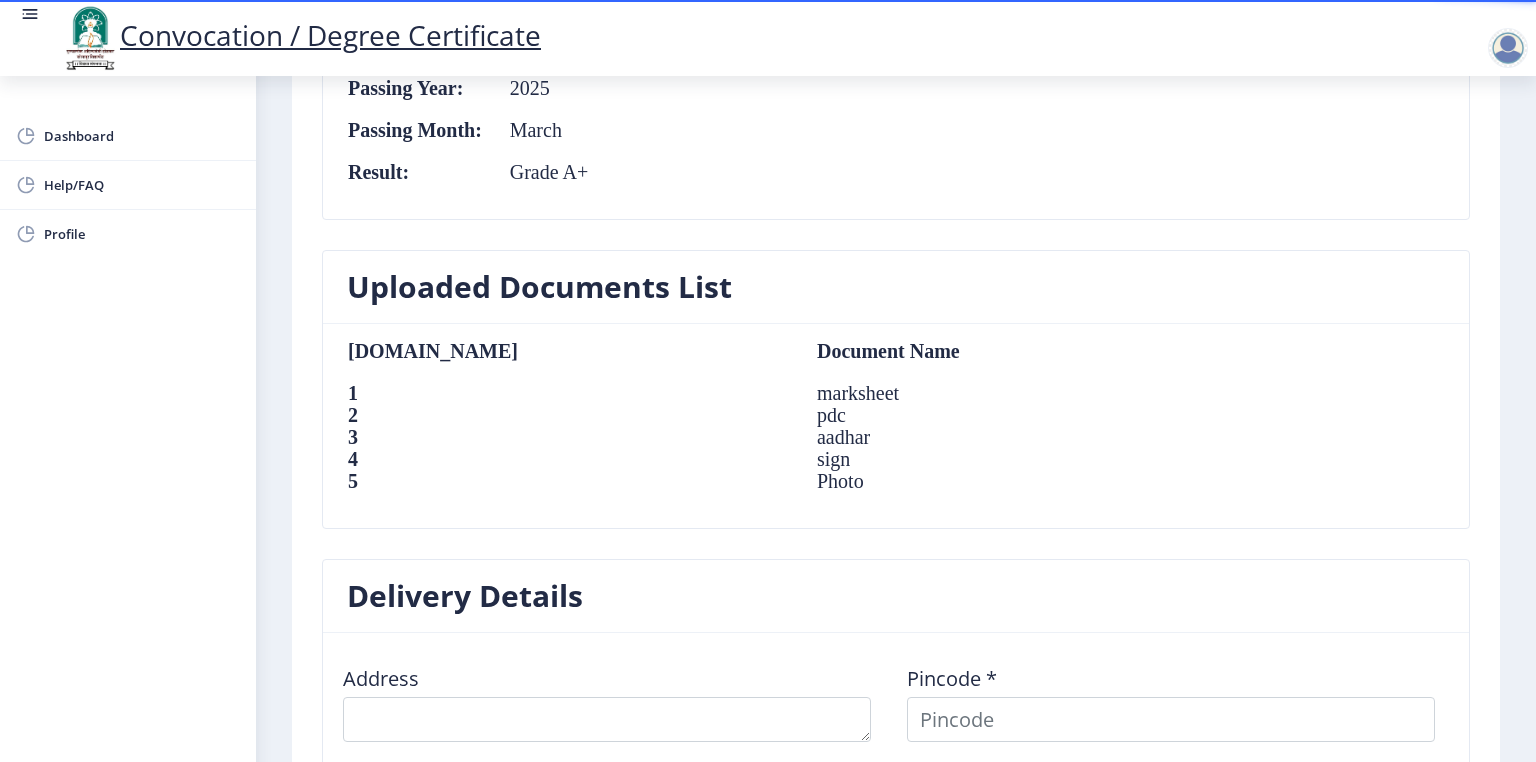 scroll, scrollTop: 1360, scrollLeft: 0, axis: vertical 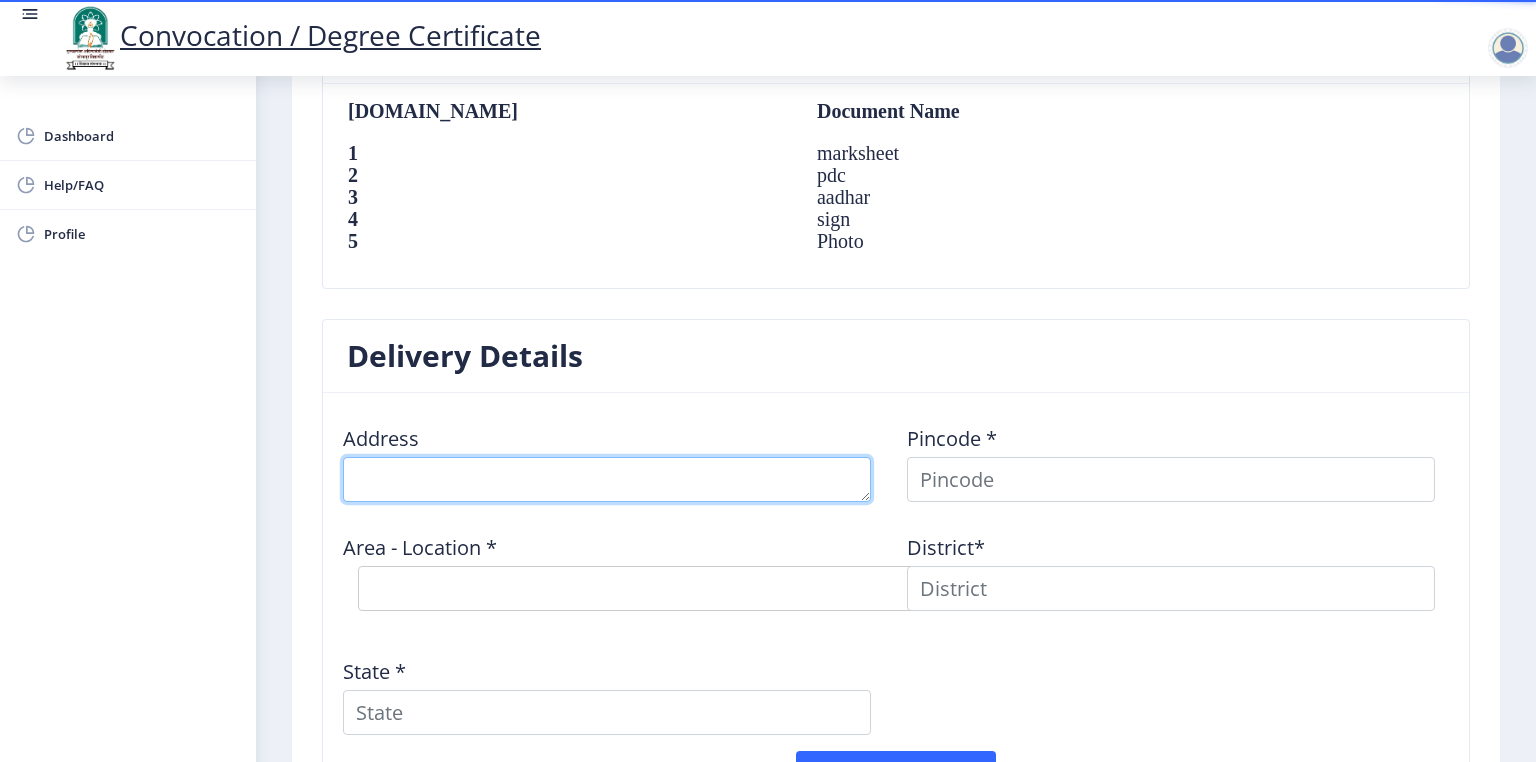 click at bounding box center (607, 479) 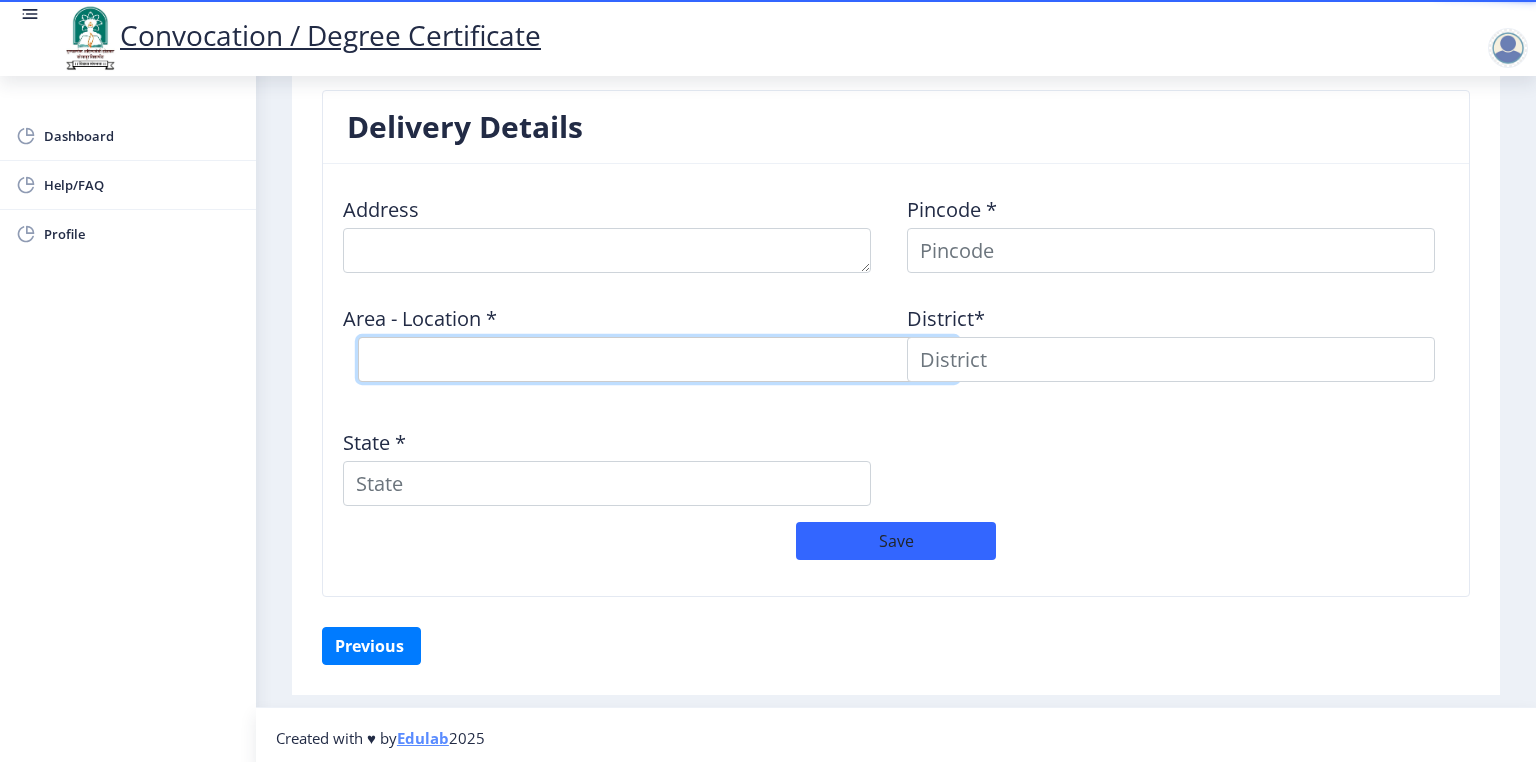 click on "Area - Location *  Select Area Location" 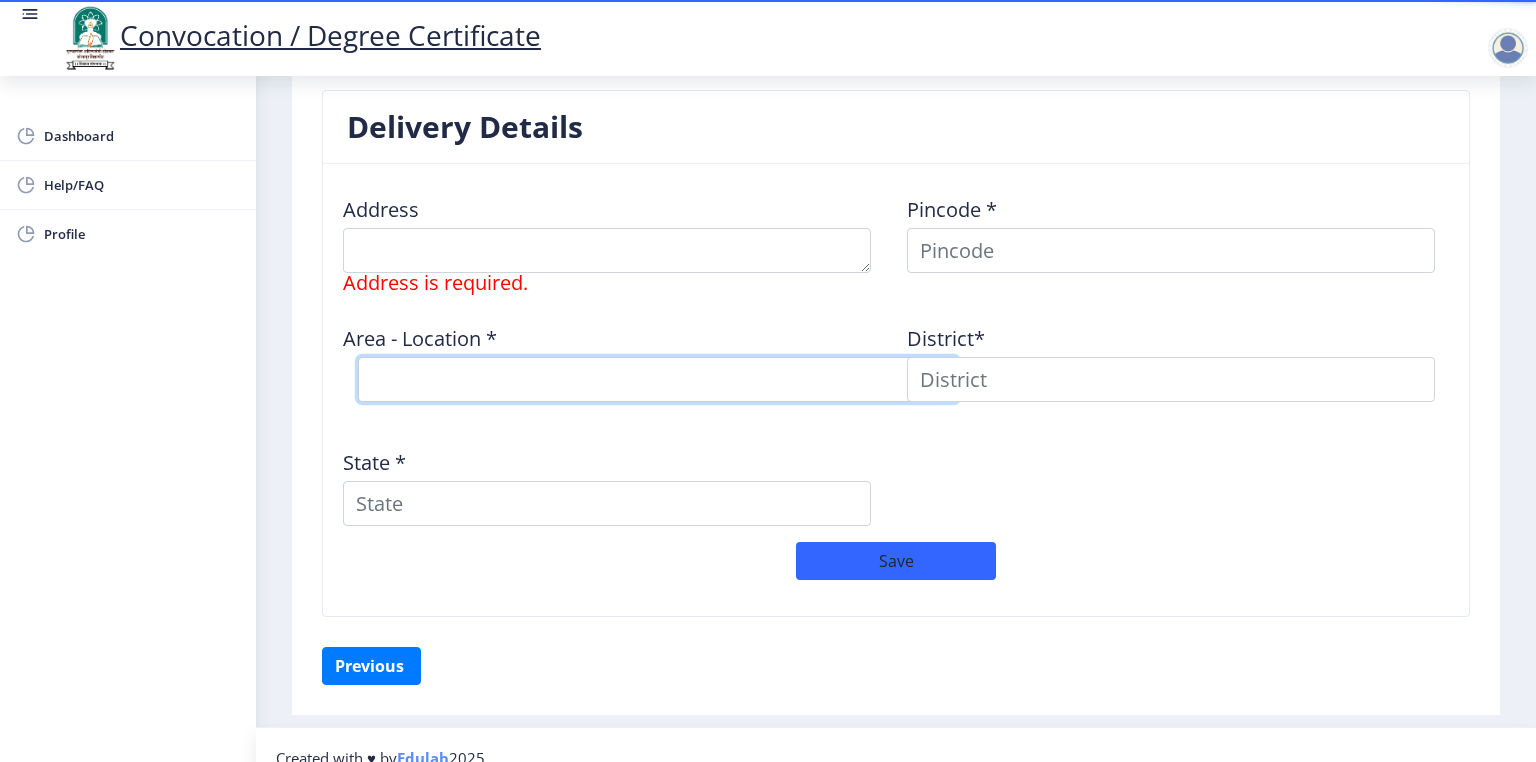 scroll, scrollTop: 1609, scrollLeft: 0, axis: vertical 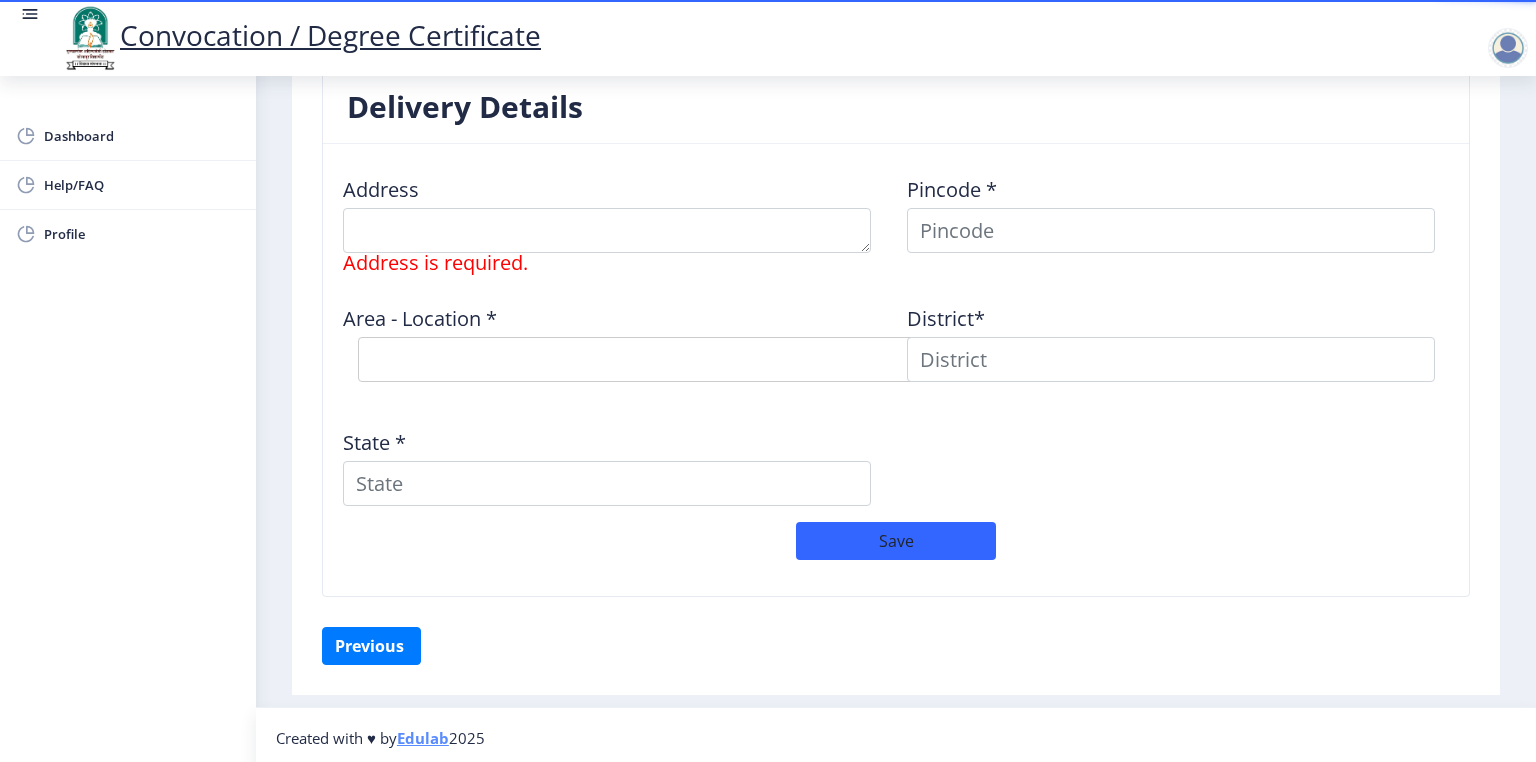 click on "State *" 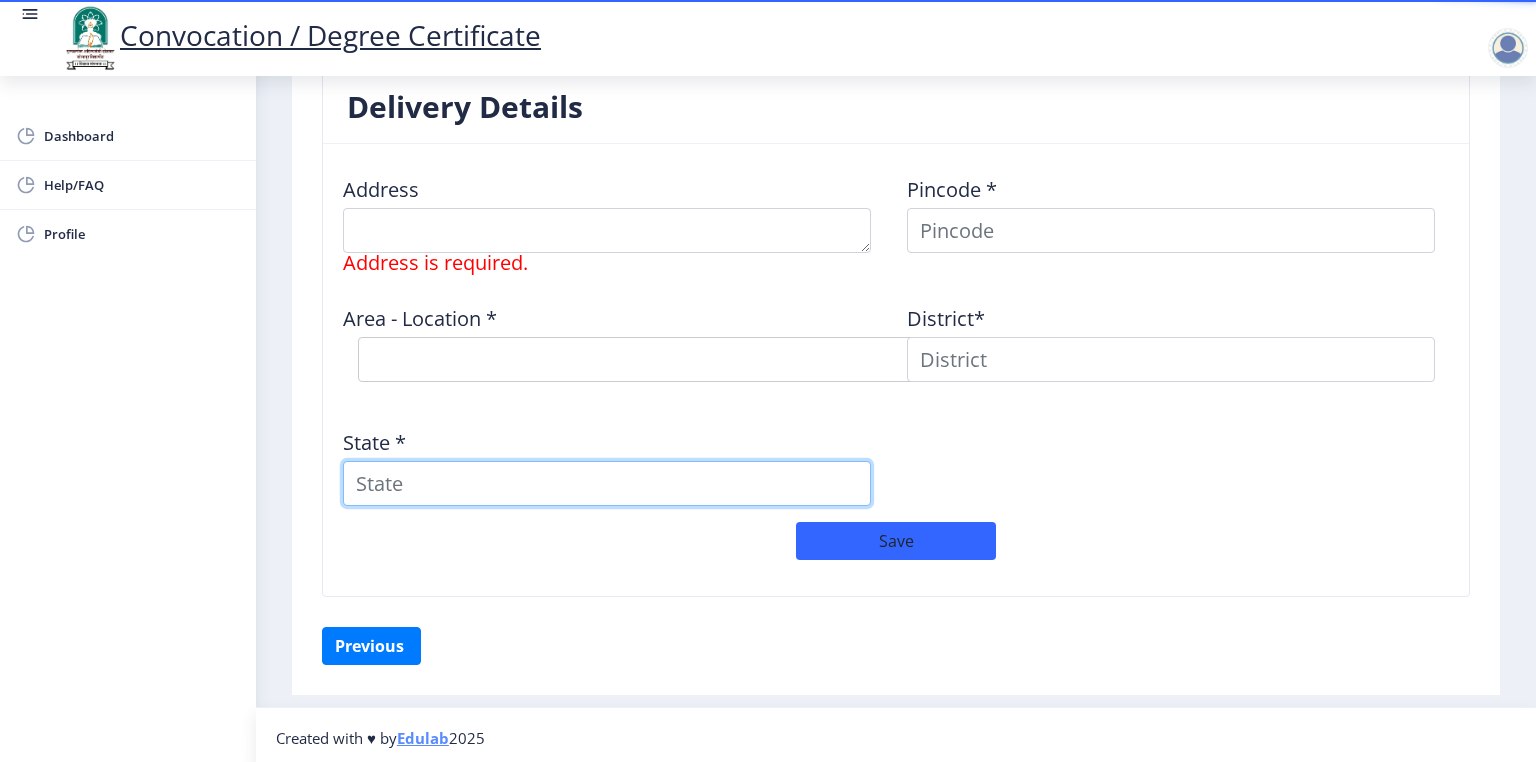 click on "State *" at bounding box center [607, 483] 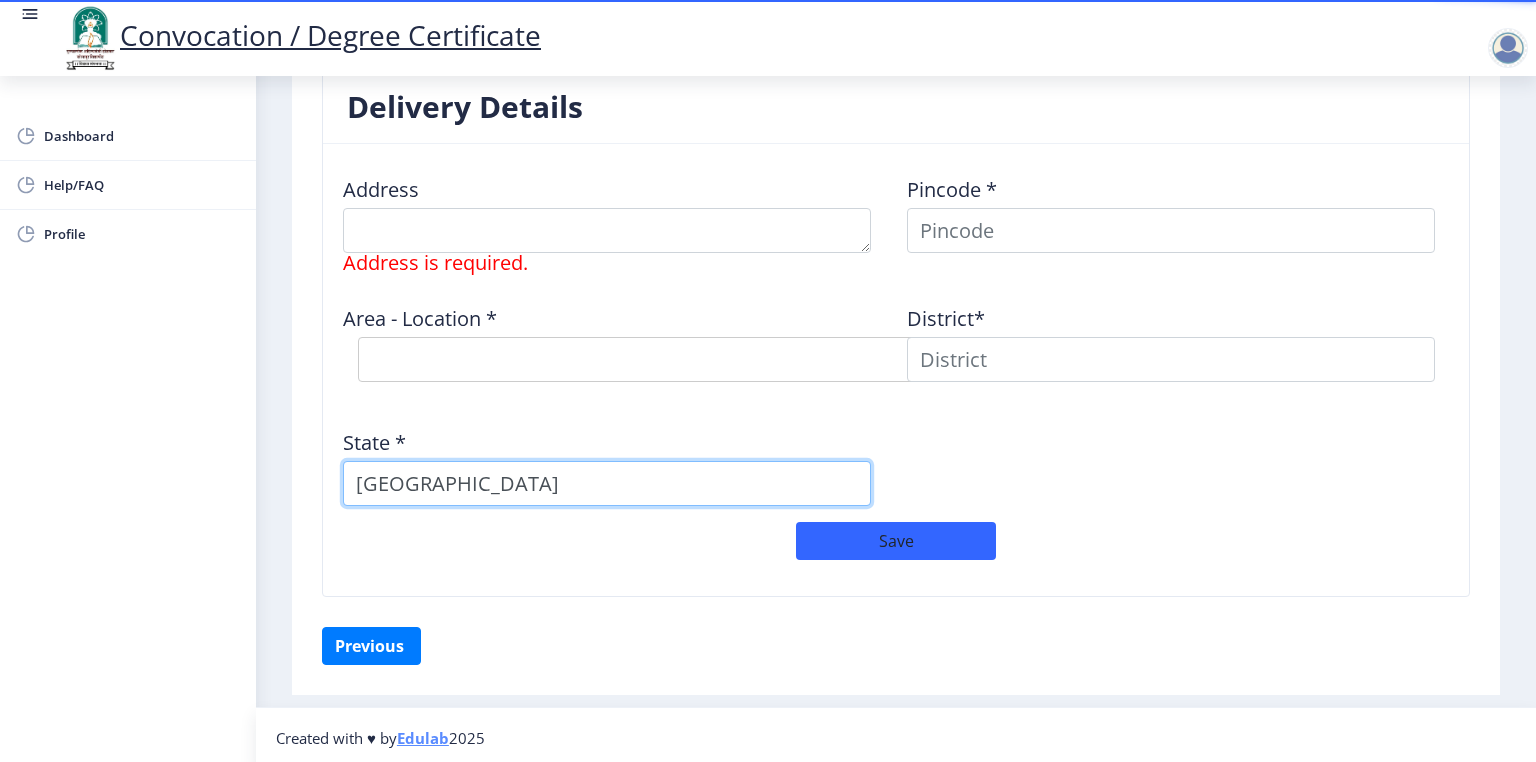 type on "[GEOGRAPHIC_DATA]" 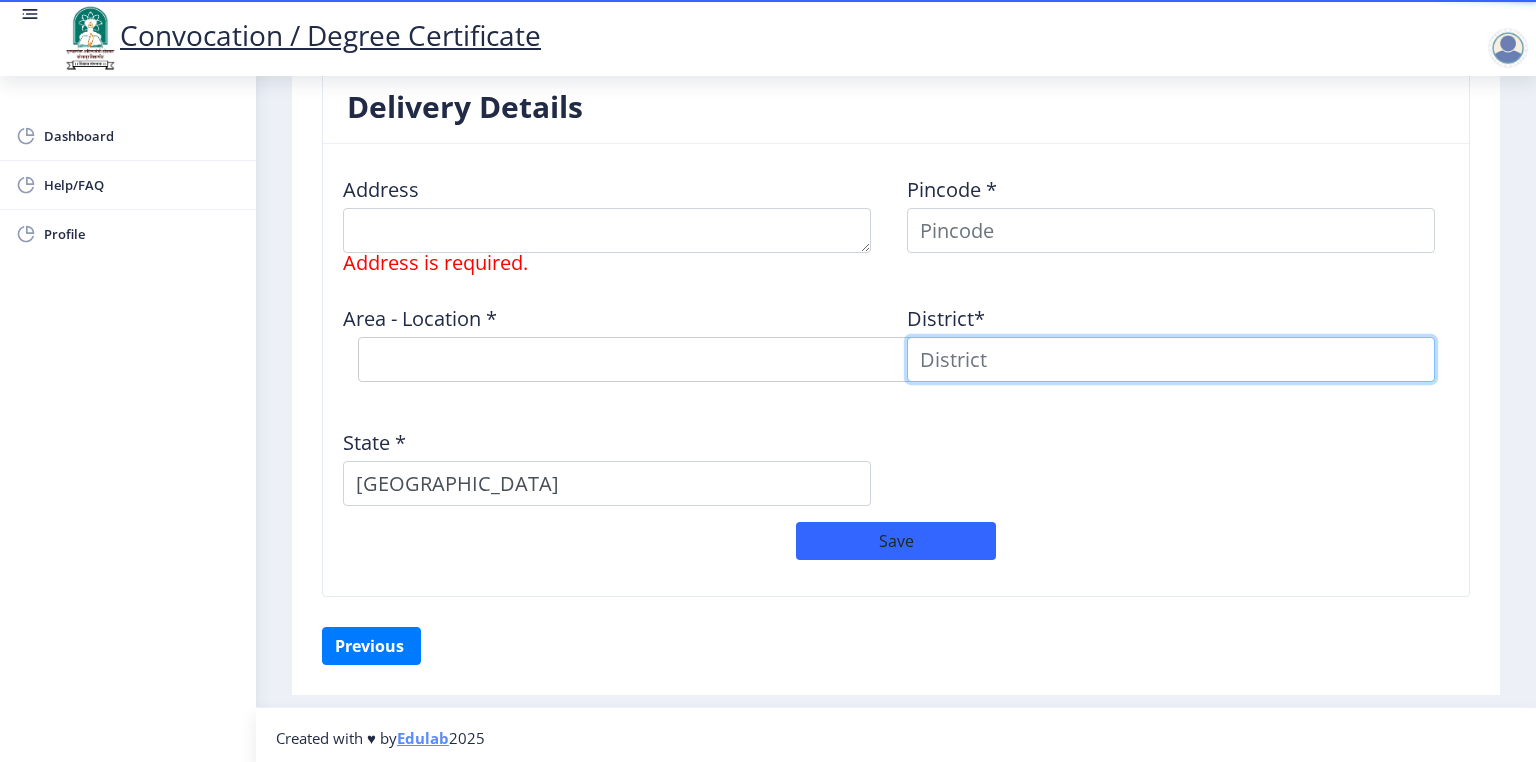 click at bounding box center [1171, 359] 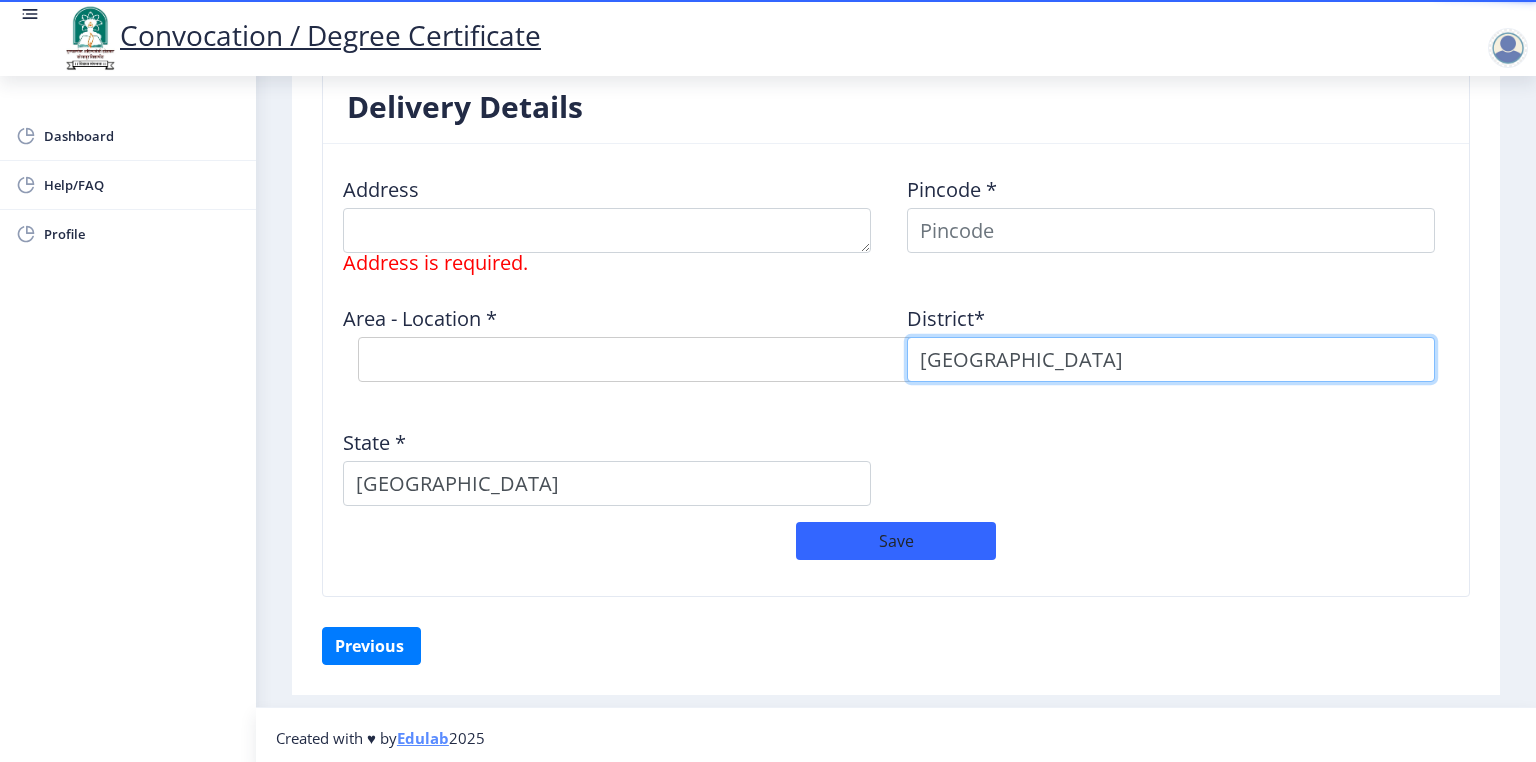 type on "[GEOGRAPHIC_DATA]" 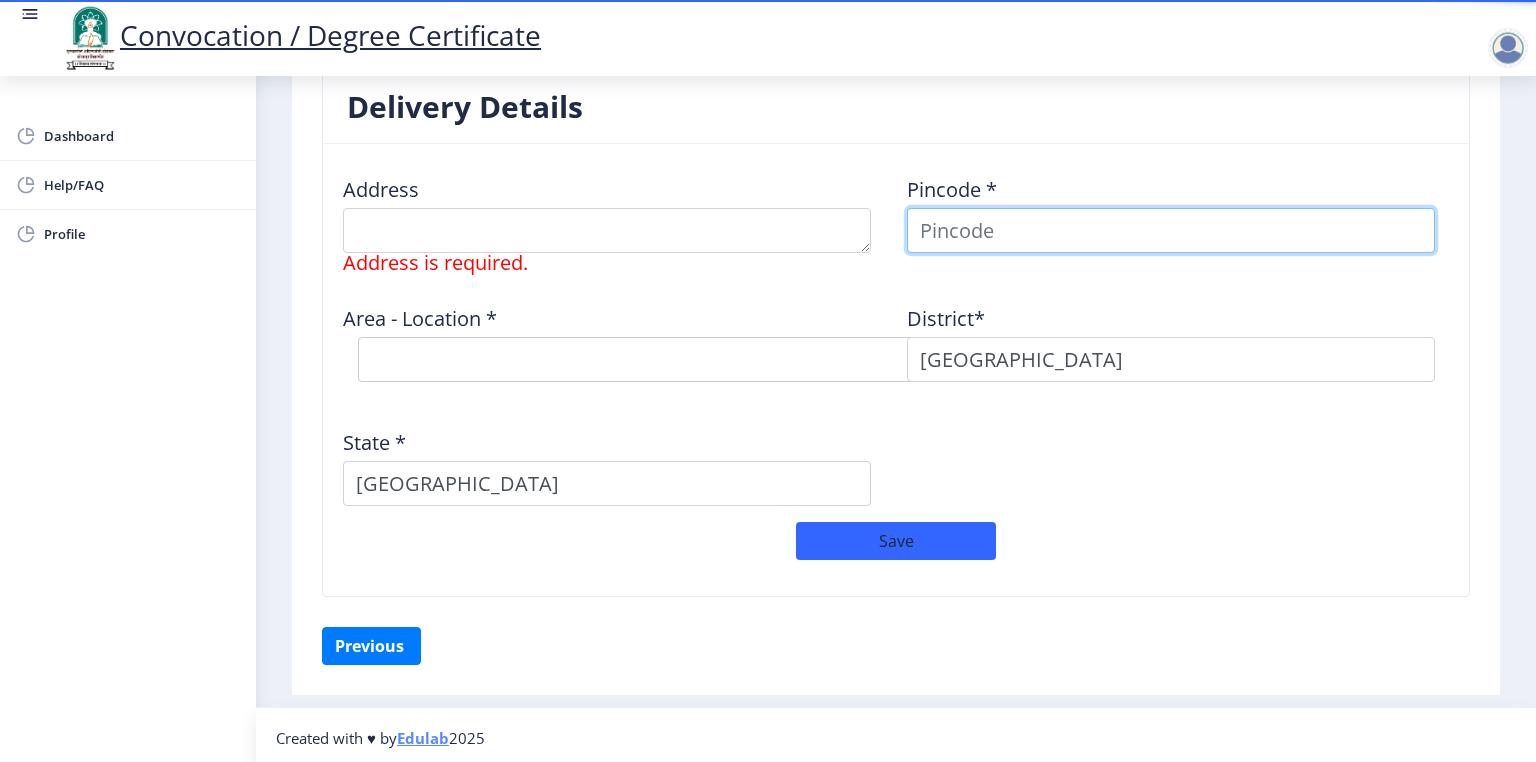 click at bounding box center [1171, 230] 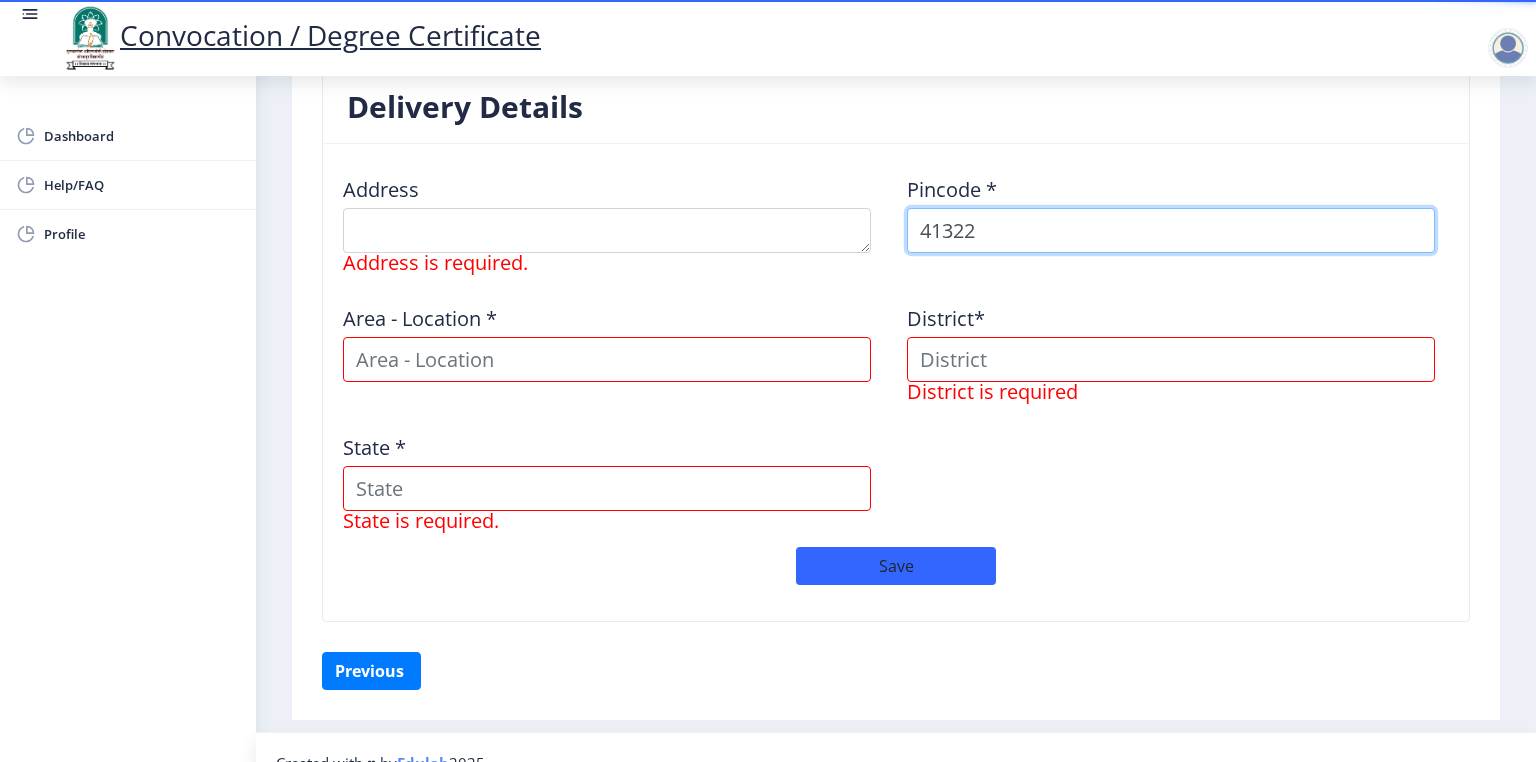 type on "413222" 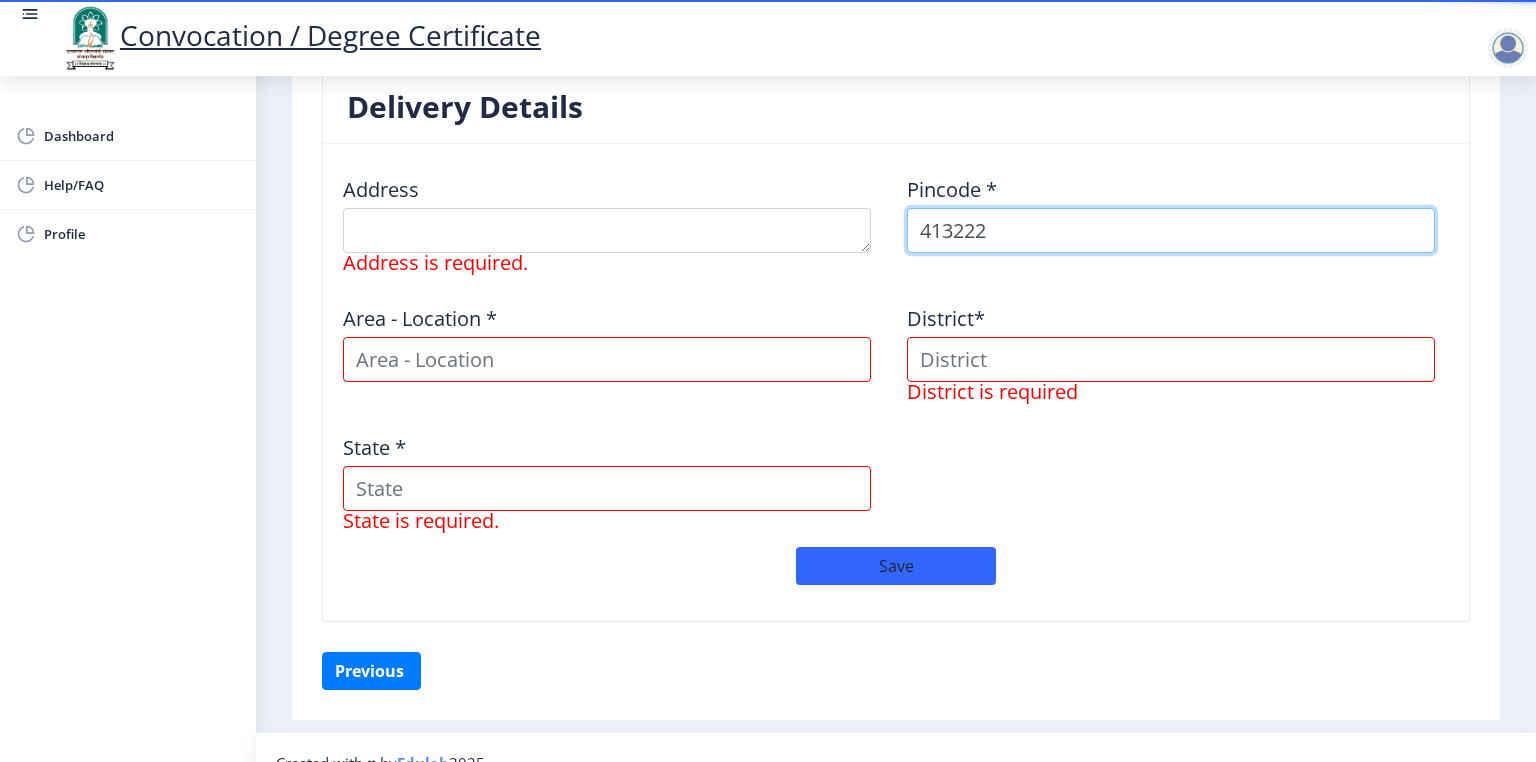 select 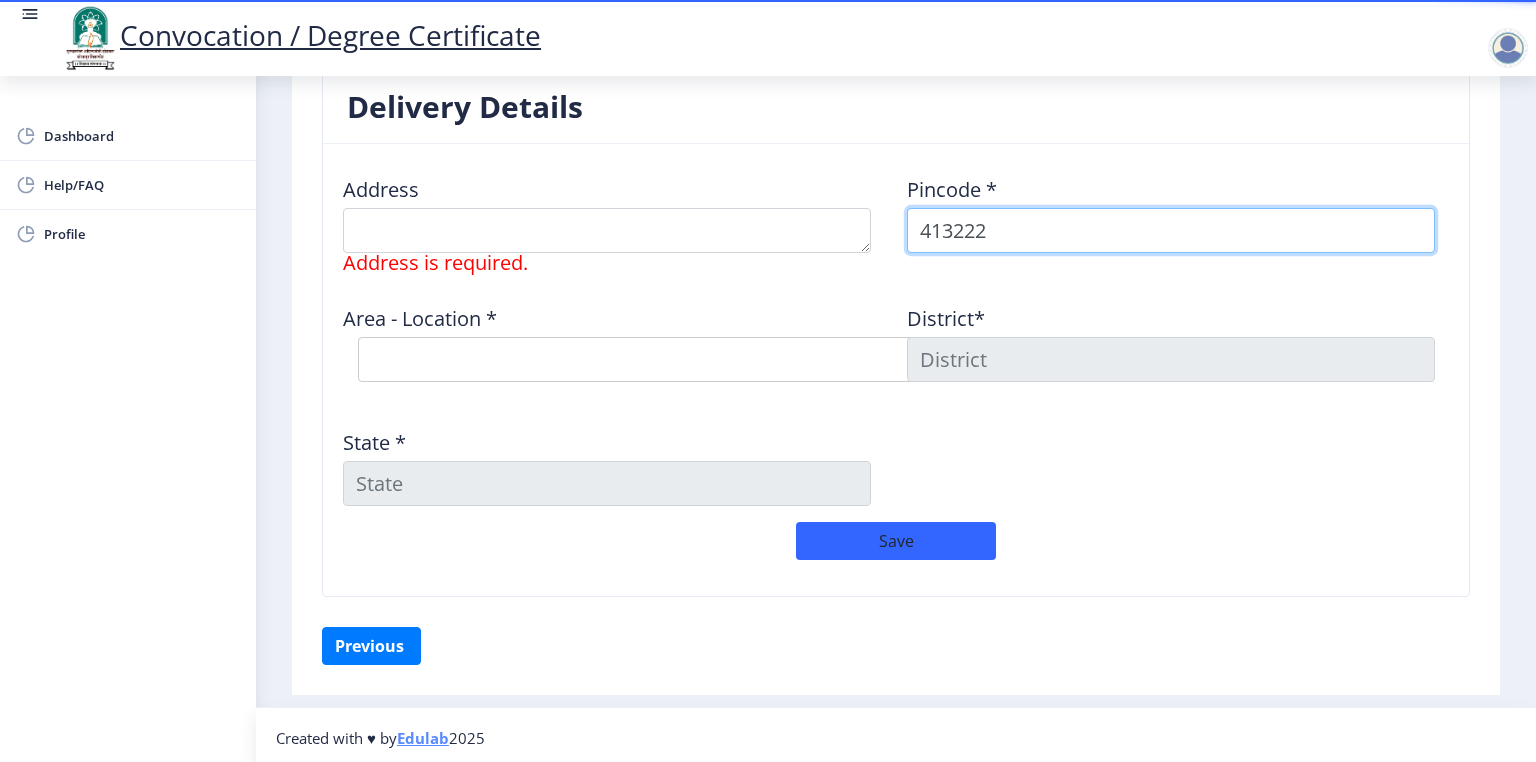type on "413222" 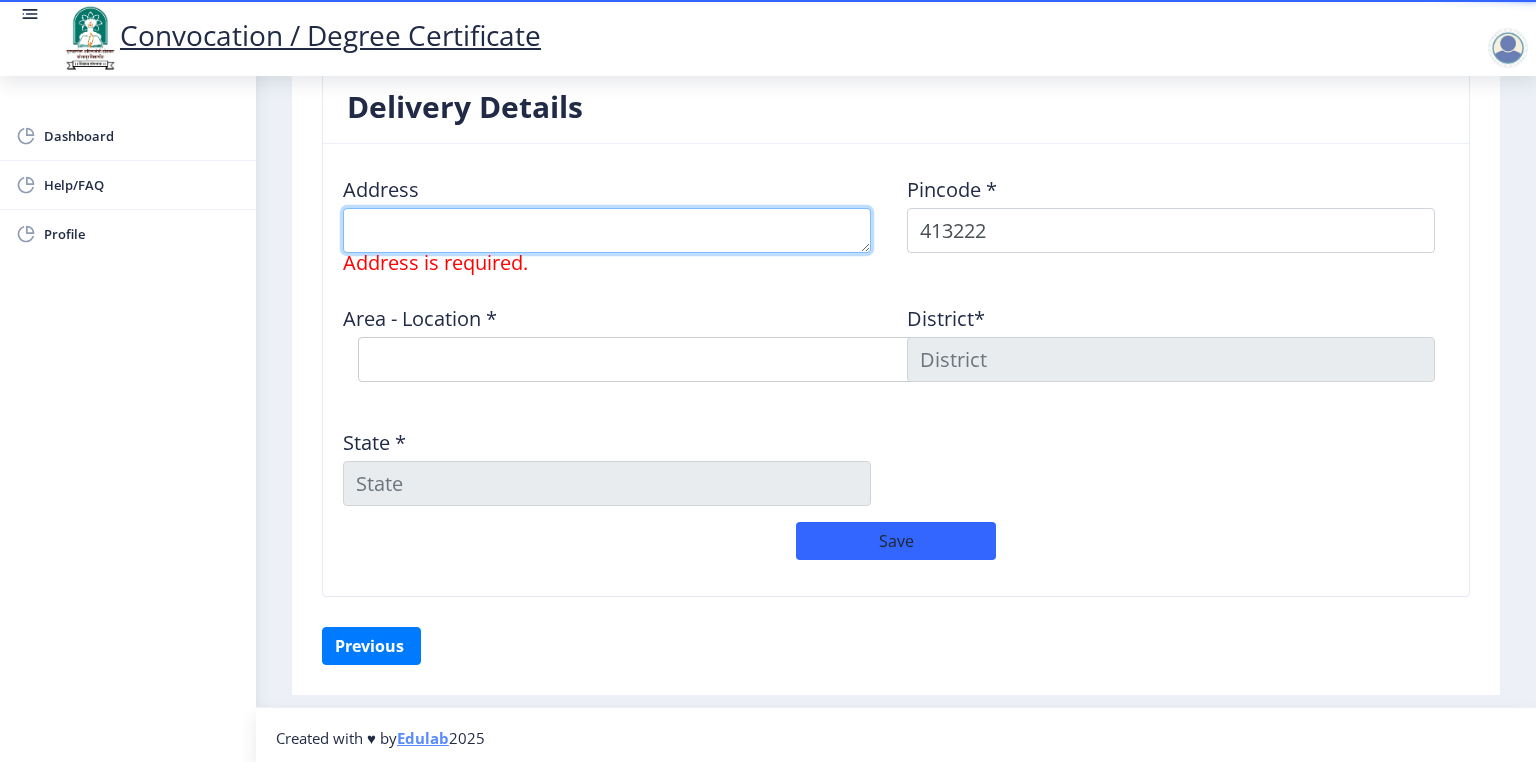 click at bounding box center [607, 230] 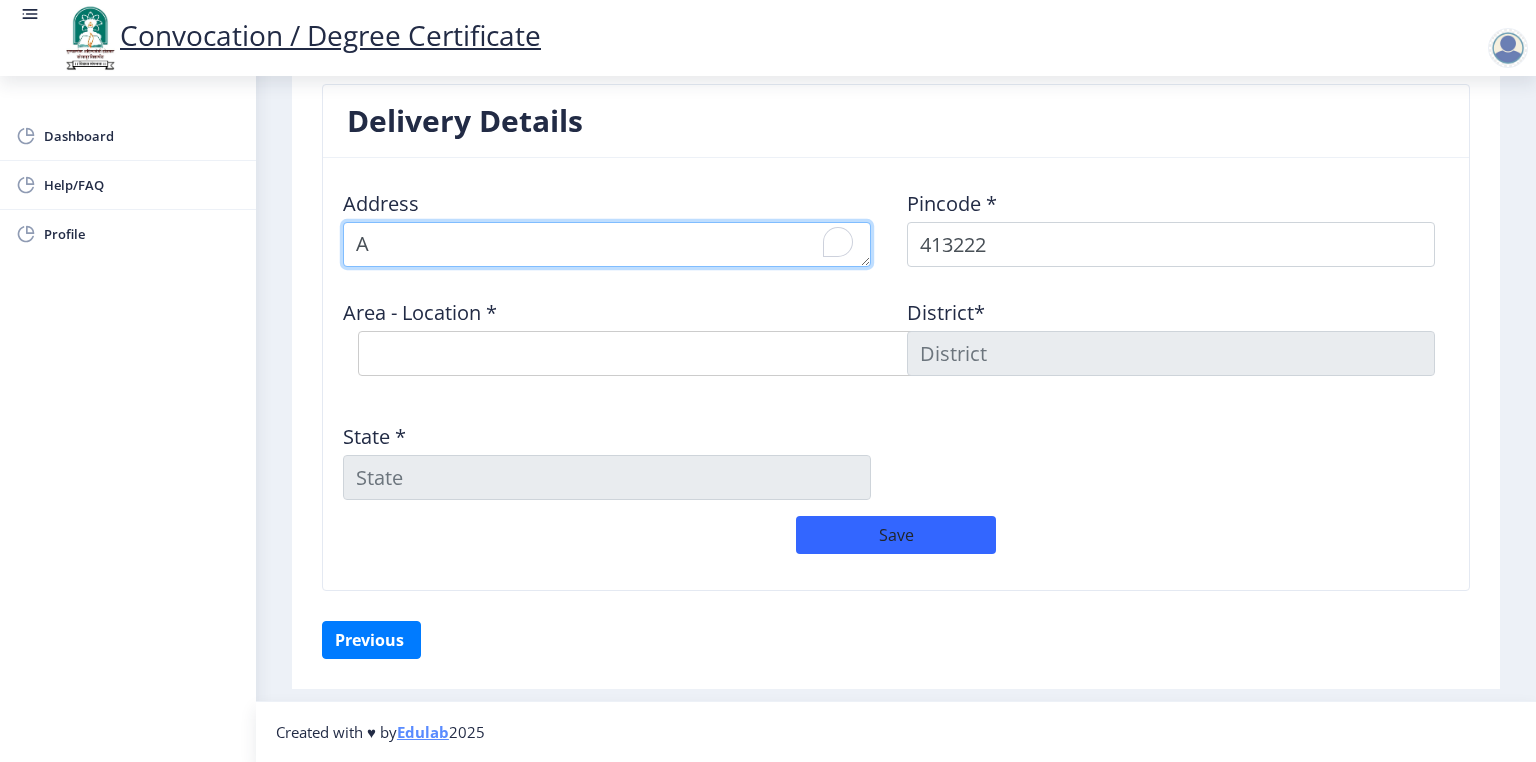 scroll, scrollTop: 1589, scrollLeft: 0, axis: vertical 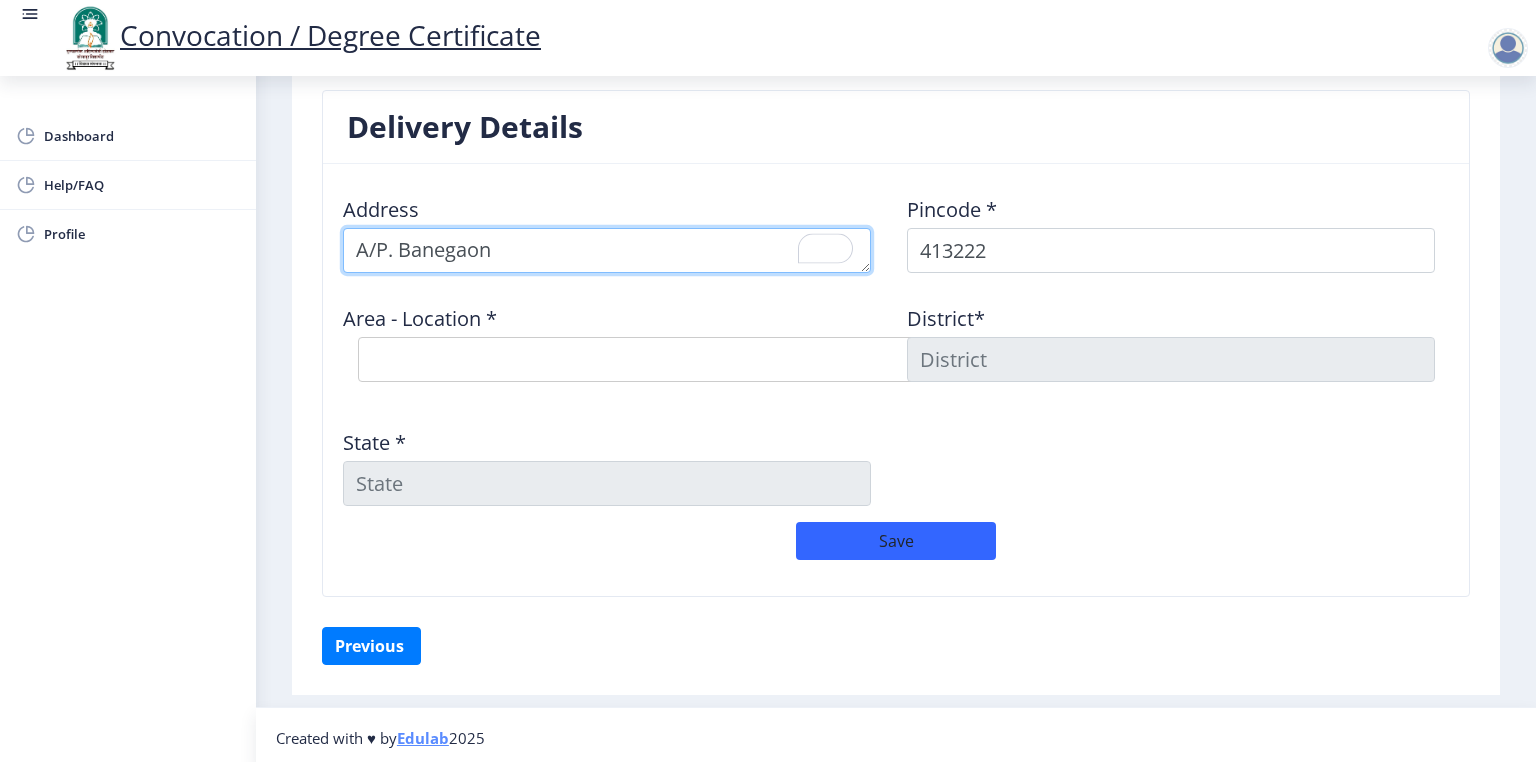type on "A/P. Banegaon" 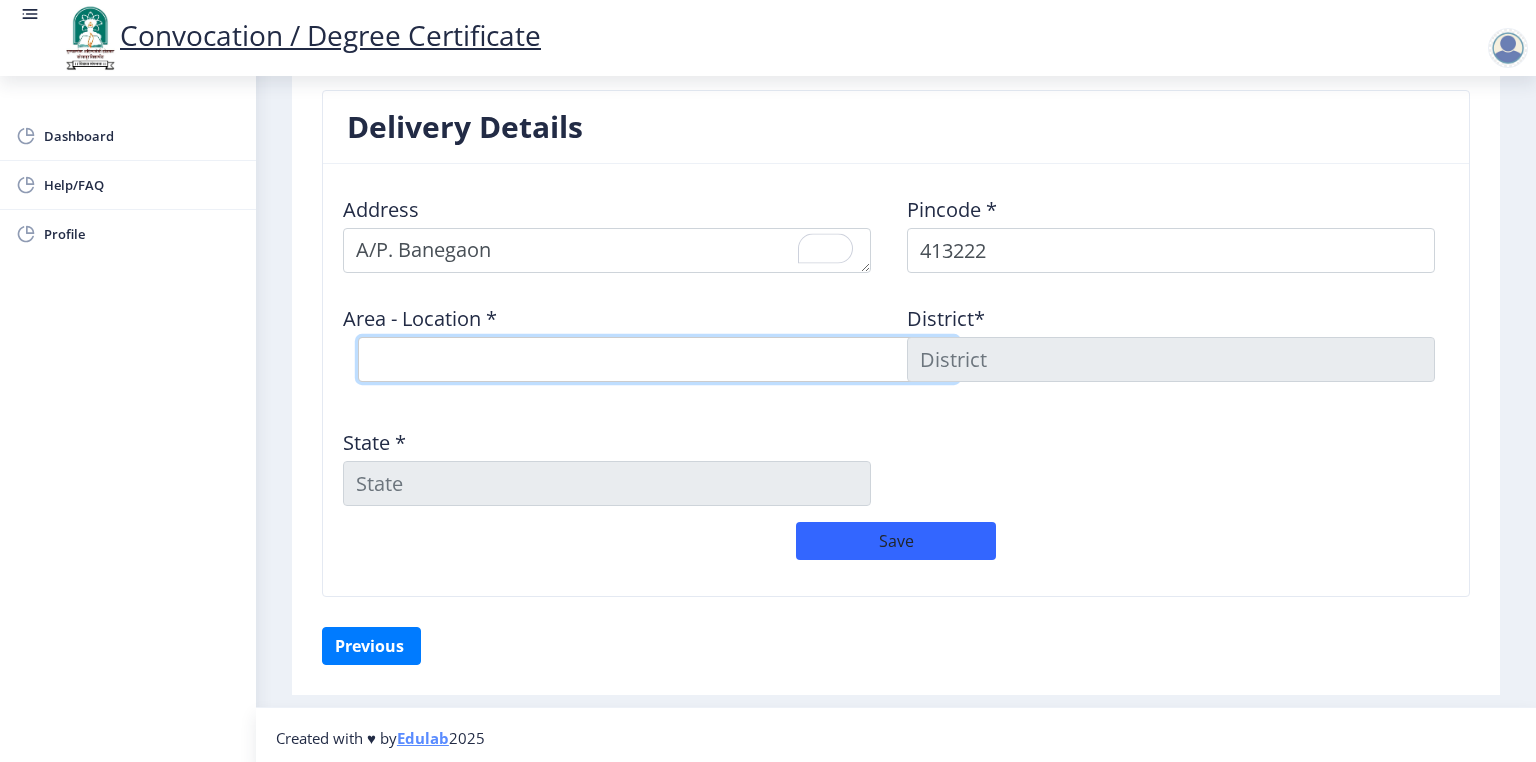 click on "Select Area Location [GEOGRAPHIC_DATA] B.O Darfalbibi B.O Darfalgavadi [PERSON_NAME] B.O Karamba B.O Kauthali B.O Khuneshwar B.O Masale [PERSON_NAME] Nanaj S.O ([GEOGRAPHIC_DATA]) Padsali B.O Ranmasale B.O Shelgaon [PERSON_NAME] B.O Valuj B.O" at bounding box center (658, 359) 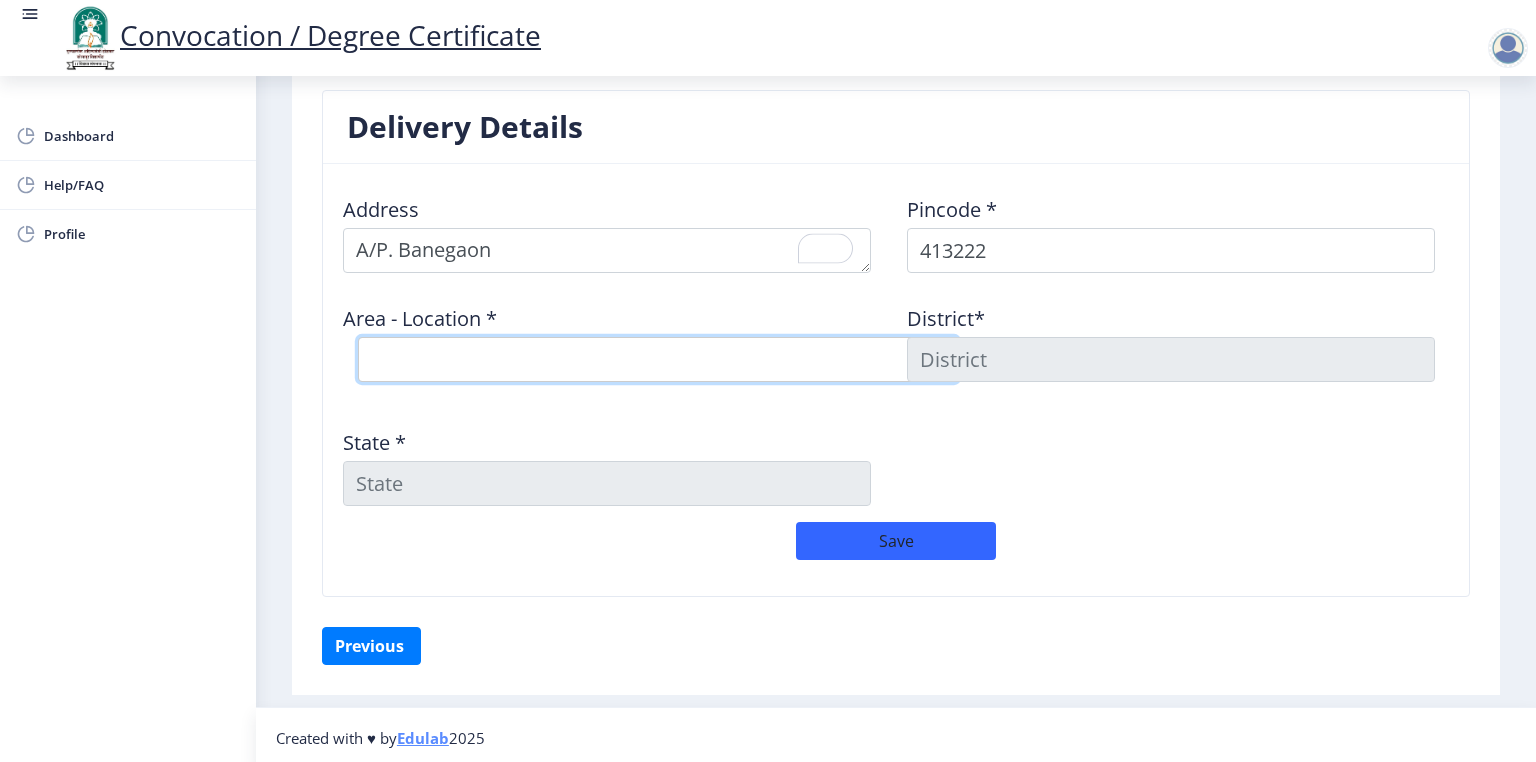 select on "5: Object" 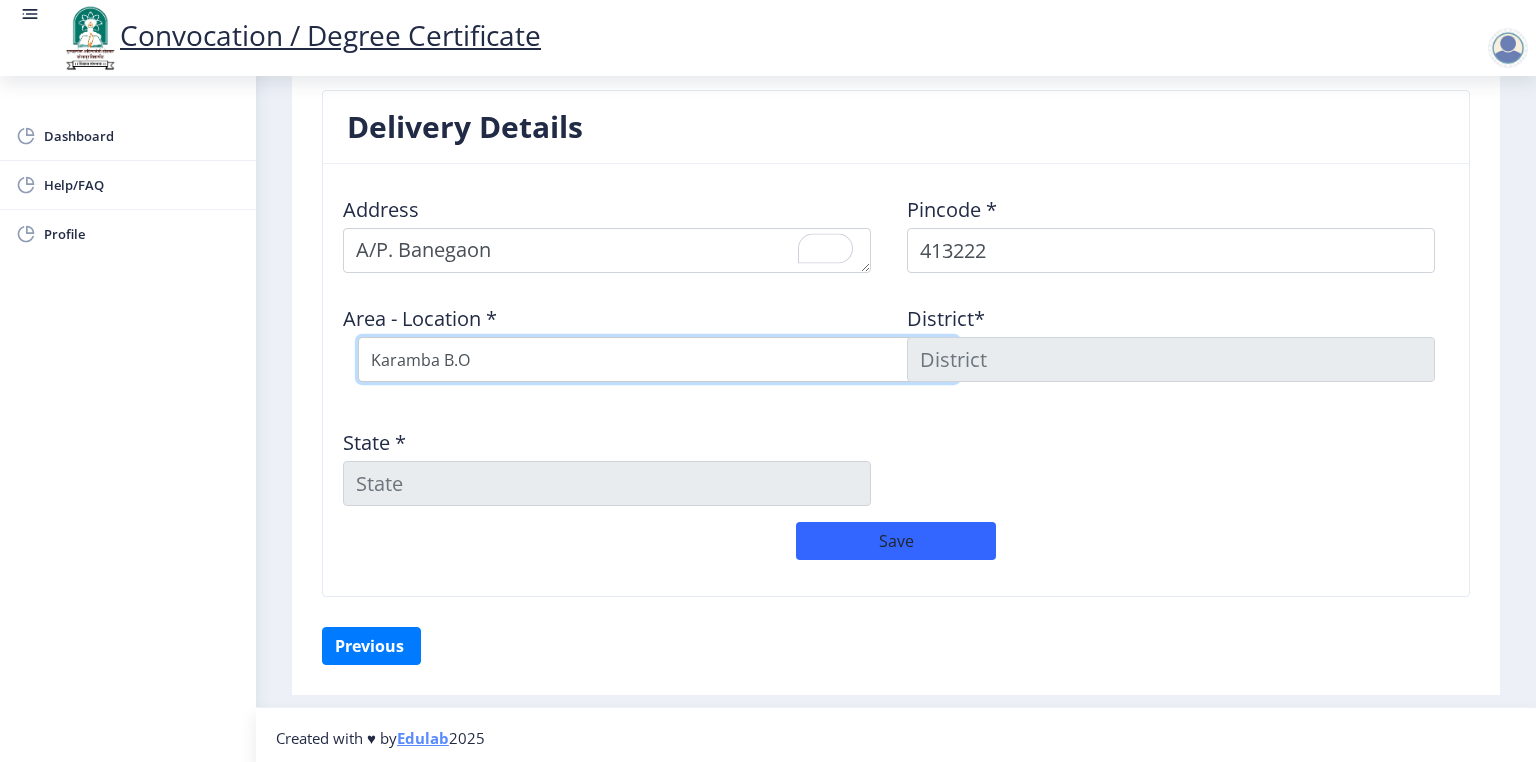 click on "Select Area Location [GEOGRAPHIC_DATA] B.O Darfalbibi B.O Darfalgavadi [PERSON_NAME] B.O Karamba B.O Kauthali B.O Khuneshwar B.O Masale [PERSON_NAME] Nanaj S.O ([GEOGRAPHIC_DATA]) Padsali B.O Ranmasale B.O Shelgaon [PERSON_NAME] B.O Valuj B.O" at bounding box center [658, 359] 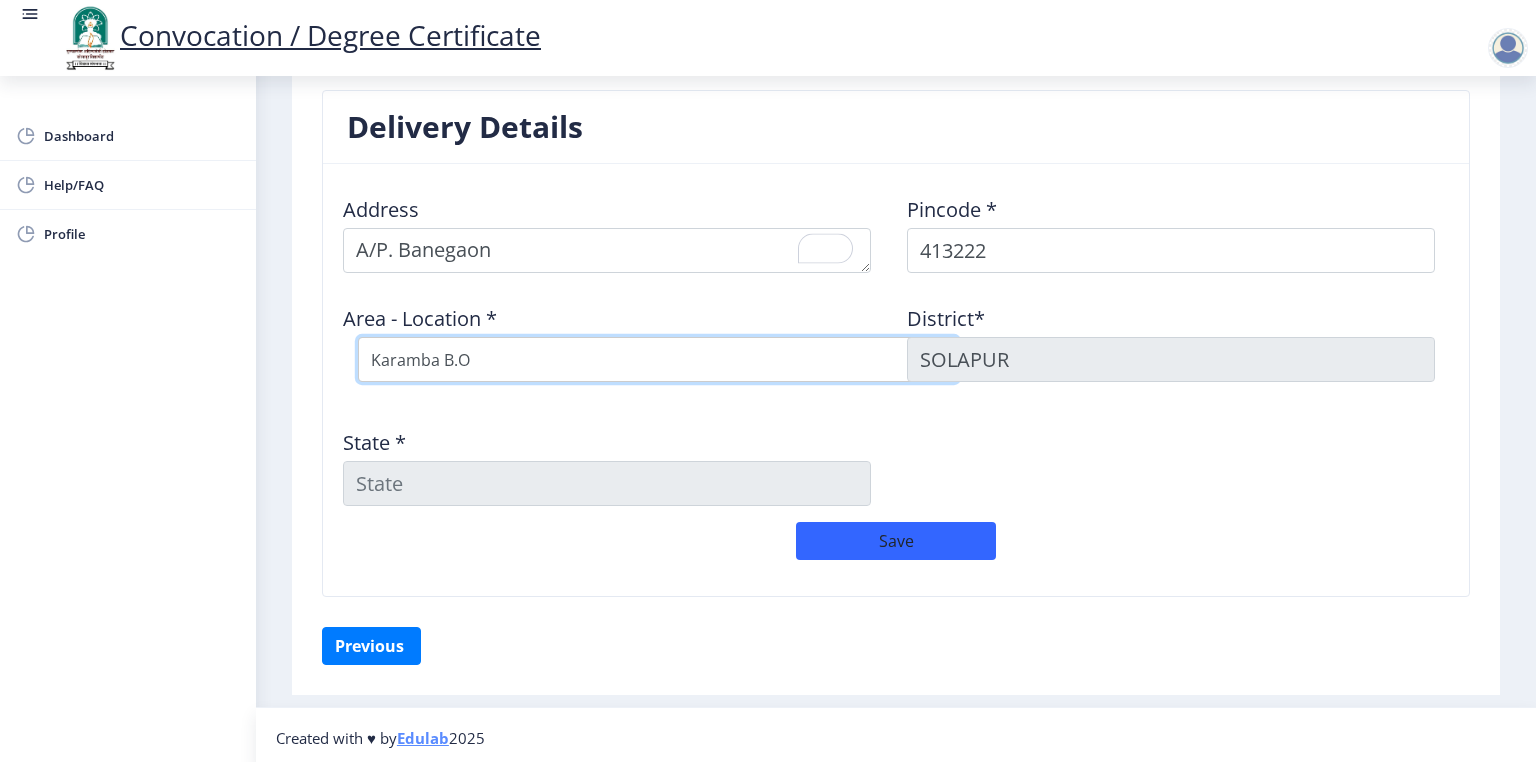 type on "[GEOGRAPHIC_DATA]" 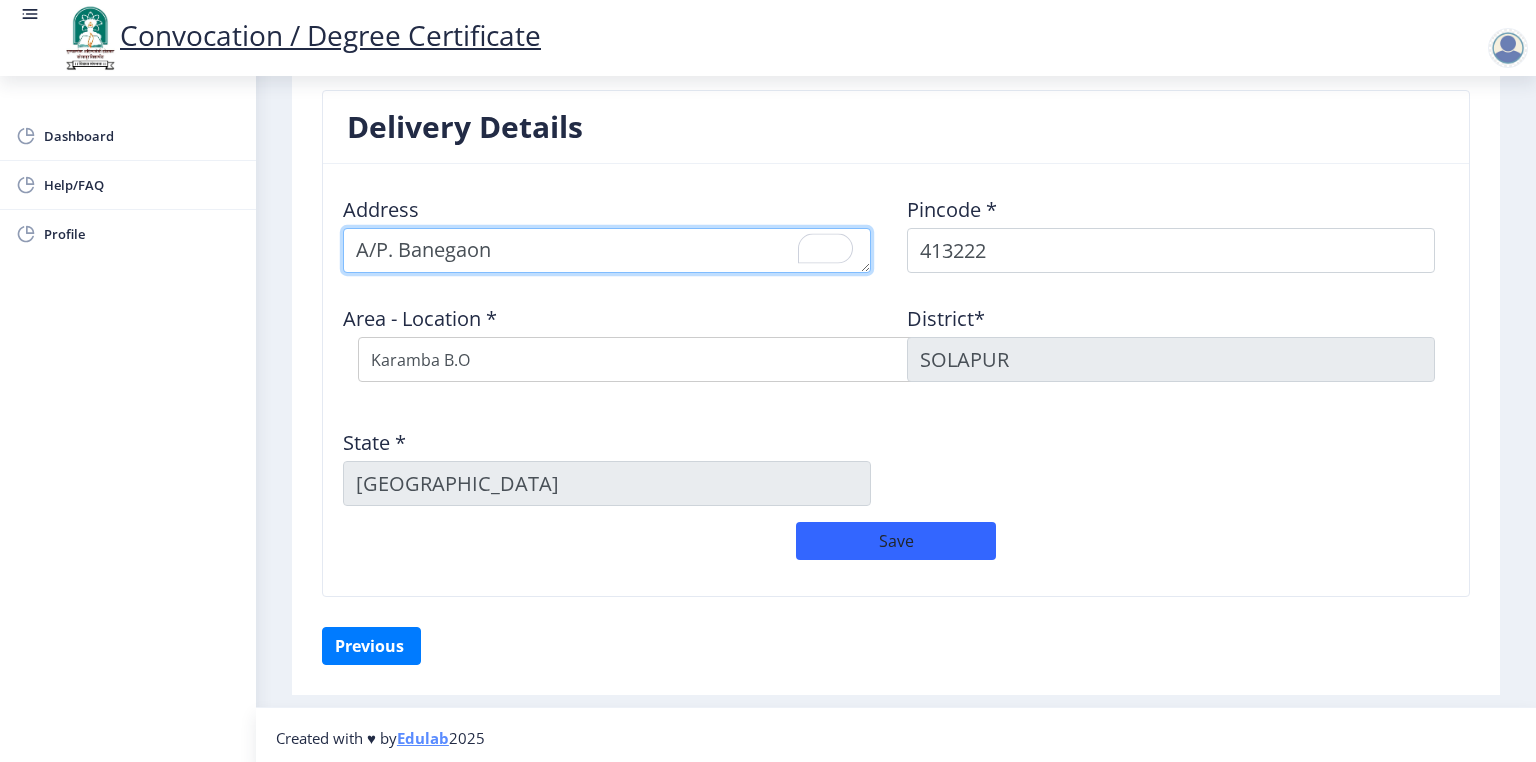 click at bounding box center [607, 250] 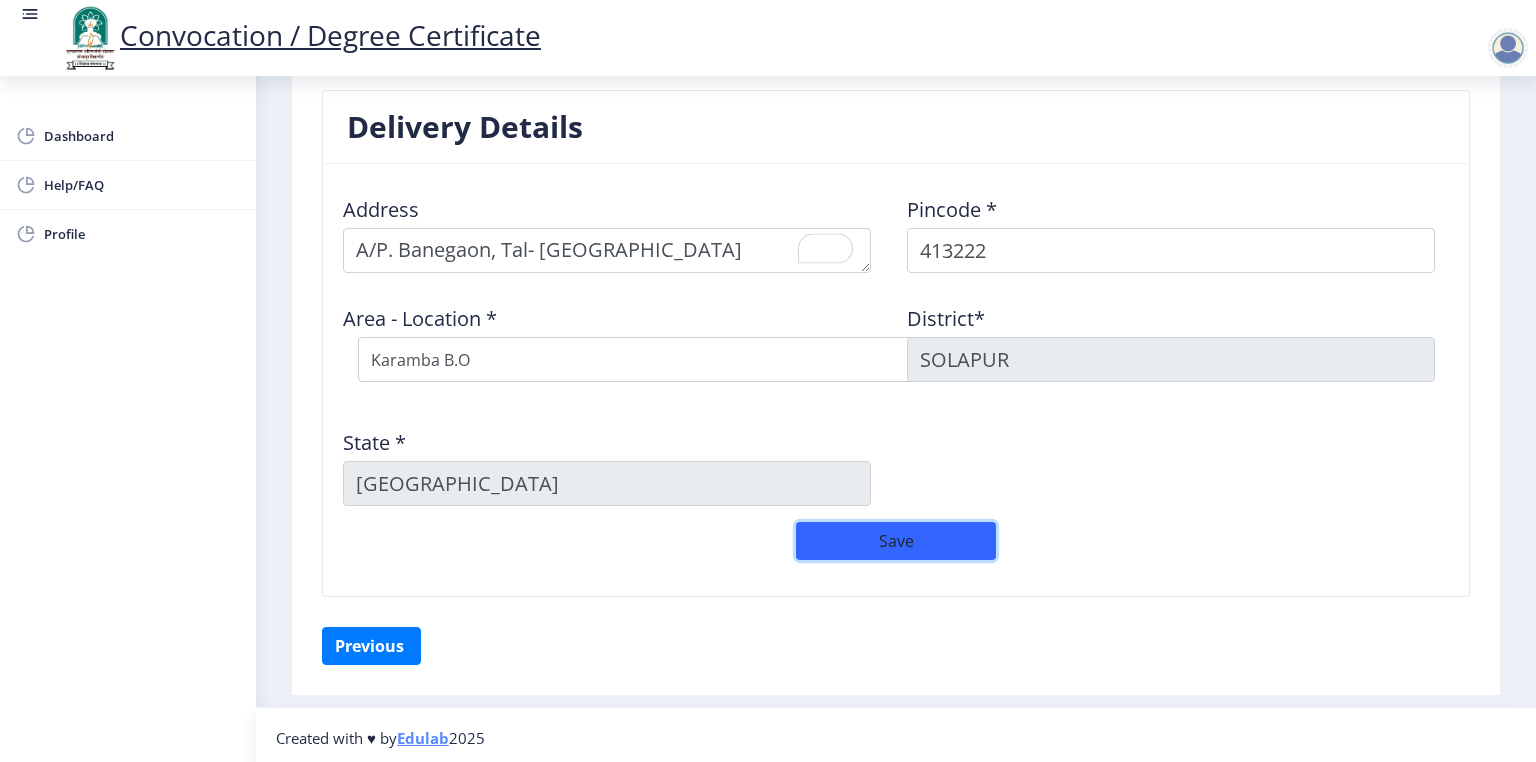 click on "Save" 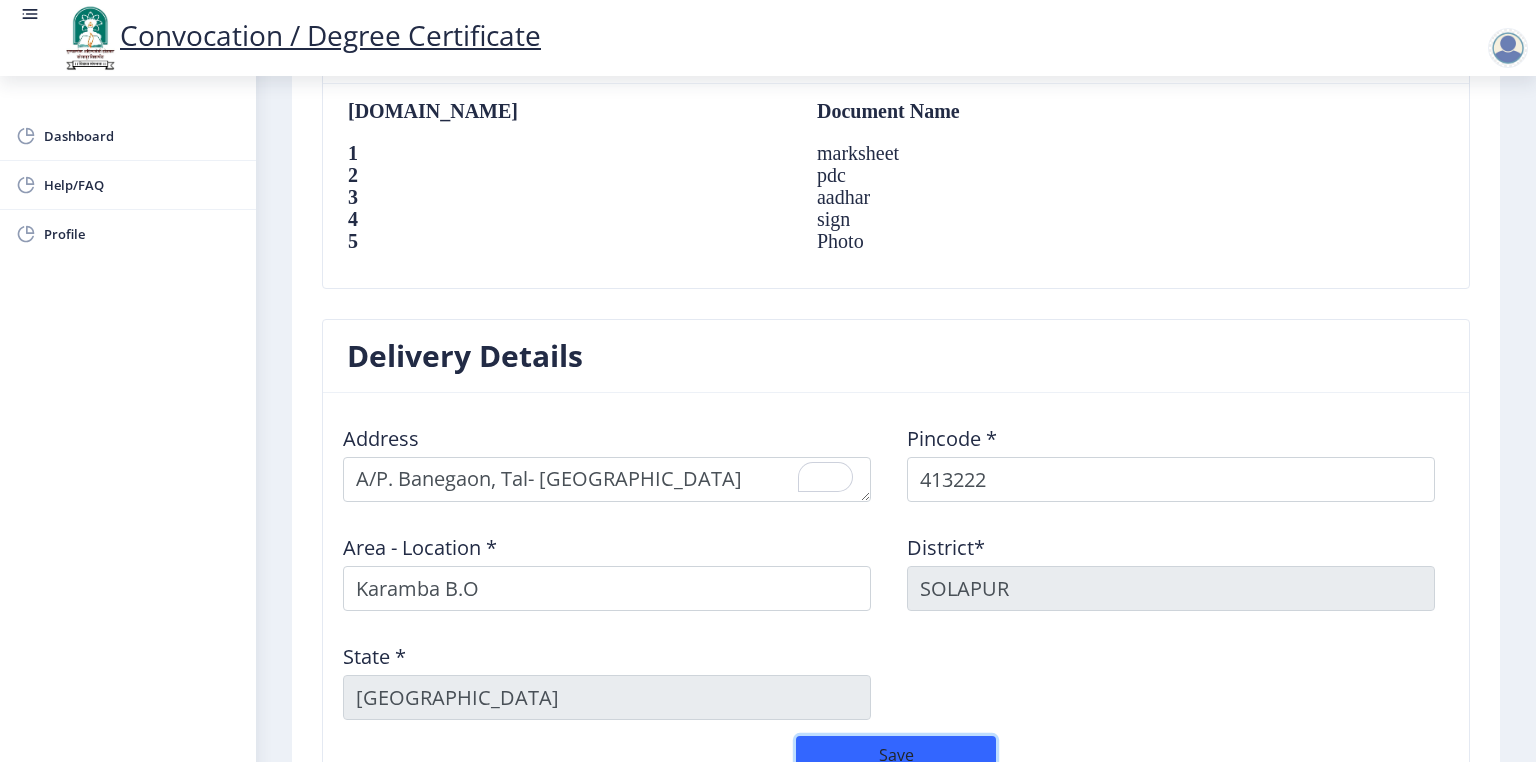 scroll, scrollTop: 1440, scrollLeft: 0, axis: vertical 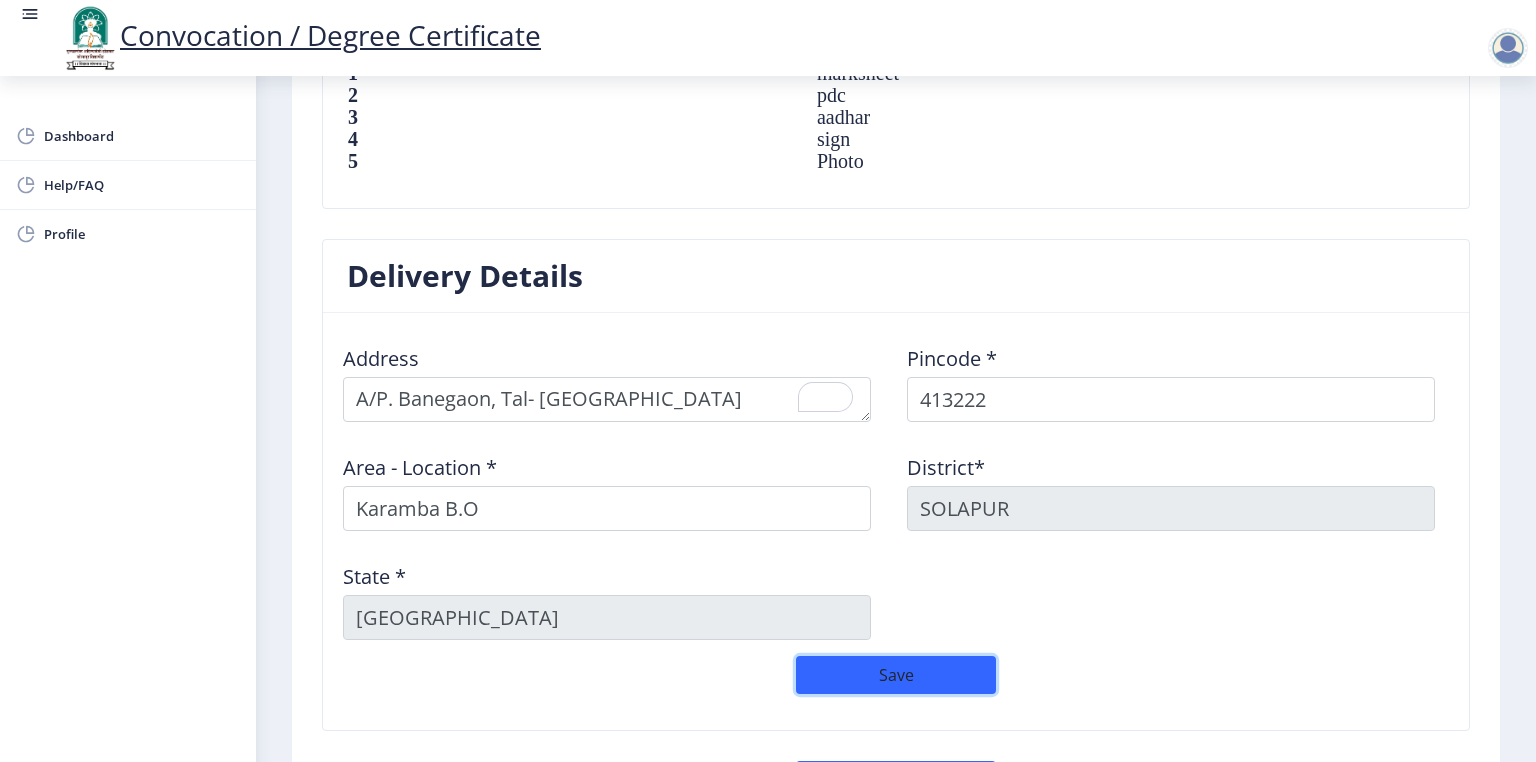 click on "Remove Space" 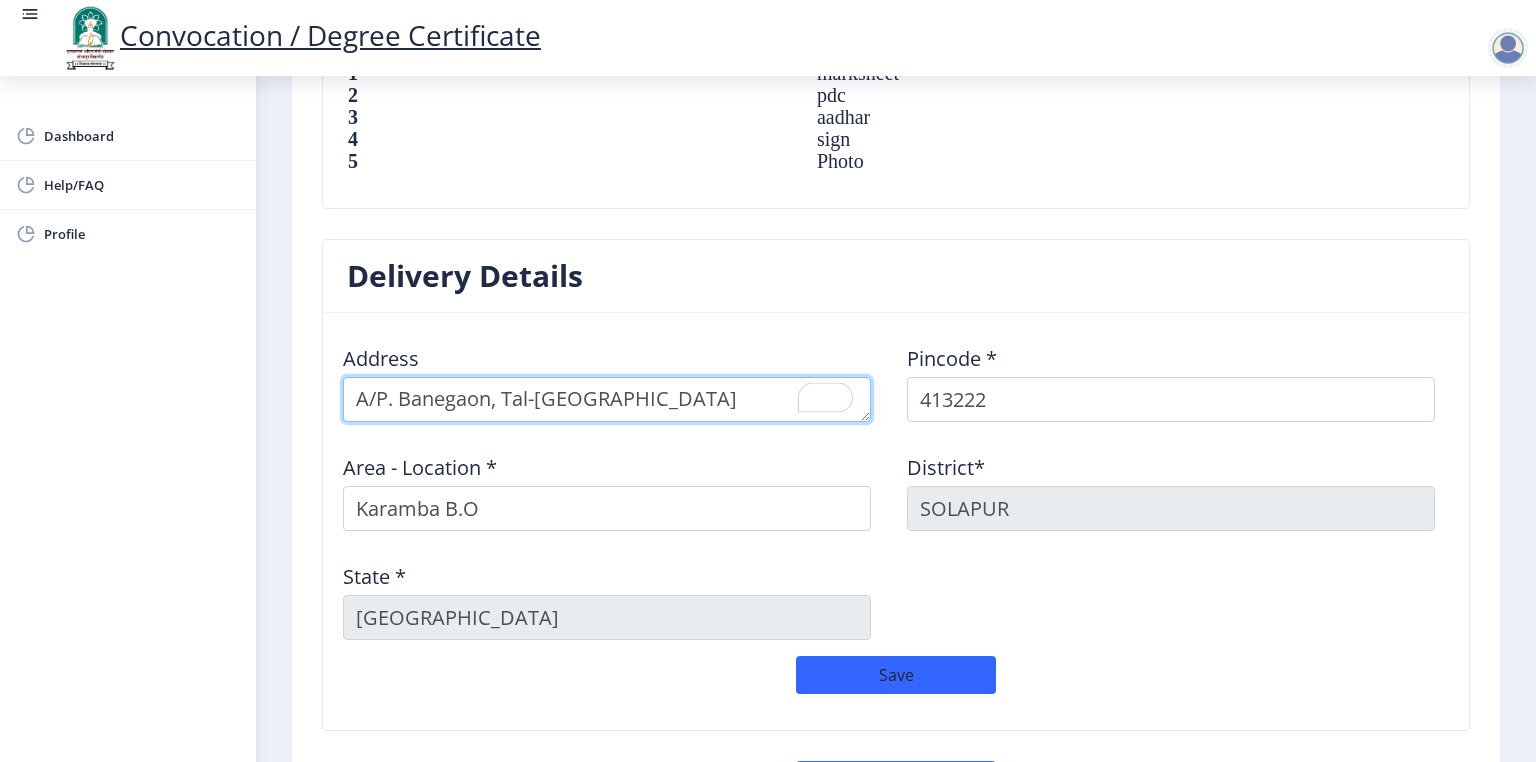 scroll, scrollTop: 1600, scrollLeft: 0, axis: vertical 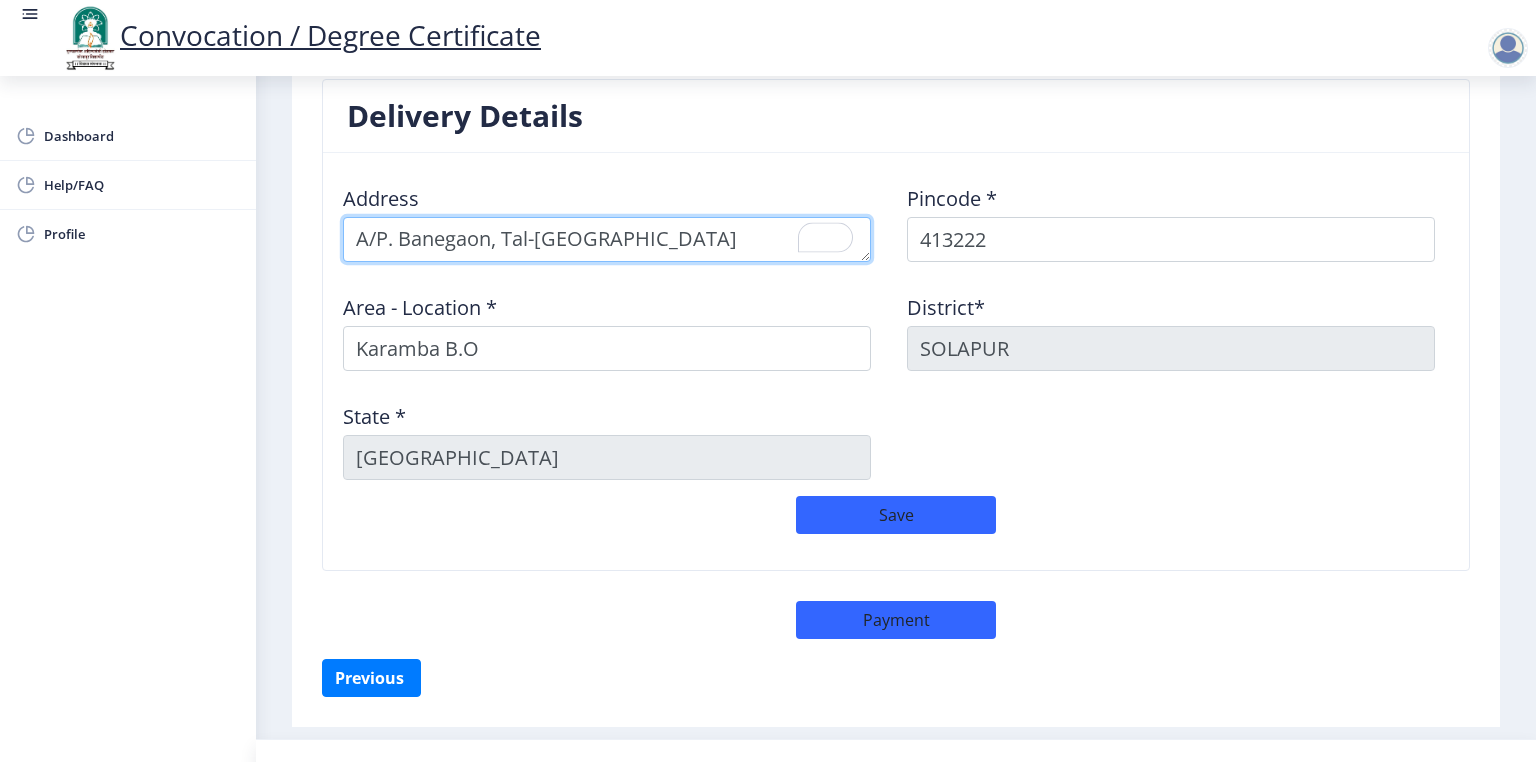 type on "A/P. Banegaon, Tal-[GEOGRAPHIC_DATA]" 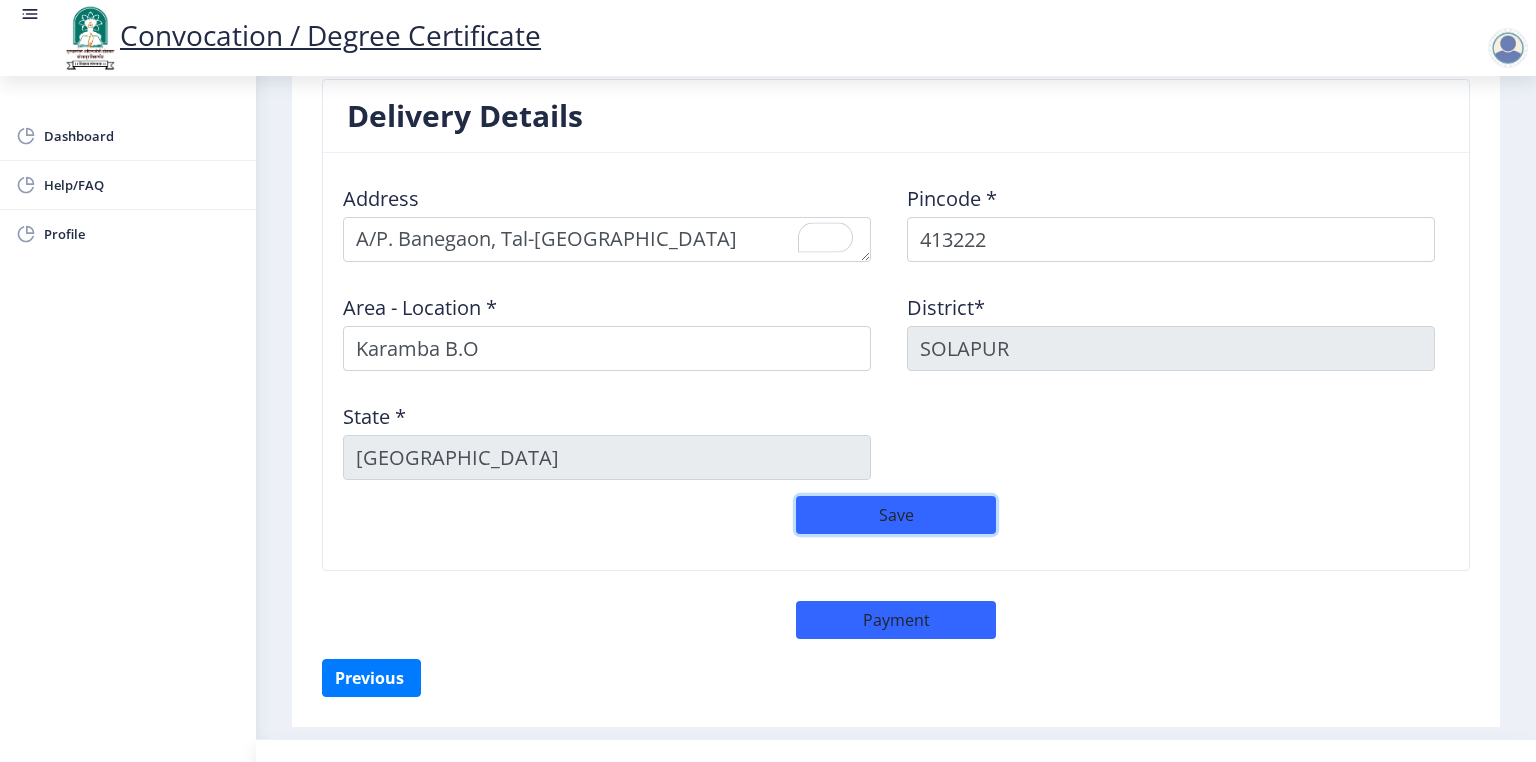 click on "Save" 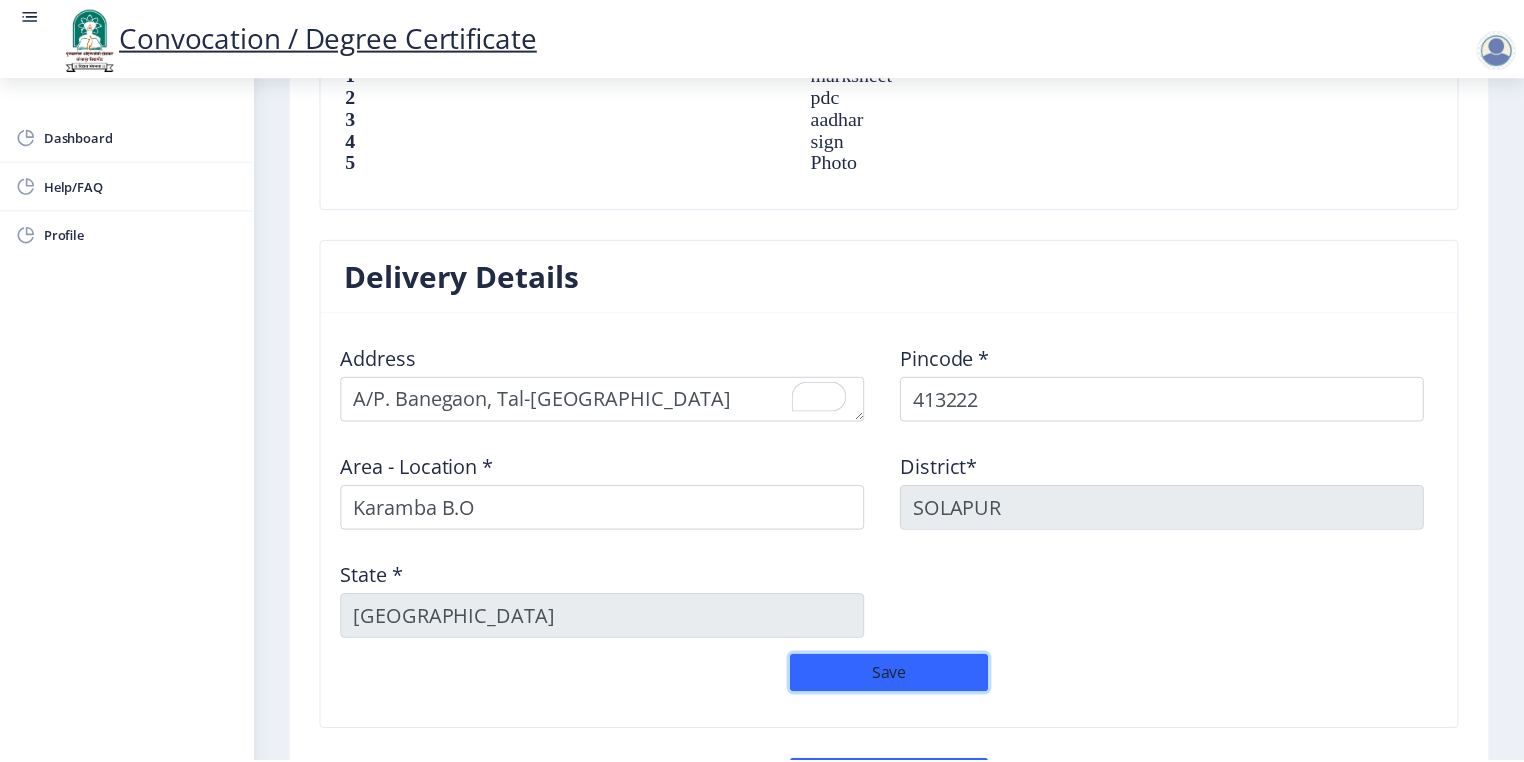 scroll, scrollTop: 1632, scrollLeft: 0, axis: vertical 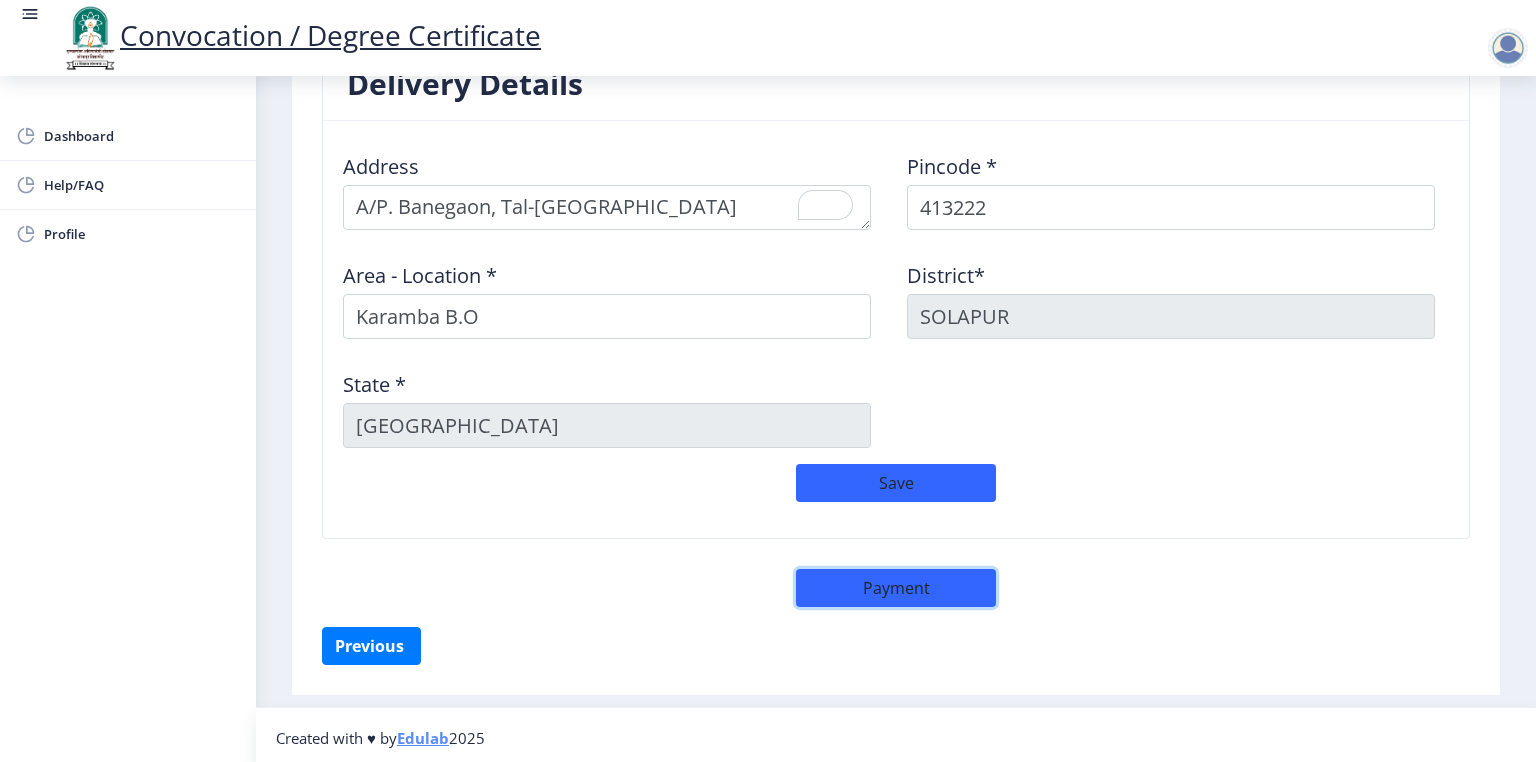 click on "Payment" 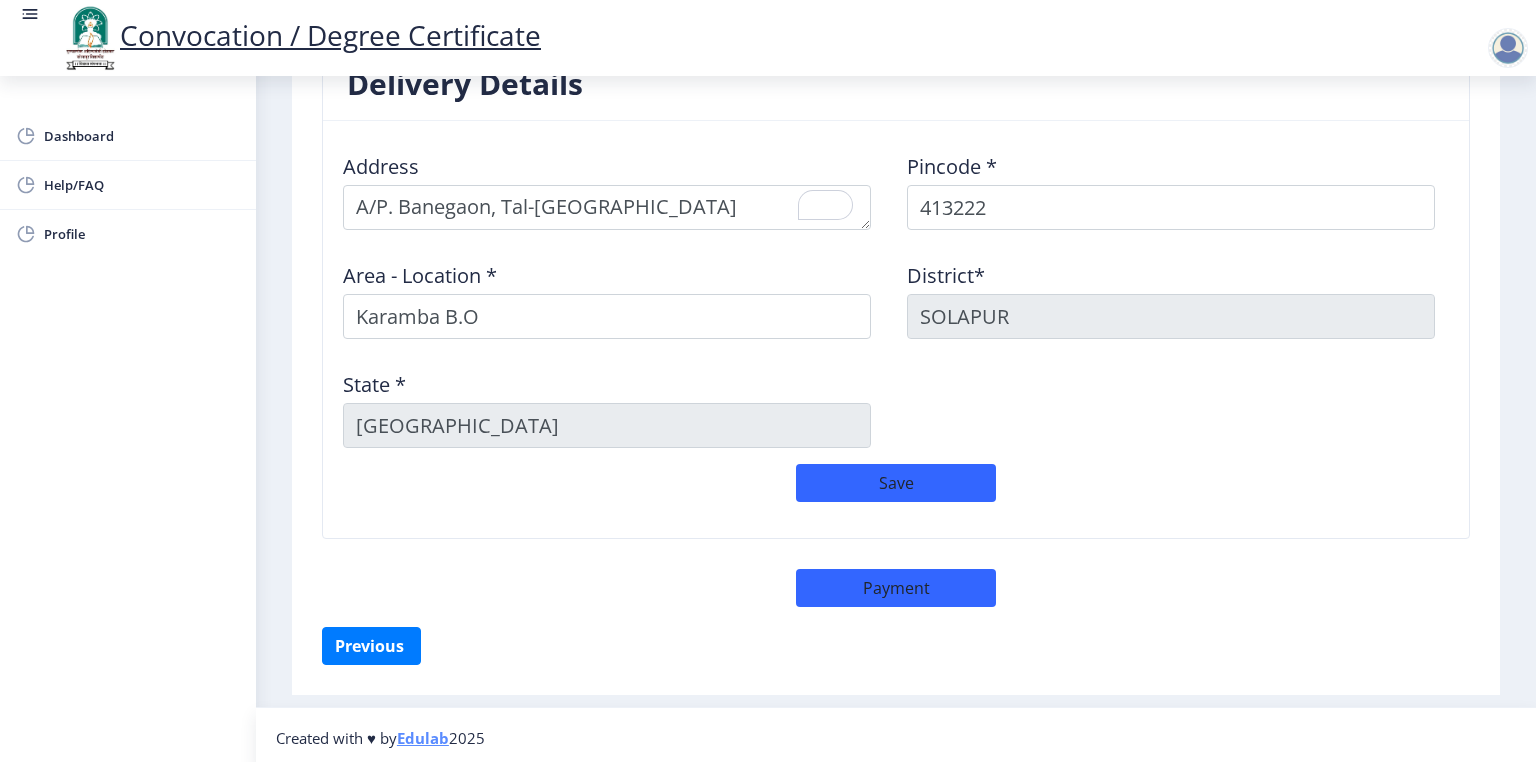 select on "sealed" 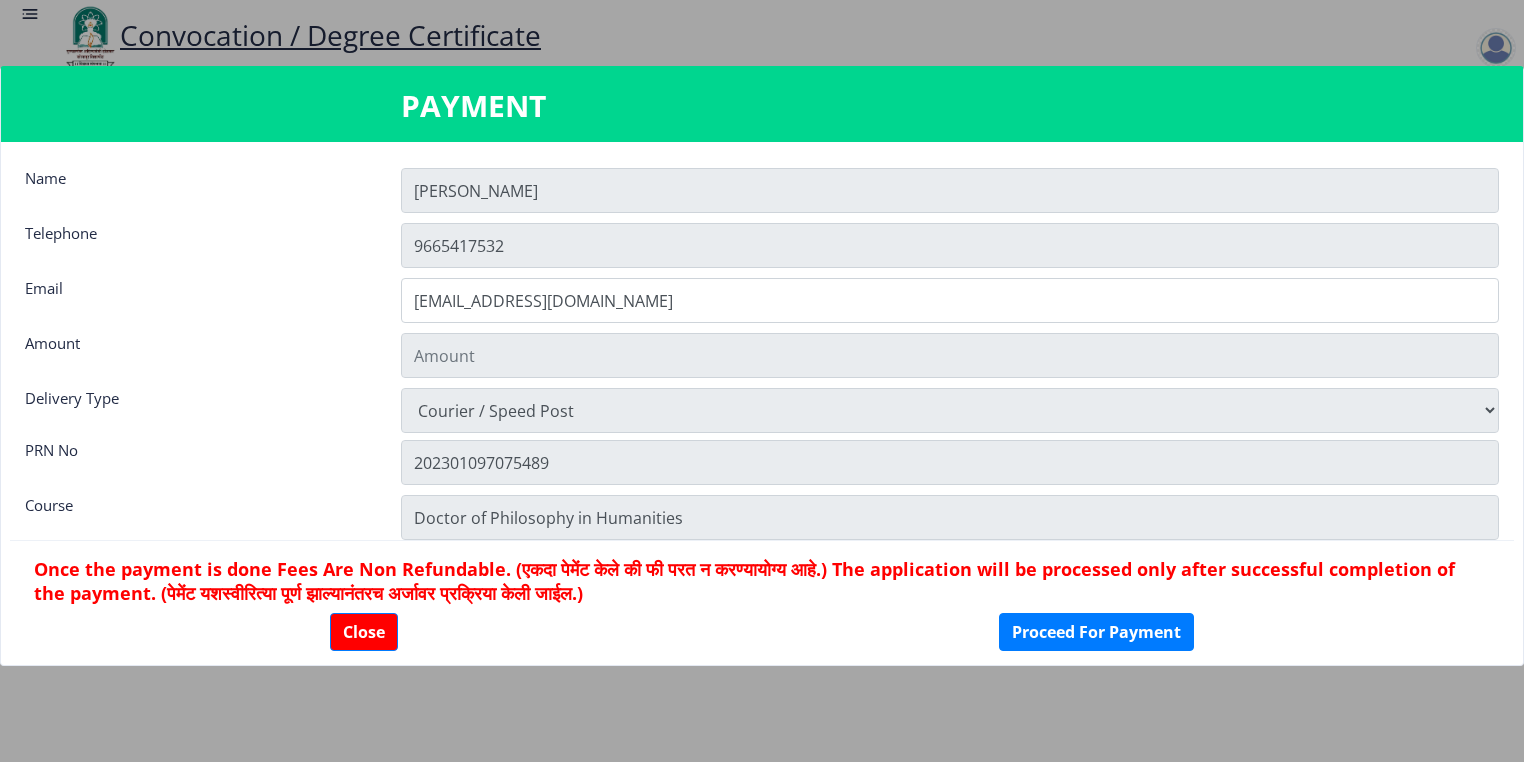 scroll, scrollTop: 1631, scrollLeft: 0, axis: vertical 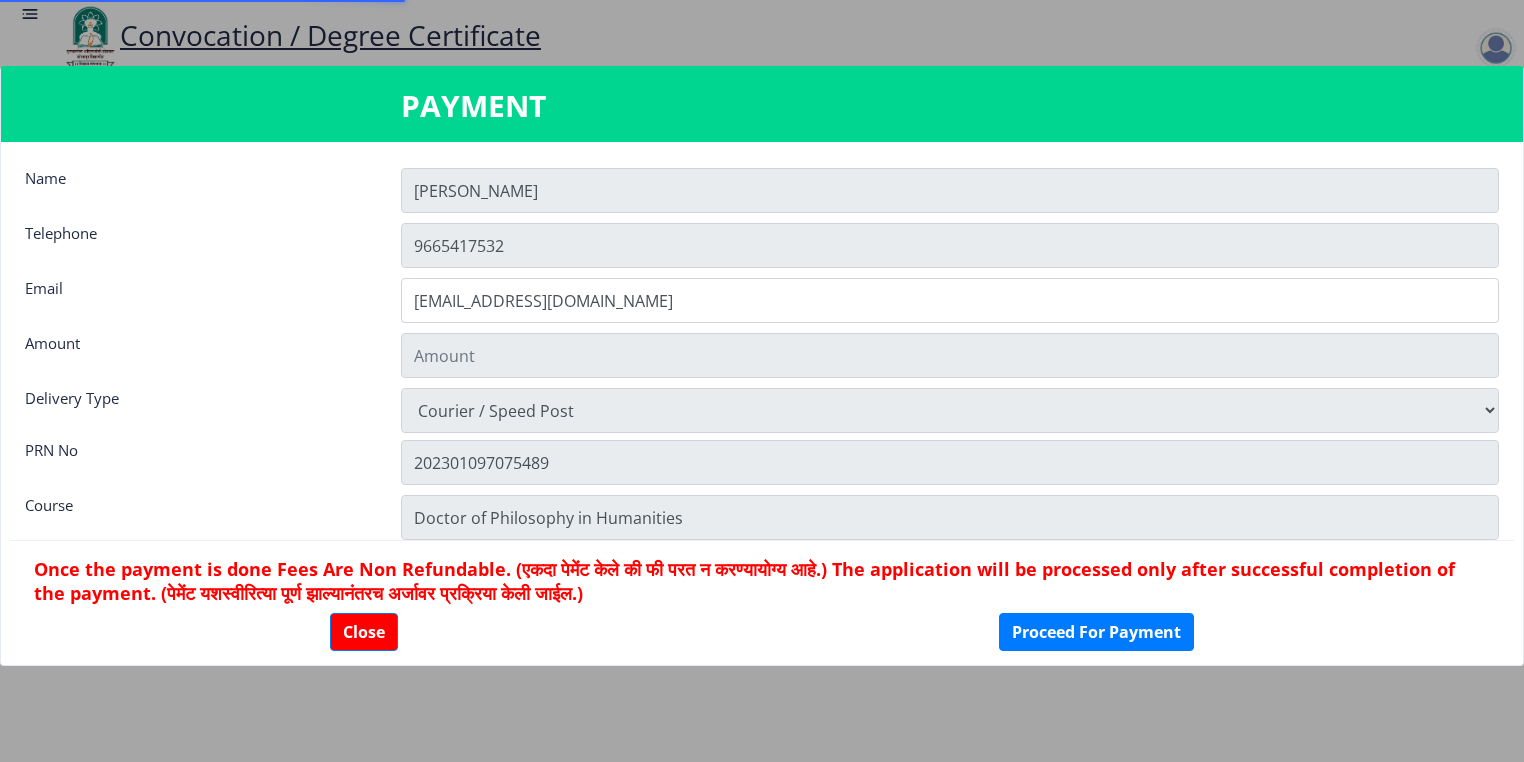 type on "600" 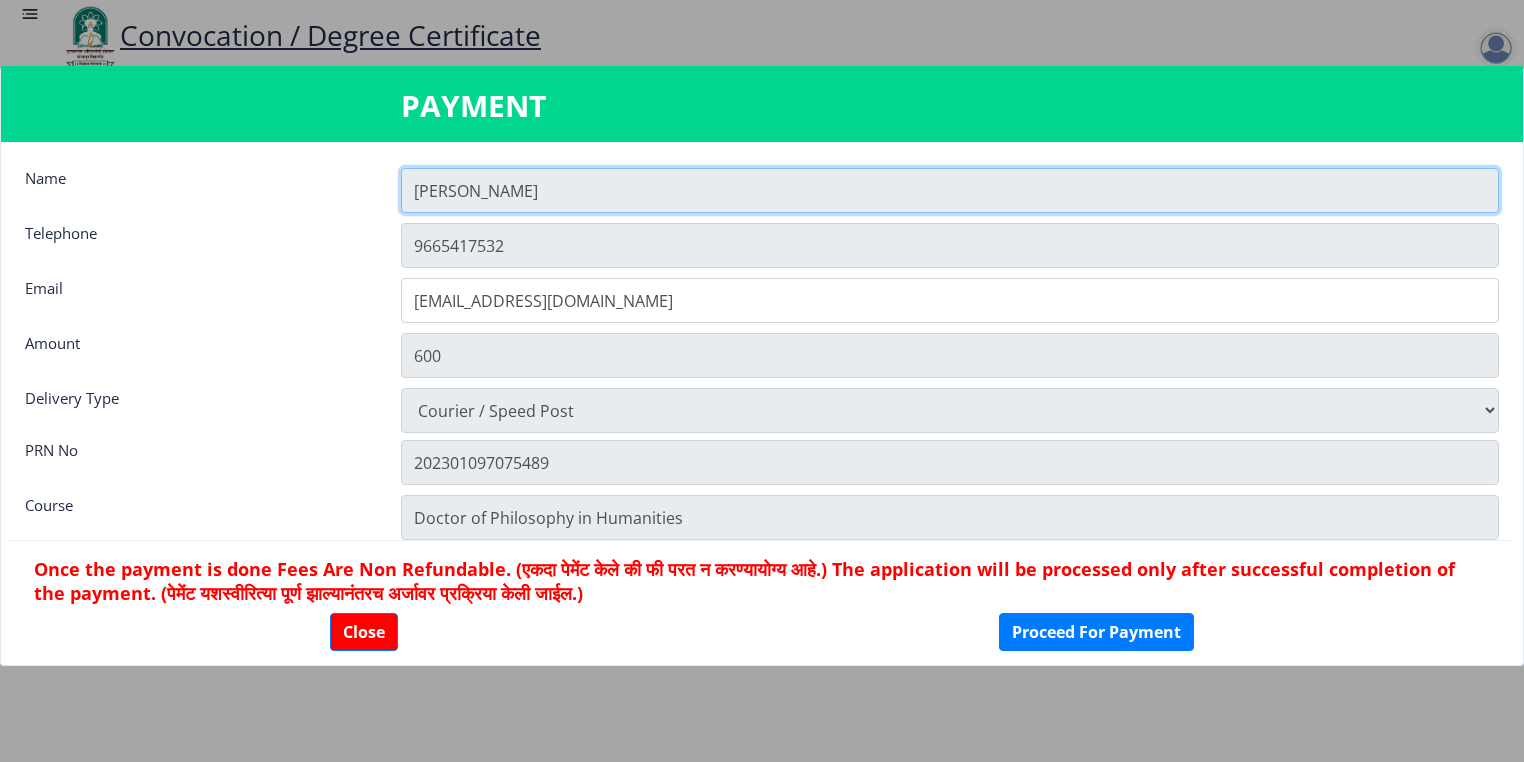 click on "[PERSON_NAME]" 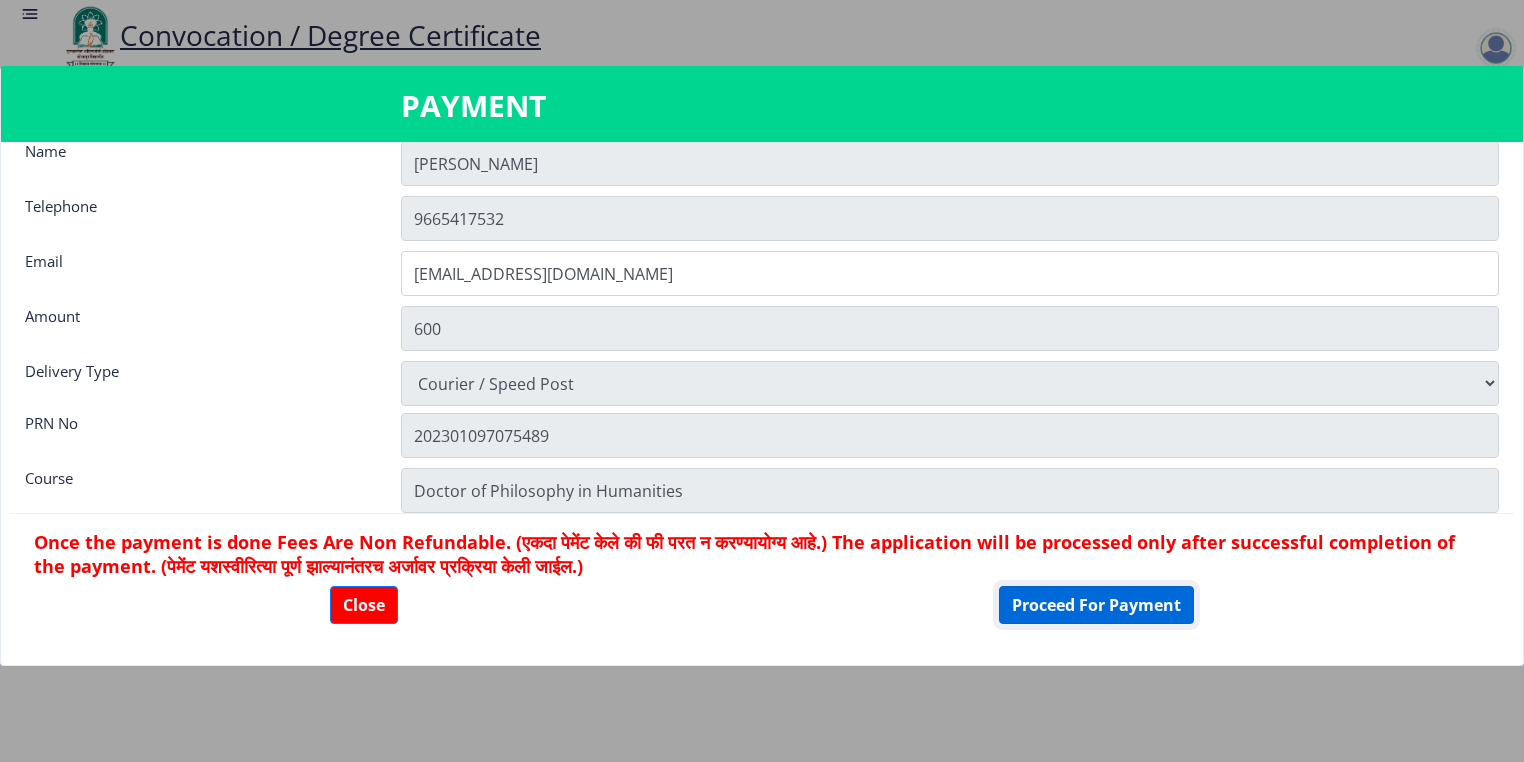 click on "Proceed For Payment" 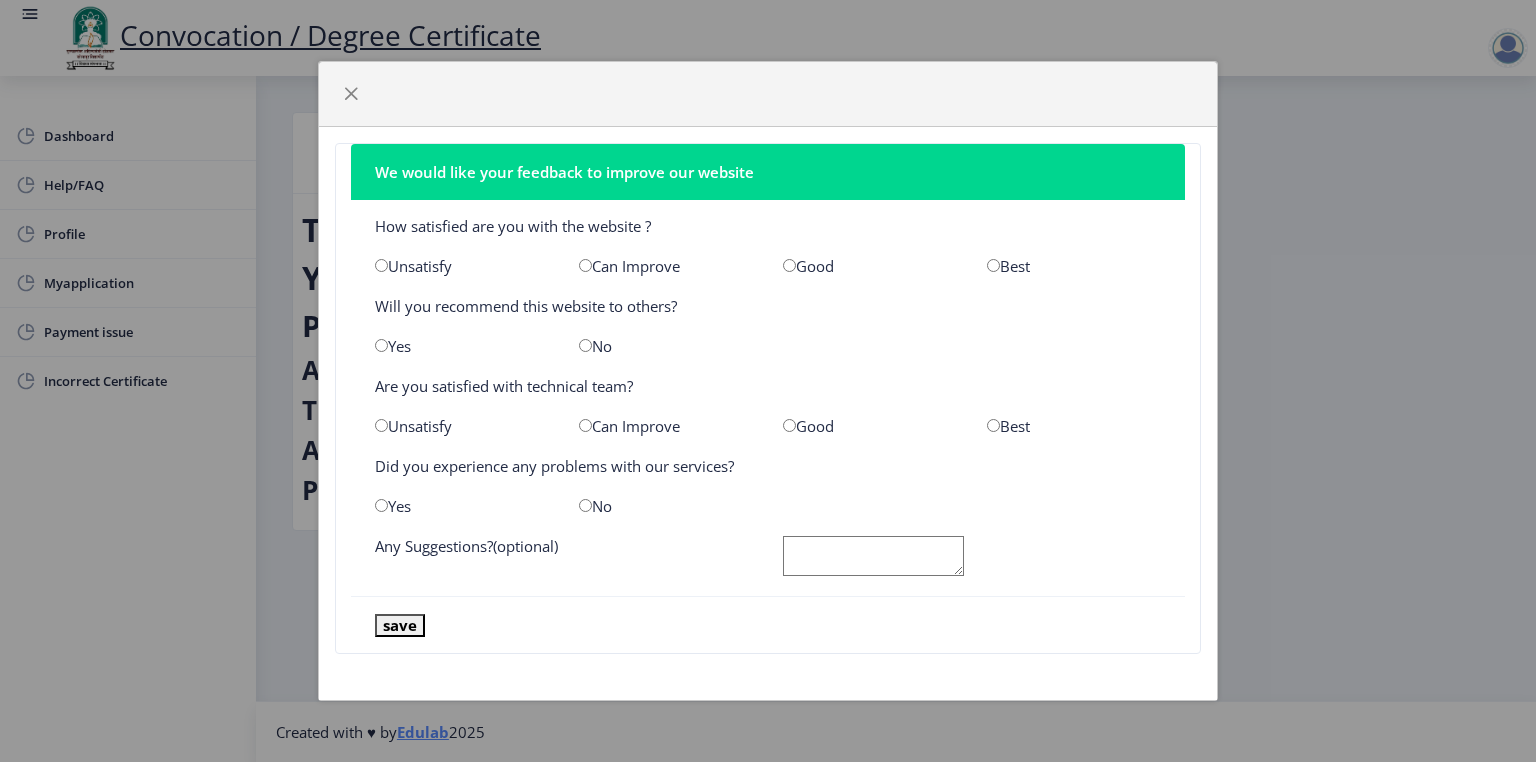 scroll, scrollTop: 0, scrollLeft: 0, axis: both 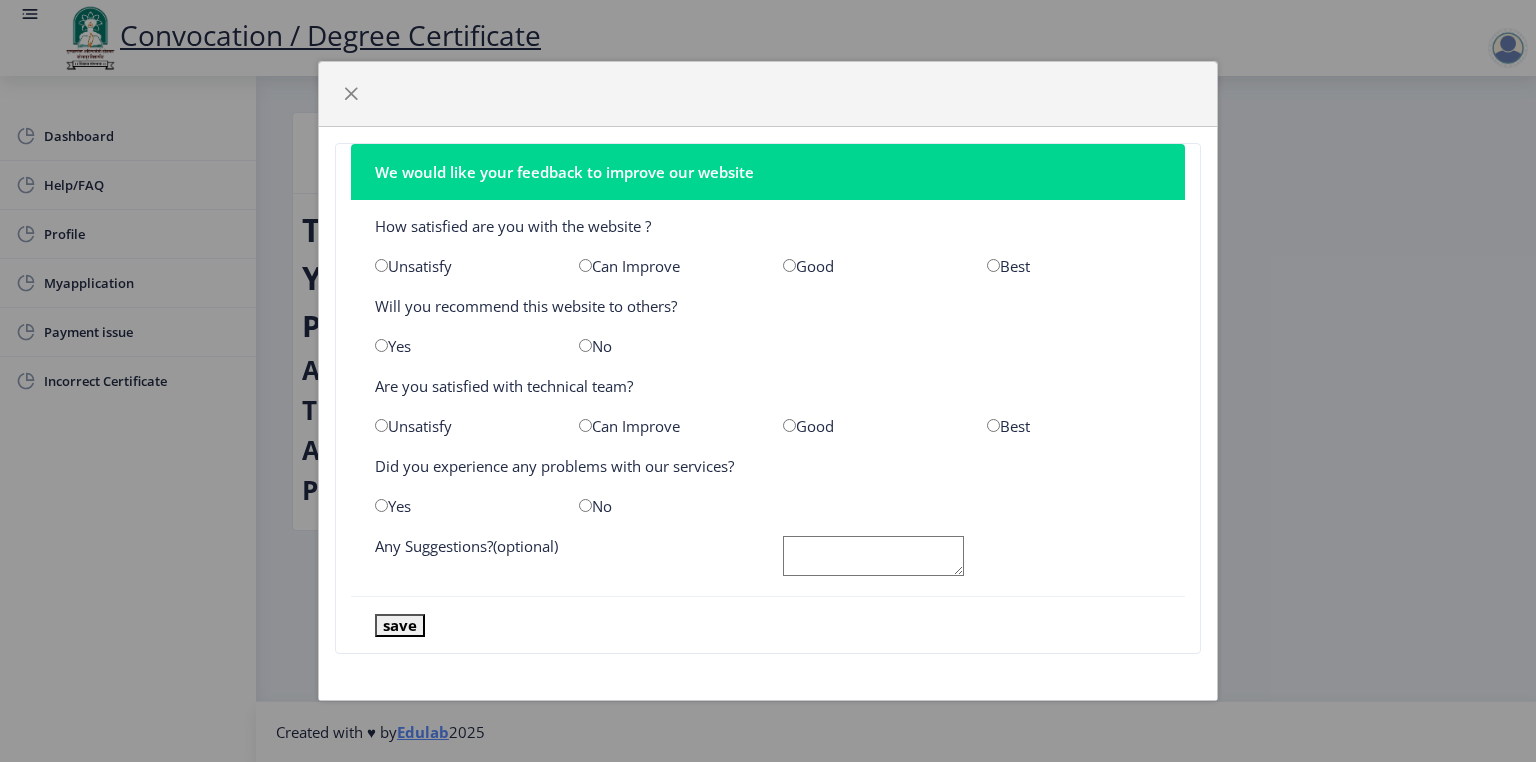 click at bounding box center [585, 265] 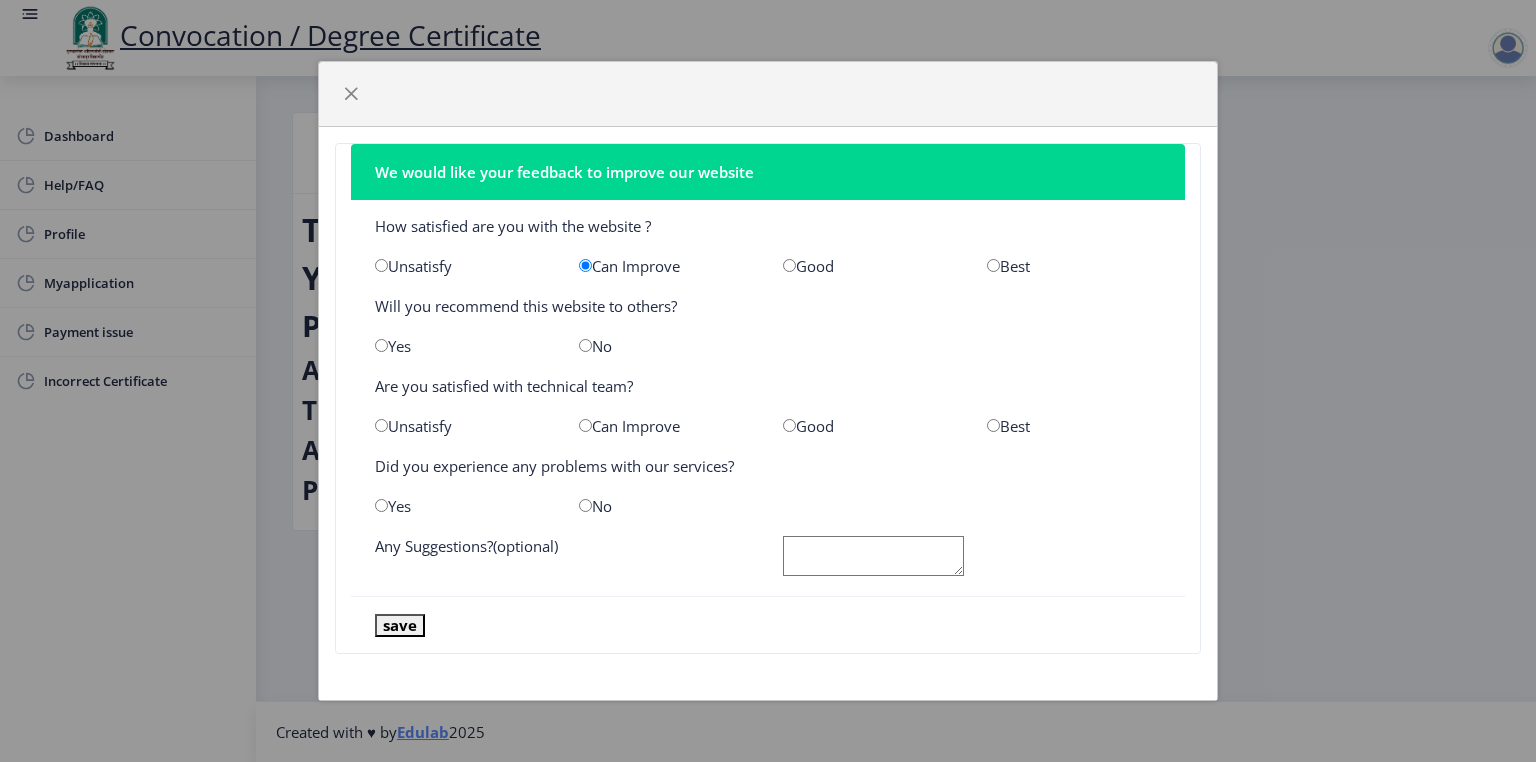 click at bounding box center (381, 345) 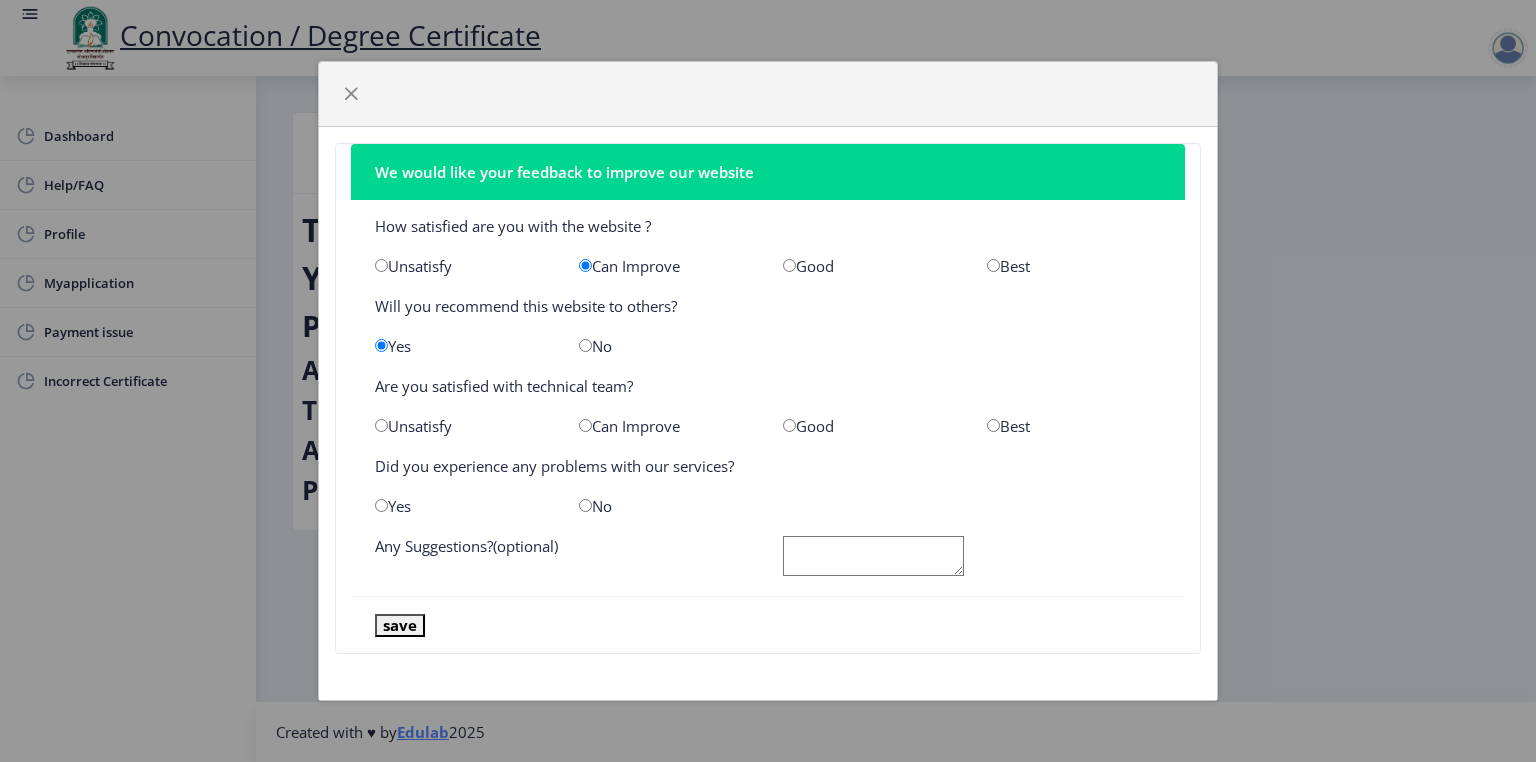 click at bounding box center [585, 425] 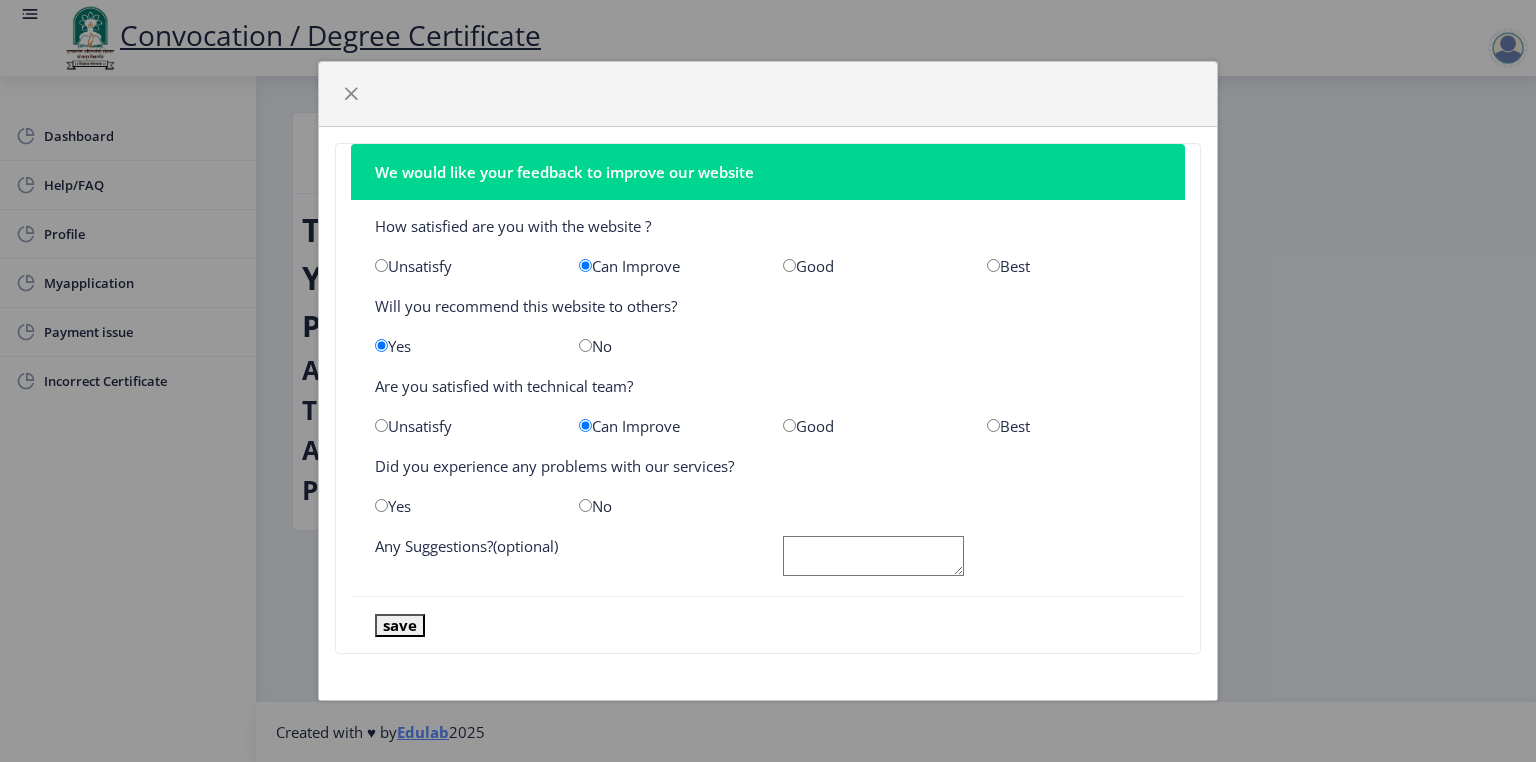 click at bounding box center (789, 425) 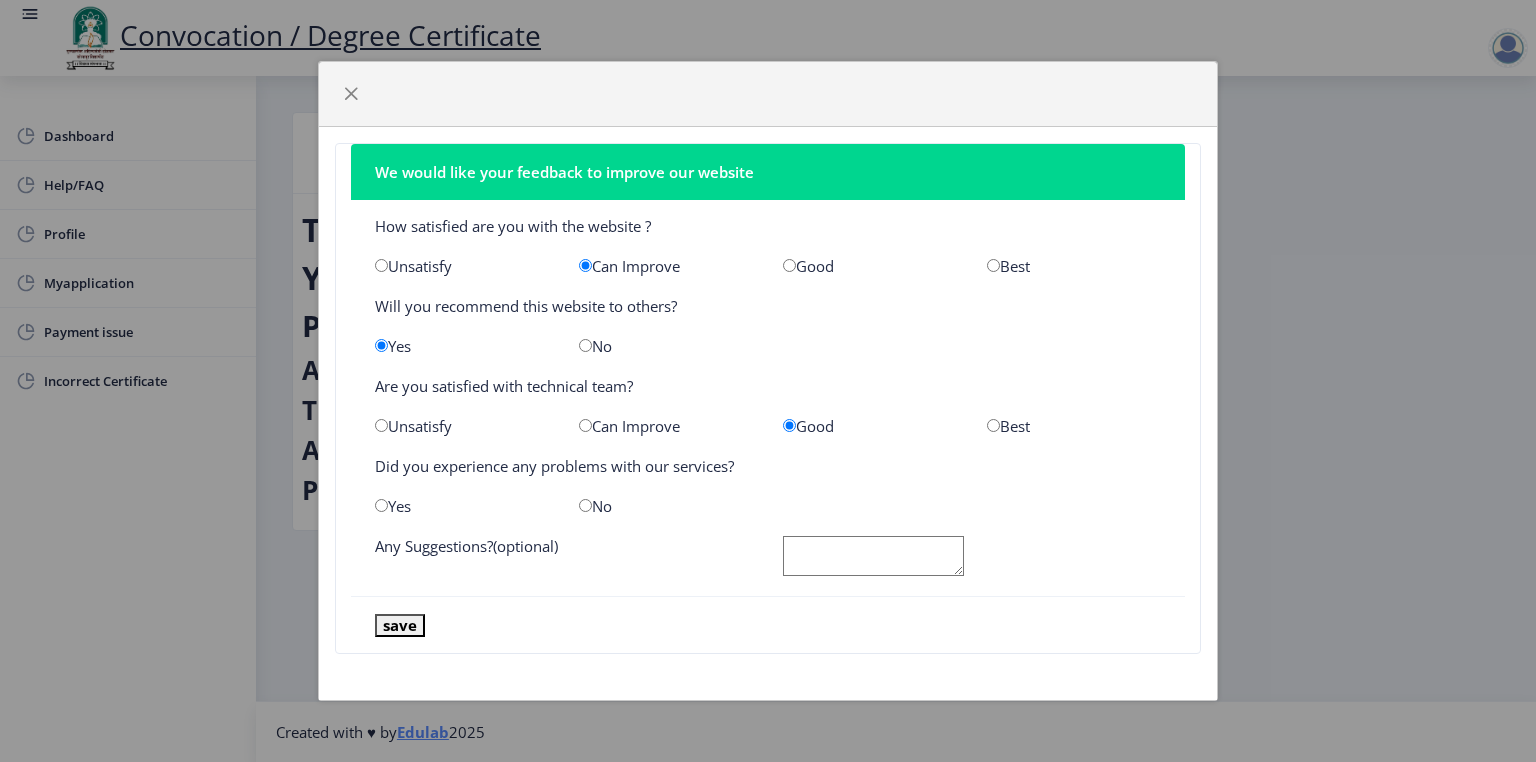 click at bounding box center (585, 505) 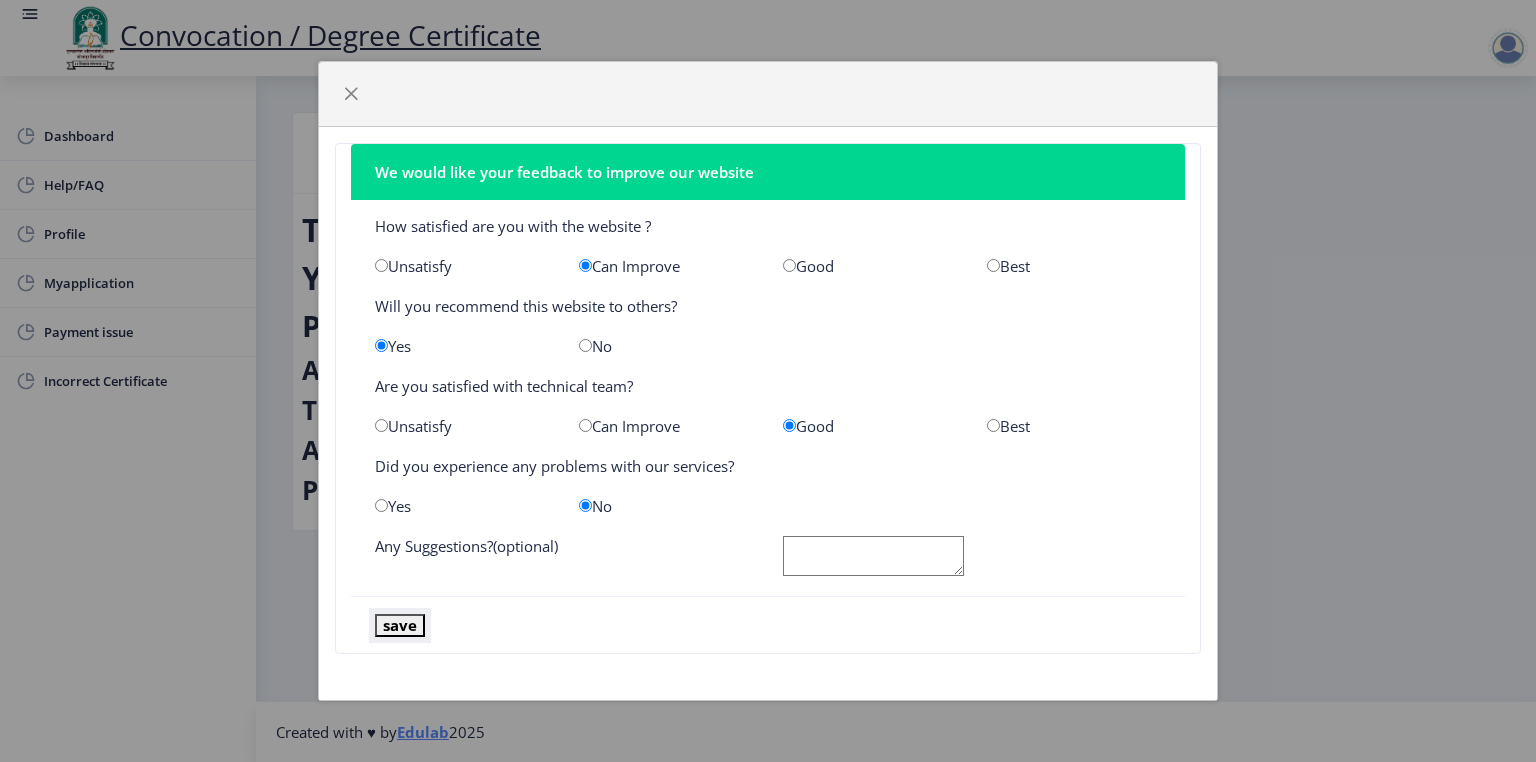 click on "save" 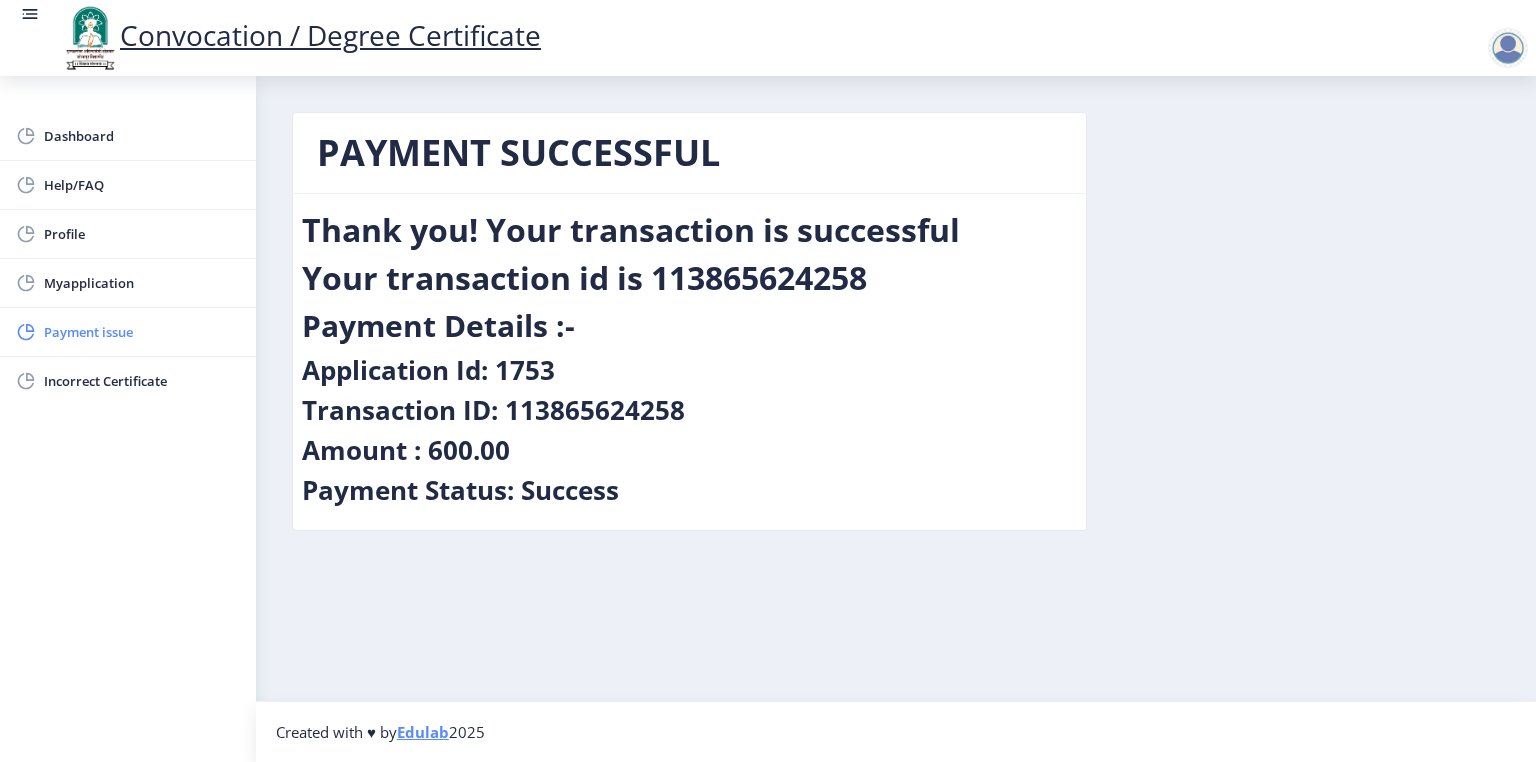 click on "Payment issue" 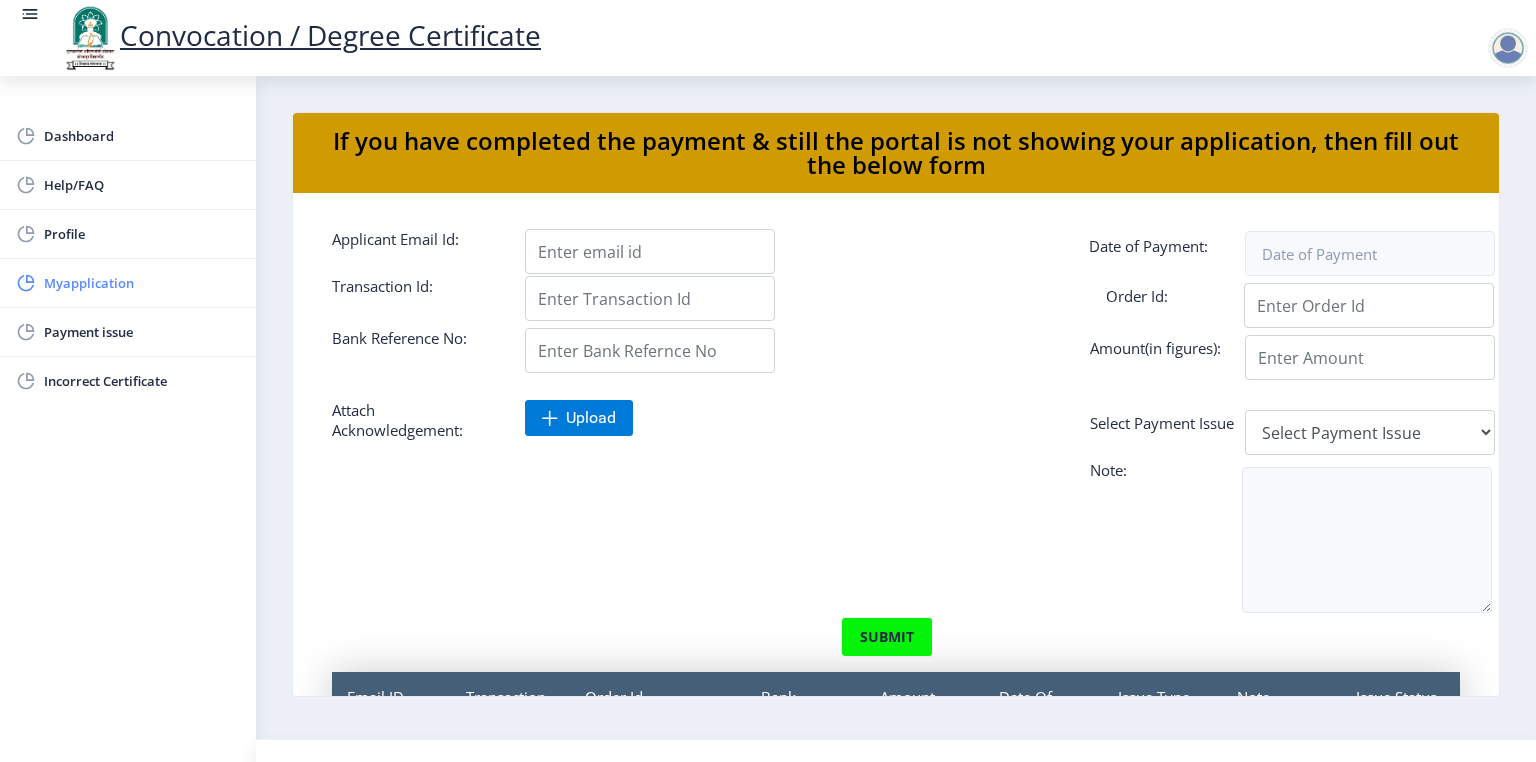 click on "Myapplication" 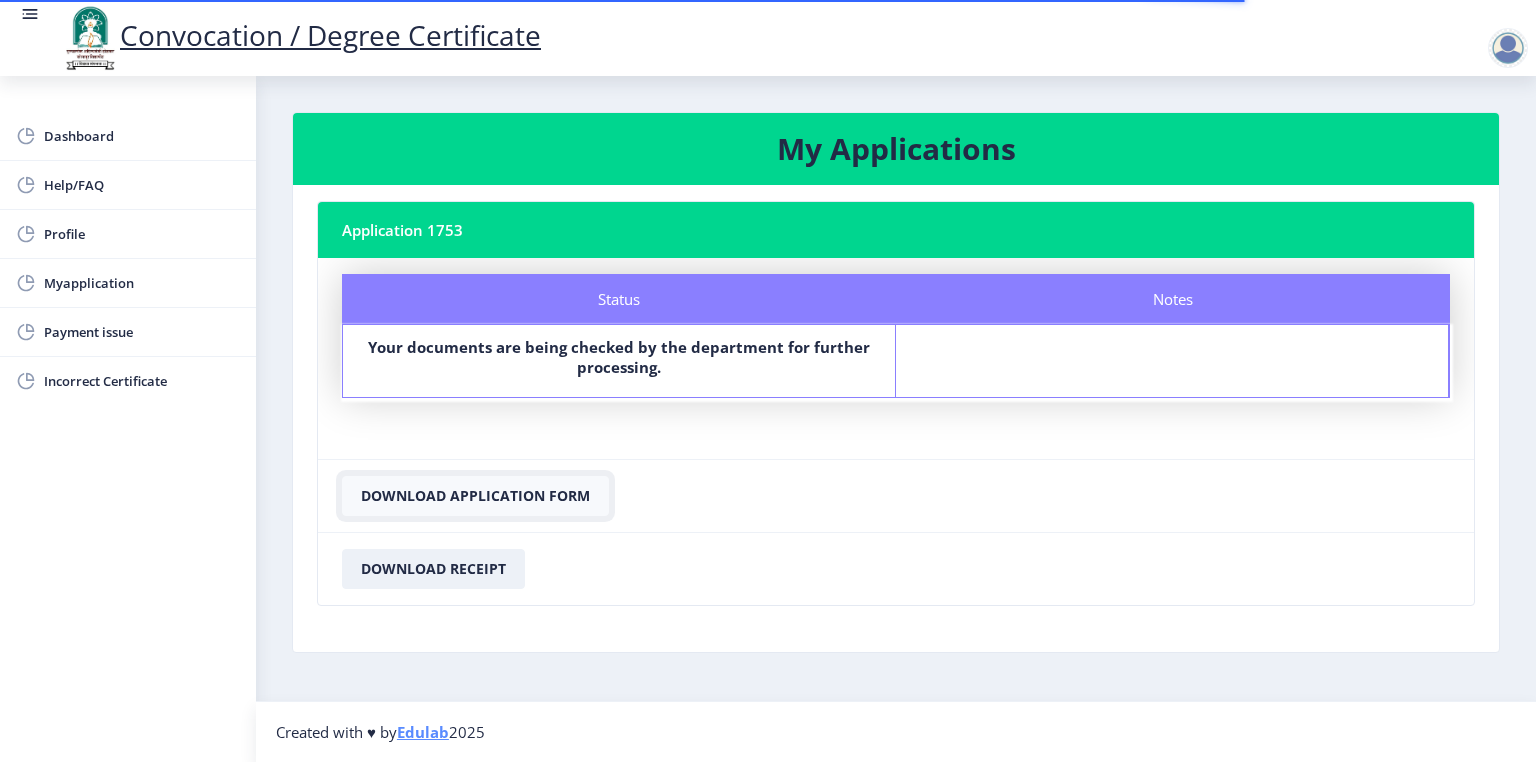 click on "Download Application Form" 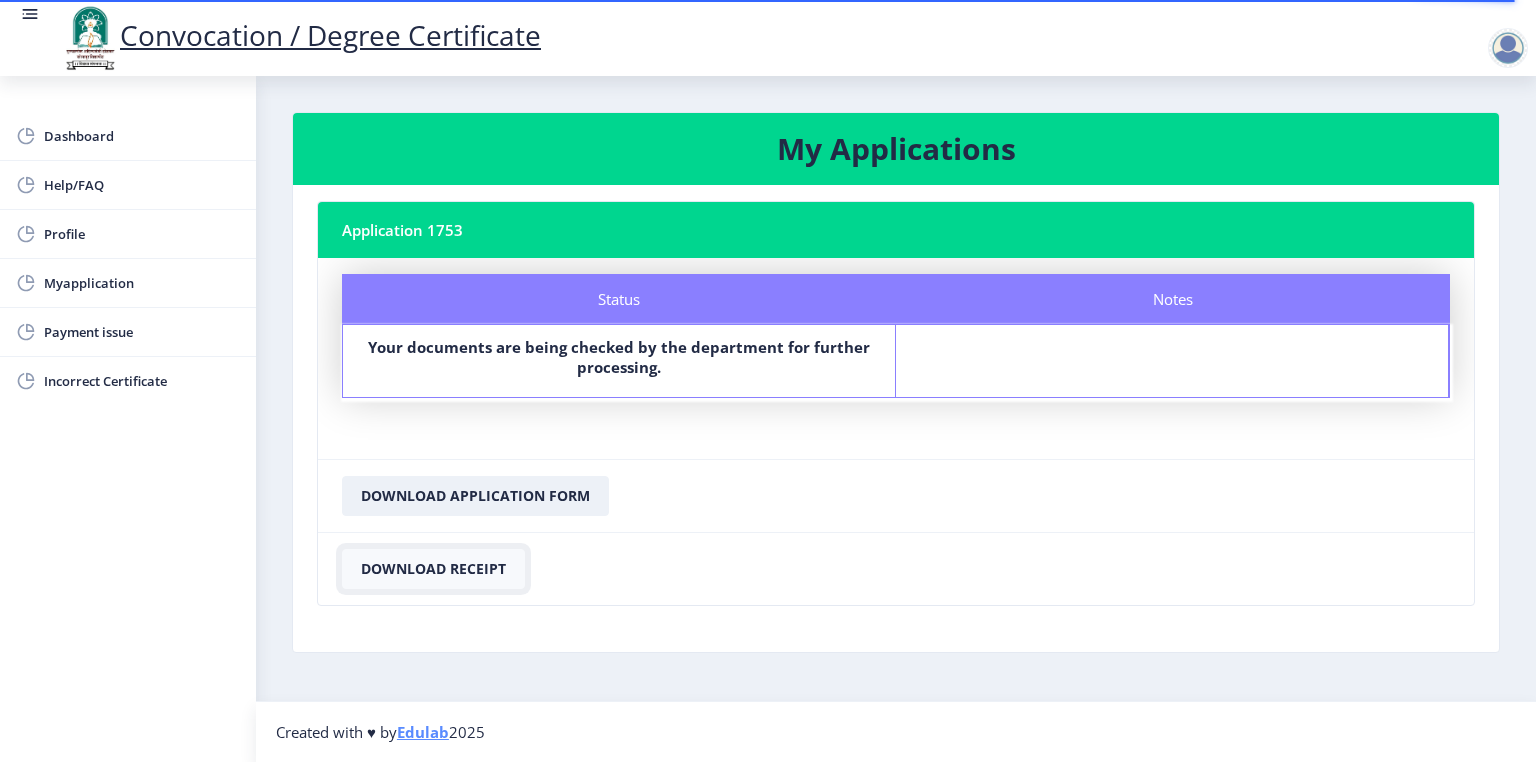 click on "Download Receipt" 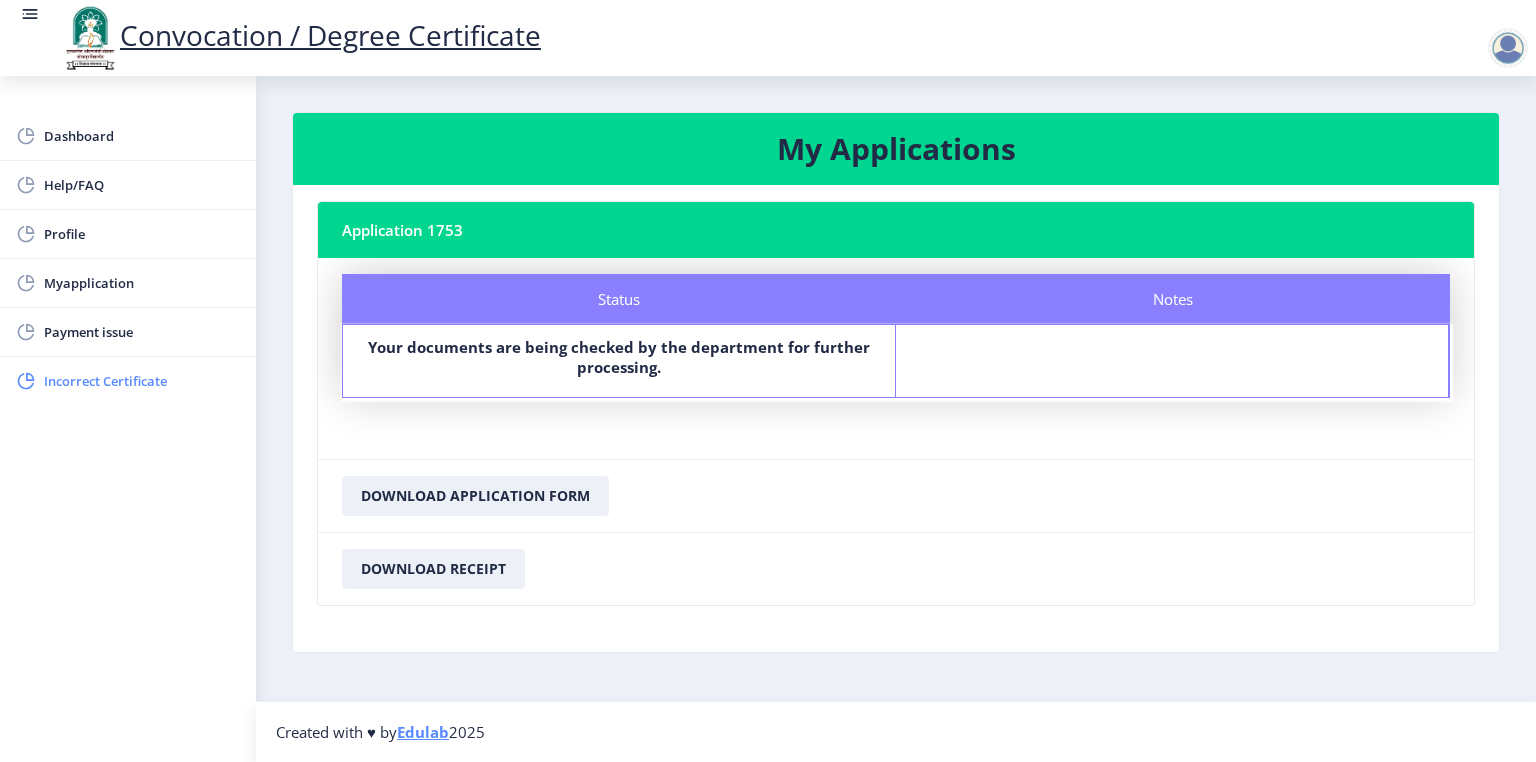 click on "Incorrect Certificate" 